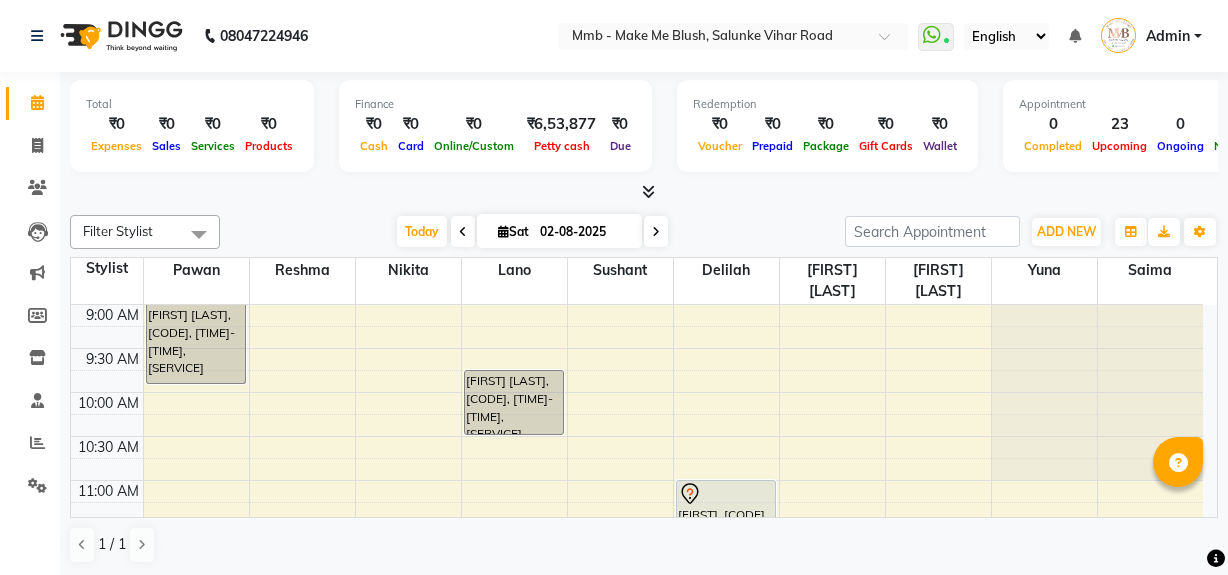 scroll, scrollTop: 0, scrollLeft: 0, axis: both 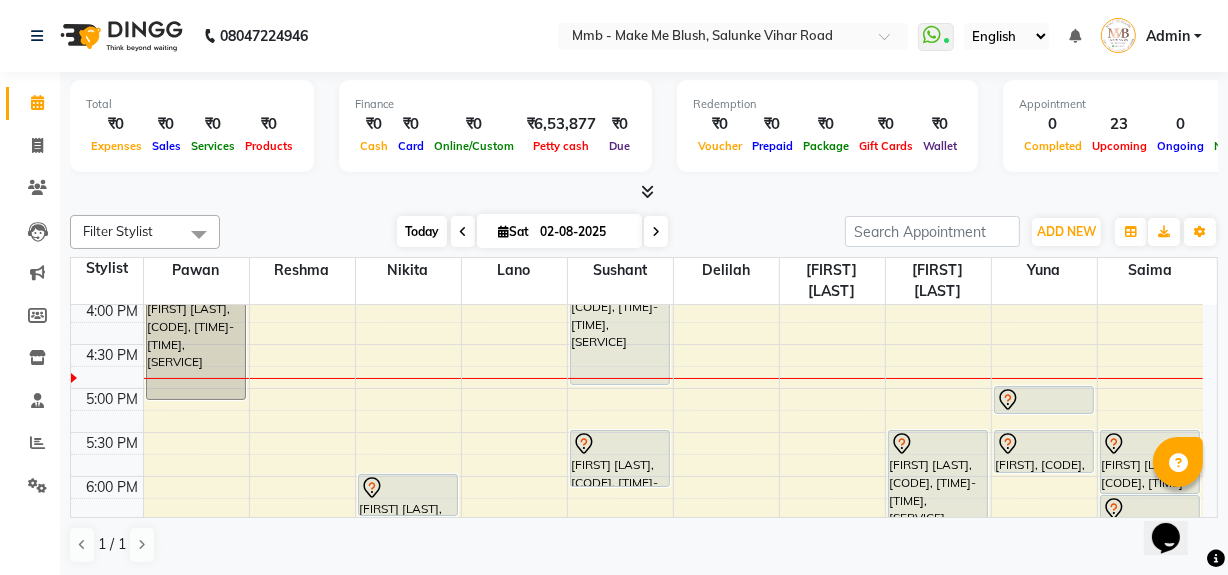 click on "Today" at bounding box center (422, 231) 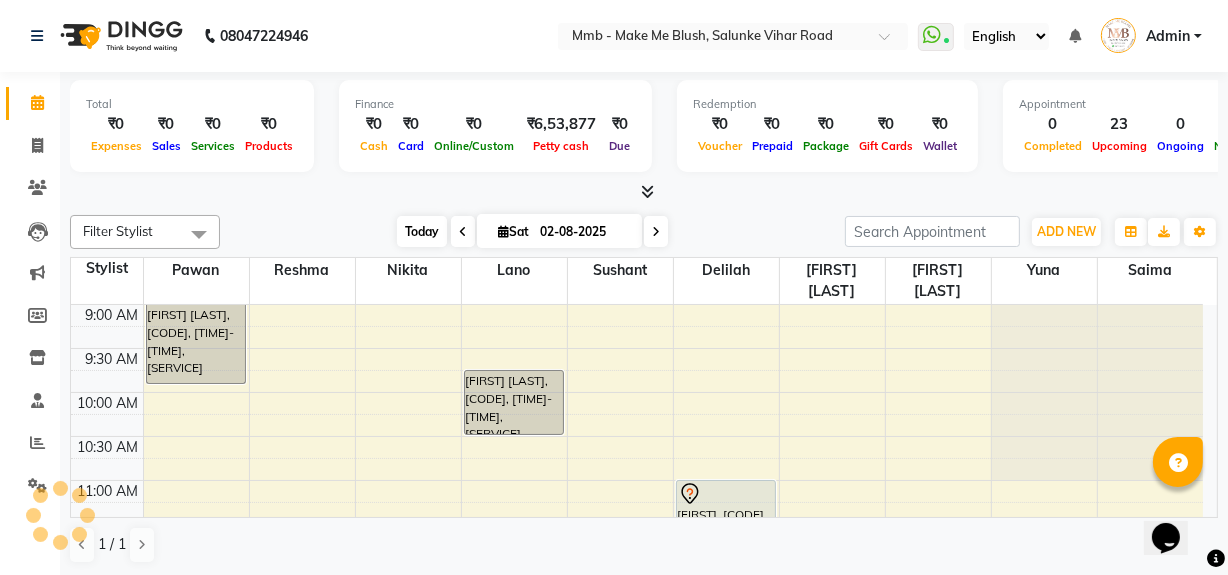 scroll, scrollTop: 615, scrollLeft: 0, axis: vertical 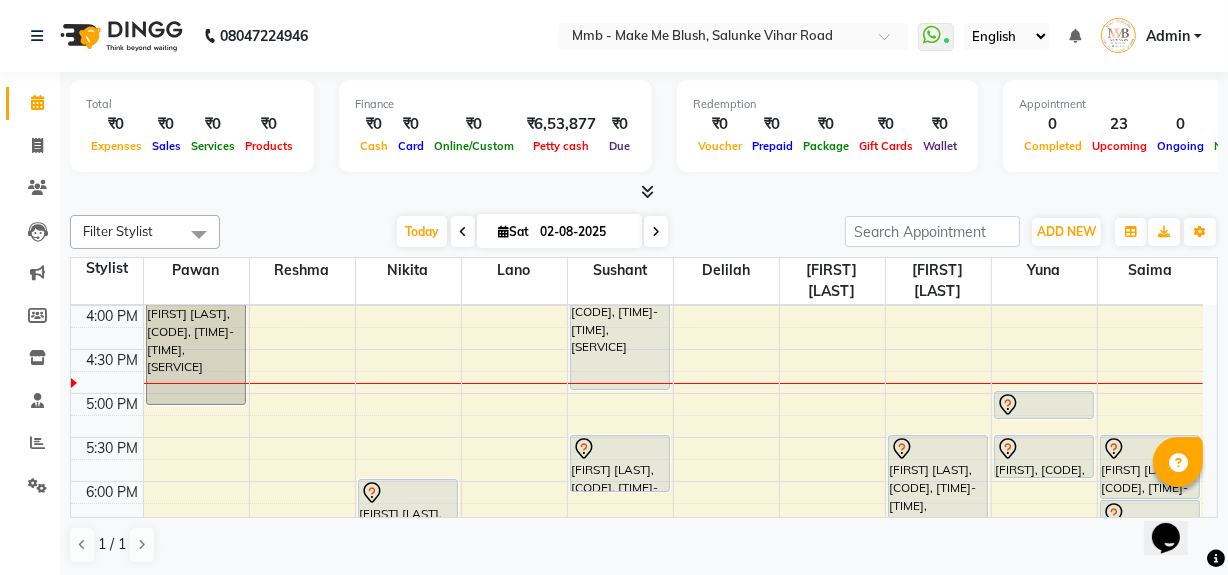 click on "Sat" at bounding box center (513, 231) 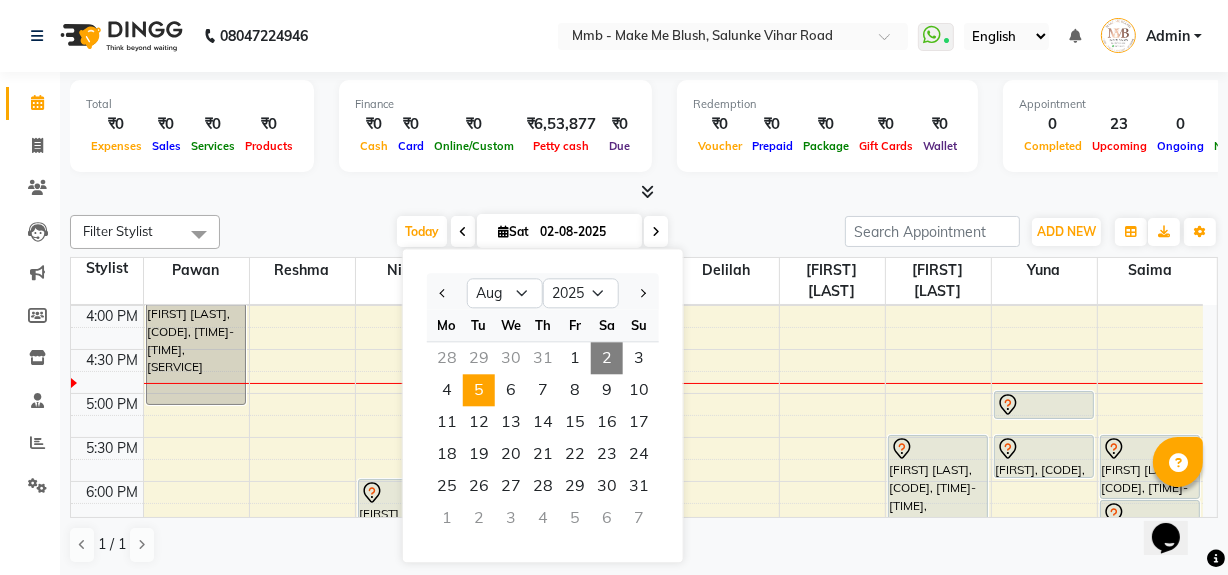 click on "5" at bounding box center [479, 390] 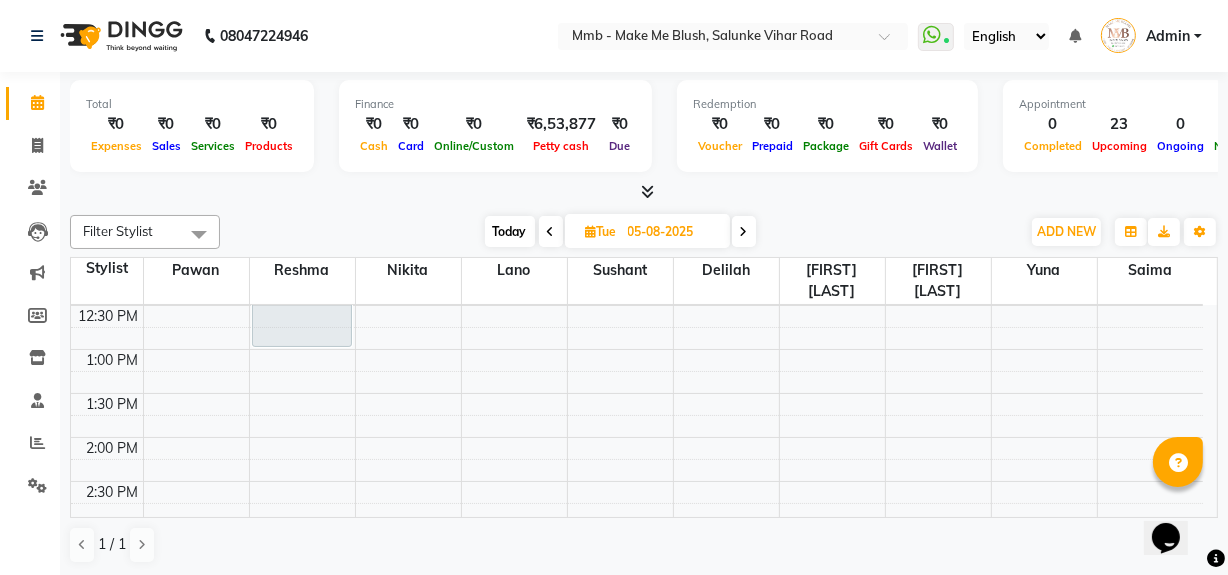 scroll, scrollTop: 318, scrollLeft: 0, axis: vertical 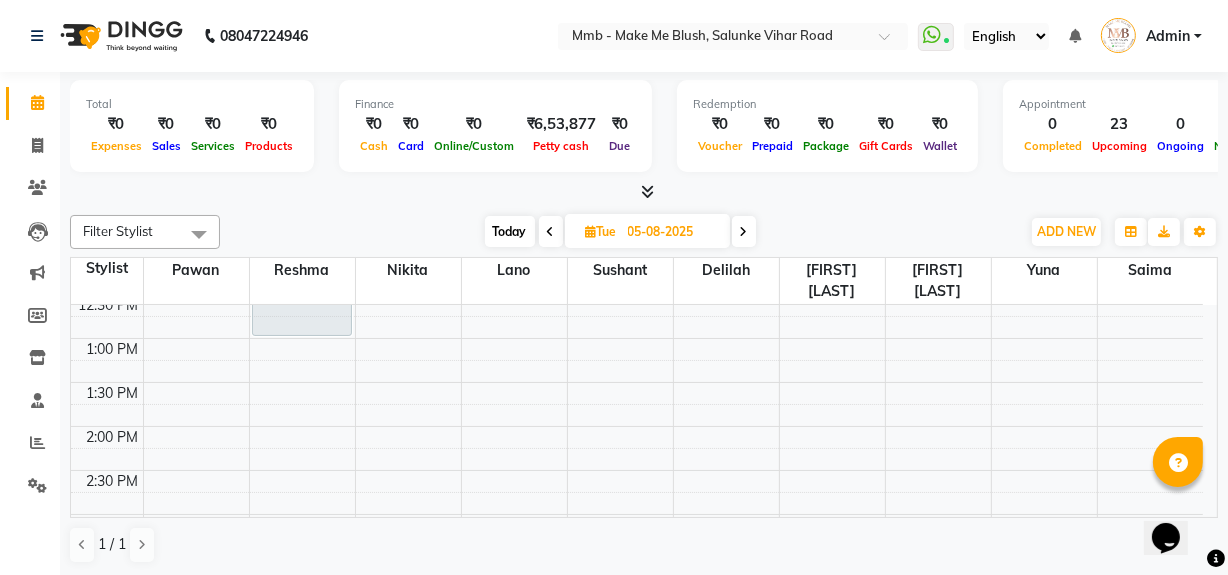 click on "Total  ₹0  Expenses ₹0  Sales ₹0  Services ₹0  Products Finance  ₹0  Cash ₹0  Card ₹0  Online/Custom ₹6,53,877 Petty cash ₹0 Due  Redemption  ₹0 Voucher ₹0 Prepaid ₹0 Package ₹0  Gift Cards ₹0  Wallet  Appointment  0 Completed 23 Upcoming 0 Ongoing 0 No show  Other sales  ₹0  Packages ₹0  Memberships ₹0  Vouchers ₹0  Prepaids ₹0  Gift Cards Filter Stylist Select All Delilah Gauri Chauhan Lano Nikita Pawan Reshma Saima Sushant Urgen Dukpa Yuna Today  Tue 05-08-2025 Toggle Dropdown Add Appointment Add Invoice Add Expense Add Attendance Add Client Add Transaction Toggle Dropdown Add Appointment Add Invoice Add Expense Add Attendance Add Client ADD NEW Toggle Dropdown Add Appointment Add Invoice Add Expense Add Attendance Add Client Add Transaction Filter Stylist Select All Delilah Gauri Chauhan Lano Nikita Pawan Reshma Saima Sushant Urgen Dukpa Yuna Group By  Staff View   Room View  View as Vertical  Vertical - Week View  Horizontal  Horizontal - Week View  List  Full Screen" 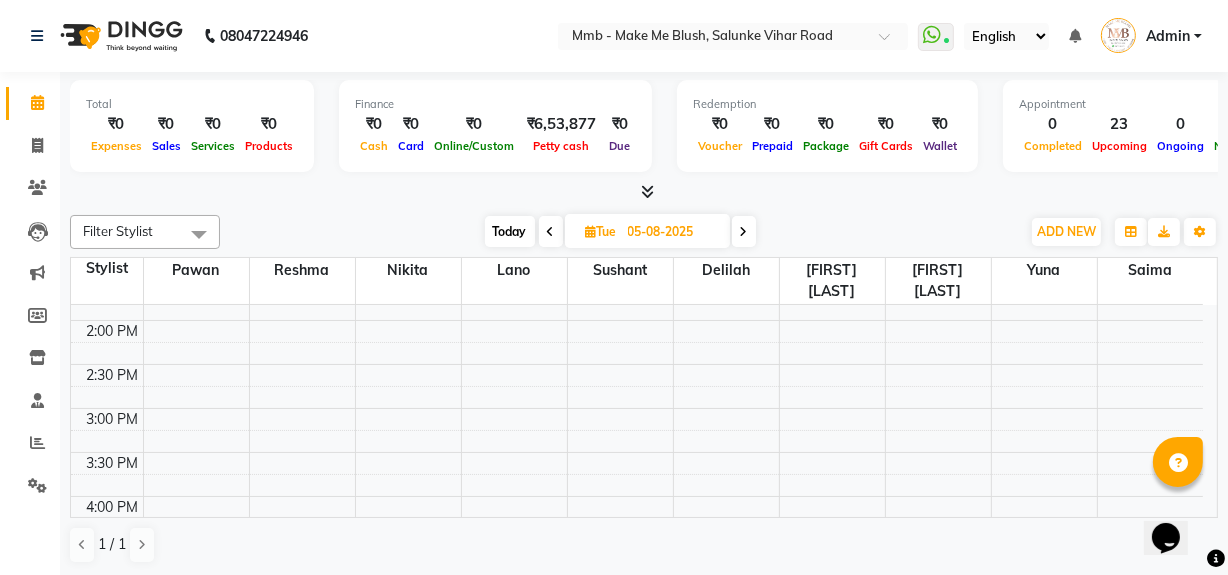 scroll, scrollTop: 445, scrollLeft: 0, axis: vertical 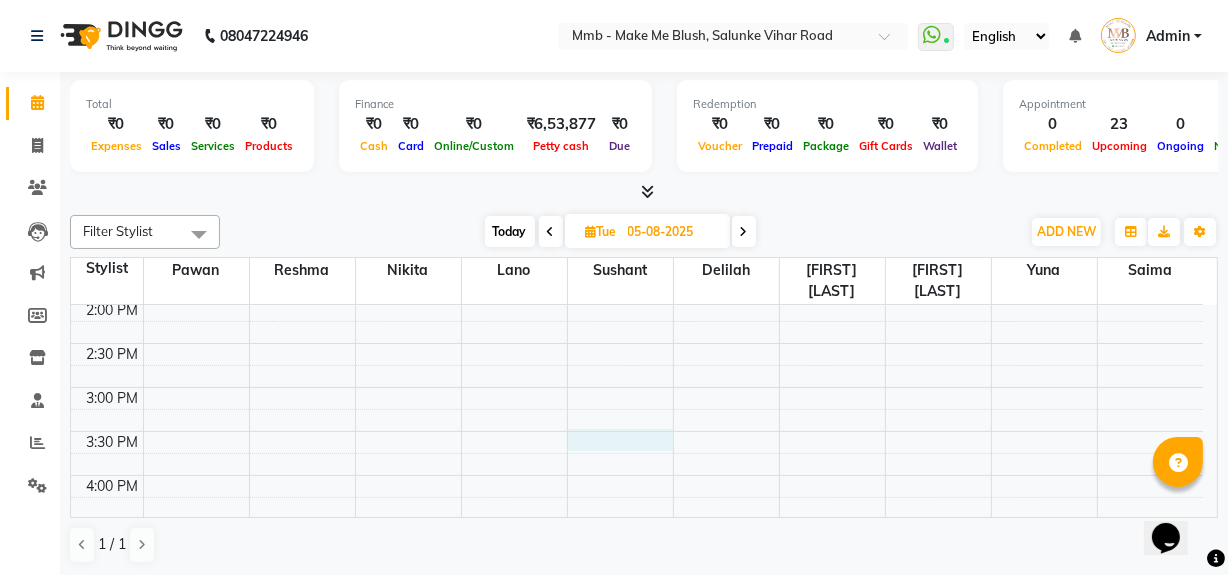 click on "9:00 AM 9:30 AM 10:00 AM 10:30 AM 11:00 AM 11:30 AM 12:00 PM 12:30 PM 1:00 PM 1:30 PM 2:00 PM 2:30 PM 3:00 PM 3:30 PM 4:00 PM 4:30 PM 5:00 PM 5:30 PM 6:00 PM 6:30 PM 7:00 PM 7:30 PM 8:00 PM 8:30 PM             Shahrzad Husseini, 11:00 AM-01:00 PM, Japanese  Hair spa" at bounding box center (637, 387) 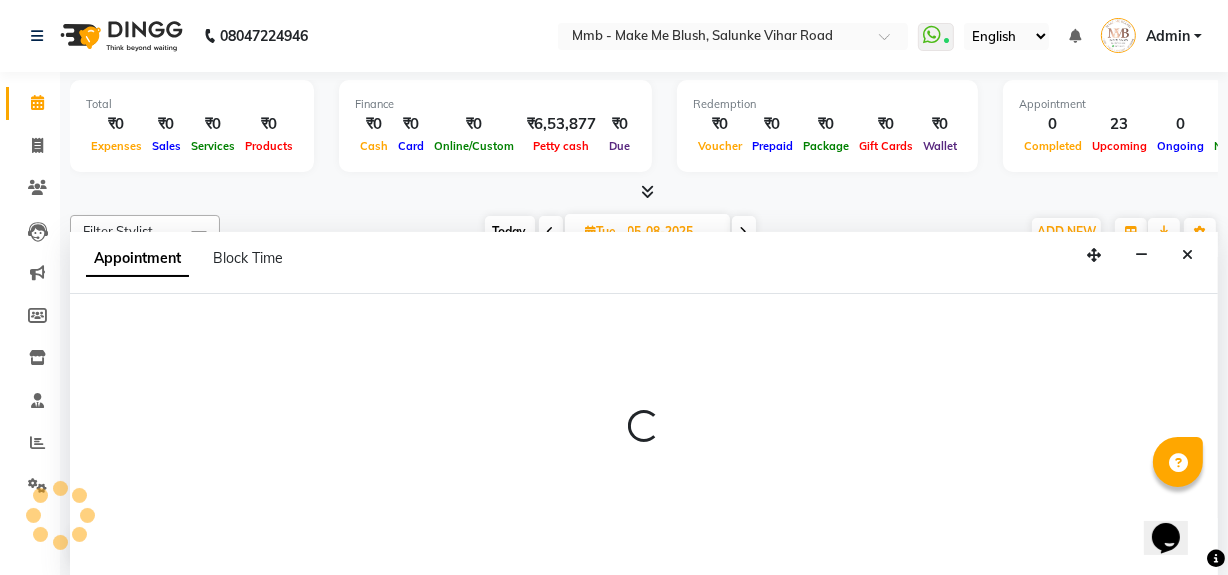 scroll, scrollTop: 0, scrollLeft: 0, axis: both 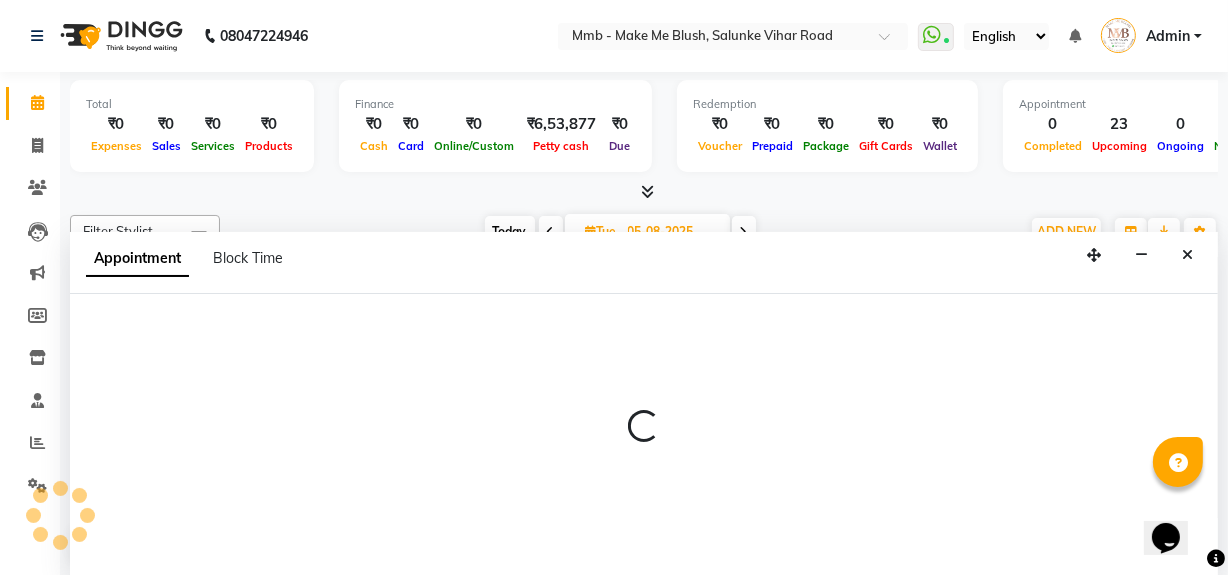 select on "18878" 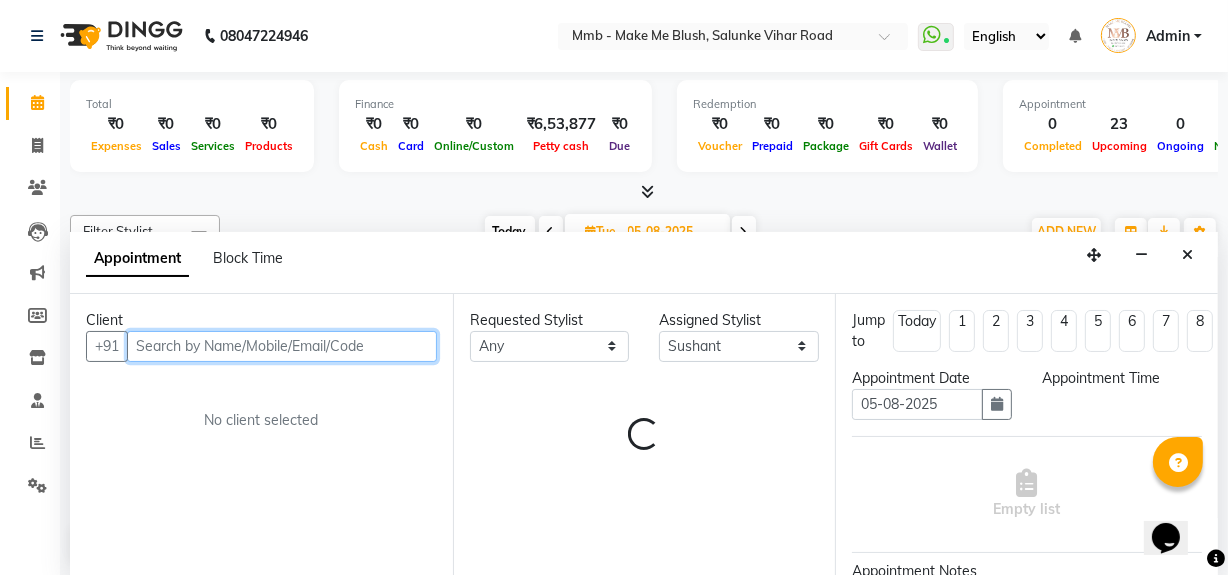 select on "930" 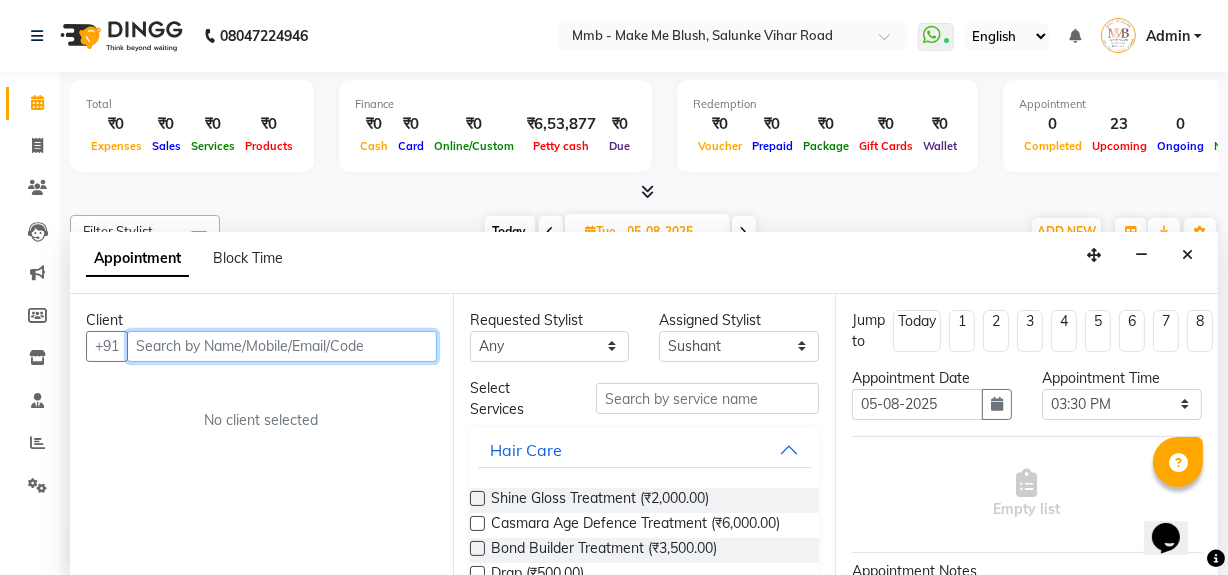 click at bounding box center (282, 346) 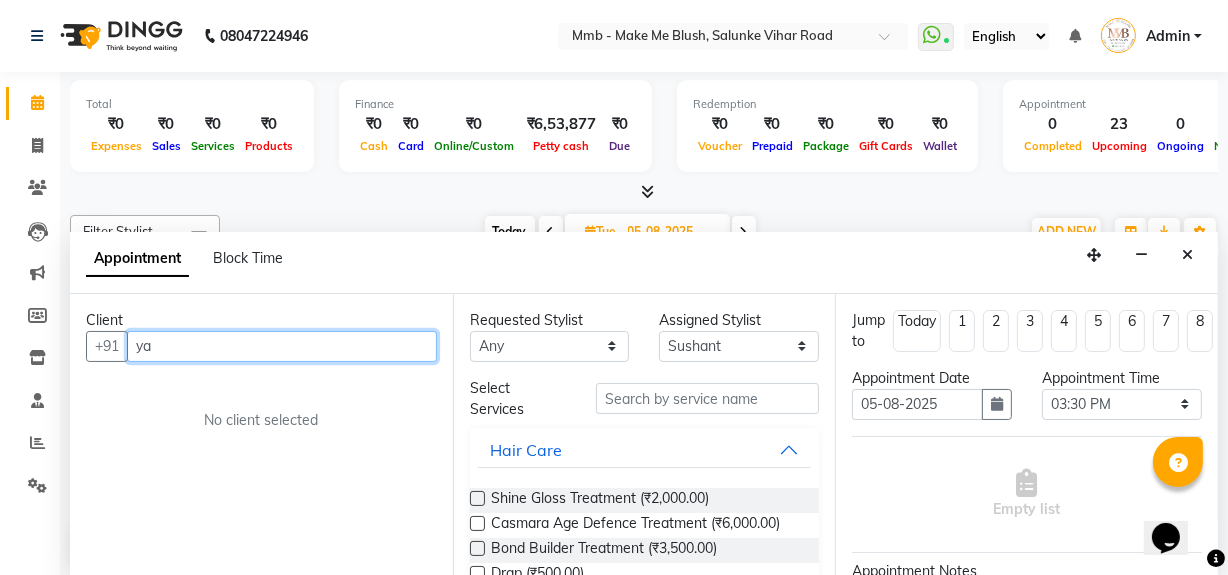 type on "y" 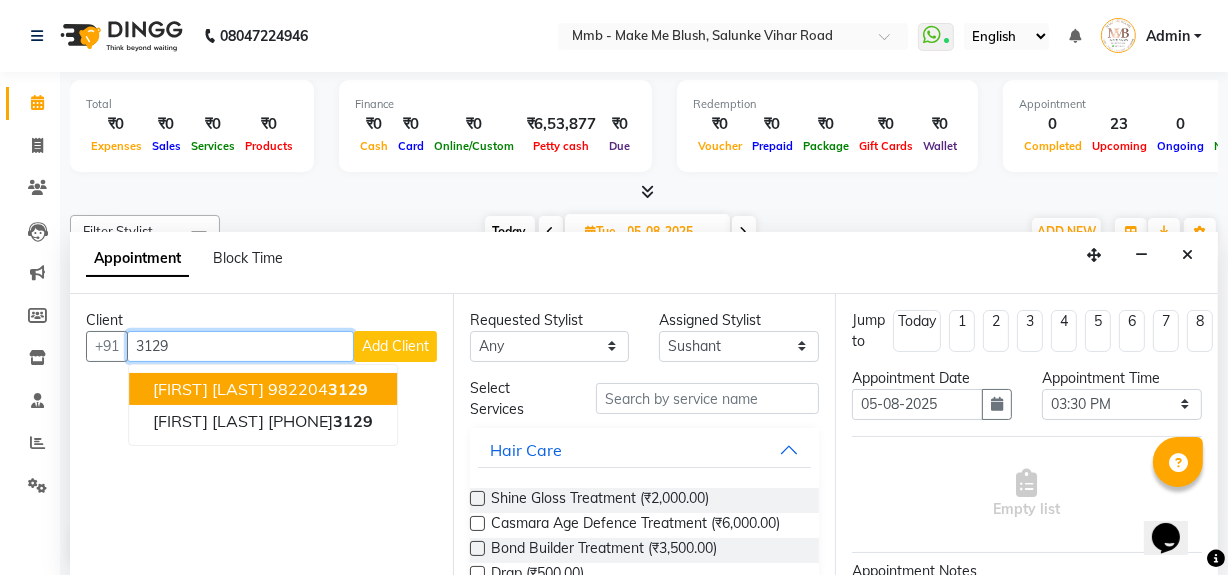click on "3129" at bounding box center [348, 389] 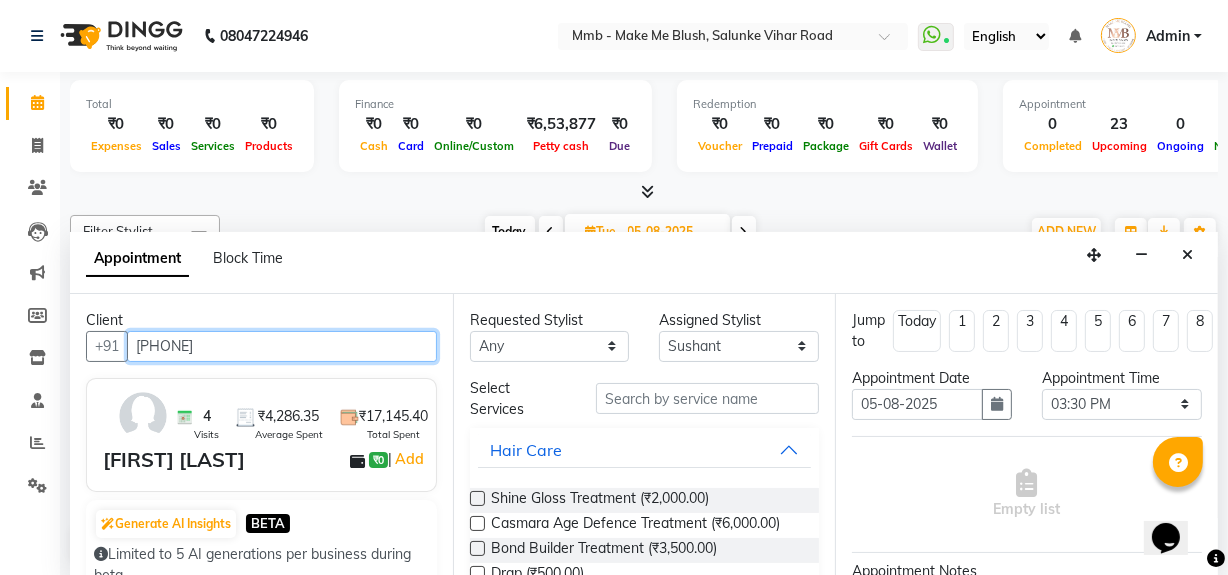 type on "9822043129" 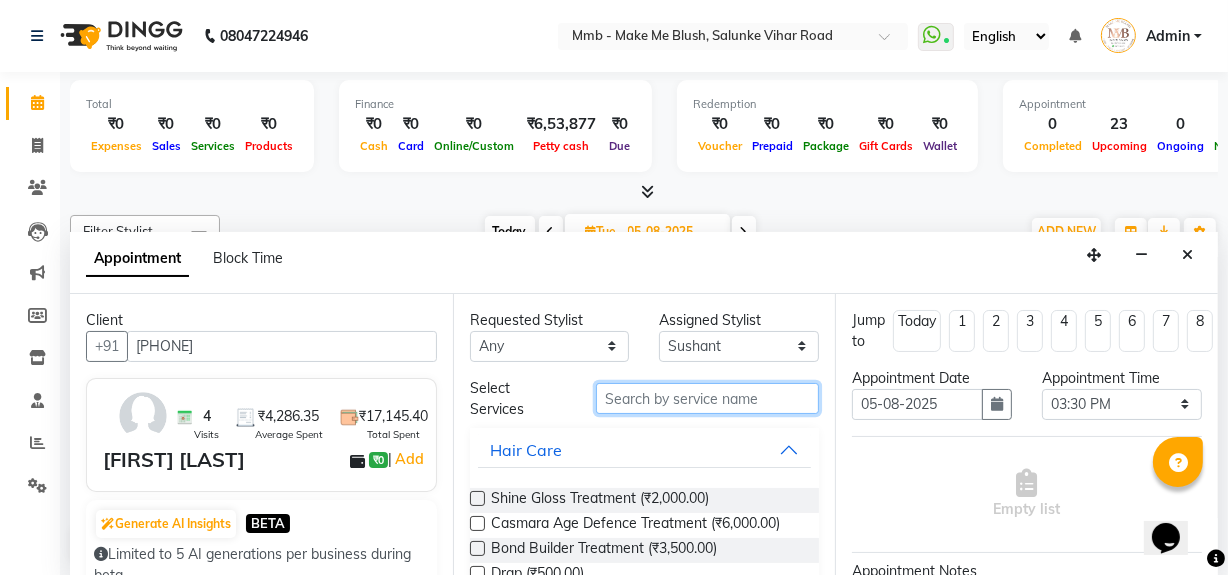 click at bounding box center [707, 398] 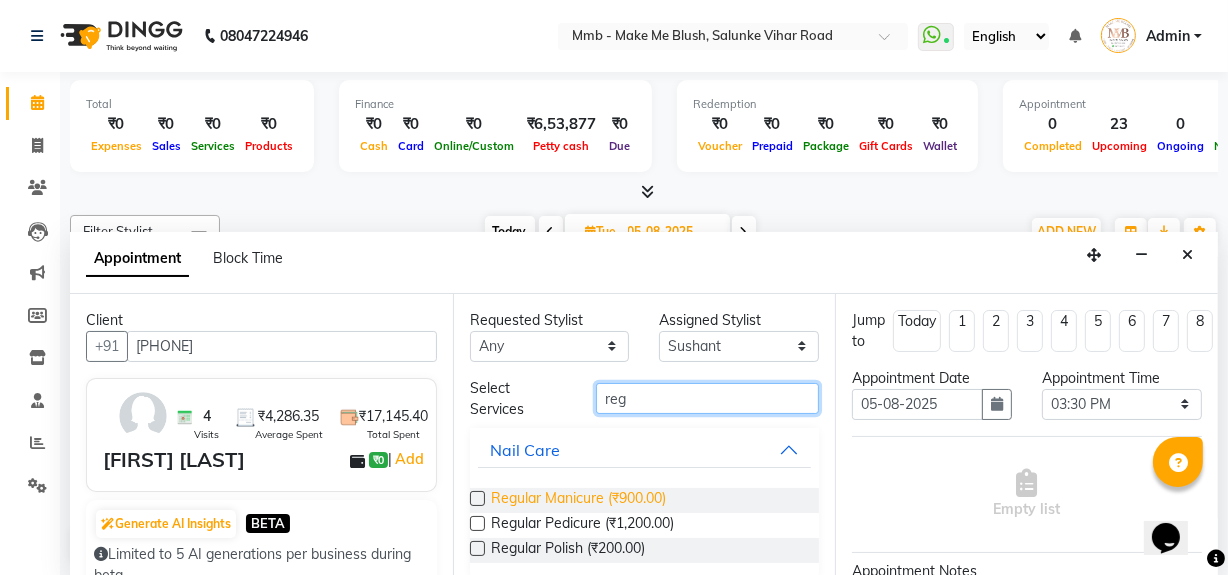 type on "reg" 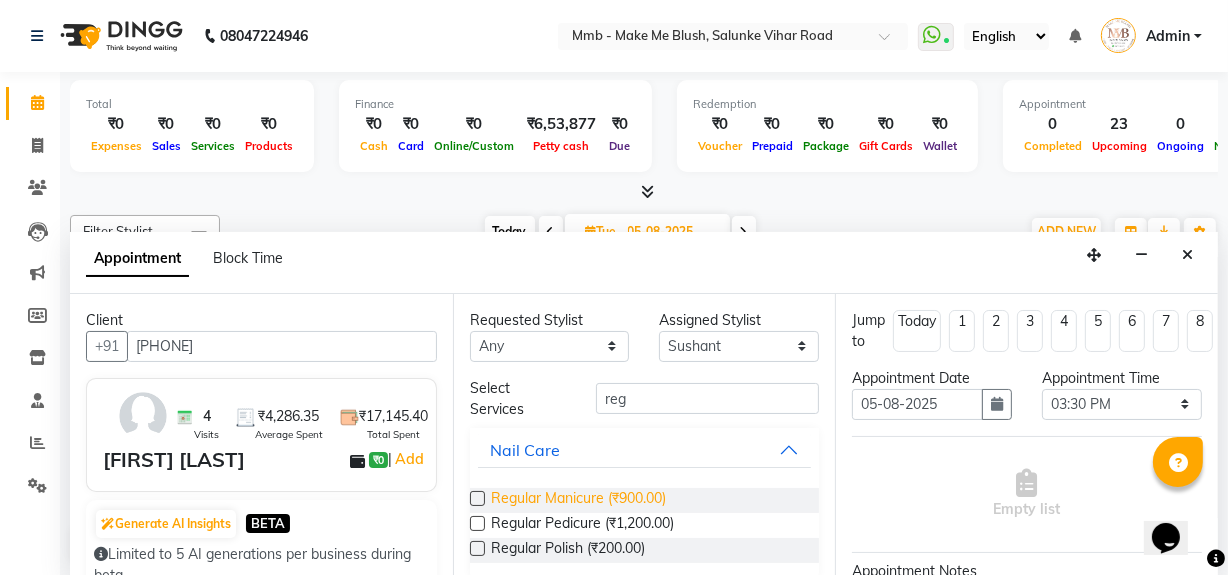 click on "Regular Manicure  (₹900.00)" at bounding box center (578, 500) 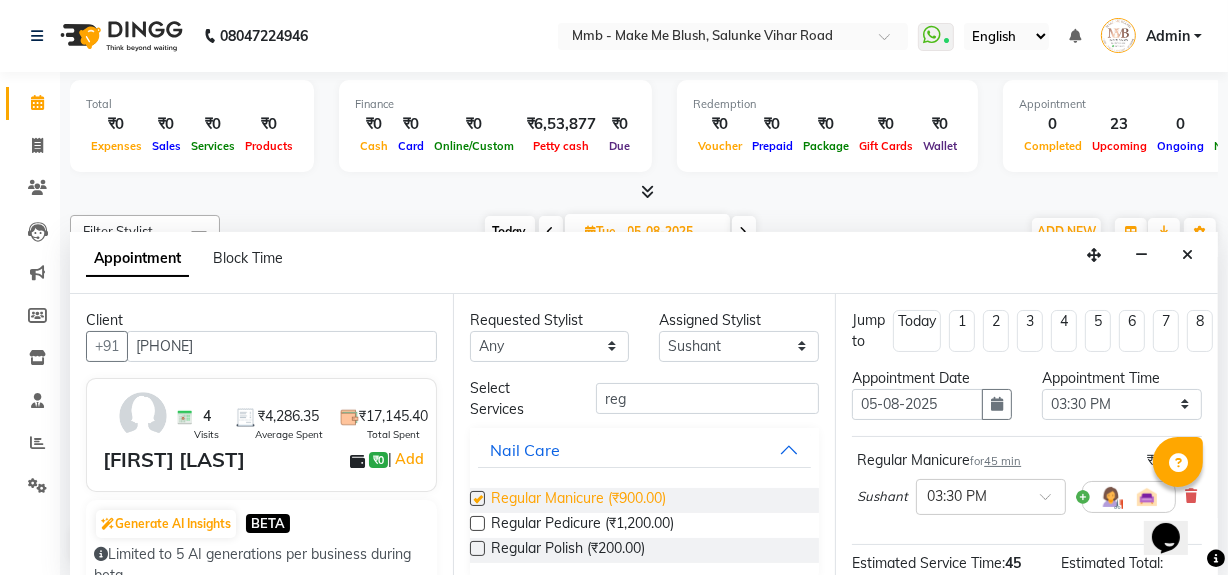checkbox on "false" 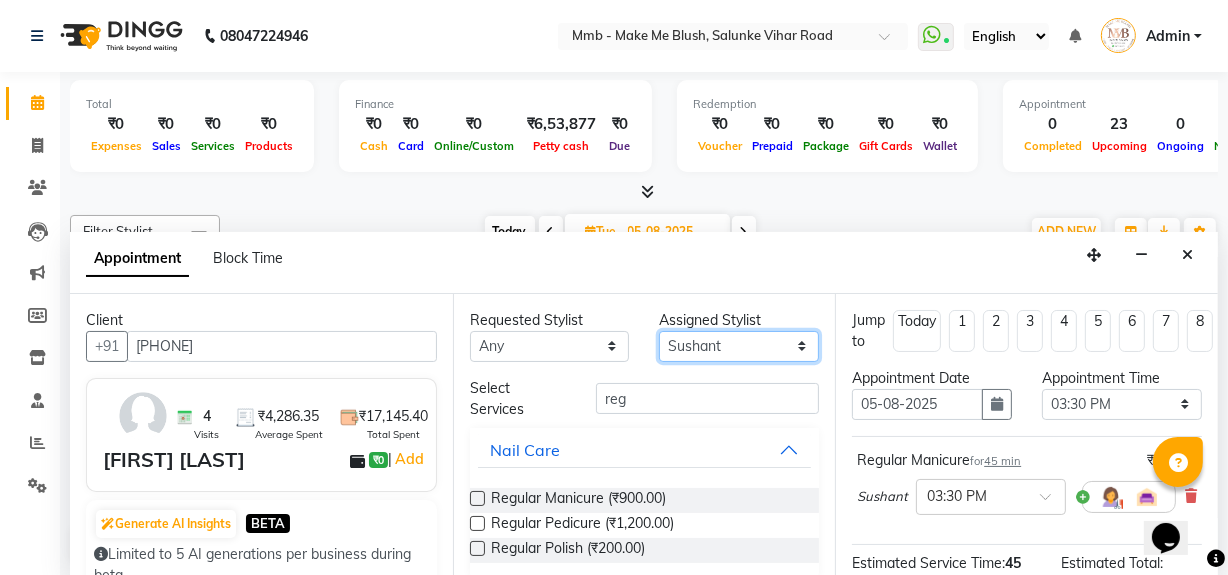 click on "Select Delilah Gauri Chauhan Lano Nikita Pawan Reshma Saima Sushant Urgen Dukpa Yuna" at bounding box center [739, 346] 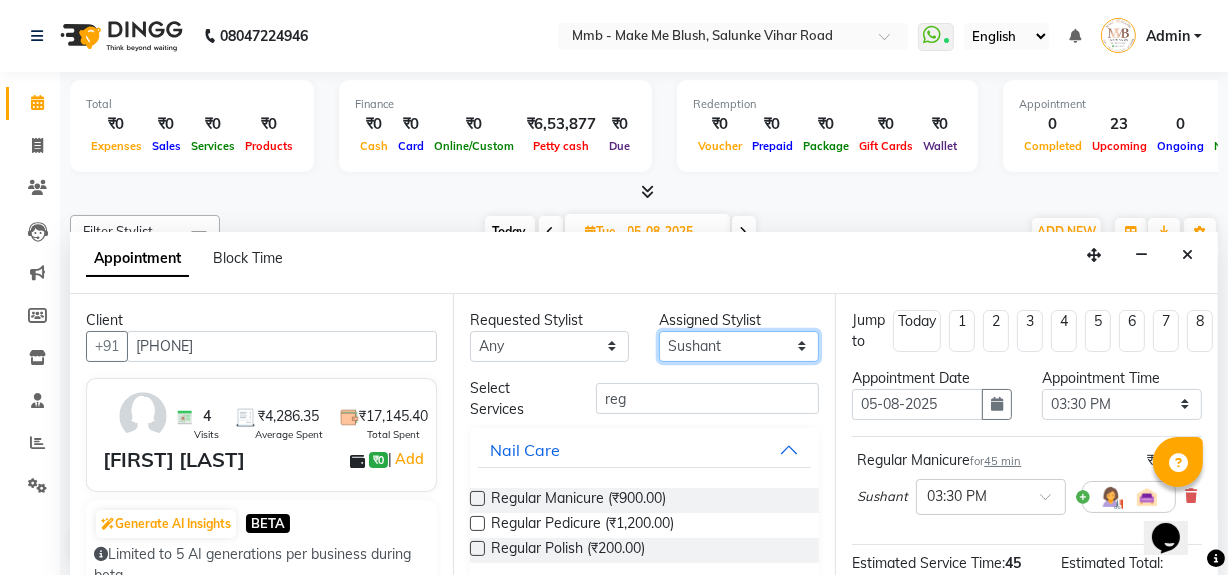 select on "67875" 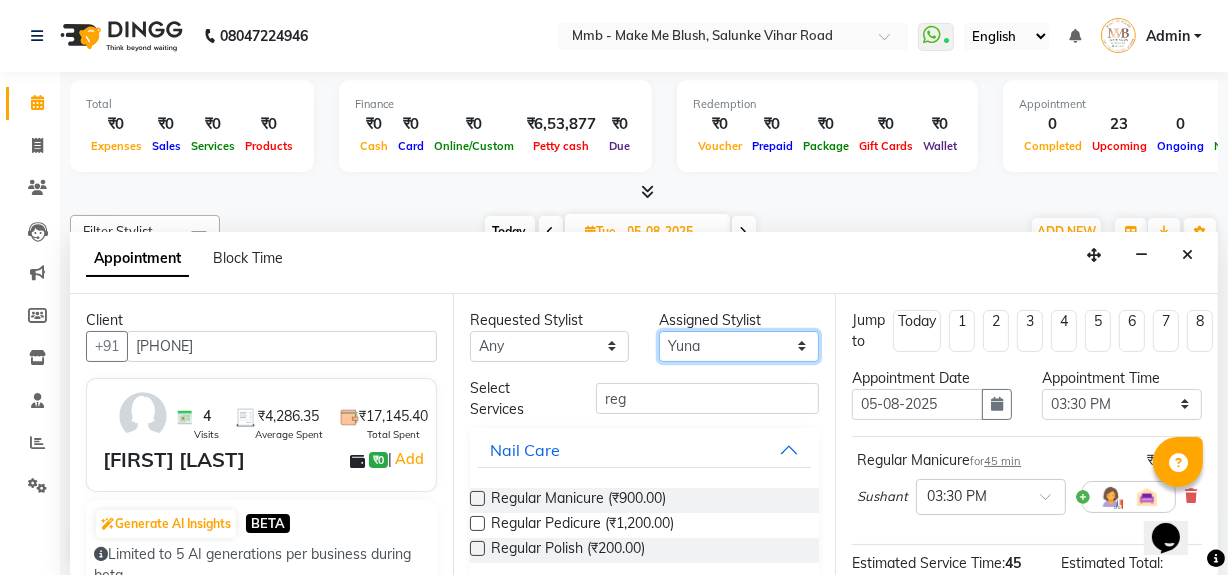 click on "Select Delilah Gauri Chauhan Lano Nikita Pawan Reshma Saima Sushant Urgen Dukpa Yuna" at bounding box center [739, 346] 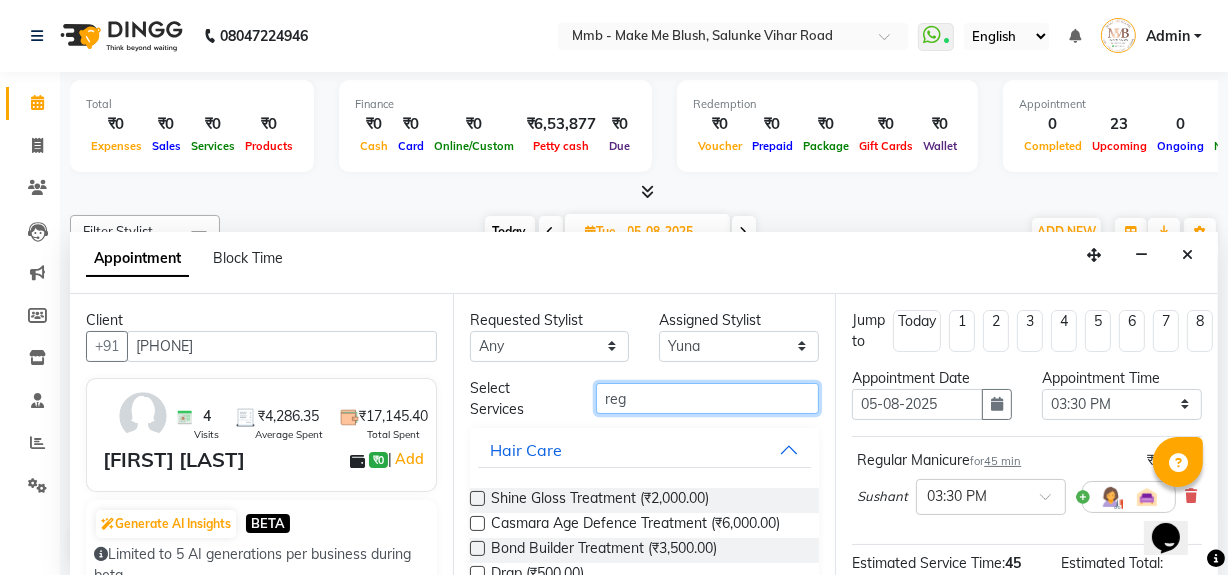 click on "reg" at bounding box center (707, 398) 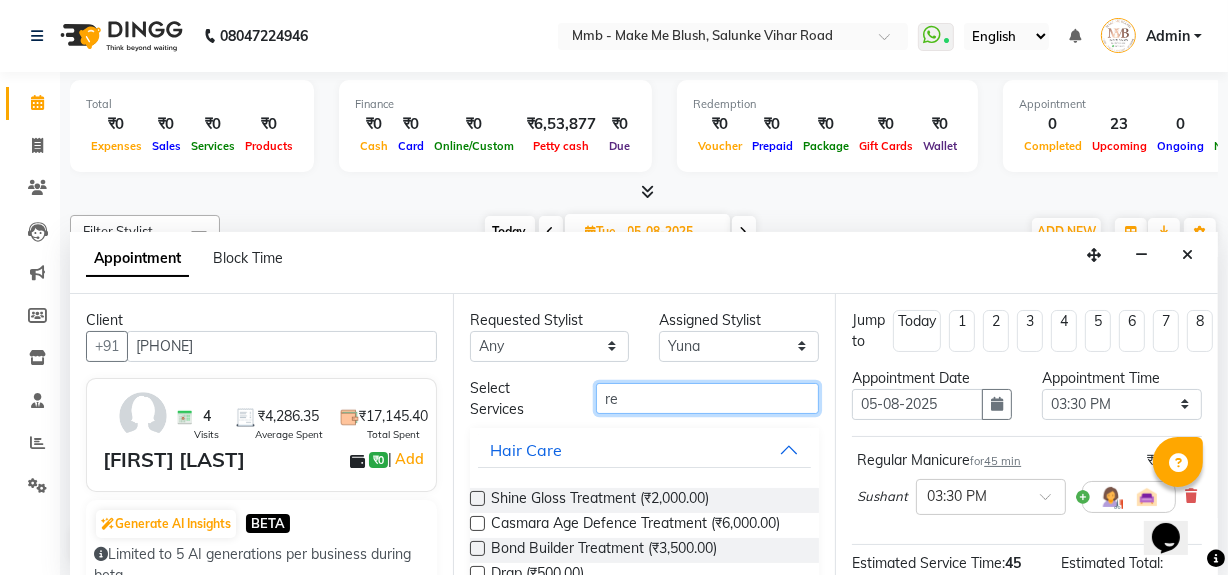 type on "r" 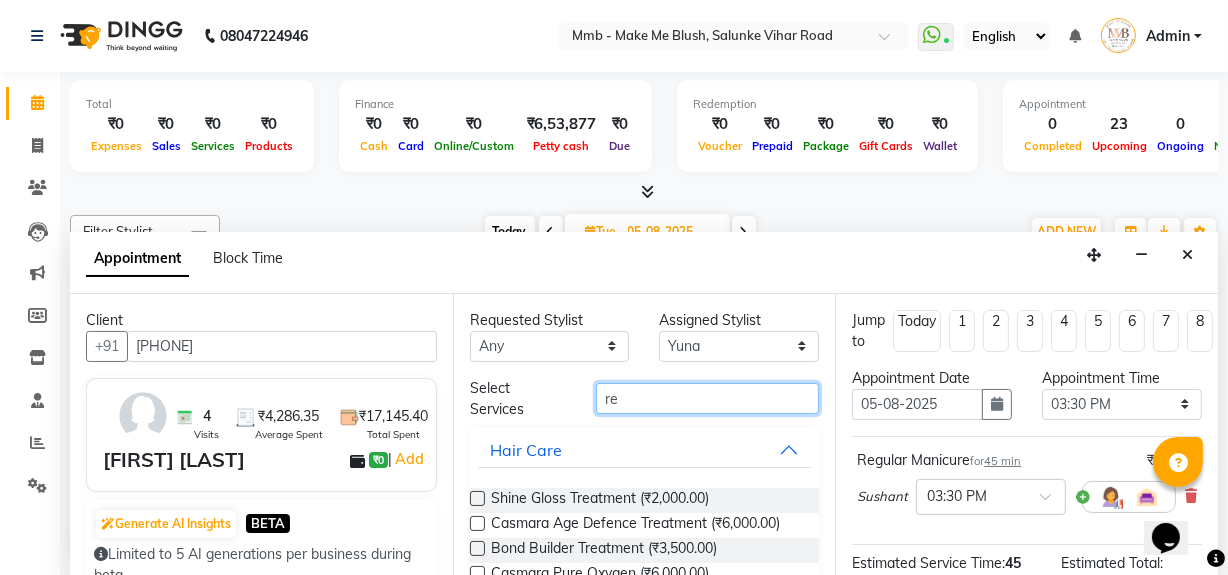 type on "reg" 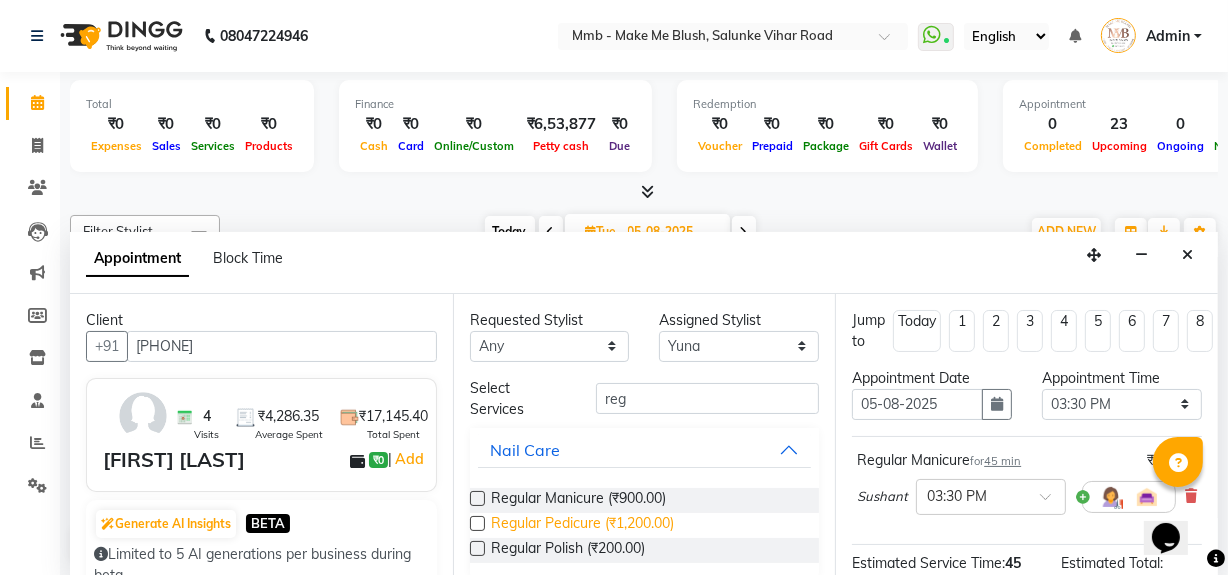 click on "Regular Pedicure  (₹1,200.00)" at bounding box center (582, 525) 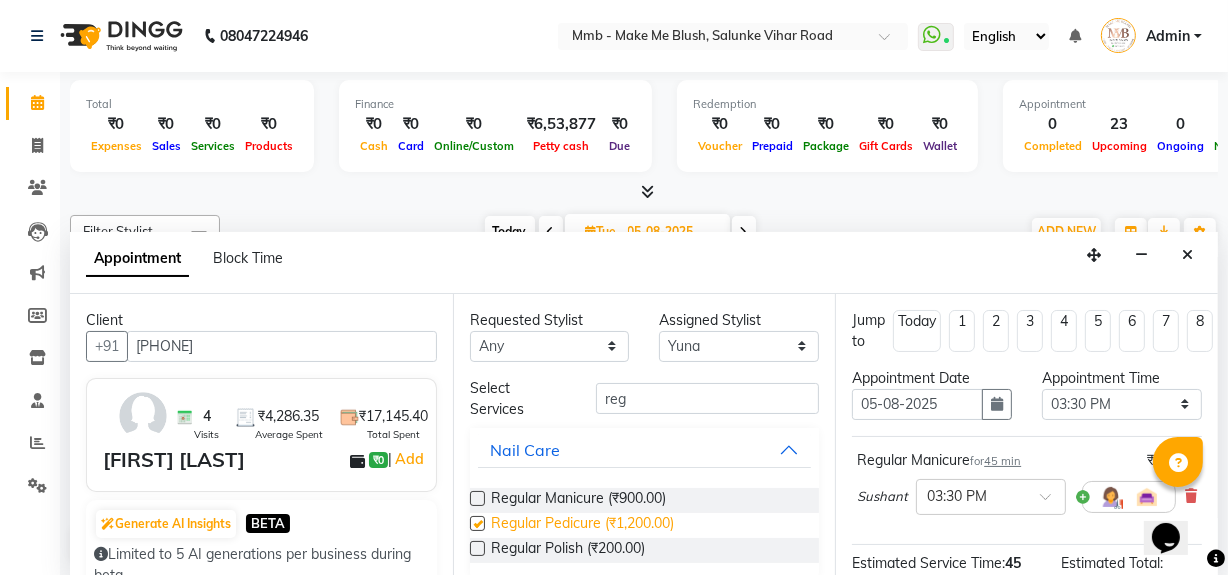 checkbox on "false" 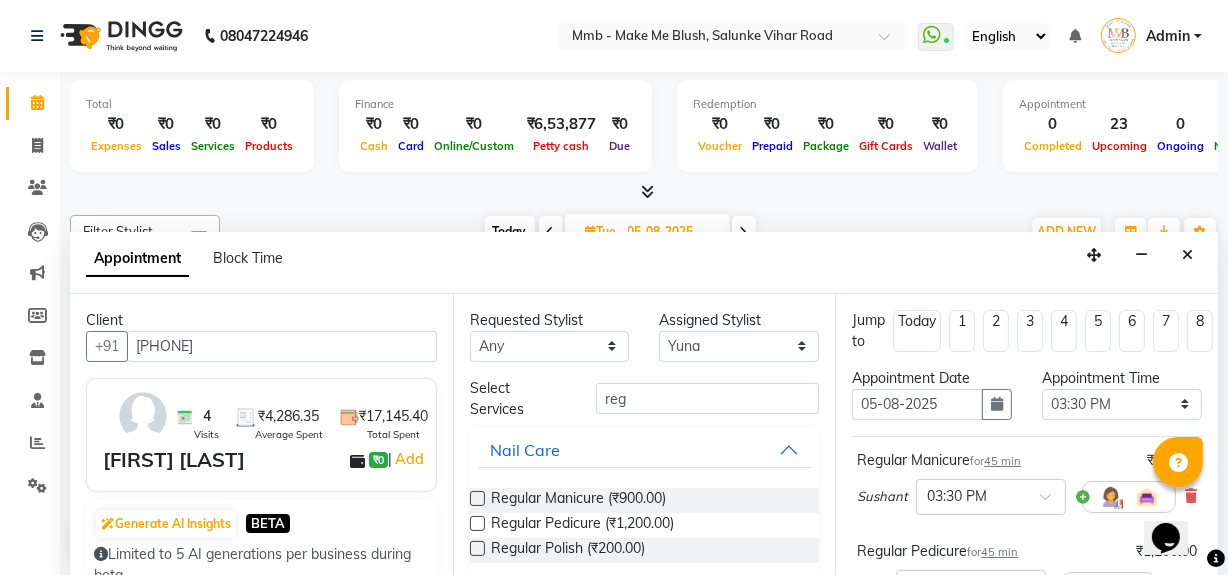scroll, scrollTop: 235, scrollLeft: 0, axis: vertical 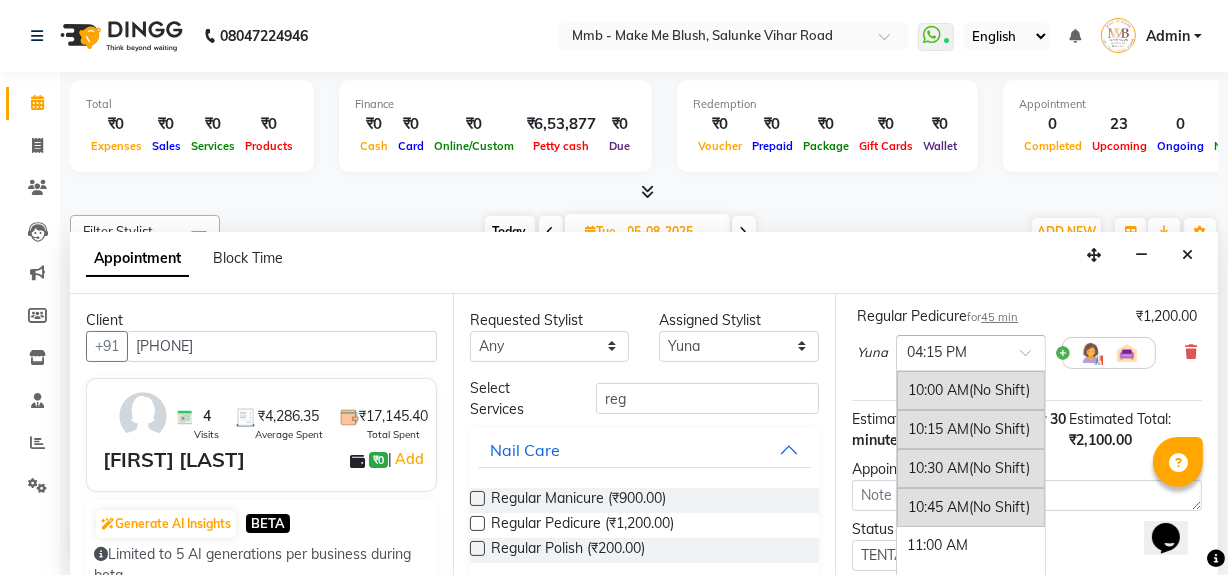 click at bounding box center (1032, 358) 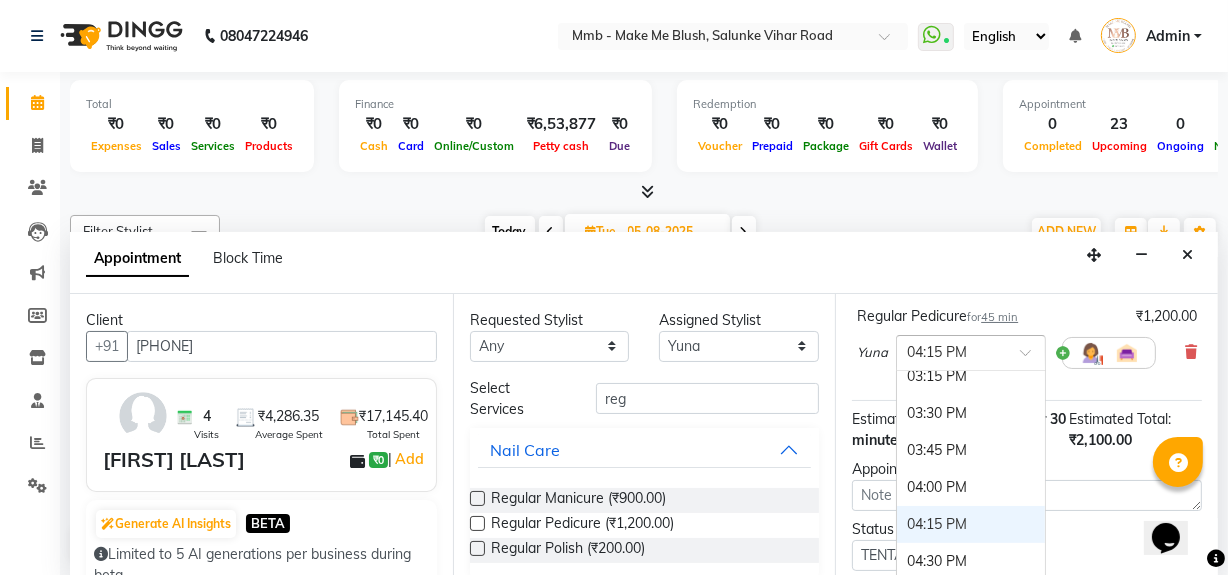 scroll, scrollTop: 786, scrollLeft: 0, axis: vertical 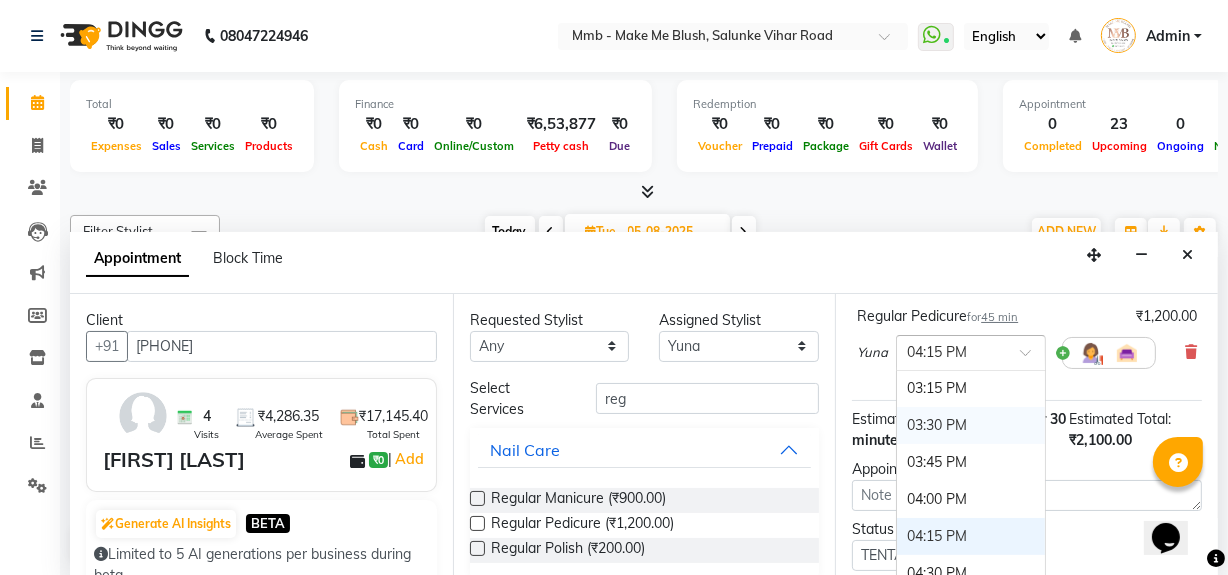 click on "03:30 PM" at bounding box center (971, 425) 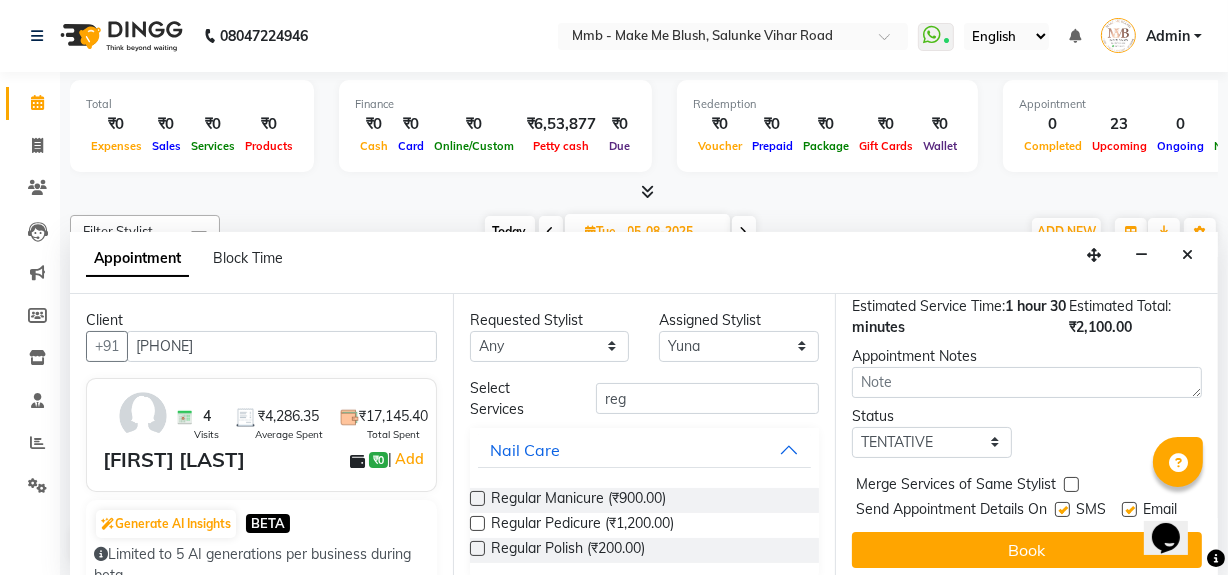 scroll, scrollTop: 405, scrollLeft: 0, axis: vertical 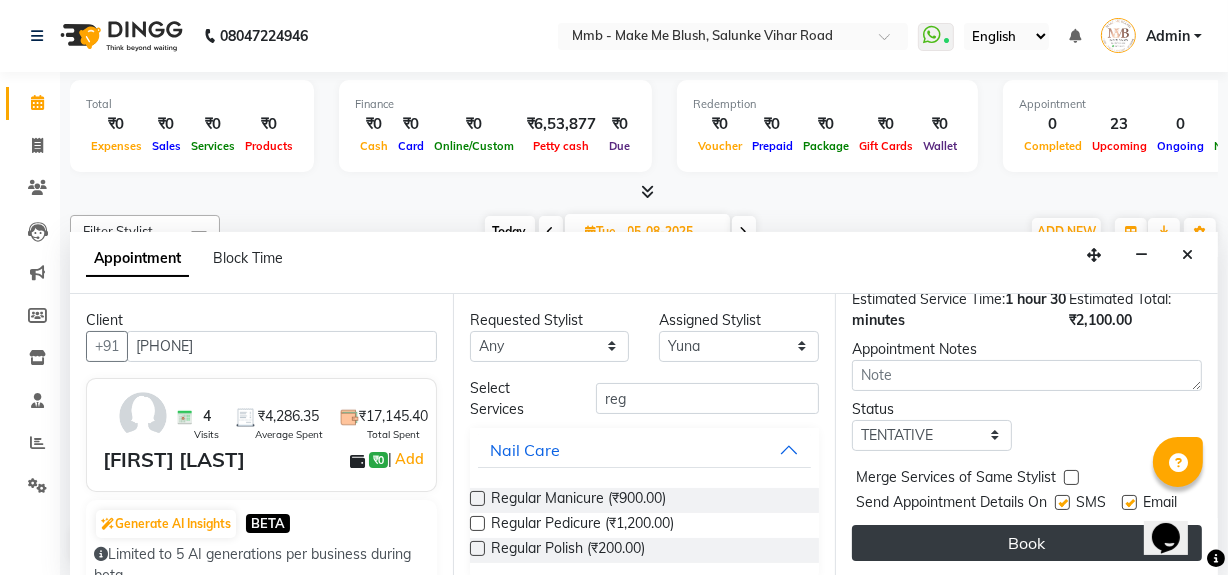 click on "Book" at bounding box center [1027, 543] 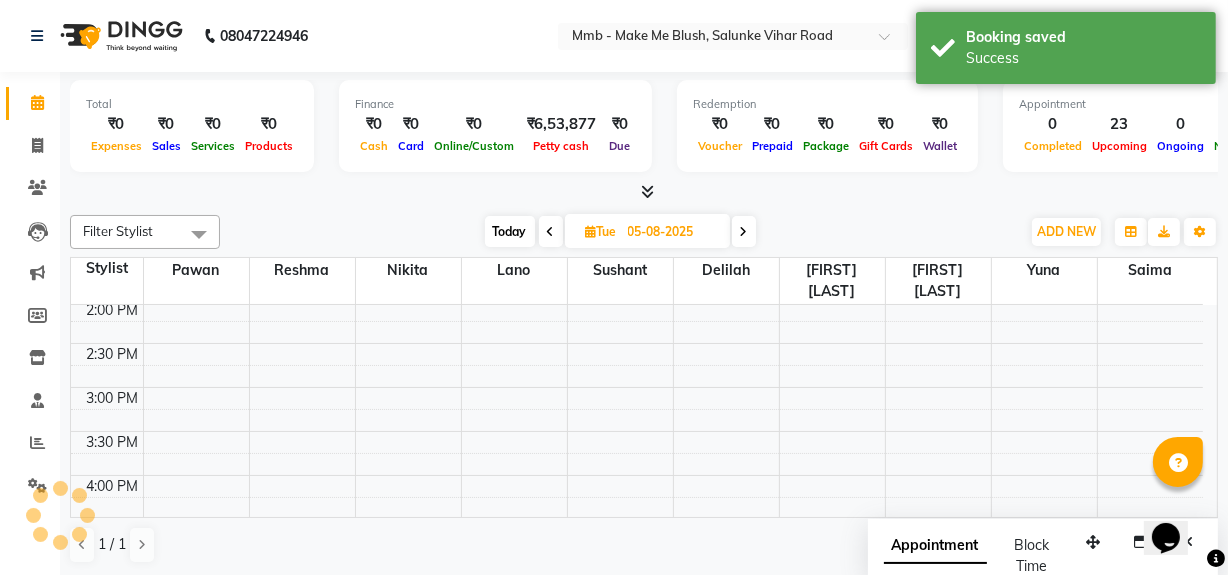 scroll, scrollTop: 0, scrollLeft: 0, axis: both 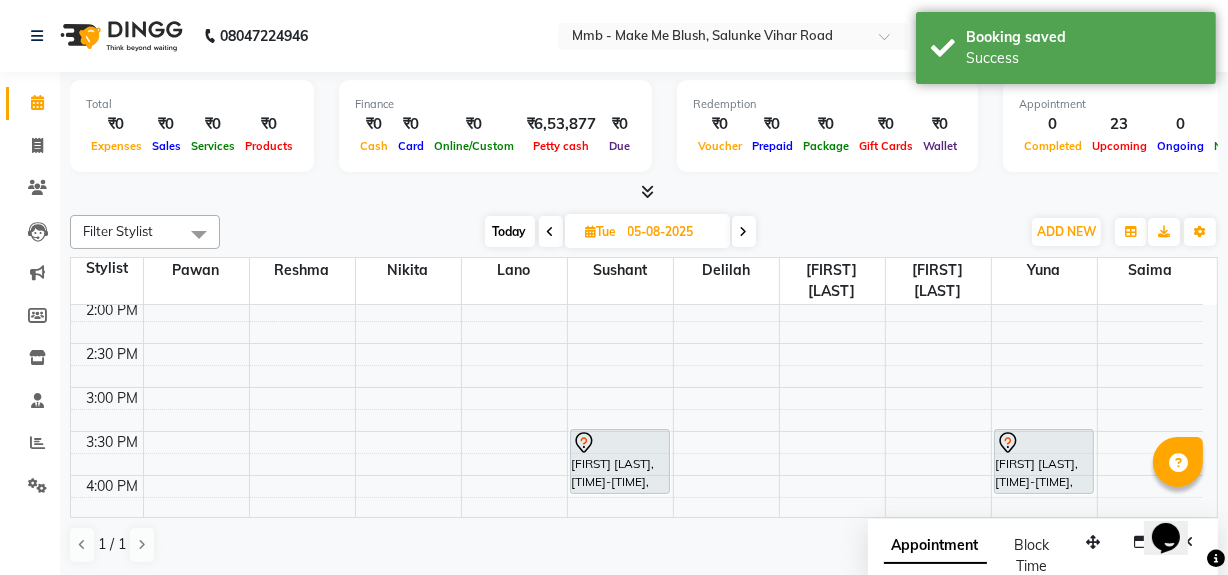 click on "Appointment Block Time" at bounding box center (1043, 560) 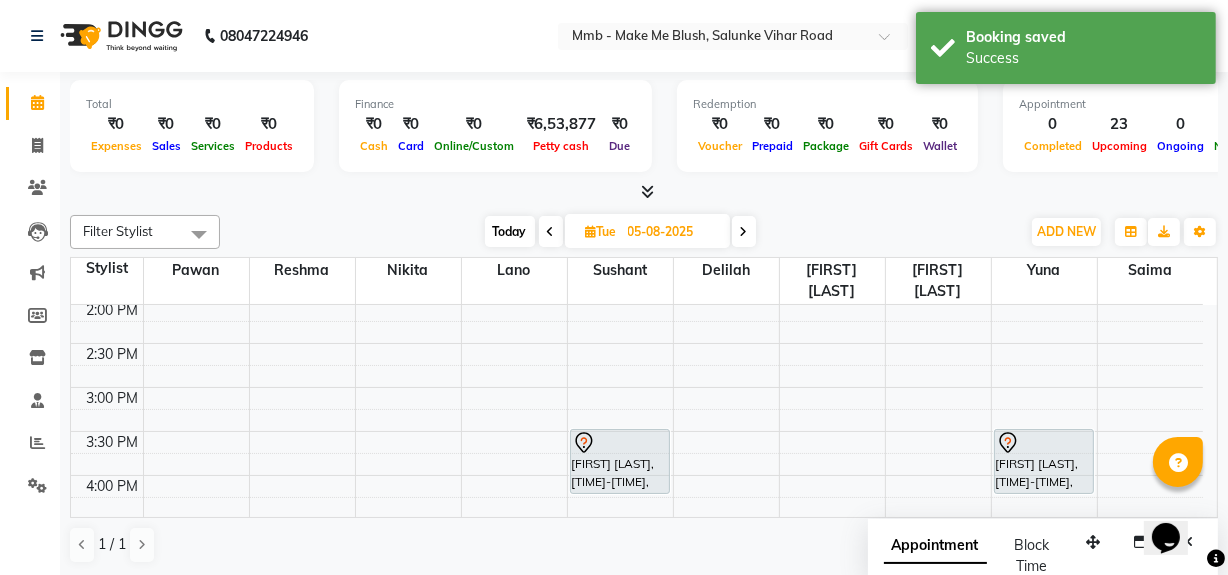 click on "Today" at bounding box center (510, 231) 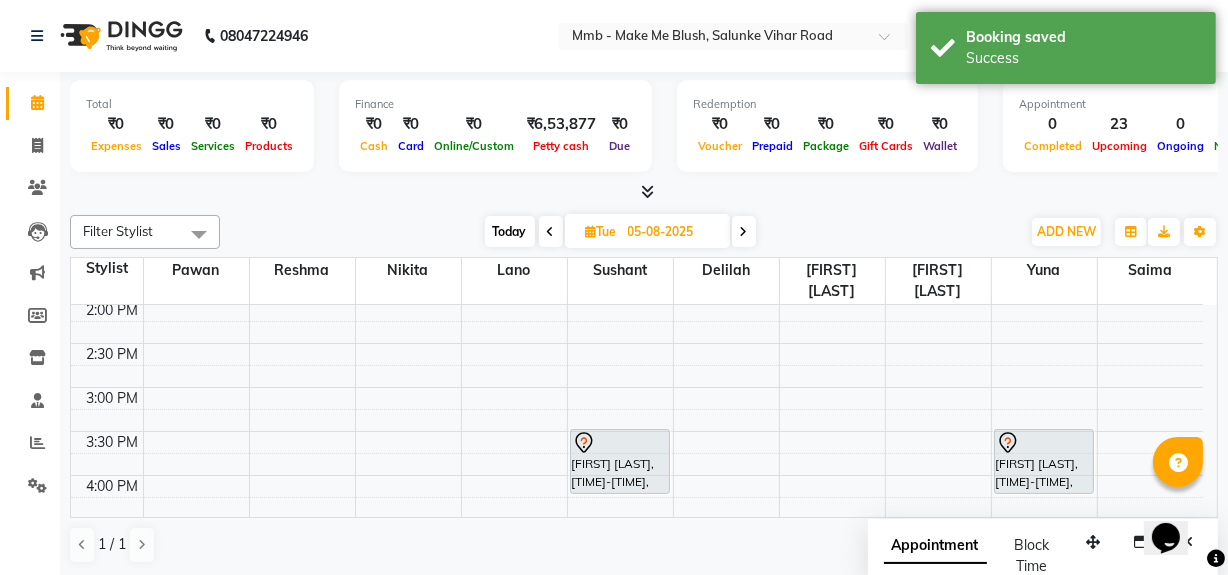 type on "02-08-2025" 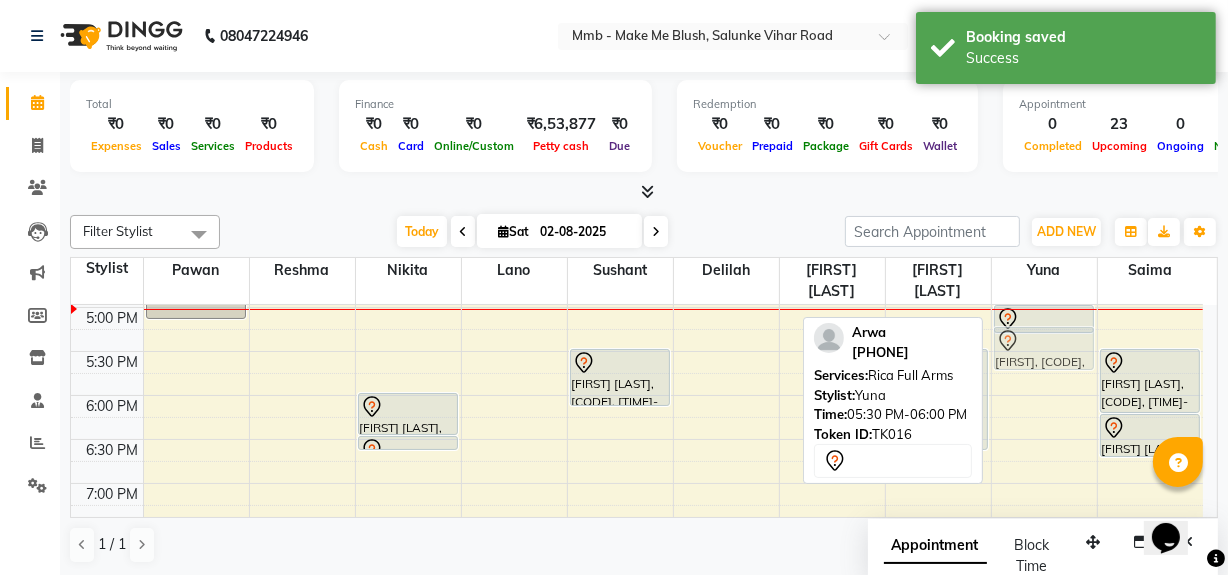 scroll, scrollTop: 700, scrollLeft: 0, axis: vertical 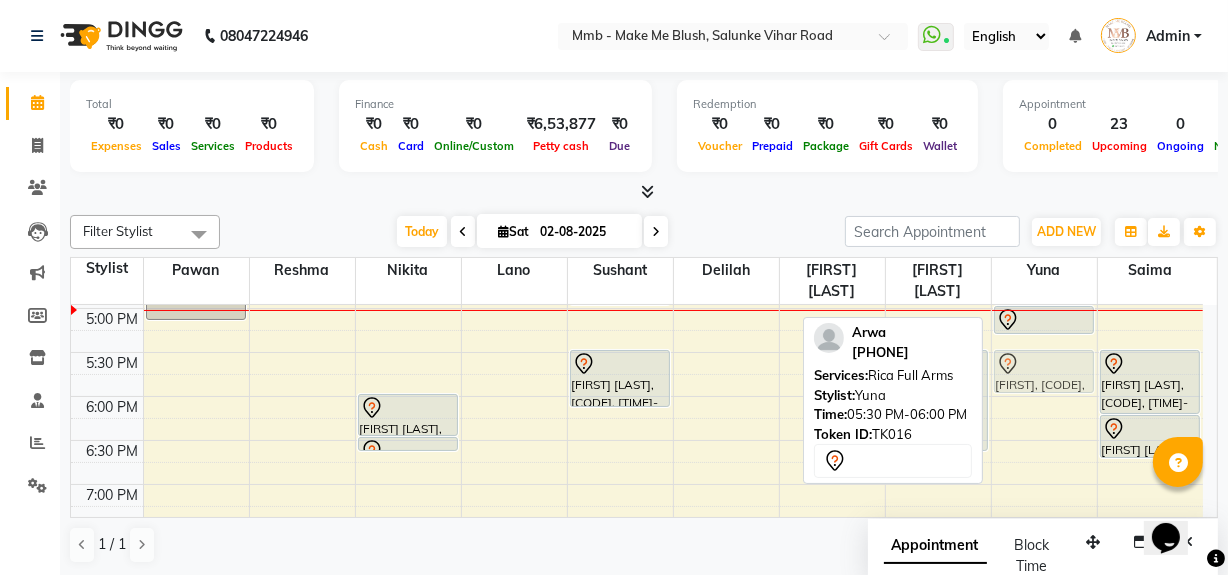 click on "Simriti Vaswani, TK08, 01:00 PM-01:30 PM, Head Massages             Noopur Jha, TK12, 02:30 PM-03:15 PM, Head Neck Solder Back Massages              Arwa, TK16, 05:00 PM-05:20 PM, Rica Half Legs             Arwa, TK16, 05:30 PM-06:00 PM, Rica Full Arms             Arwa, TK16, 05:30 PM-06:00 PM, Rica Full Arms" at bounding box center (1044, 132) 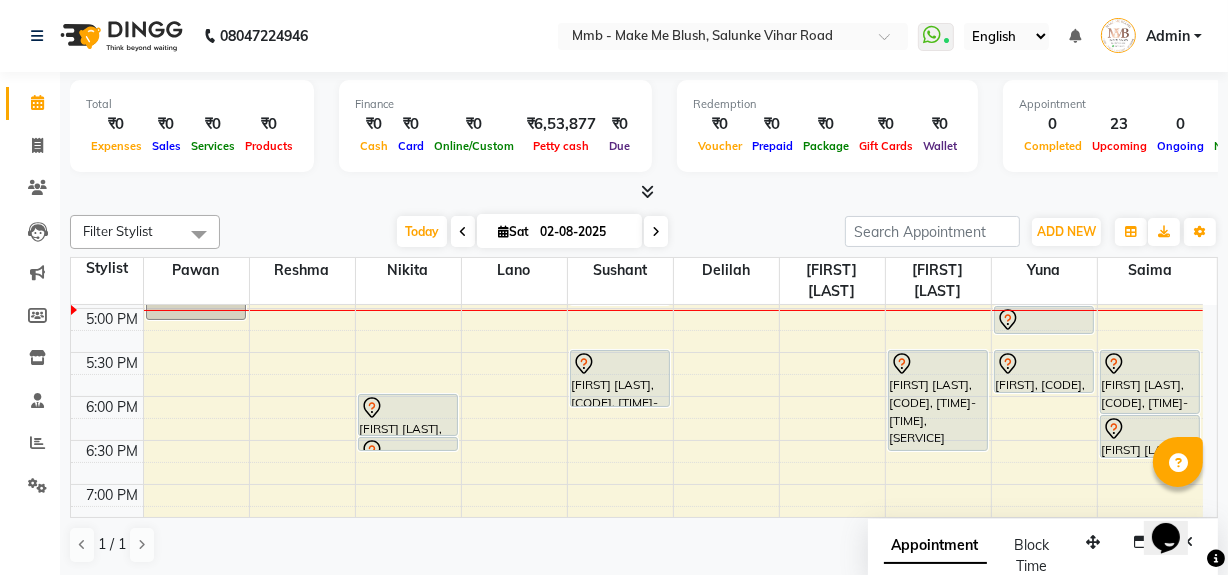 click on "Opens Chat This icon Opens the chat window." at bounding box center [1175, 502] 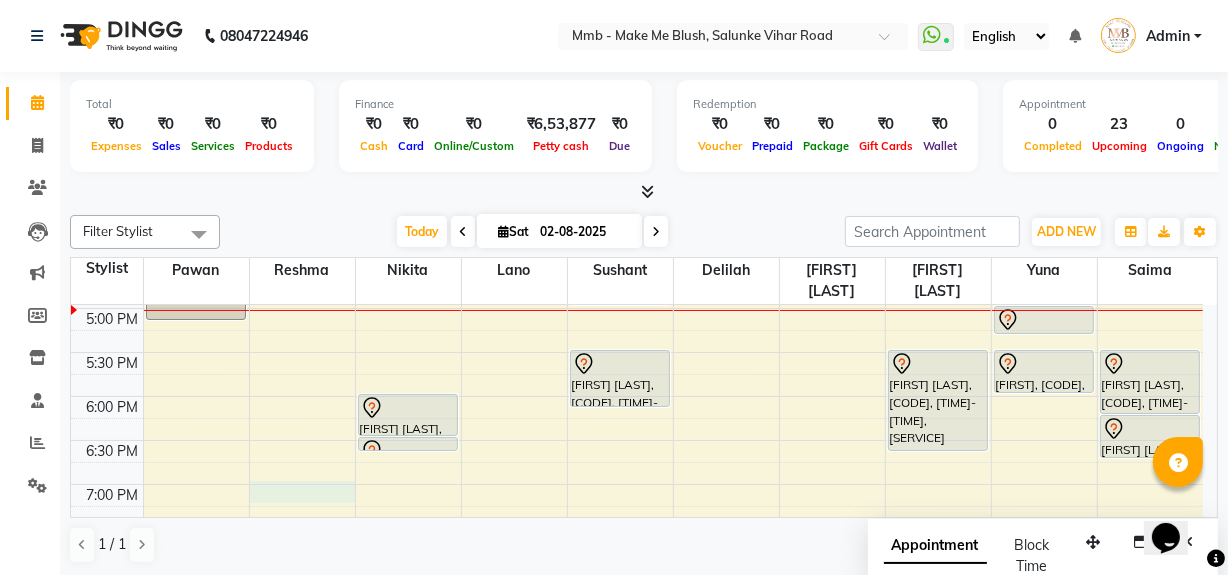 click on "9:00 AM 9:30 AM 10:00 AM 10:30 AM 11:00 AM 11:30 AM 12:00 PM 12:30 PM 1:00 PM 1:30 PM 2:00 PM 2:30 PM 3:00 PM 3:30 PM 4:00 PM 4:30 PM 5:00 PM 5:30 PM 6:00 PM 6:30 PM 7:00 PM 7:30 PM 8:00 PM 8:30 PM    Riddhi Bhog, TK01, 08:45 AM-09:55 AM, Roots Touchup Upto 1inch     Trisha Roy, TK13, 03:45 PM-04:00 PM, Eyebrows    Trisha Roy, TK13, 04:00 PM-05:10 PM, Roots Touchup Upto 1inch              Daayita Apaprajita, TK04, 11:30 AM-12:15 PM, Regular Manicure              Daayita Apaprajita, TK04, 12:15 PM-12:30 PM, Eyebrows             Simriti Vaswani, TK08, 01:00 PM-01:15 PM, Eyebrows             Simriti Vaswani, TK08, 01:15 PM-02:00 PM, Regular Pedicure              Daayita Apaprajita, TK04, 11:30 AM-12:15 PM, Regular Pedicure              Daayita Apaprajita, TK04, 12:15 PM-01:25 PM, Roots Touchup Upto 1inch              Munira Bootwala, TK14, 03:00 PM-04:00 PM, Purifying Facial Treatment             Carina Bhagchandani, TK11, 06:00 PM-06:30 PM, Rica bikini" at bounding box center (637, 132) 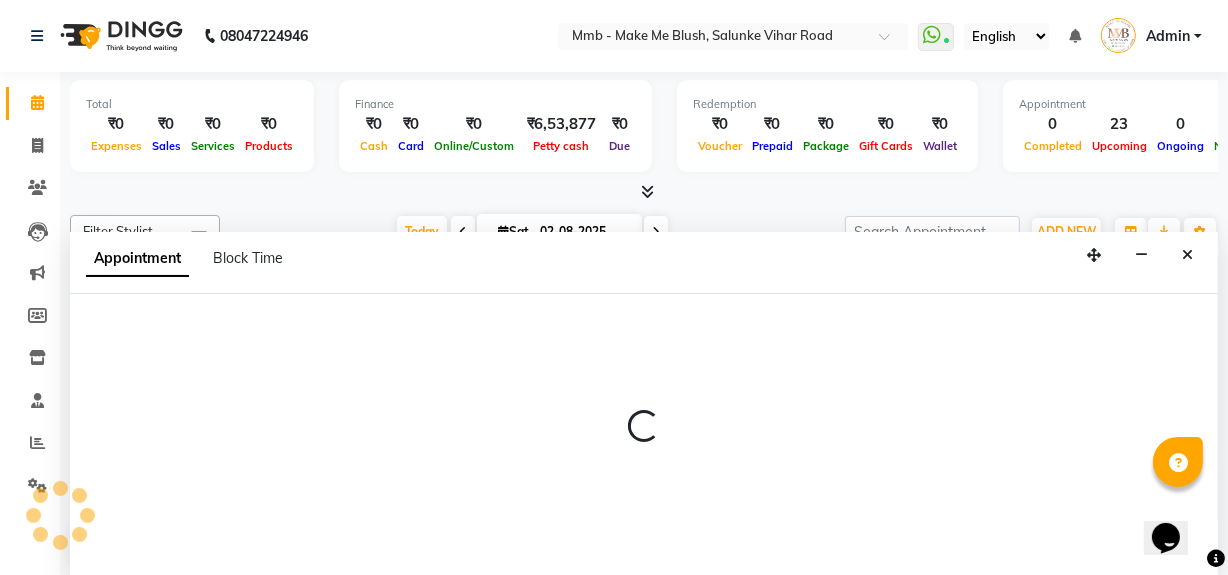 scroll, scrollTop: 0, scrollLeft: 0, axis: both 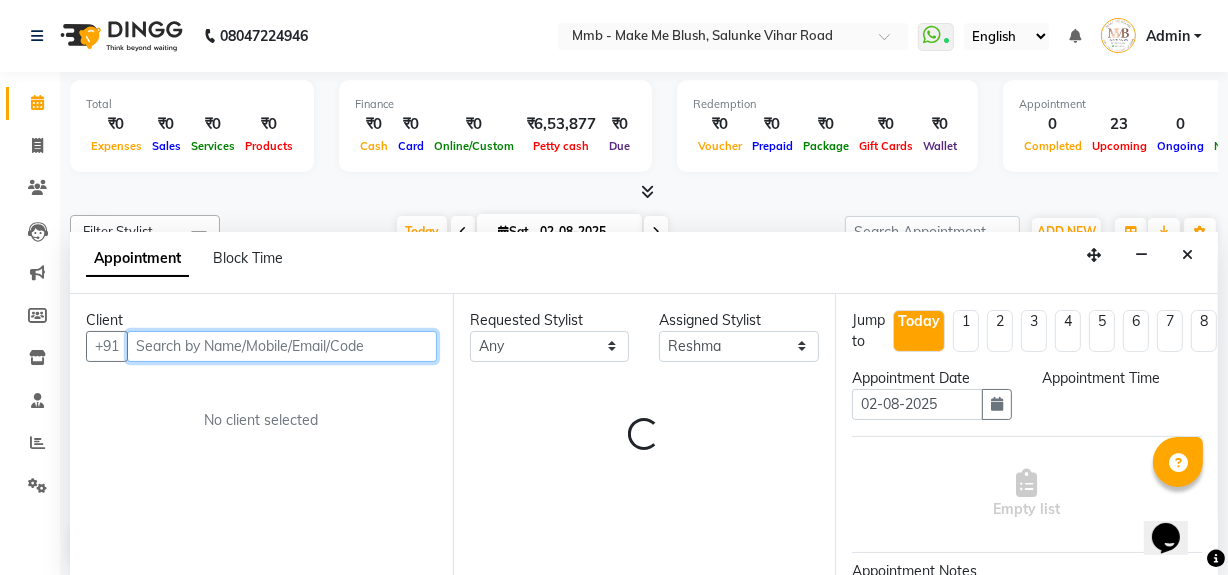select on "1140" 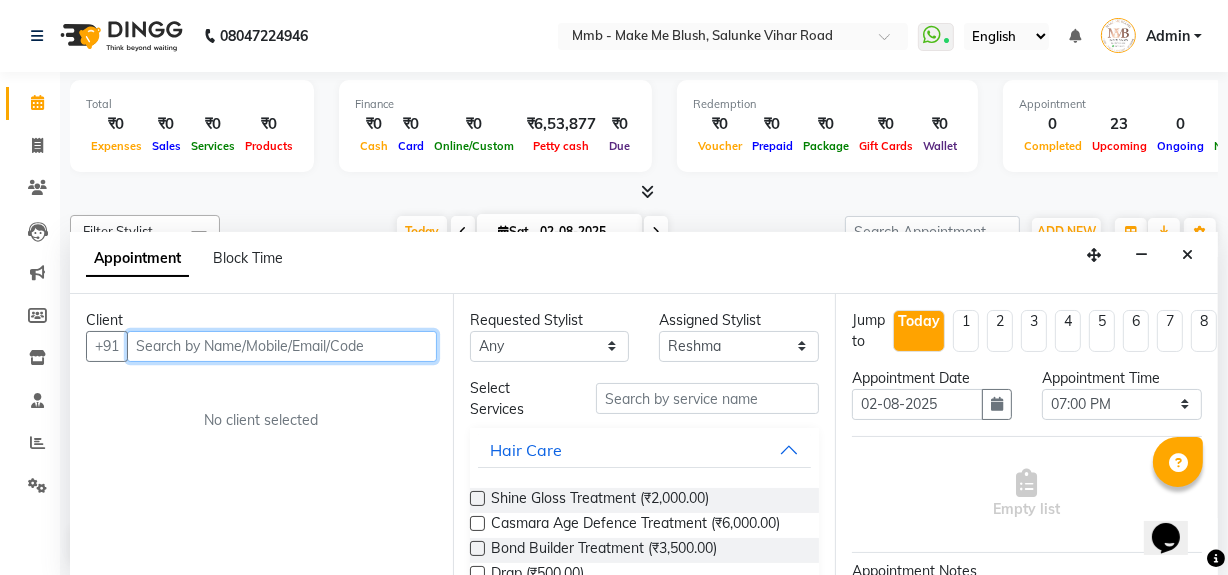 click at bounding box center (282, 346) 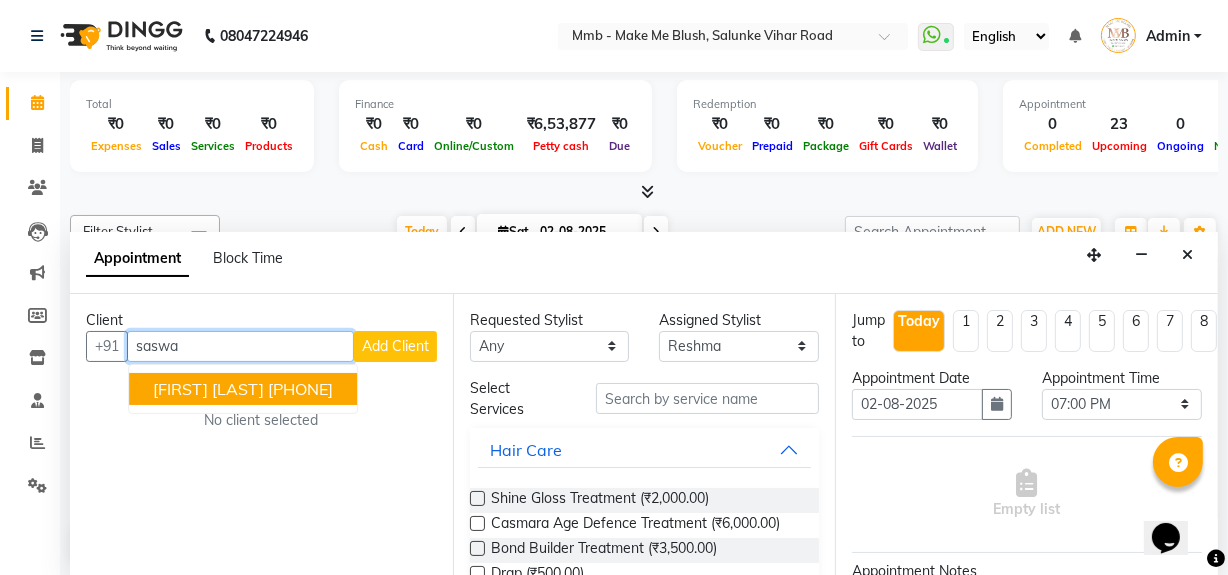 click on "Saswati Parida" at bounding box center [208, 389] 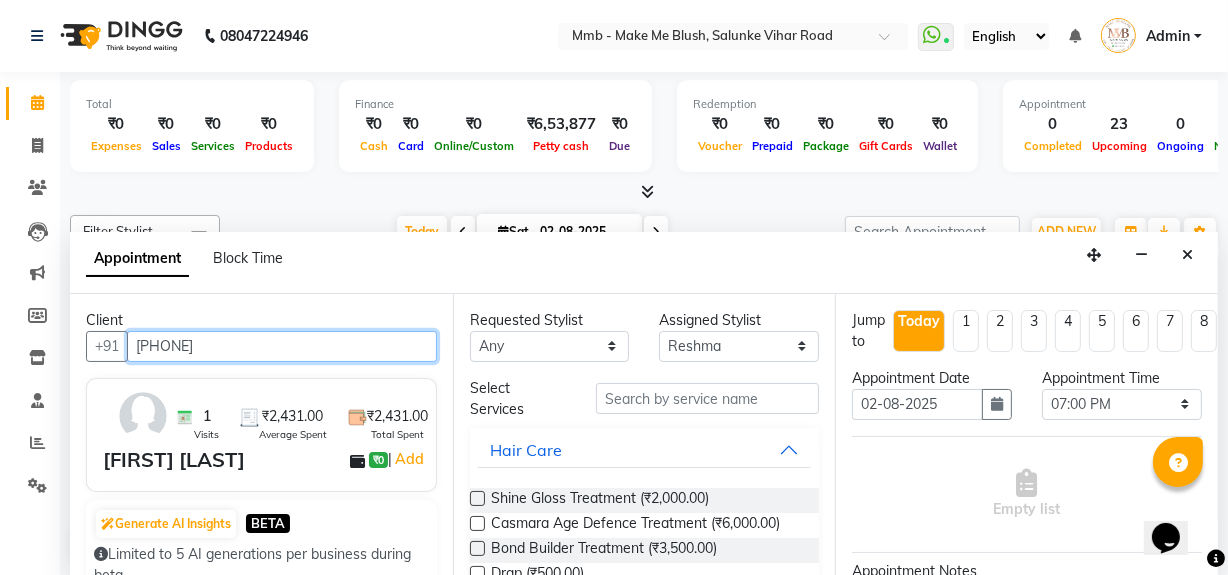 type on "7021112843" 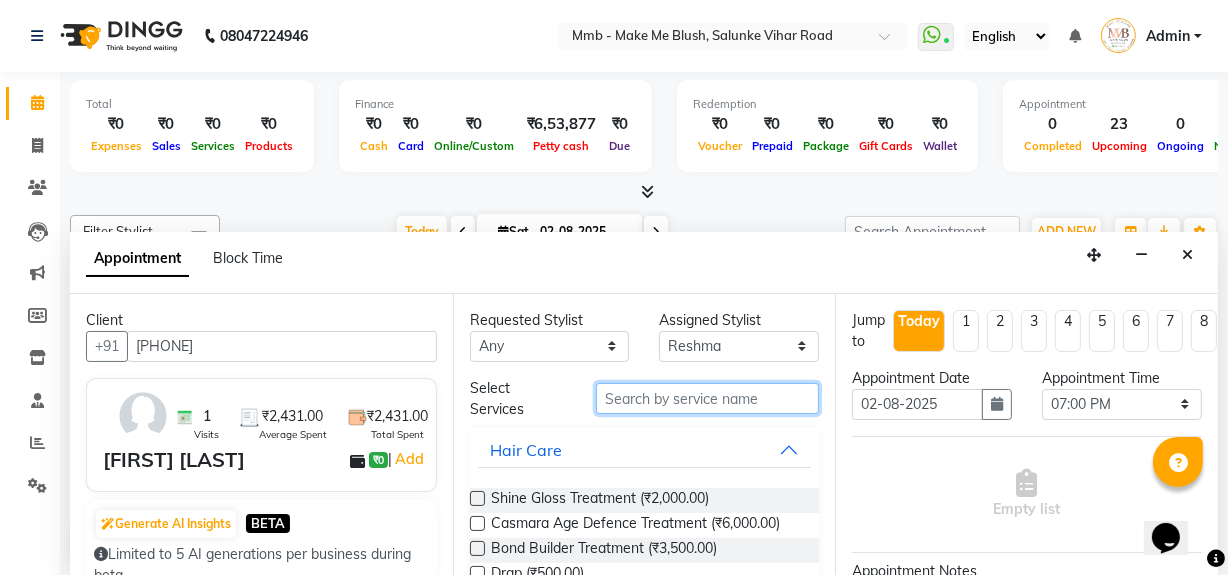 click at bounding box center (707, 398) 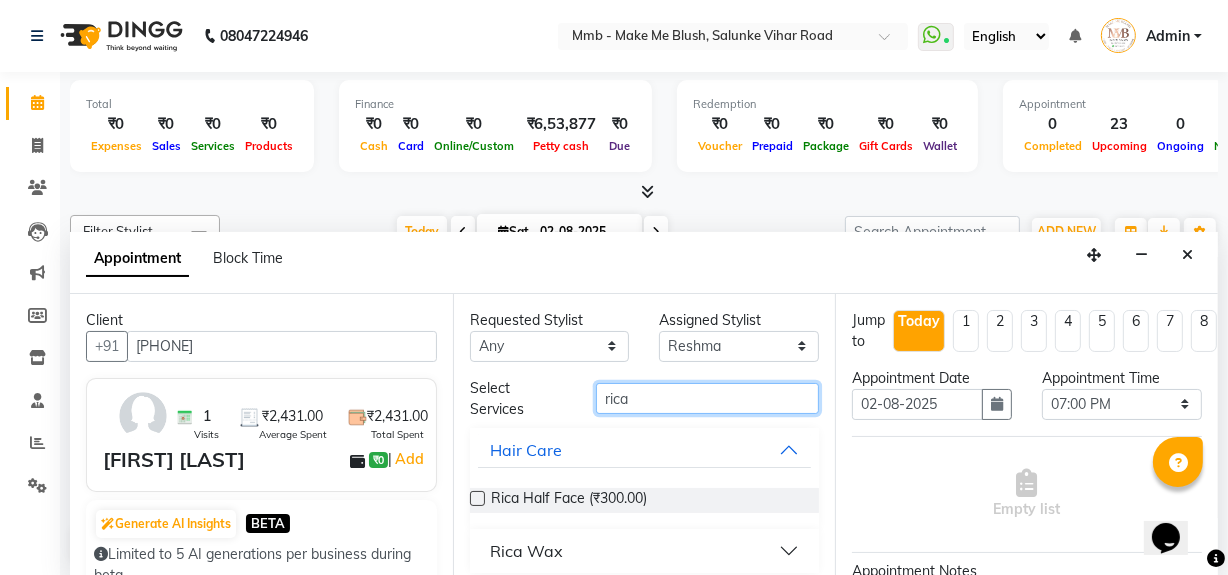 scroll, scrollTop: 10, scrollLeft: 0, axis: vertical 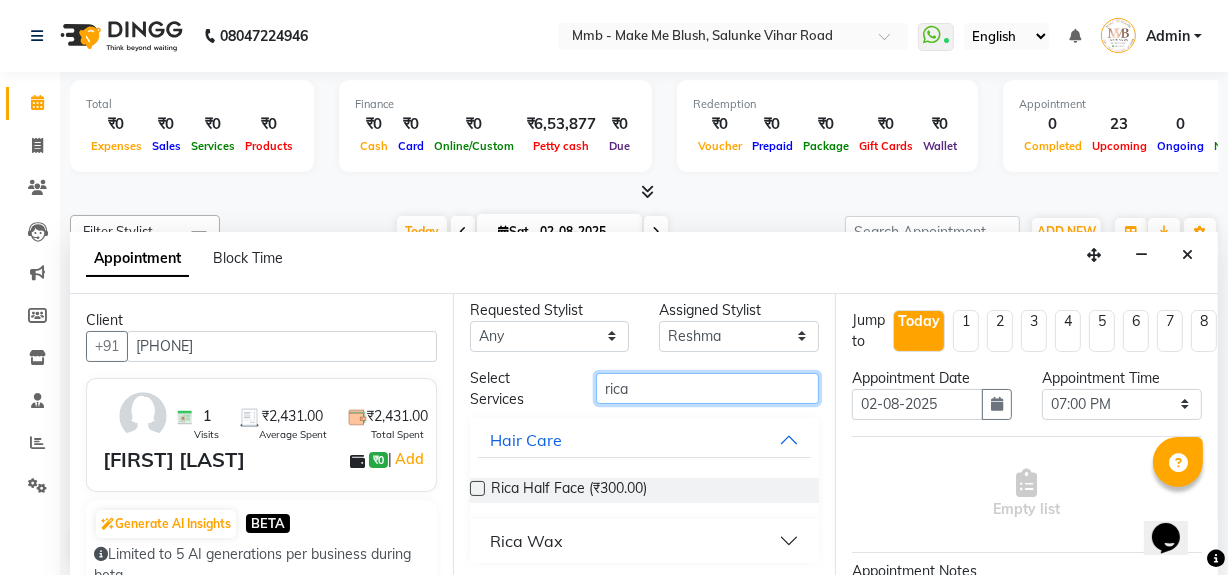 type on "rica" 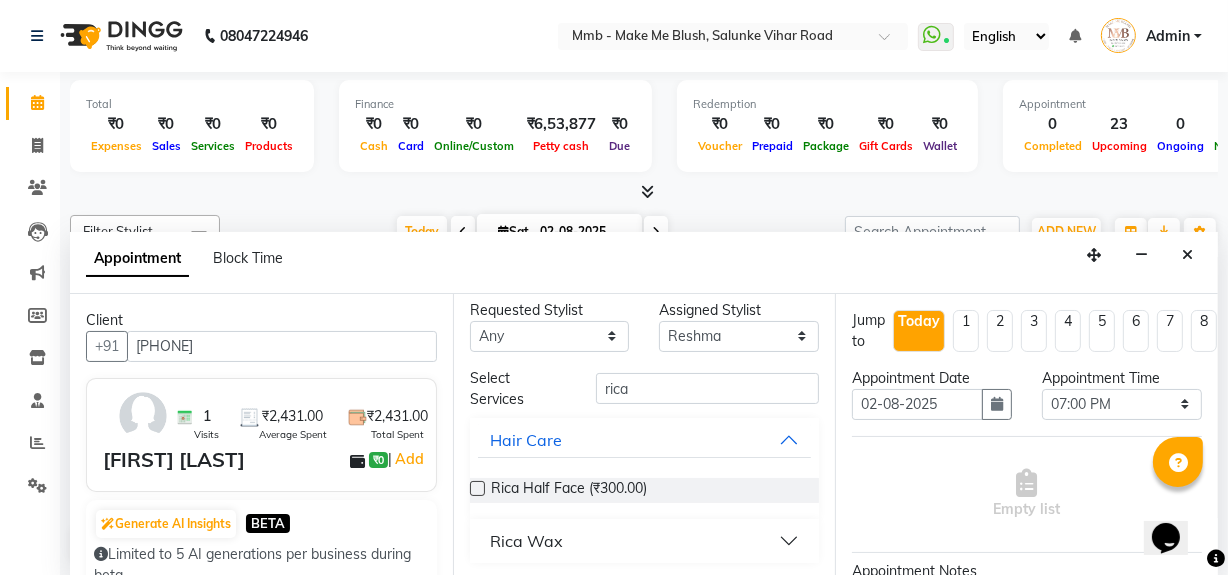 click on "Rica Wax" at bounding box center [645, 541] 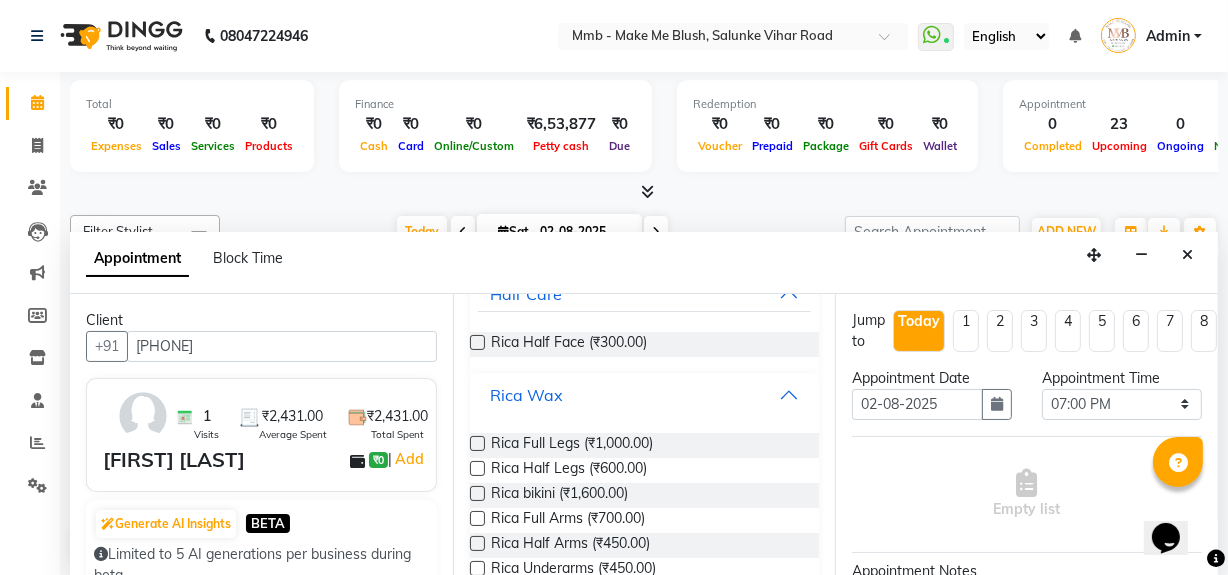 scroll, scrollTop: 192, scrollLeft: 0, axis: vertical 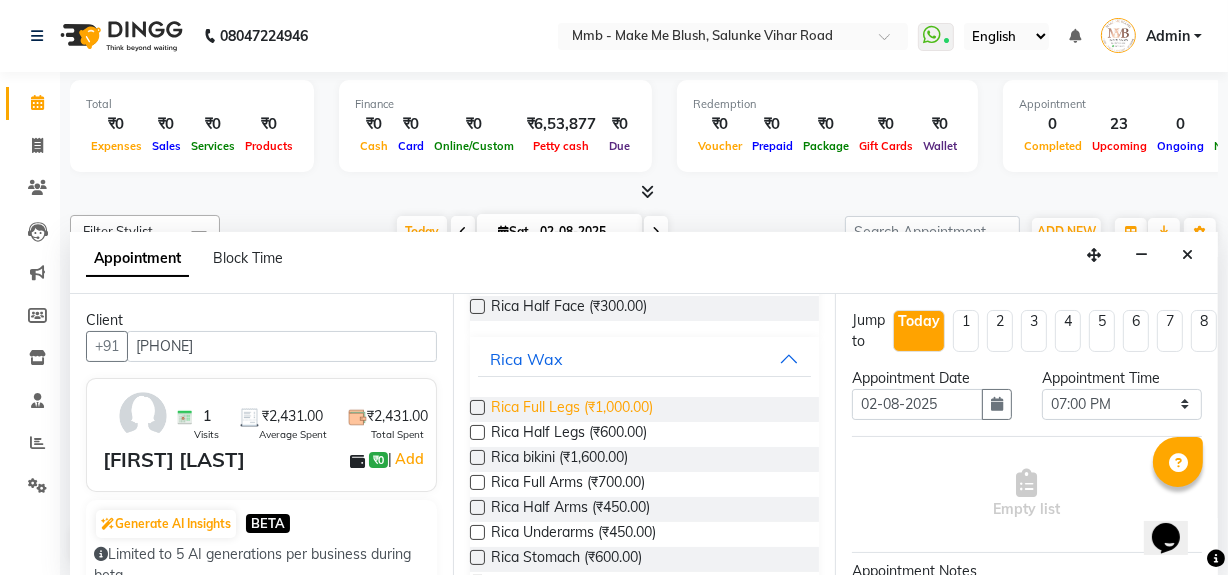 click on "Rica  Full Legs (₹1,000.00)" at bounding box center [572, 409] 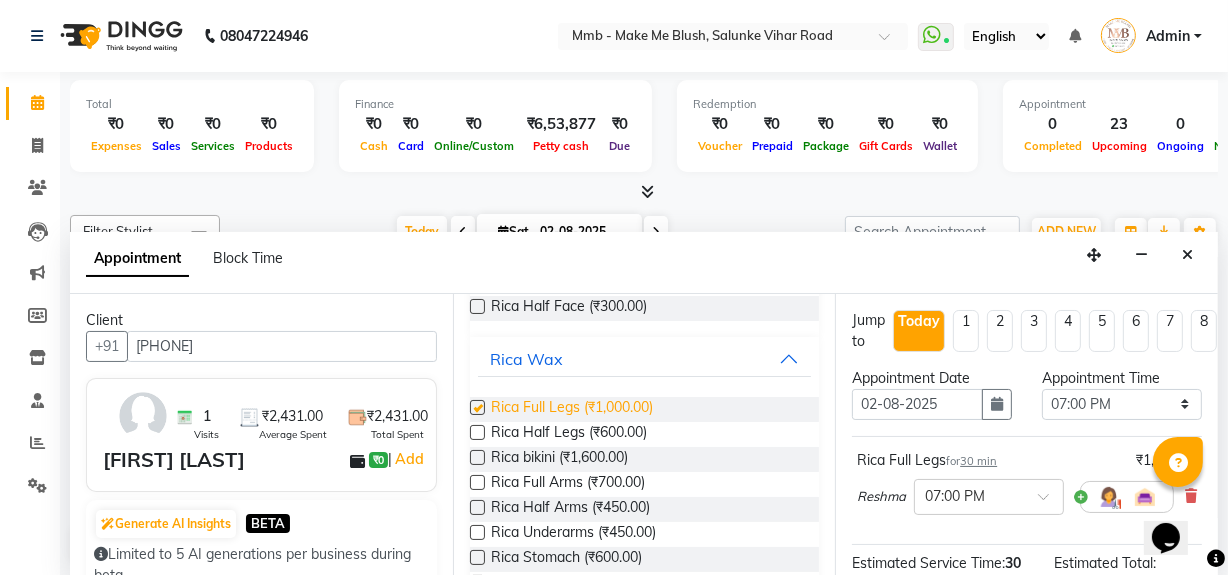 checkbox on "false" 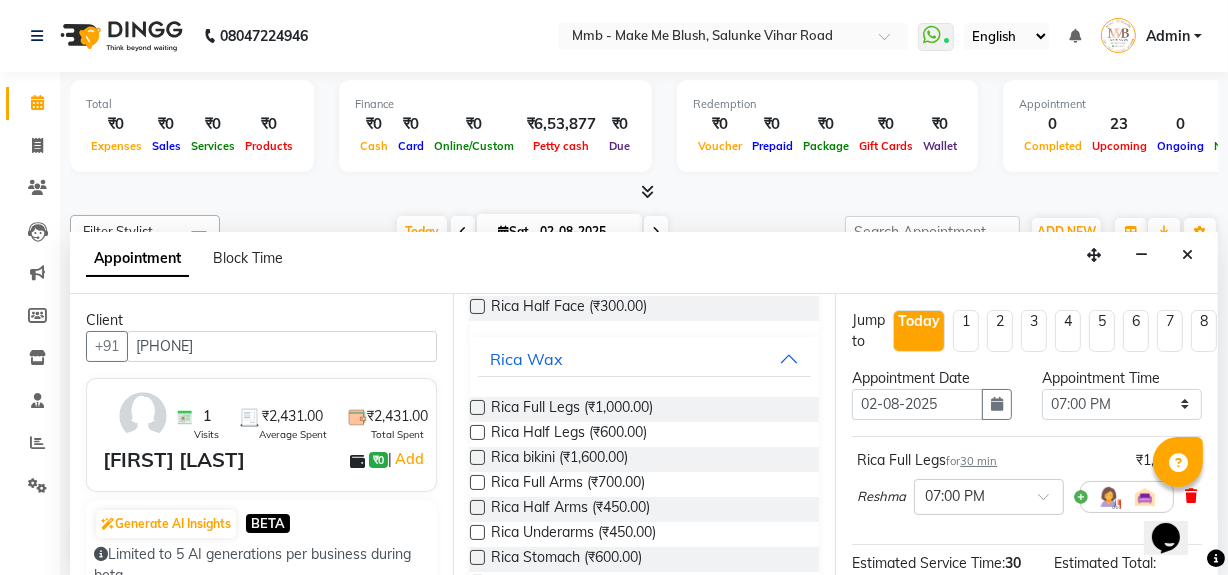 click at bounding box center [1191, 496] 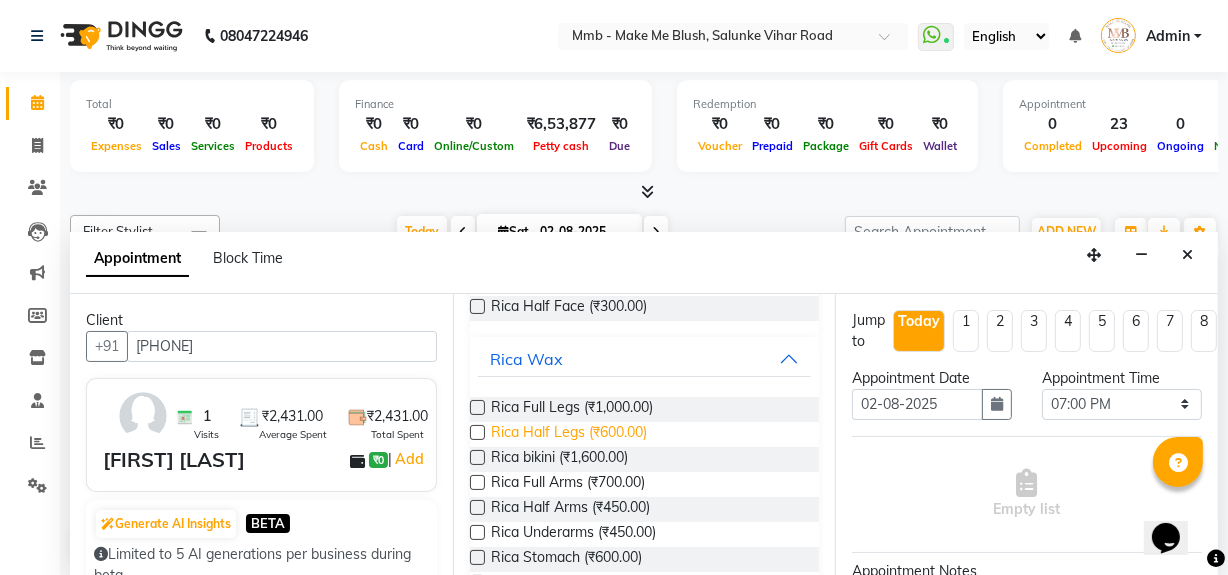 click on "Rica Half Legs (₹600.00)" at bounding box center [569, 434] 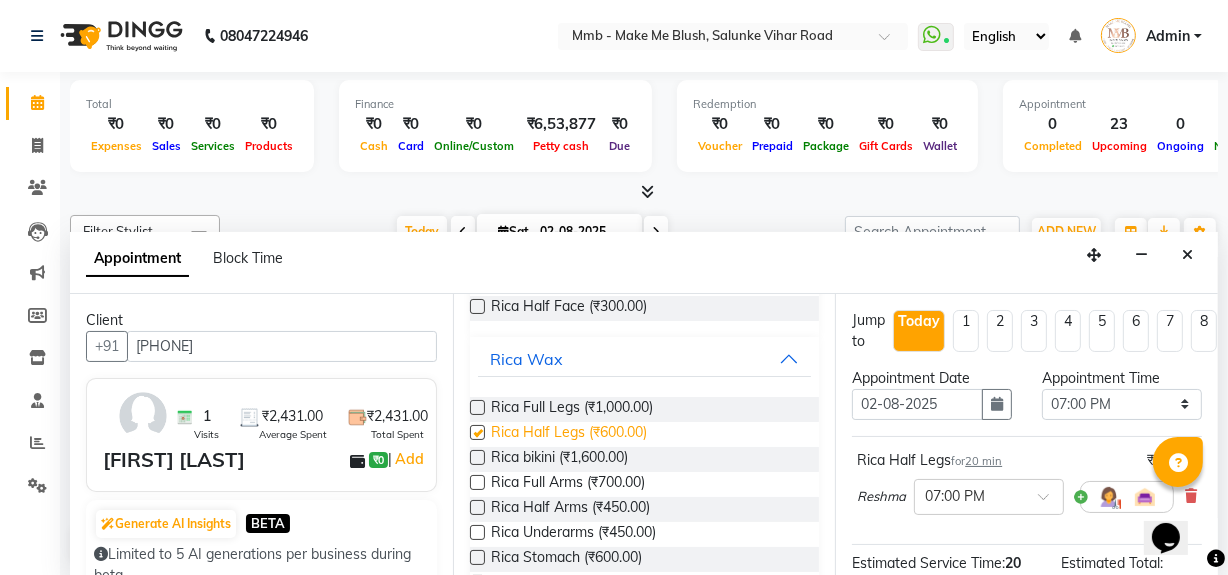 checkbox on "false" 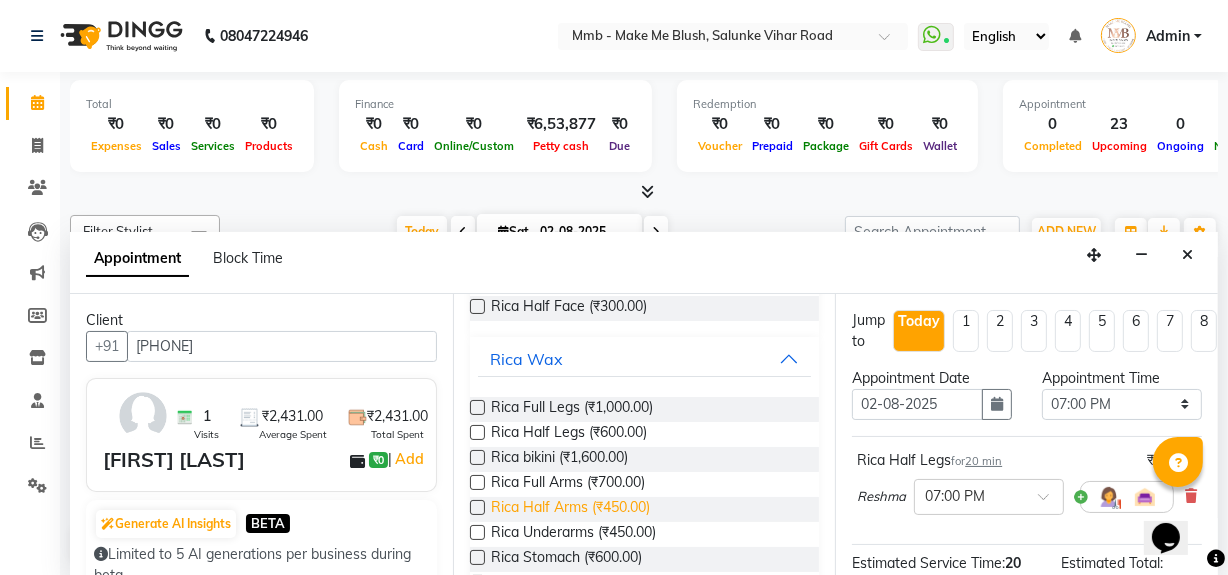 click on "Rica Half Arms (₹450.00)" at bounding box center (570, 509) 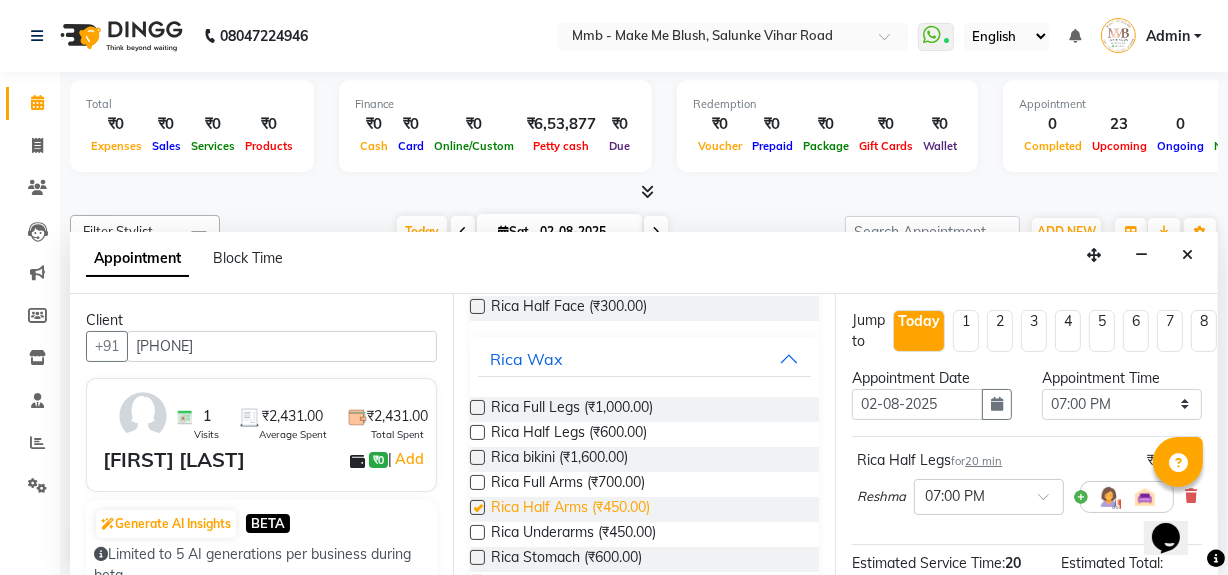 checkbox on "false" 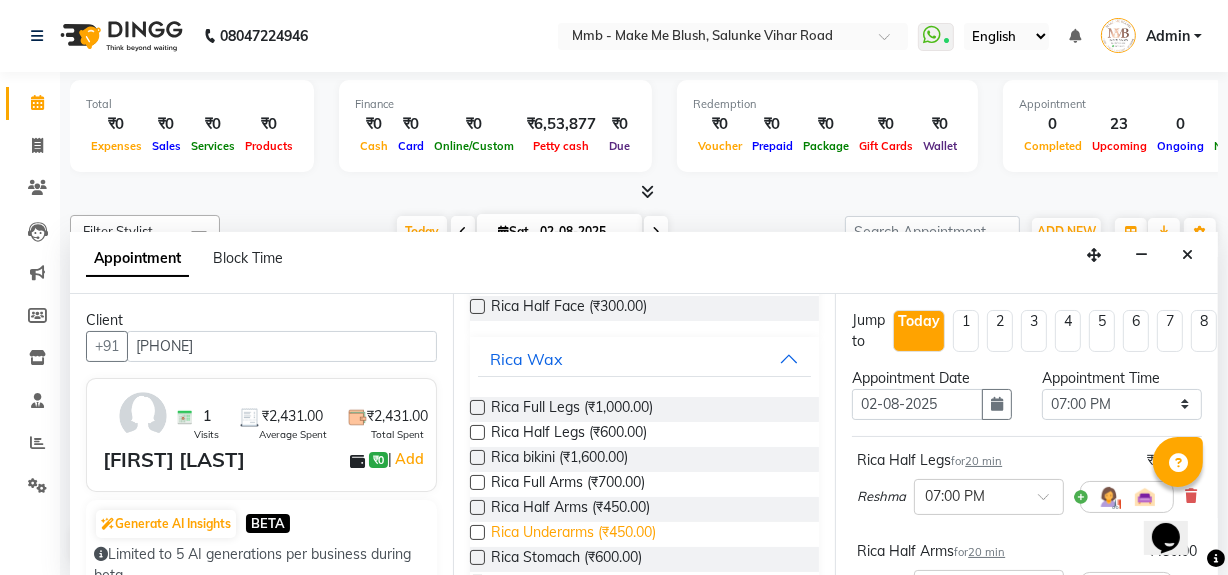 click on "Rica Underarms (₹450.00)" at bounding box center (573, 534) 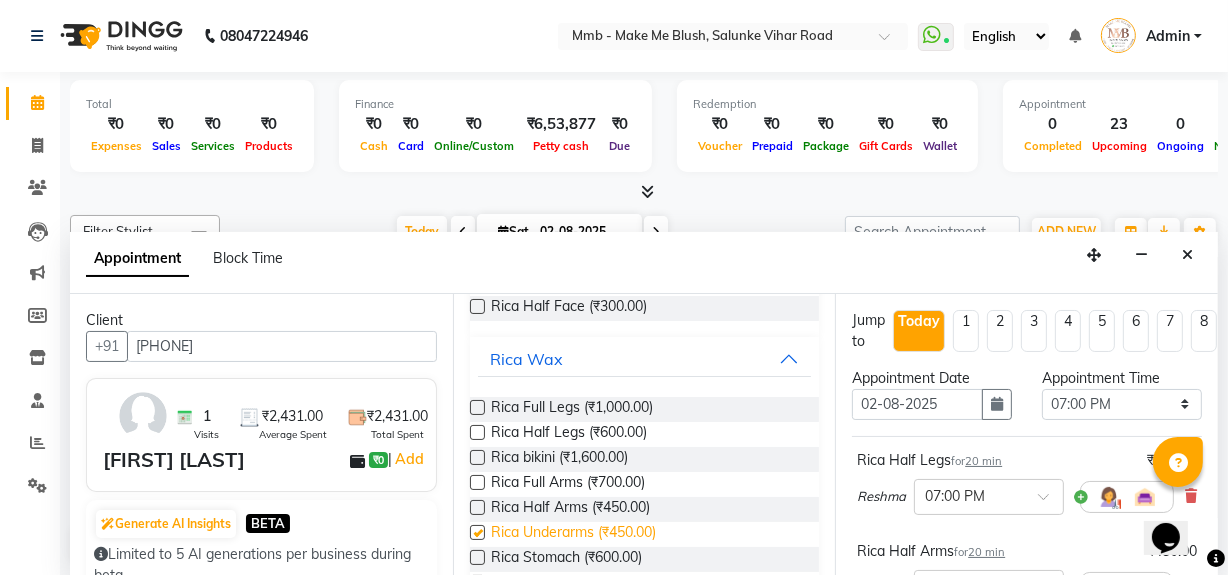 checkbox on "false" 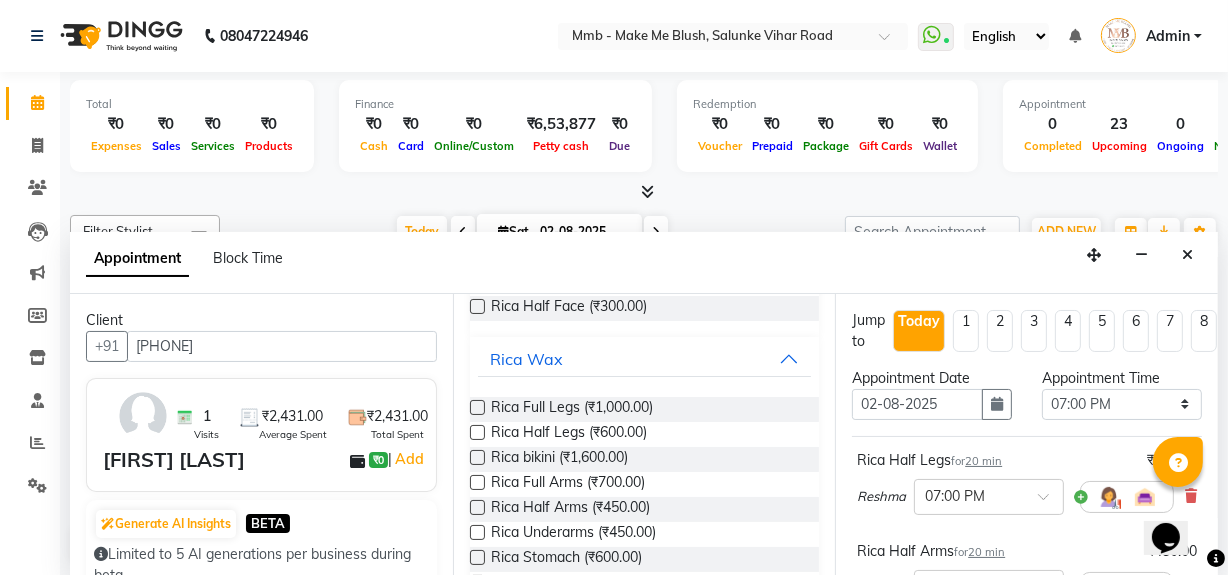 click on "Requested Stylist Any Delilah Gauri Chauhan Lano Nikita Pawan Reshma Saima Sushant Urgen Dukpa Yuna Assigned Stylist Select Delilah Gauri Chauhan Lano Nikita Pawan Reshma Saima Sushant Urgen Dukpa Yuna Select Services rica    Hair Care Rica Half Face  (₹300.00)    Rica Wax Rica  Full Legs (₹1,000.00) Rica Half Legs (₹600.00) Rica bikini  (₹1,600.00) Rica Full Arms (₹700.00) Rica Half Arms (₹450.00) Rica Underarms (₹450.00) Rica Stomach (₹600.00) Rica Chest (₹600.00) Rica Full Back (₹900.00) Rica Half Back (₹450.00) Rica Lower Back (₹200.00) Rica Side Lock (₹300.00) Rica Full Face (₹600.00) Rica  Chin (₹200.00) Rica Upper Lip (₹100.00) Rica Butt (₹750.00) Rica Full Body (₹4,000.00) Rica ForeHead (₹200.00) Rica Neck Line (₹200.00) Rica Lower Lip (₹100.00) Rica Nose (₹100.00)" at bounding box center (644, 435) 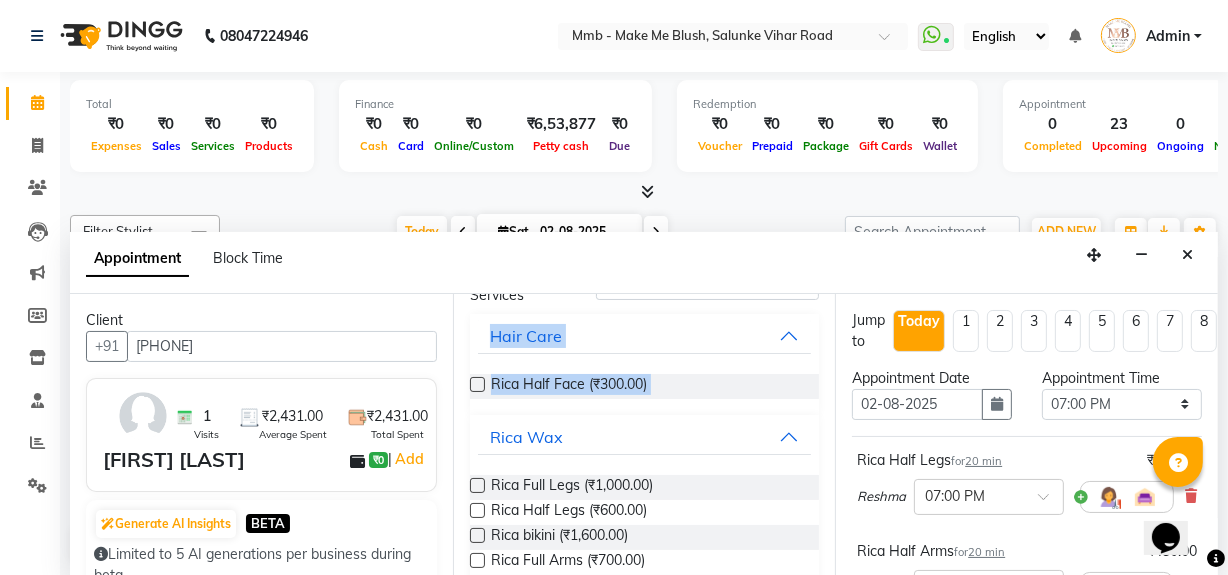 scroll, scrollTop: 5, scrollLeft: 0, axis: vertical 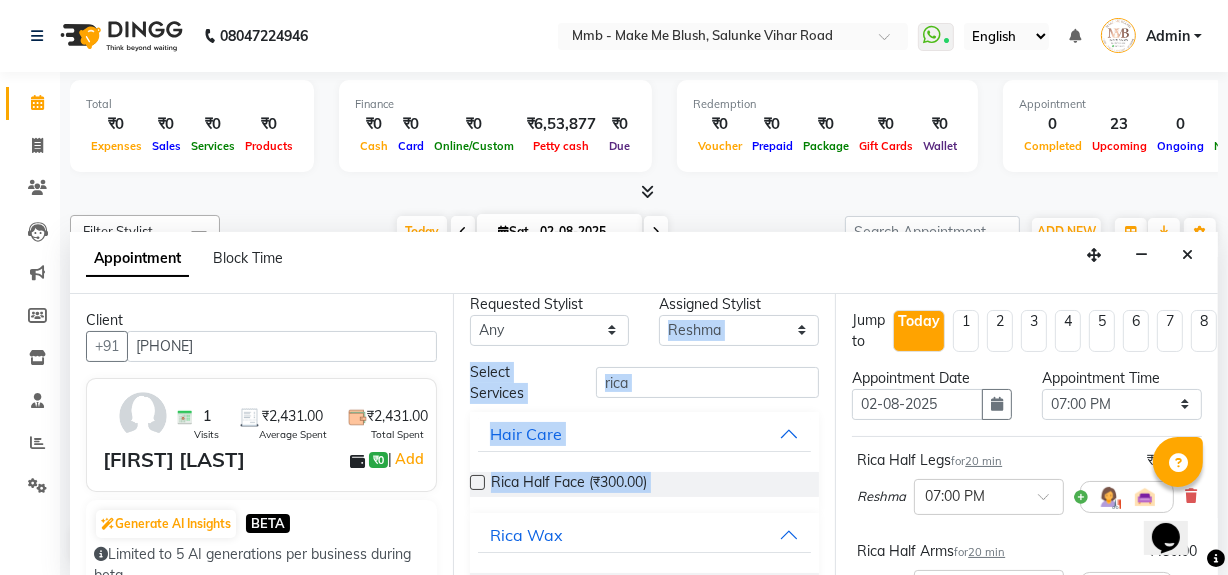 drag, startPoint x: 820, startPoint y: 311, endPoint x: 830, endPoint y: 296, distance: 18.027756 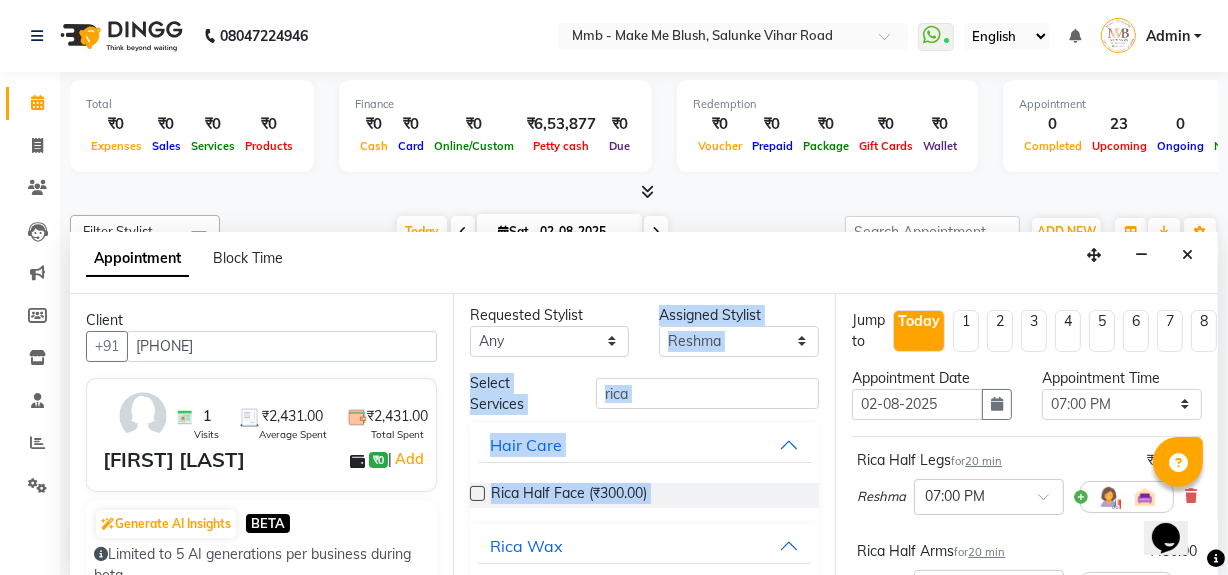scroll, scrollTop: 0, scrollLeft: 0, axis: both 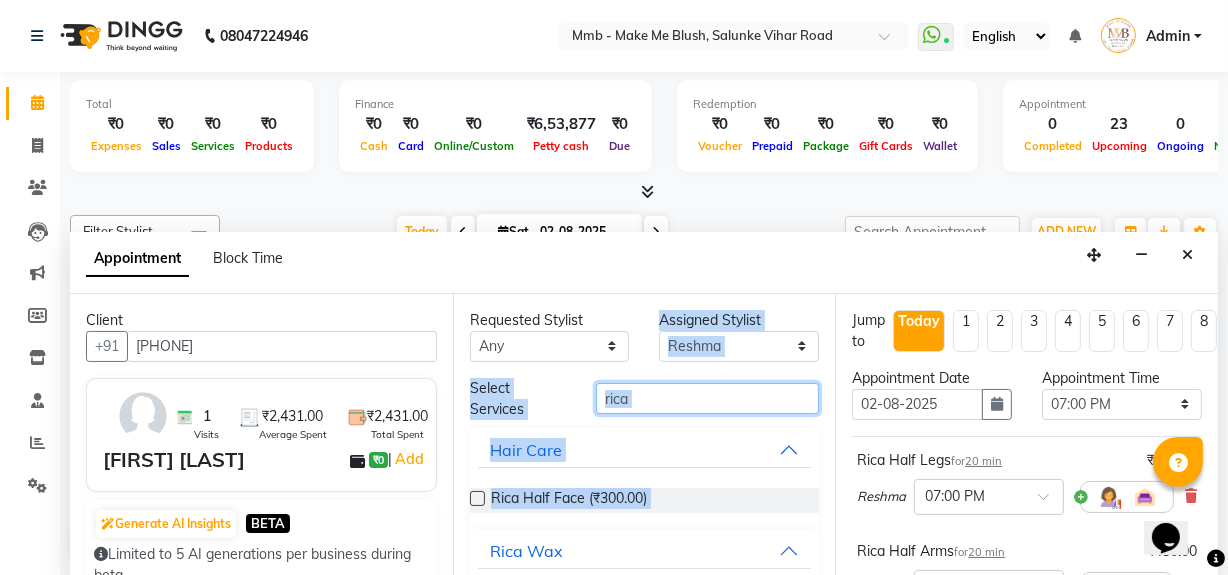click on "rica" at bounding box center [707, 398] 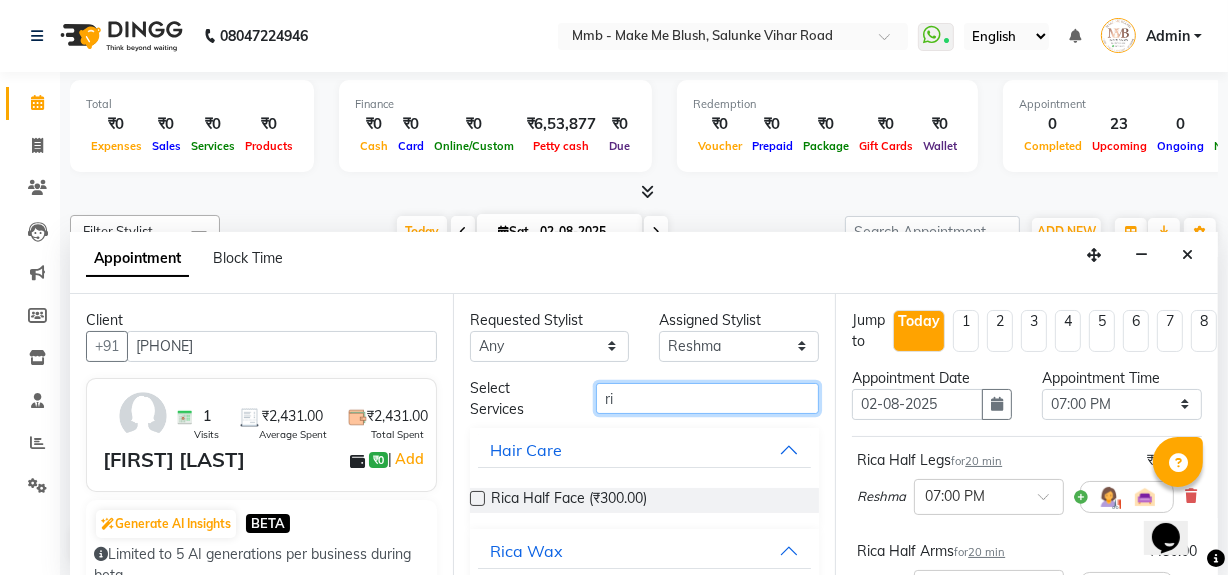 type on "r" 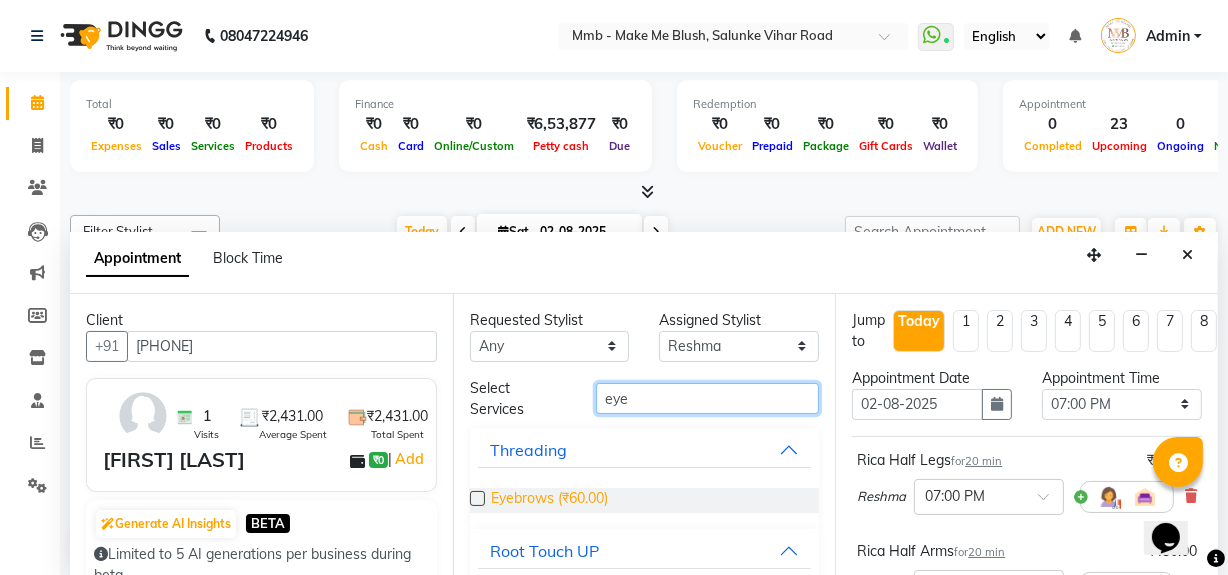 type on "eye" 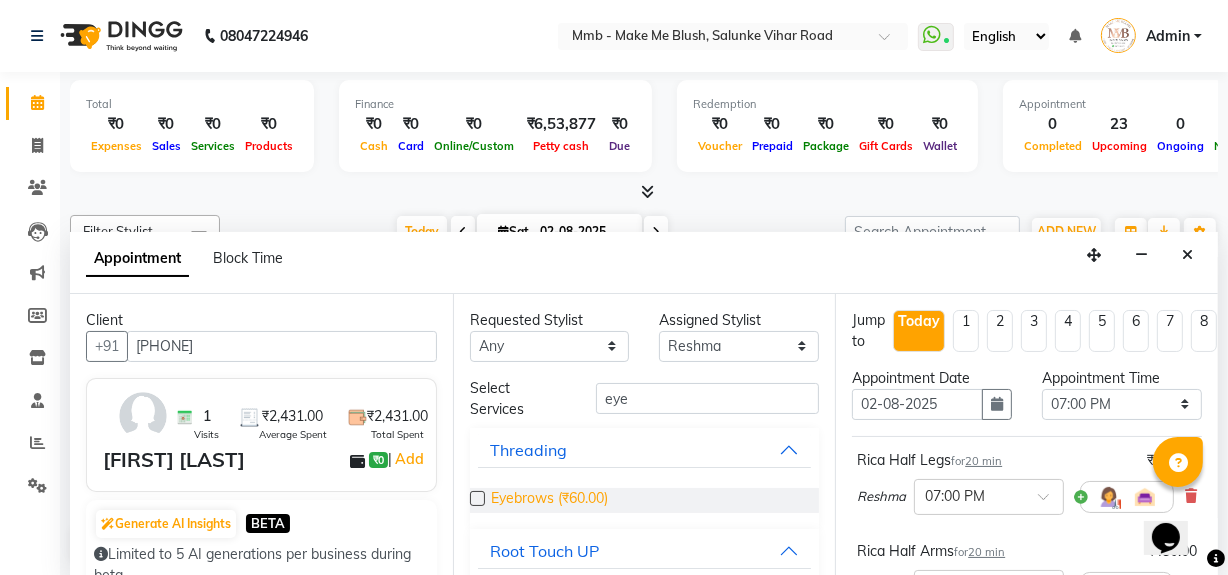 click on "Eyebrows (₹60.00)" at bounding box center (549, 500) 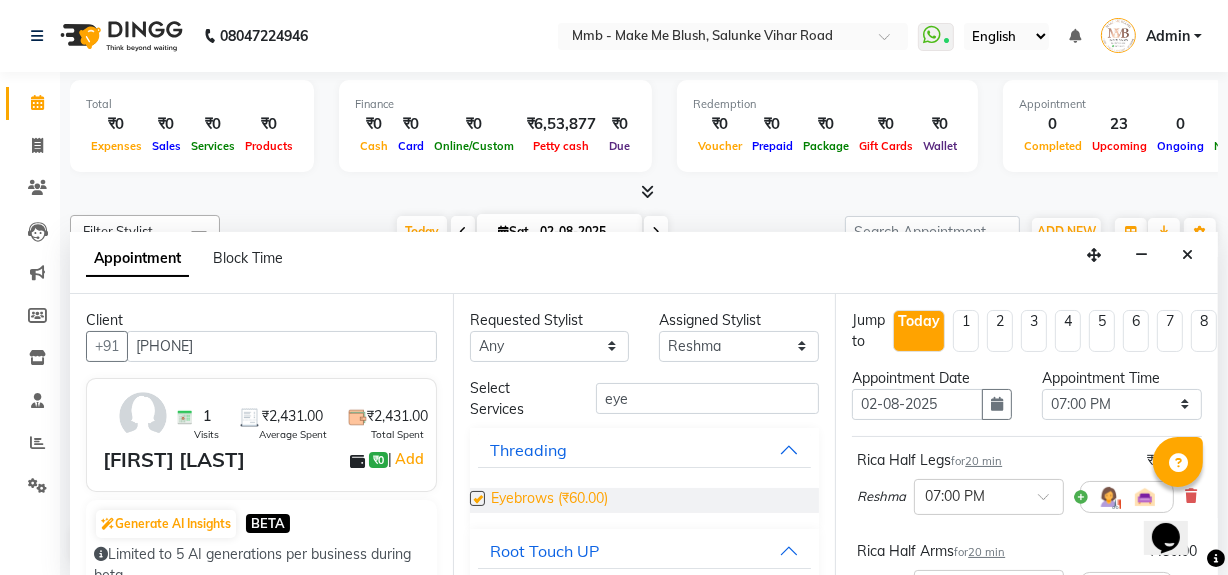 checkbox on "false" 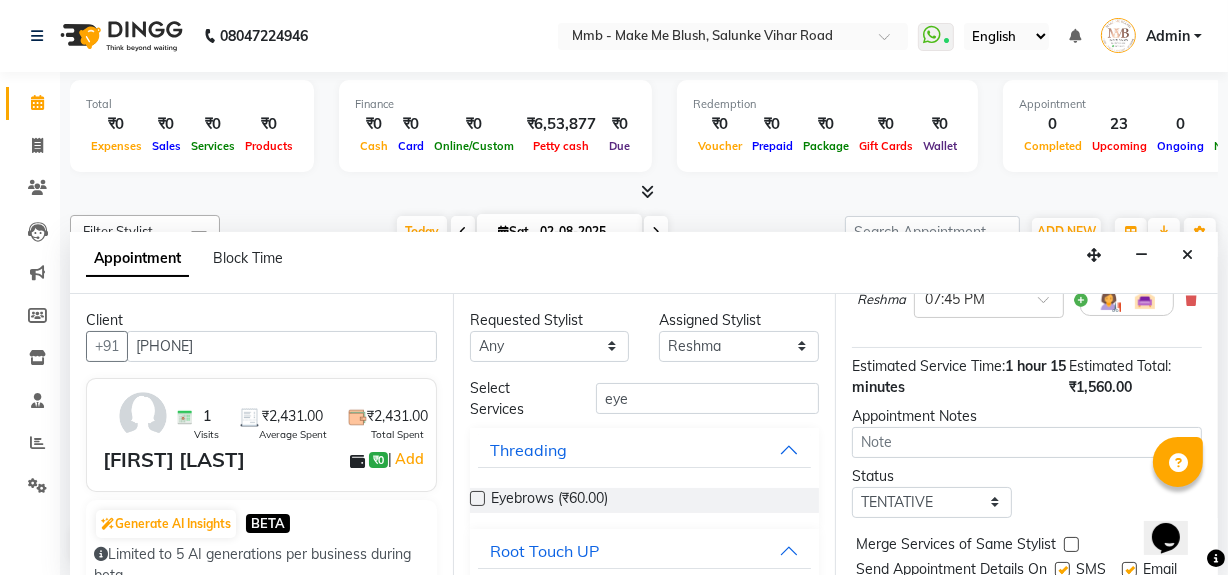 scroll, scrollTop: 566, scrollLeft: 0, axis: vertical 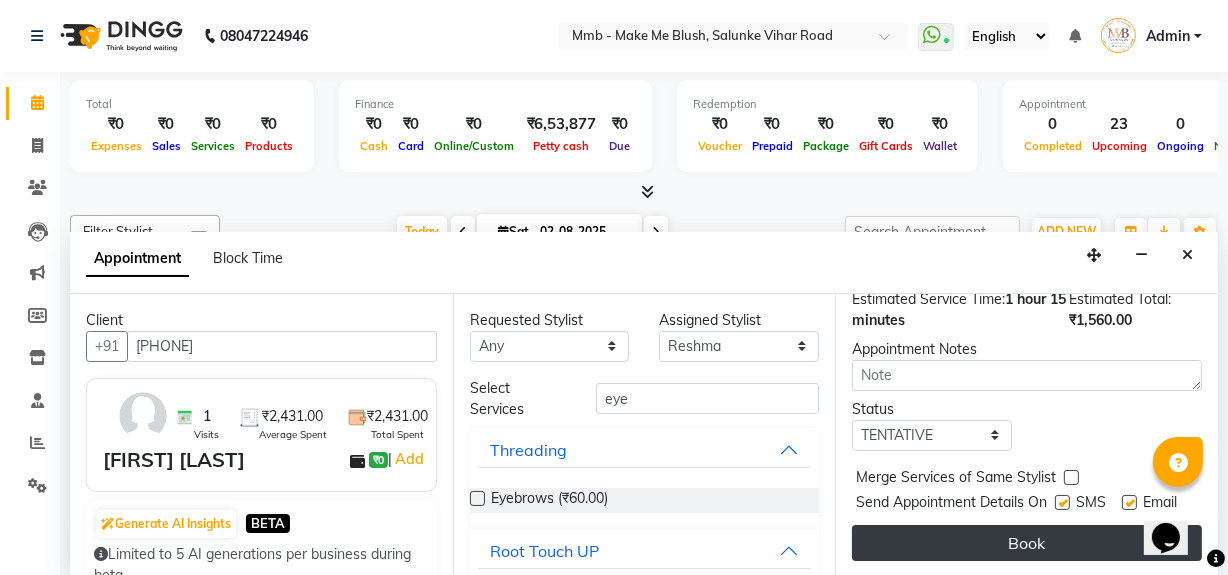 click on "Book" at bounding box center [1027, 543] 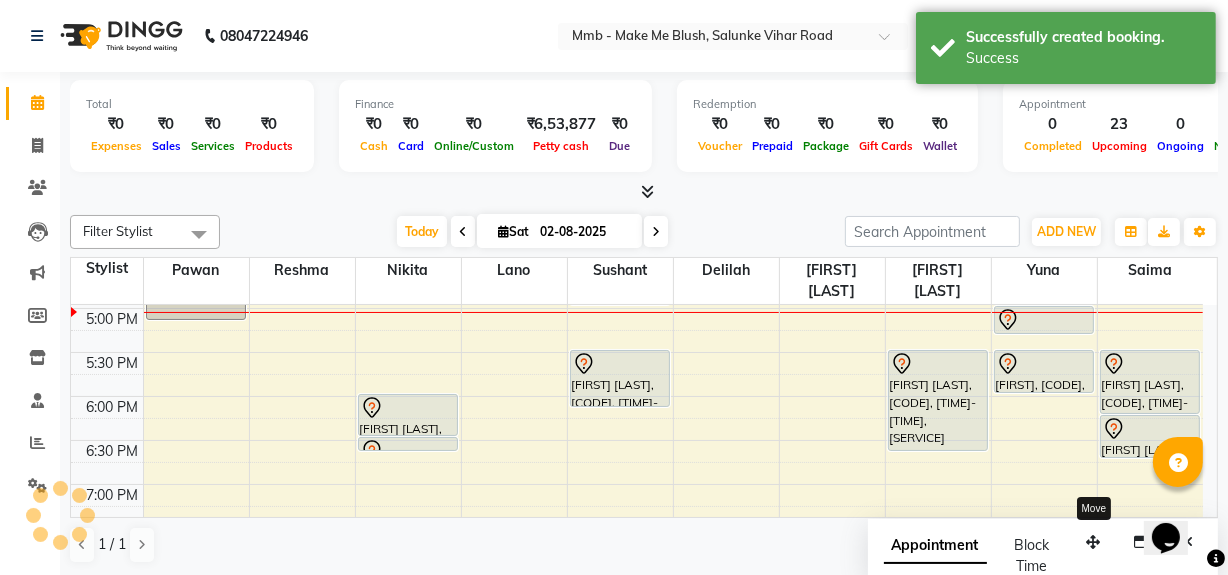 scroll, scrollTop: 0, scrollLeft: 0, axis: both 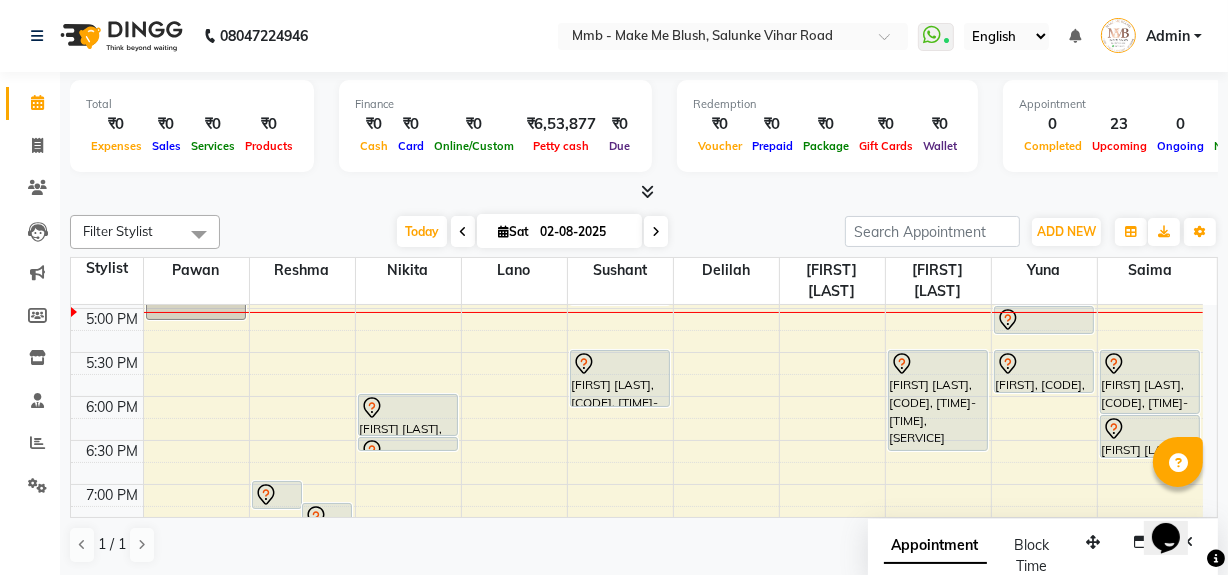click on "Opens Chat This icon Opens the chat window." at bounding box center [1175, 502] 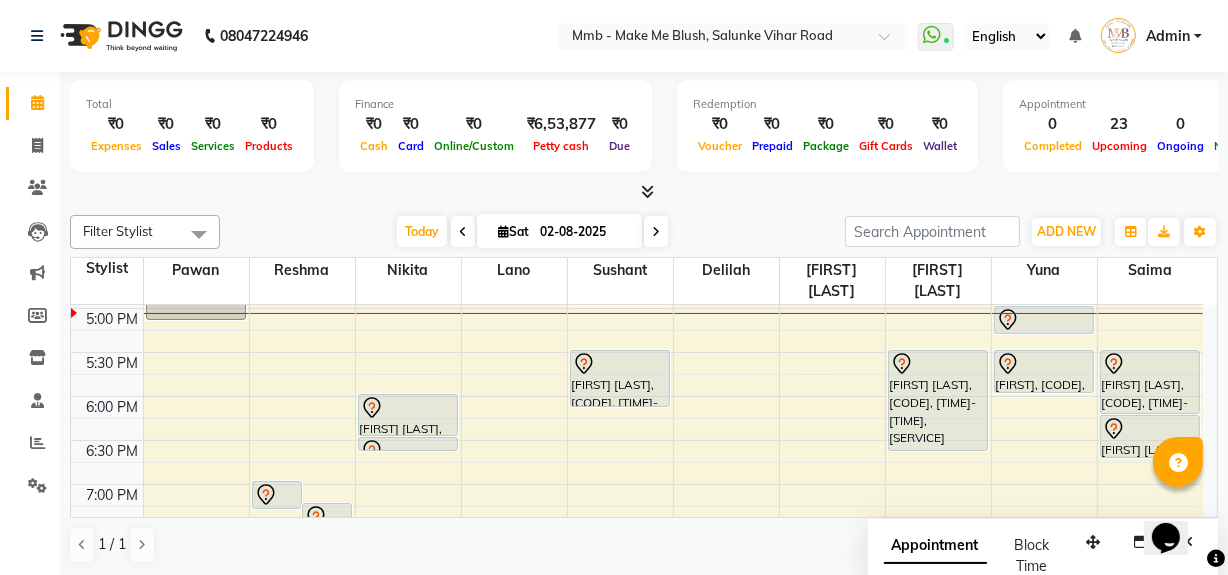 click on "Opens Chat This icon Opens the chat window." at bounding box center [1175, 502] 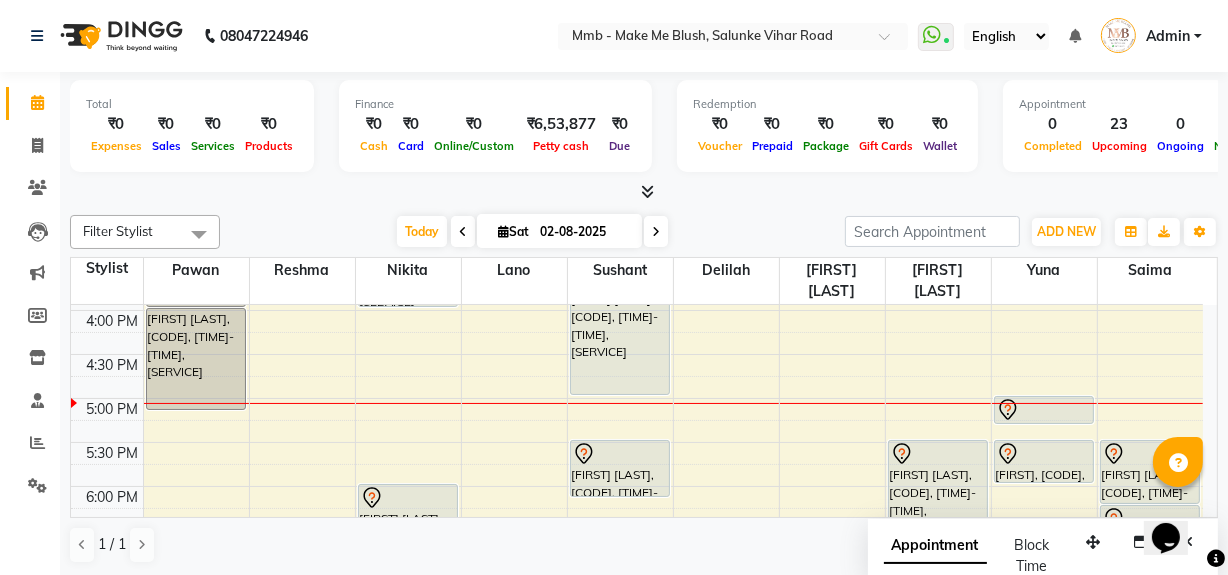 scroll, scrollTop: 591, scrollLeft: 0, axis: vertical 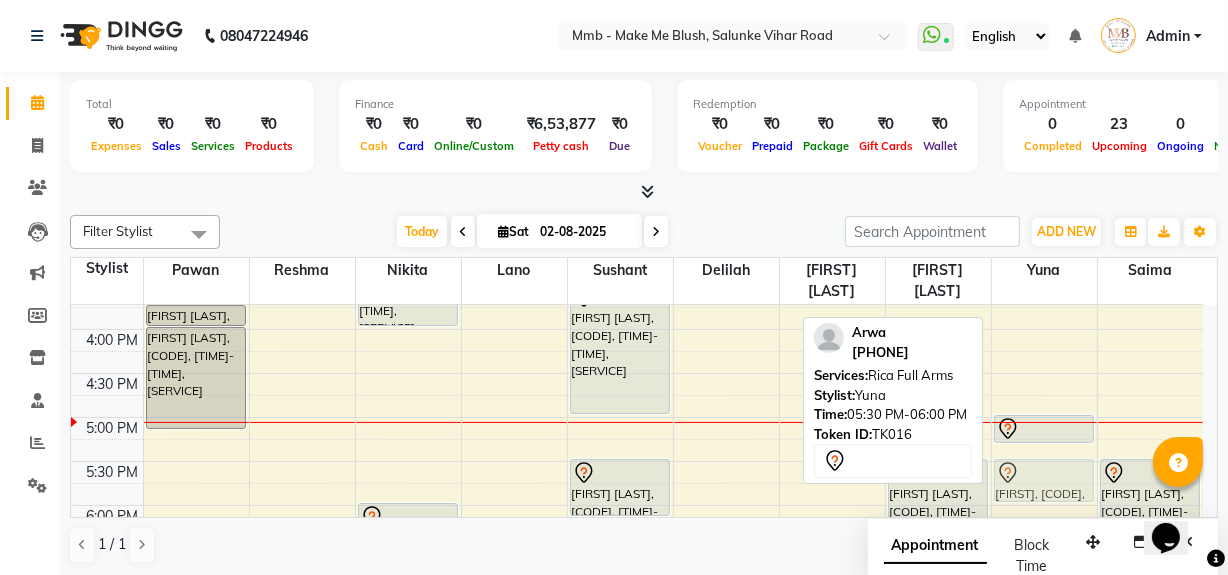 drag, startPoint x: 1053, startPoint y: 470, endPoint x: 1044, endPoint y: 456, distance: 16.643316 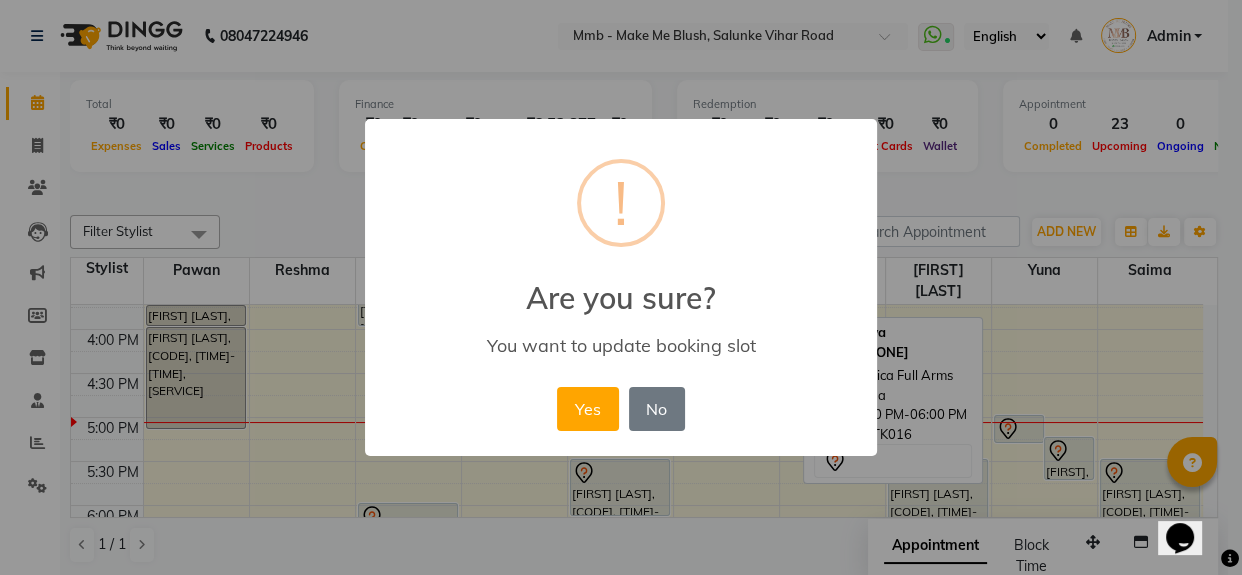 click on "Yes No No" at bounding box center (620, 409) 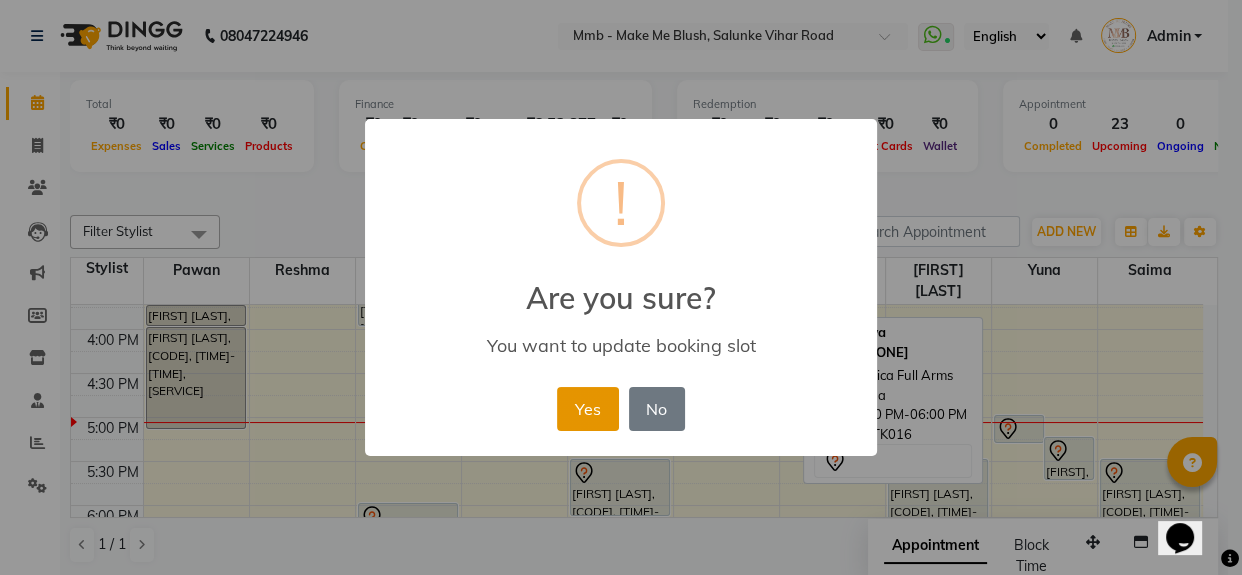 click on "Yes" at bounding box center [587, 409] 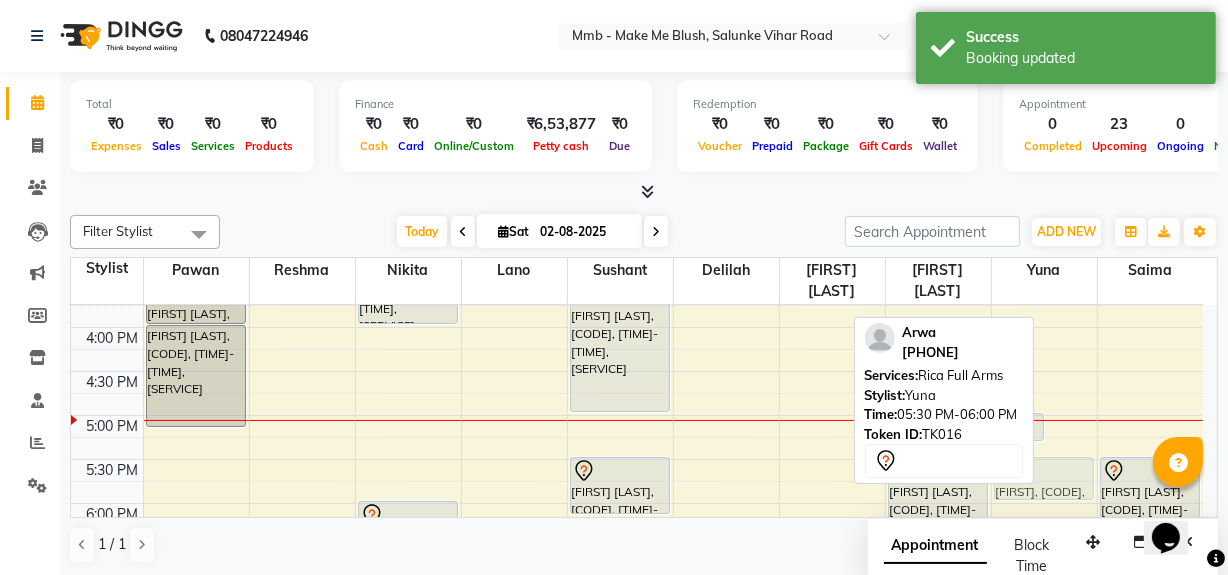 scroll, scrollTop: 594, scrollLeft: 0, axis: vertical 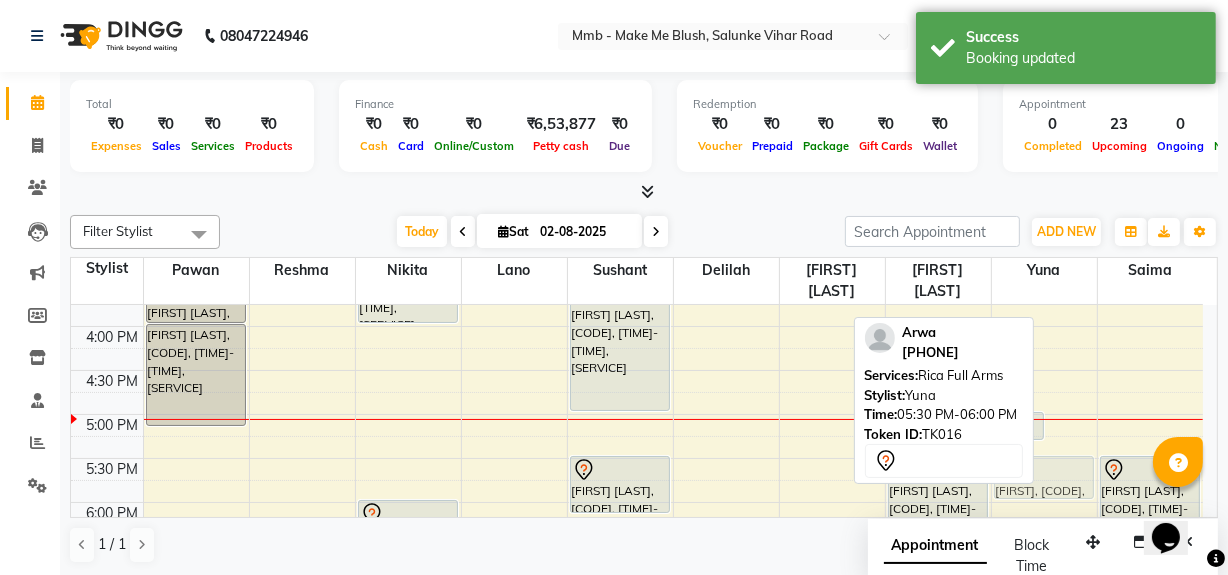 click on "Arwa, TK16, 05:00 PM-05:20 PM, Rica Half Legs             Arwa, TK16, 05:15 PM-05:45 PM, Rica Full Arms             Simriti Vaswani, TK08, 01:00 PM-01:30 PM, Head Massages             Noopur Jha, TK12, 02:30 PM-03:15 PM, Head Neck Solder Back Massages              Arwa, TK16, 05:15 PM-05:45 PM, Rica Full Arms" at bounding box center [1044, 238] 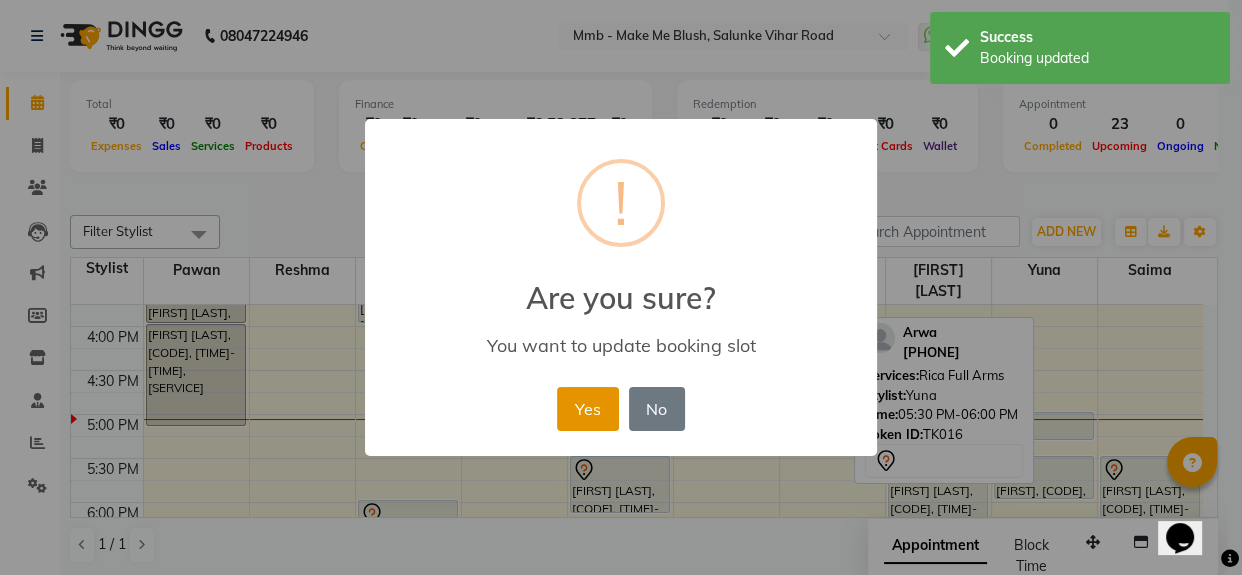 click on "Yes" at bounding box center (587, 409) 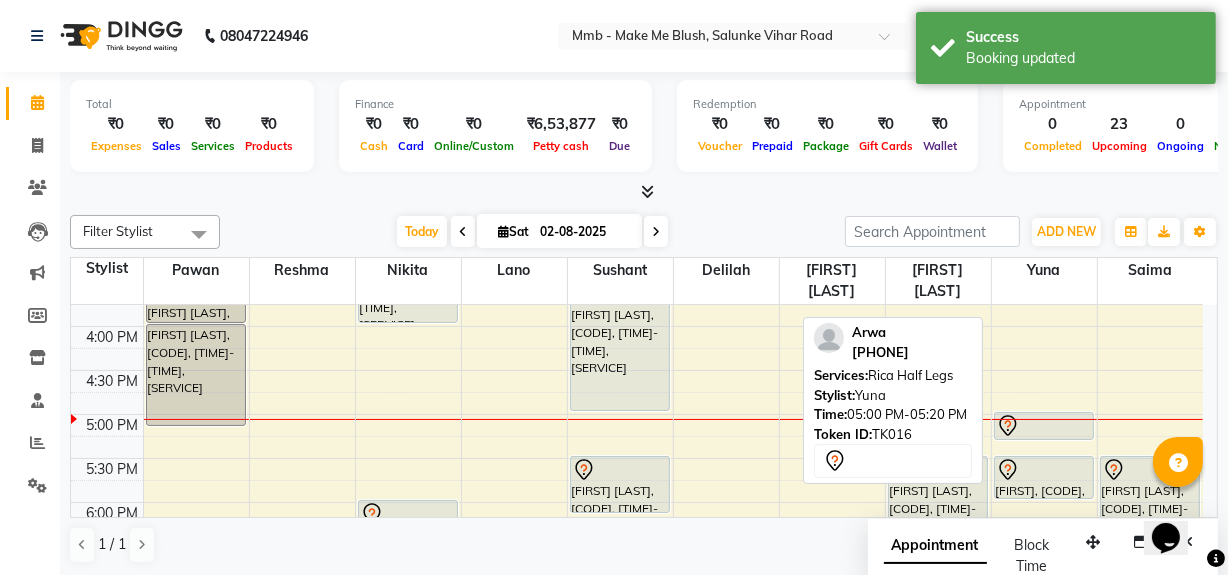 click at bounding box center [1044, 426] 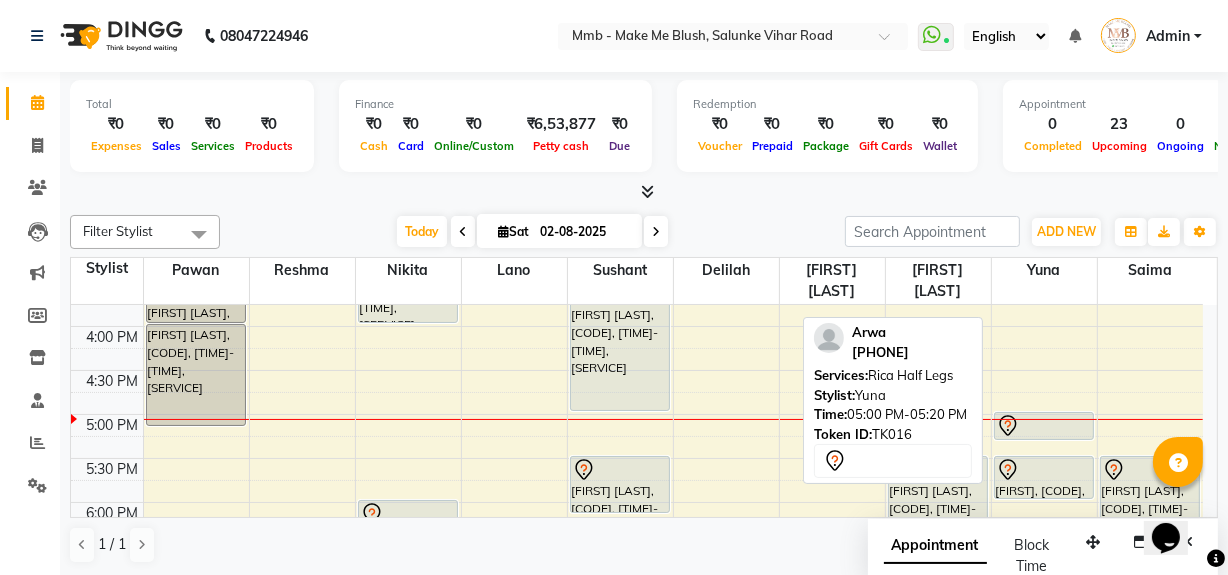 click at bounding box center (1044, 426) 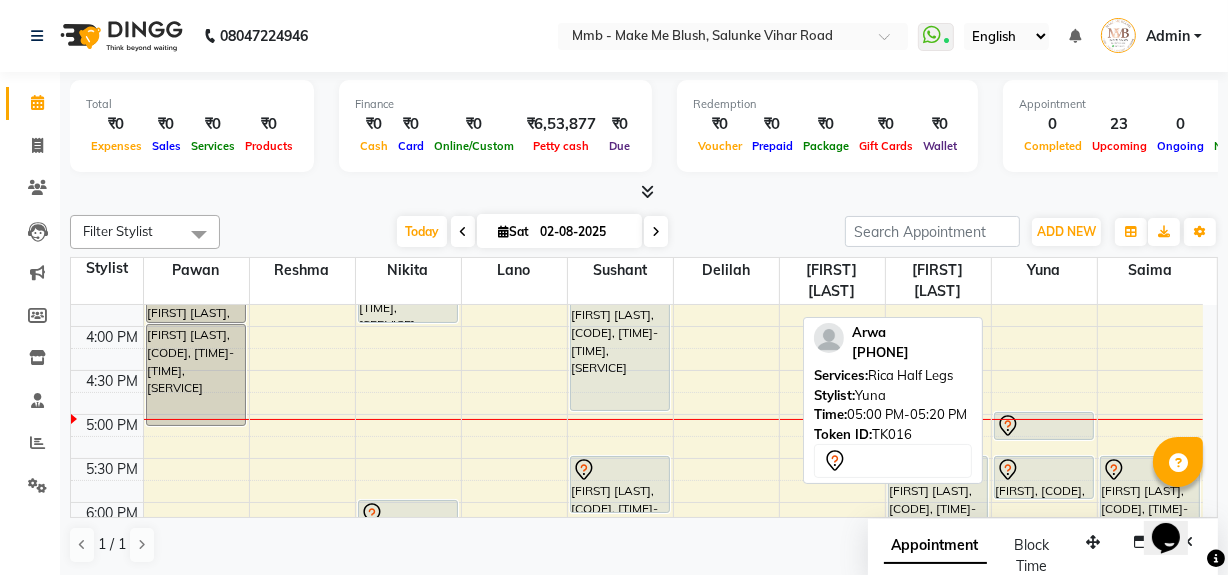 select on "7" 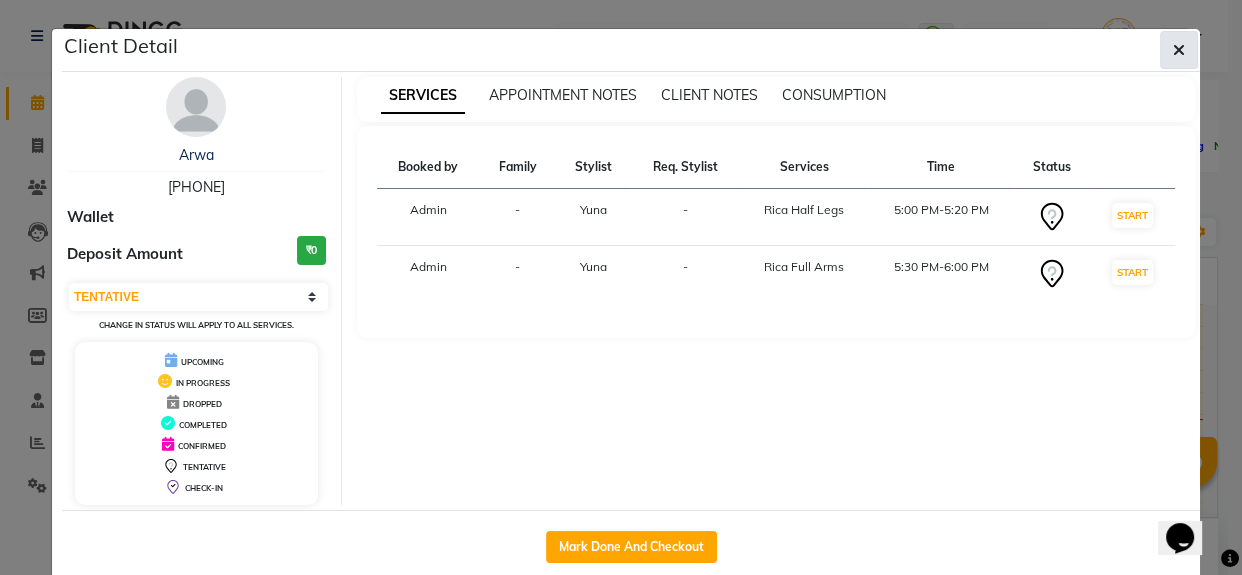click 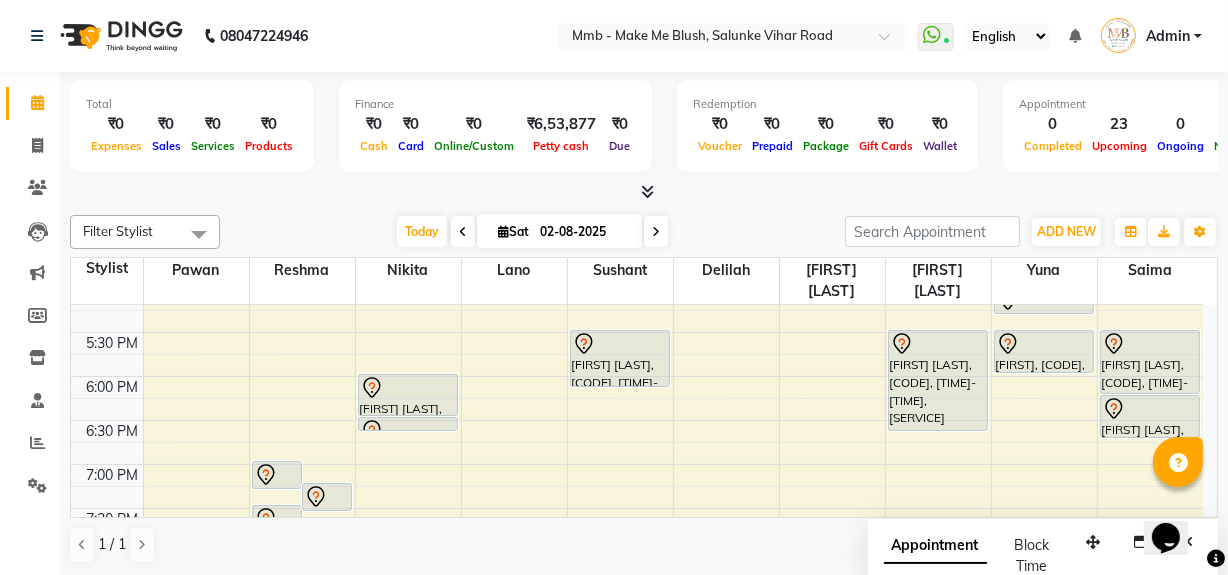 scroll, scrollTop: 703, scrollLeft: 0, axis: vertical 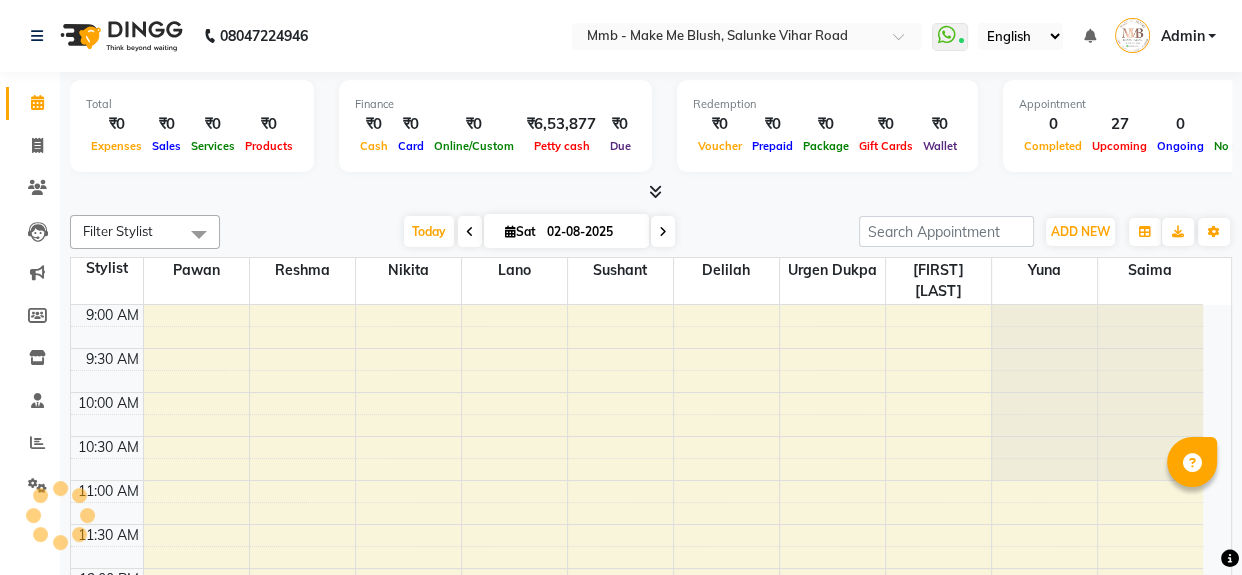 select on "en" 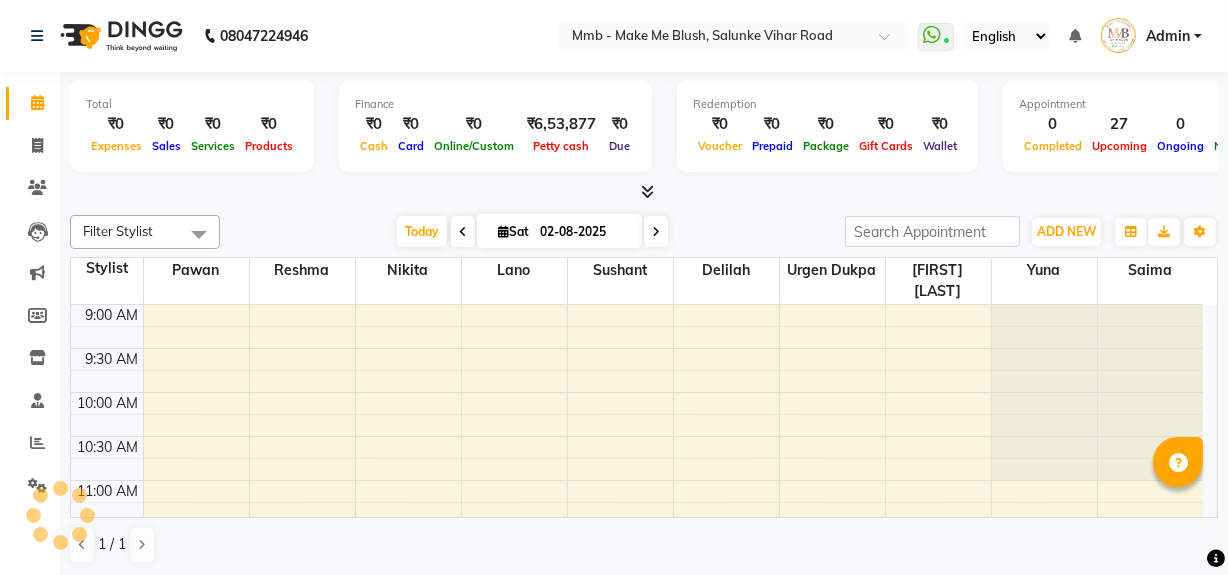 scroll, scrollTop: 0, scrollLeft: 0, axis: both 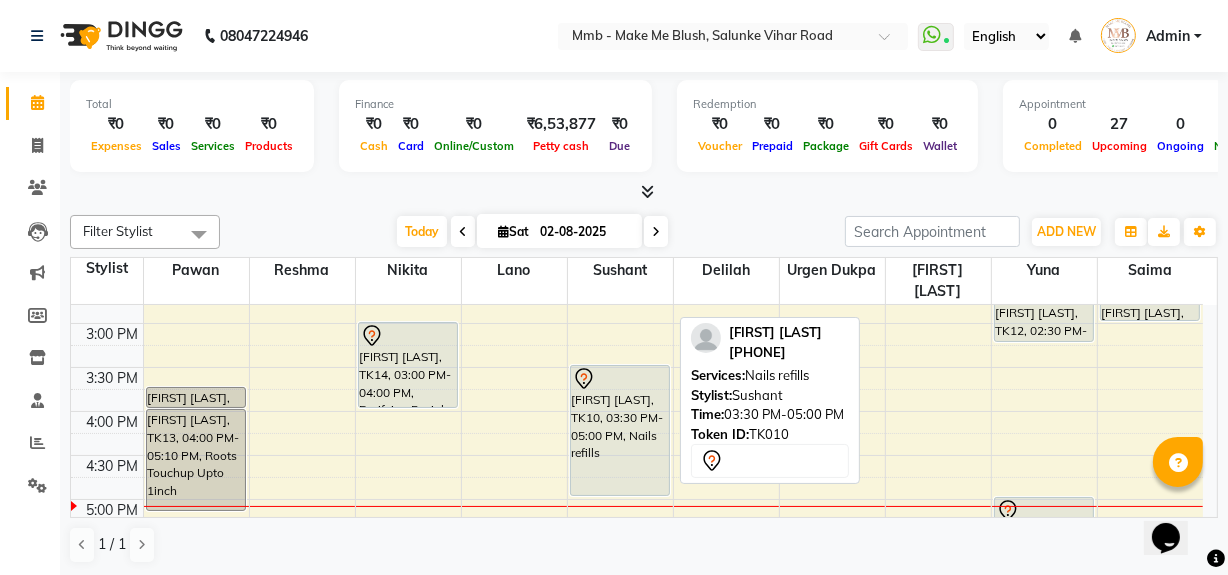 click on "Anoushka Bagade, TK10, 03:30 PM-05:00 PM,  Nails refills" at bounding box center [620, 430] 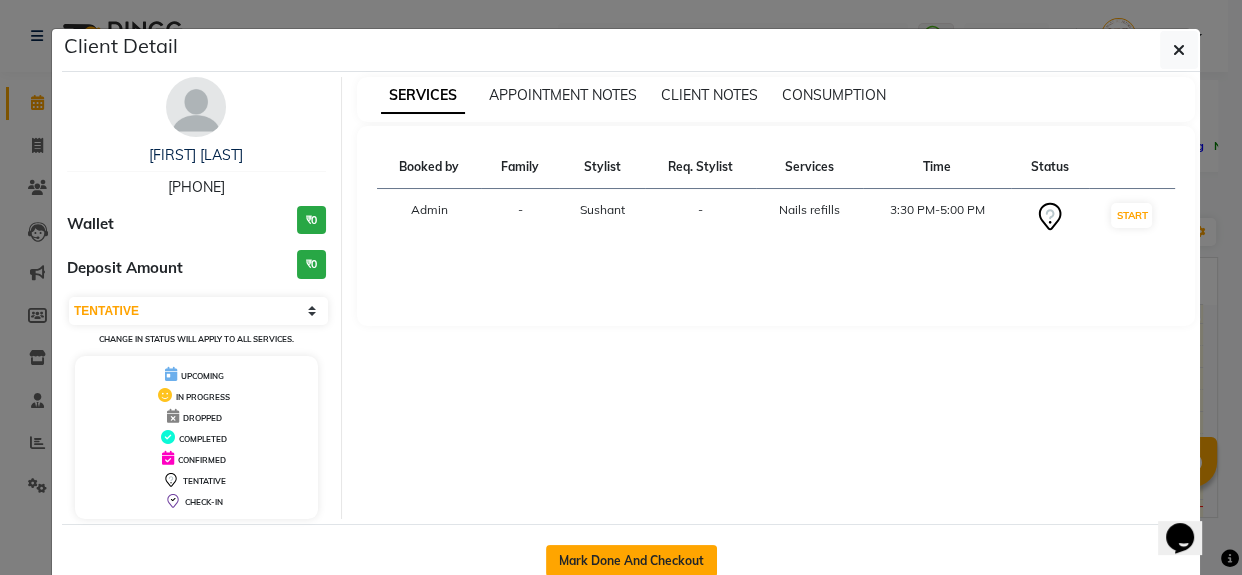click on "Mark Done And Checkout" 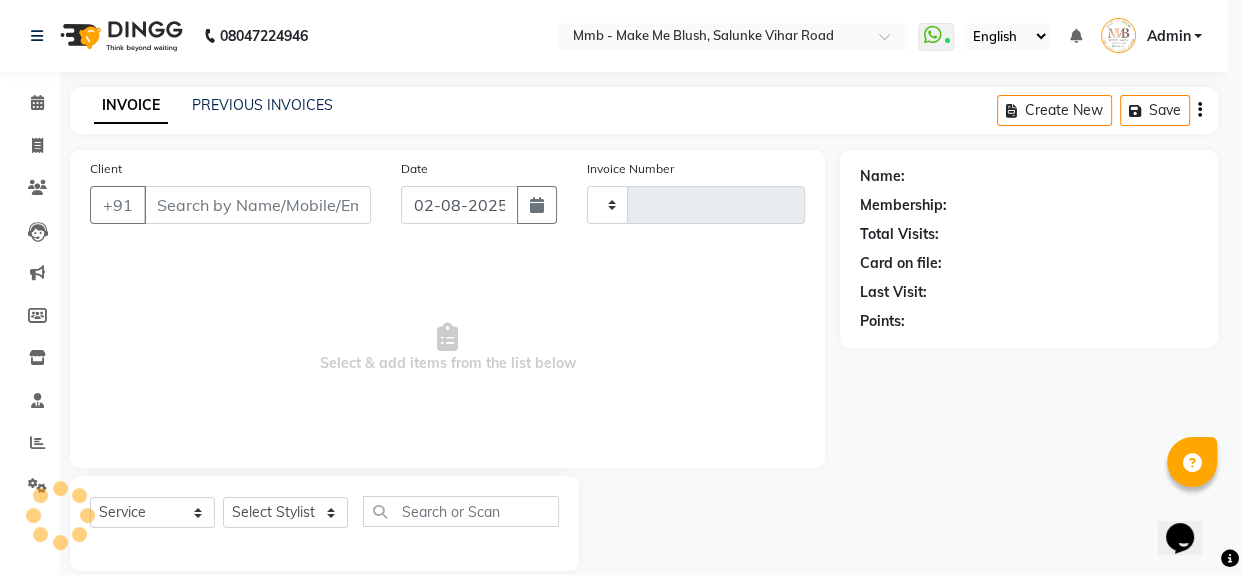 type on "0300" 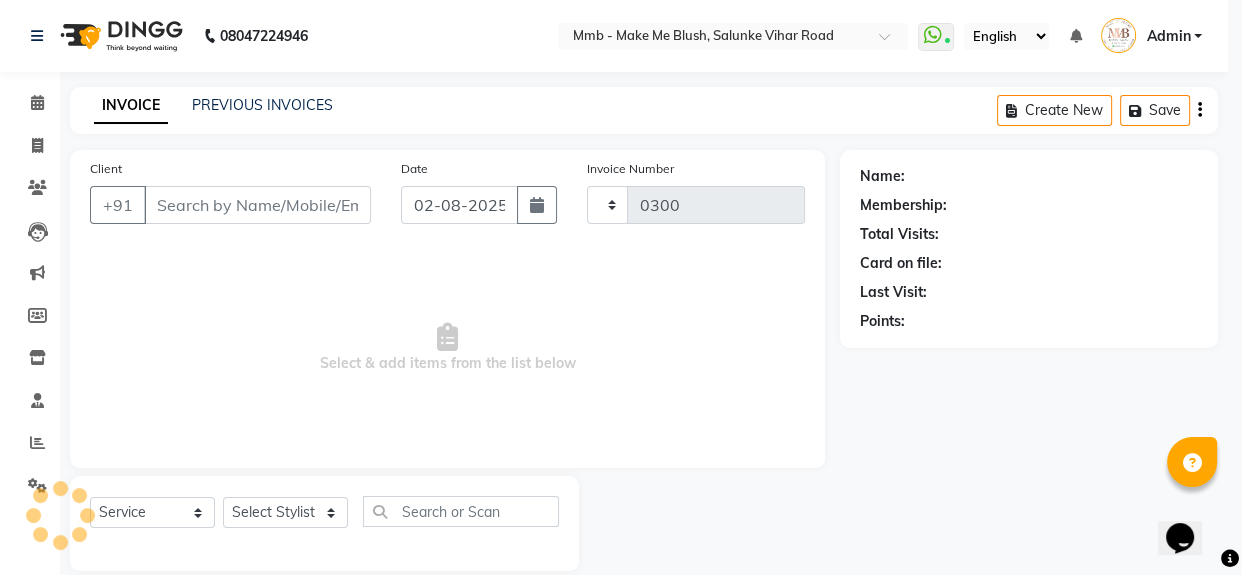 select on "895" 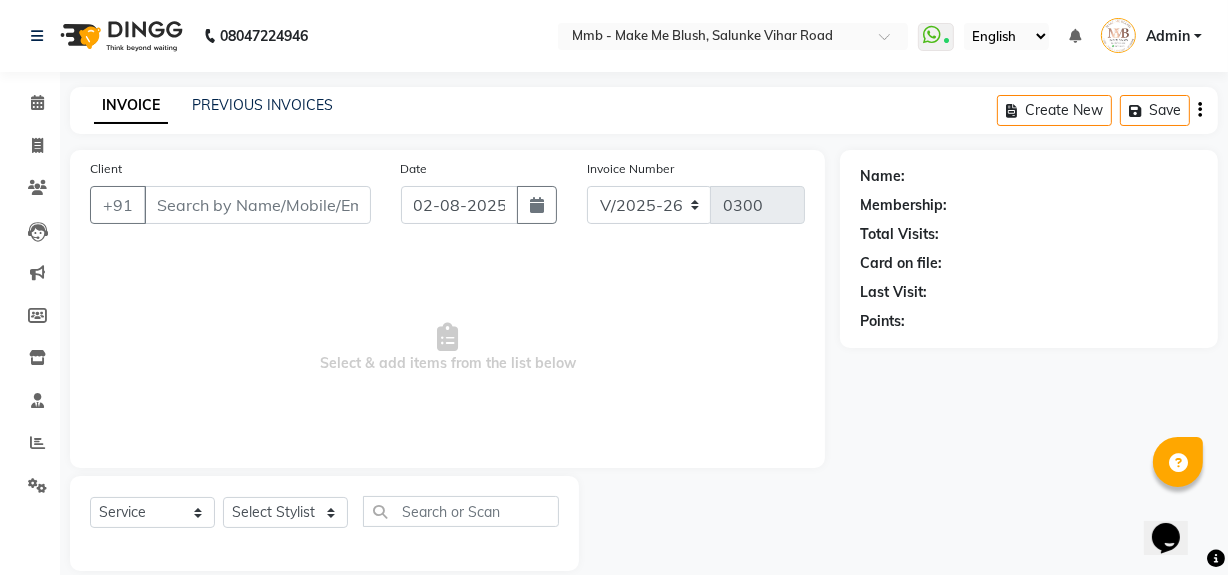 type on "[PHONE]" 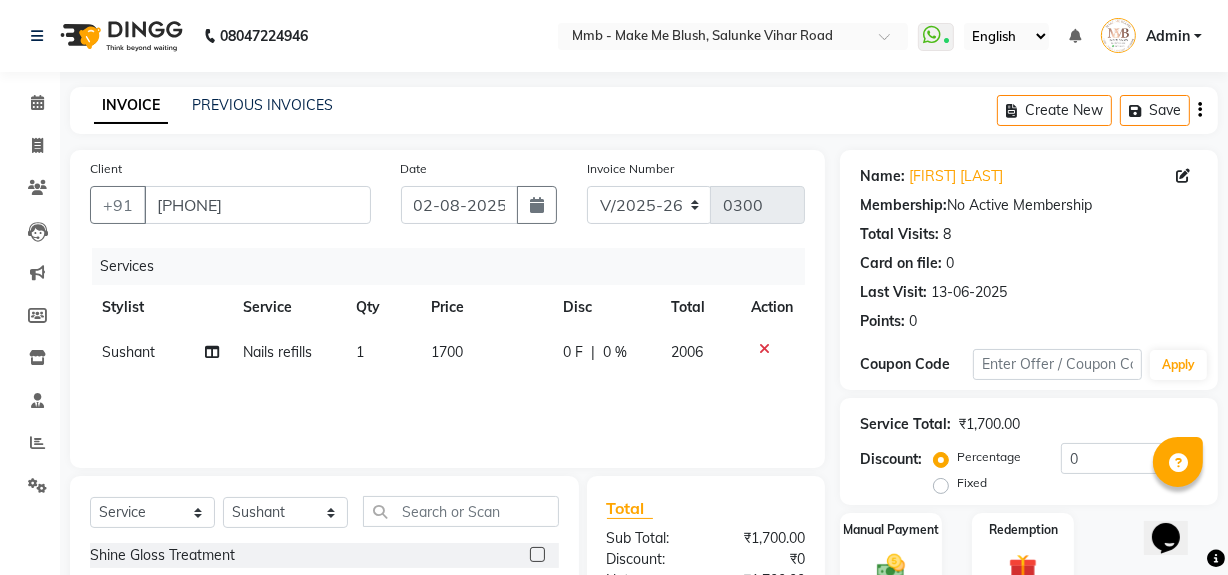 click 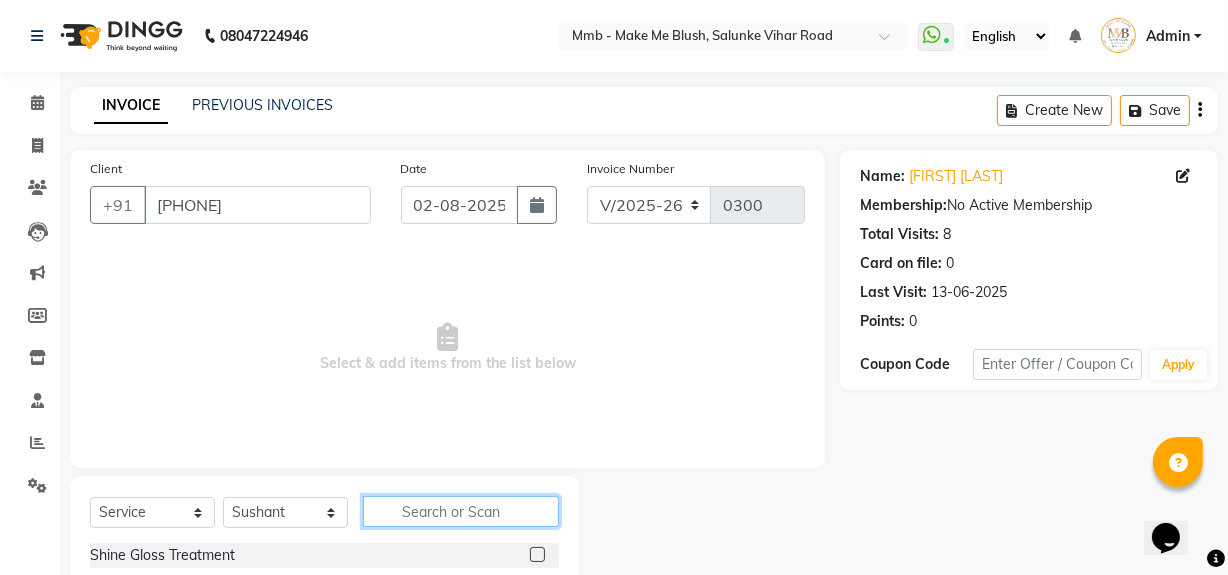 click 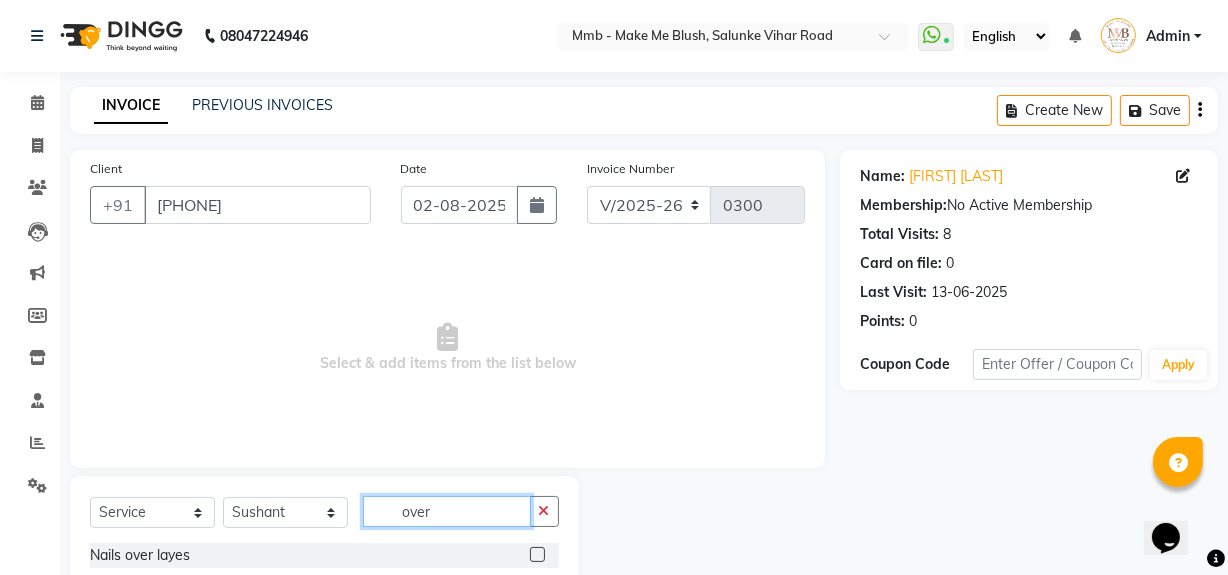 type on "over" 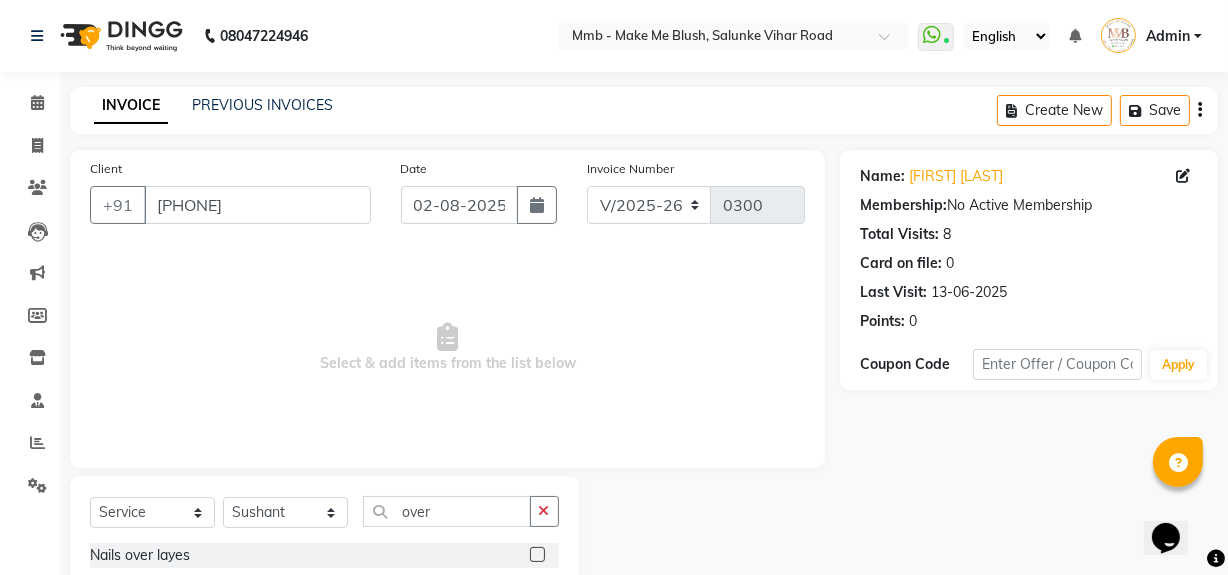 click 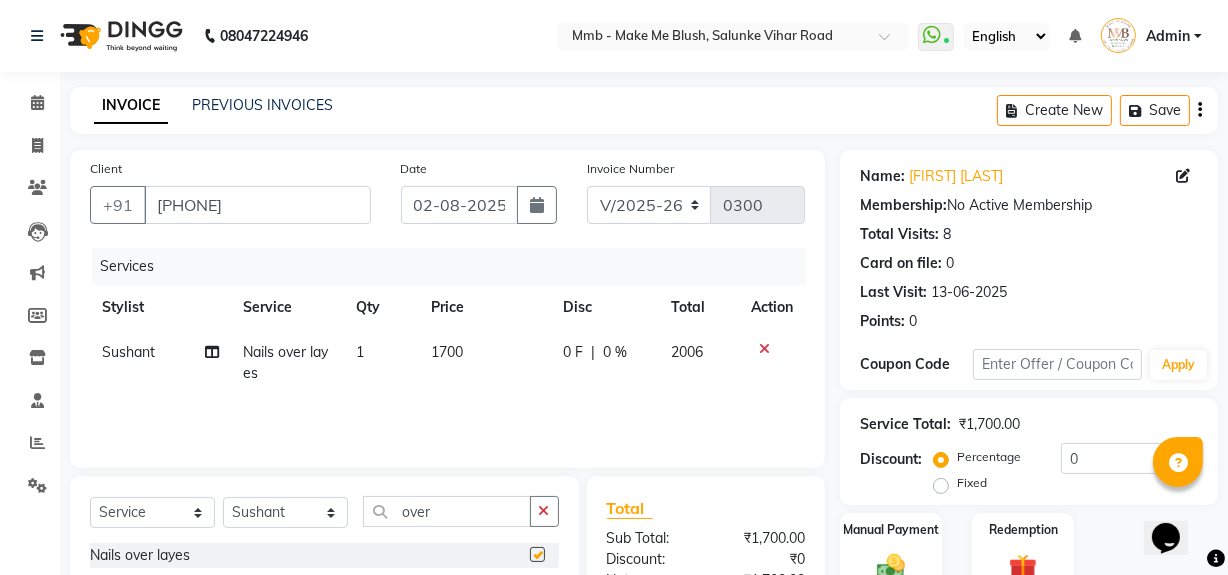 checkbox on "false" 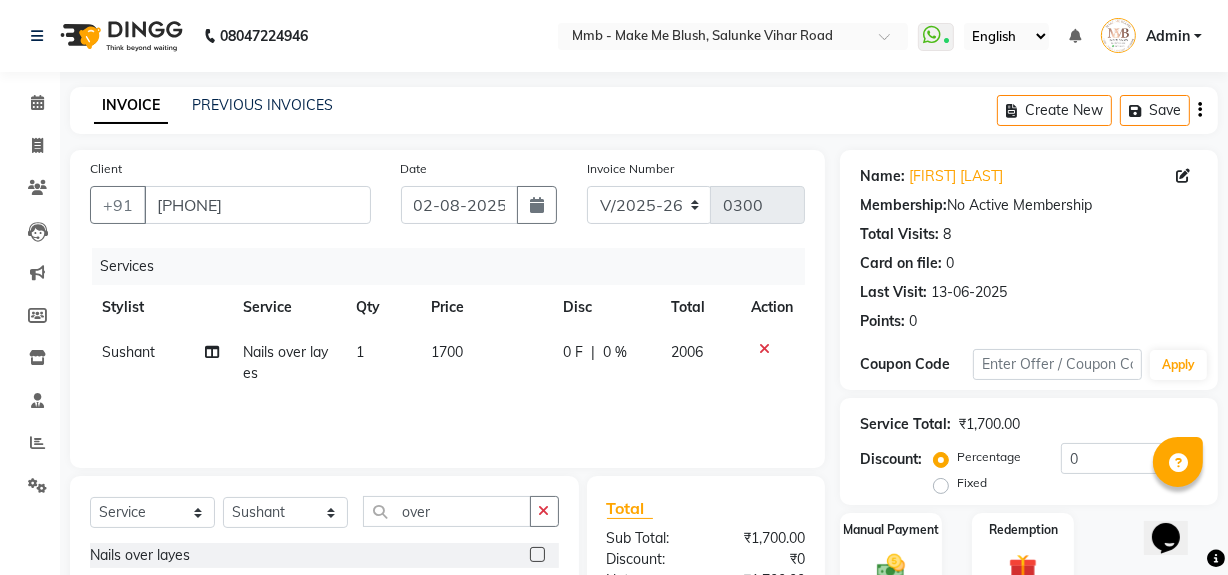 scroll, scrollTop: 225, scrollLeft: 0, axis: vertical 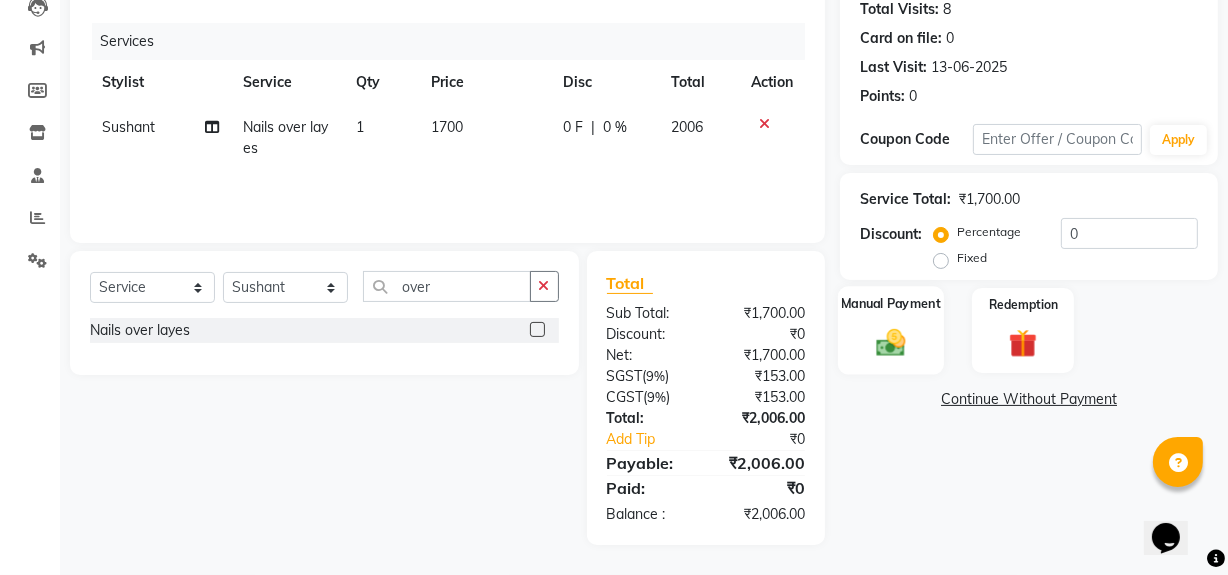click on "Manual Payment" 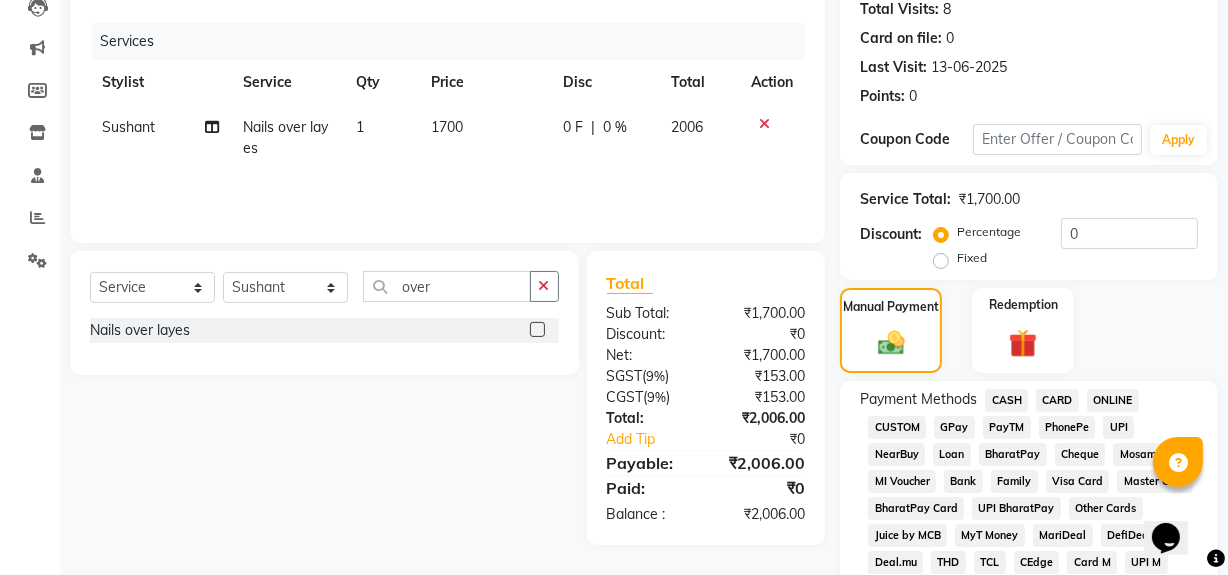 click on "CARD" 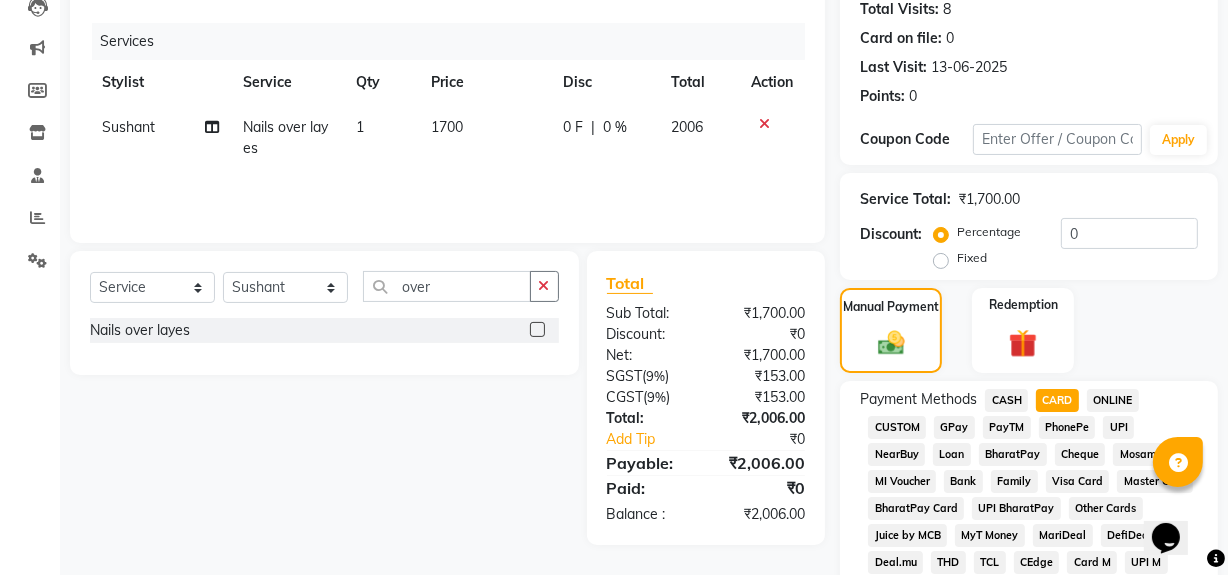 scroll, scrollTop: 728, scrollLeft: 0, axis: vertical 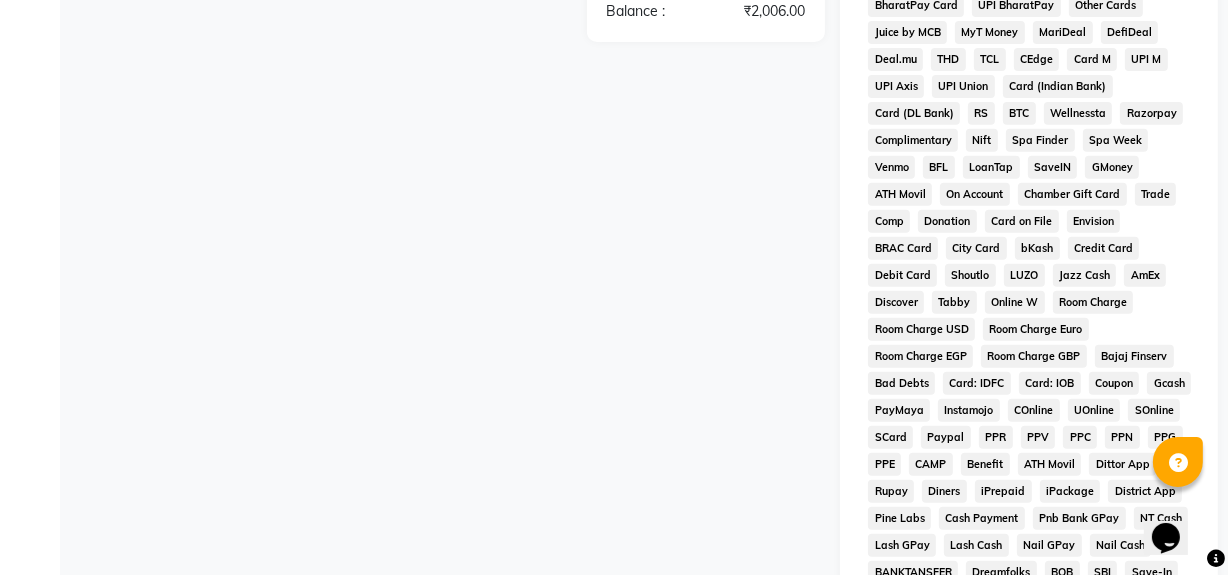 click on "Name: Anoushka Bagade Membership:  No Active Membership  Total Visits:  8 Card on file:  0 Last Visit:   13-06-2025 Points:   0  Coupon Code Apply Service Total:  ₹1,700.00  Discount:  Percentage   Fixed  0 Manual Payment Redemption Payment Methods  CASH   CARD   ONLINE   CUSTOM   GPay   PayTM   PhonePe   UPI   NearBuy   Loan   BharatPay   Cheque   MosamBee   MI Voucher   Bank   Family   Visa Card   Master Card   BharatPay Card   UPI BharatPay   Other Cards   Juice by MCB   MyT Money   MariDeal   DefiDeal   Deal.mu   THD   TCL   CEdge   Card M   UPI M   UPI Axis   UPI Union   Card (Indian Bank)   Card (DL Bank)   RS   BTC   Wellnessta   Razorpay   Complimentary   Nift   Spa Finder   Spa Week   Venmo   BFL   LoanTap   SaveIN   GMoney   ATH Movil   On Account   Chamber Gift Card   Trade   Comp   Donation   Card on File   Envision   BRAC Card   City Card   bKash   Credit Card   Debit Card   Shoutlo   LUZO   Jazz Cash   AmEx   Discover   Tabby   Online W   Room Charge   Room Charge USD   Room Charge Euro   PPR" 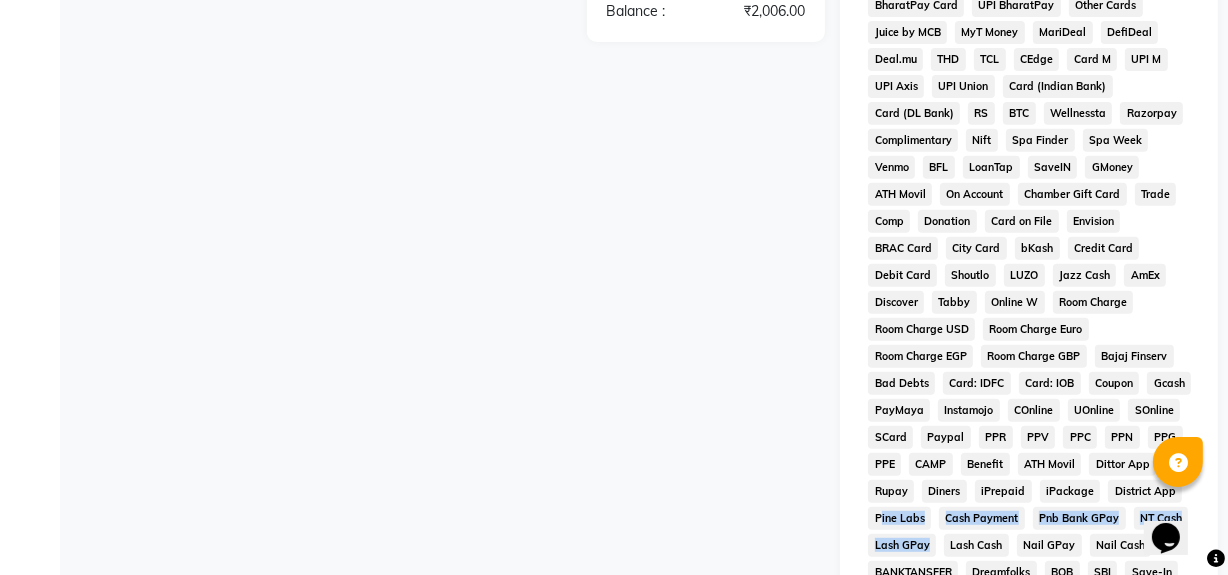 drag, startPoint x: 1223, startPoint y: 496, endPoint x: 1240, endPoint y: 527, distance: 35.35534 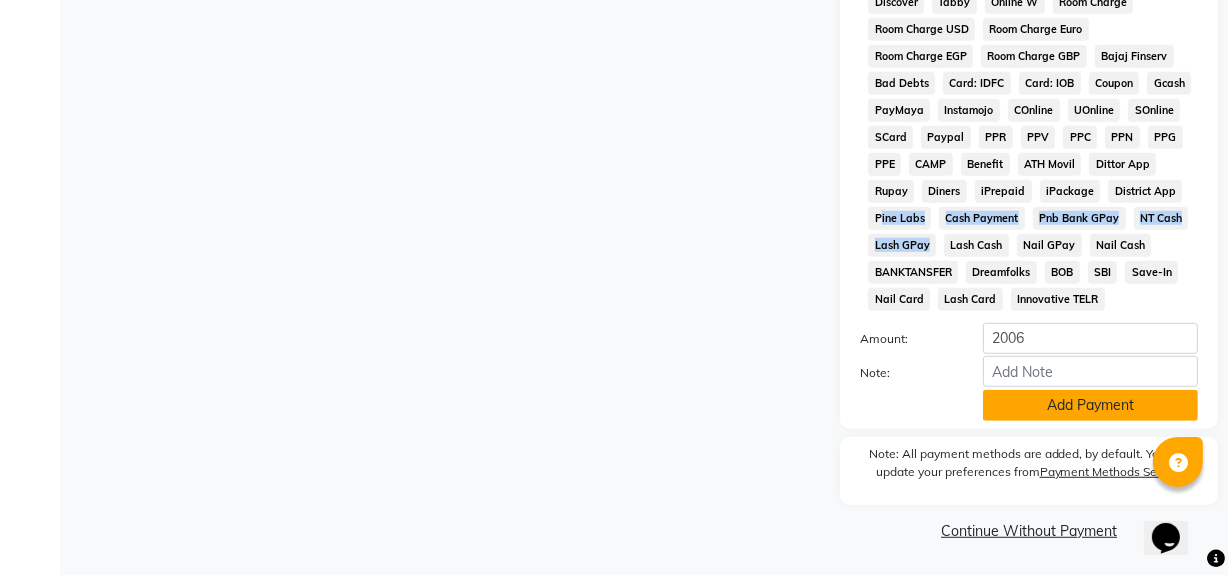 click on "Add Payment" 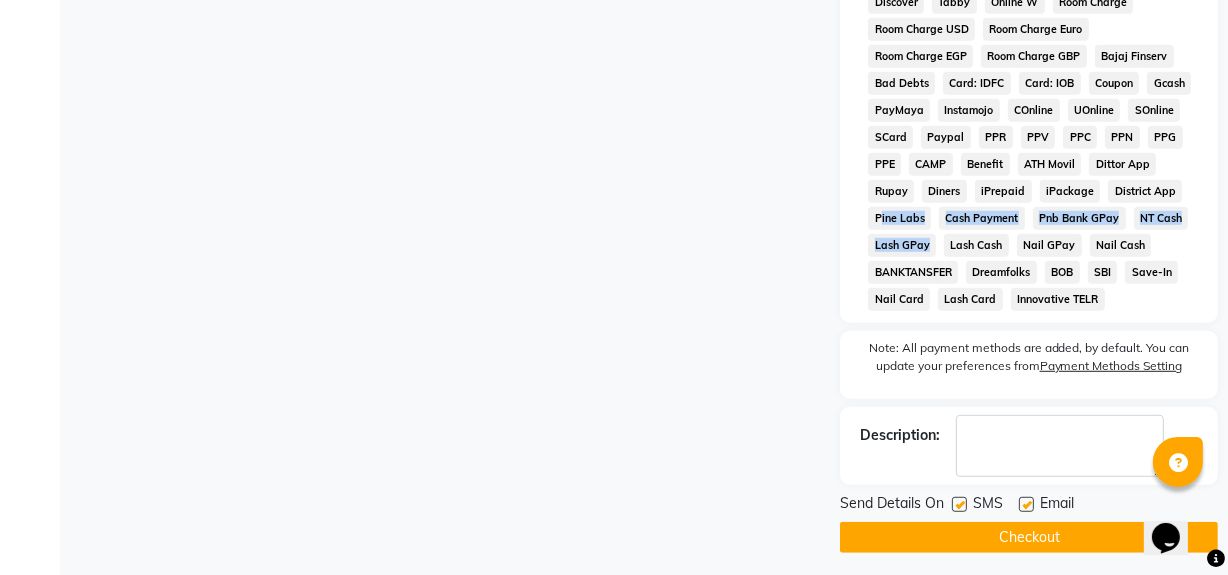 click on "Checkout" 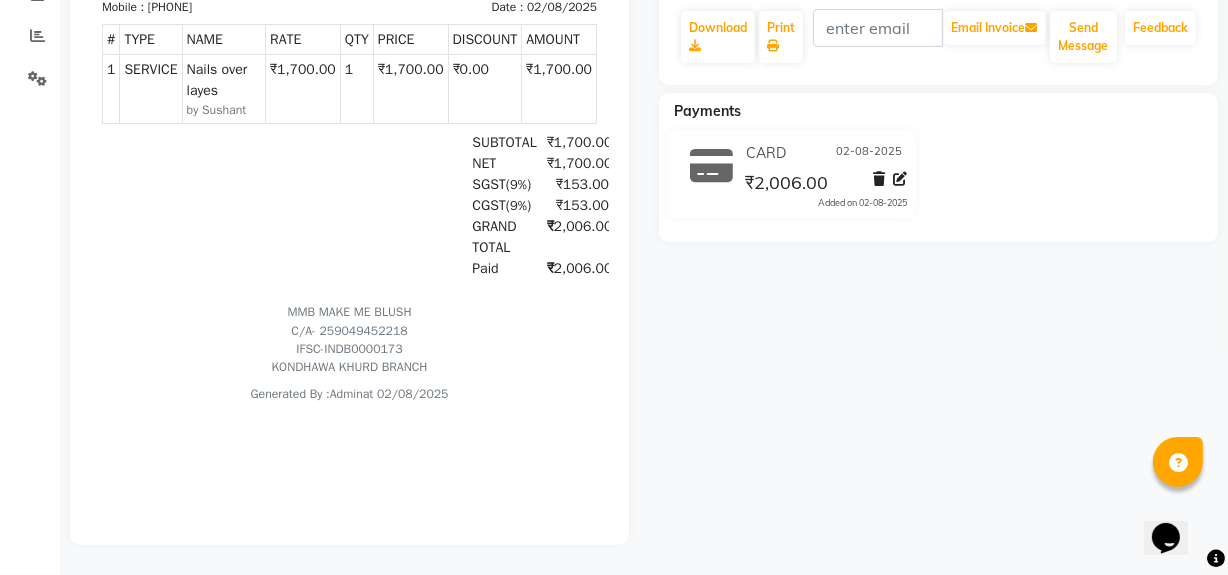 scroll, scrollTop: 0, scrollLeft: 0, axis: both 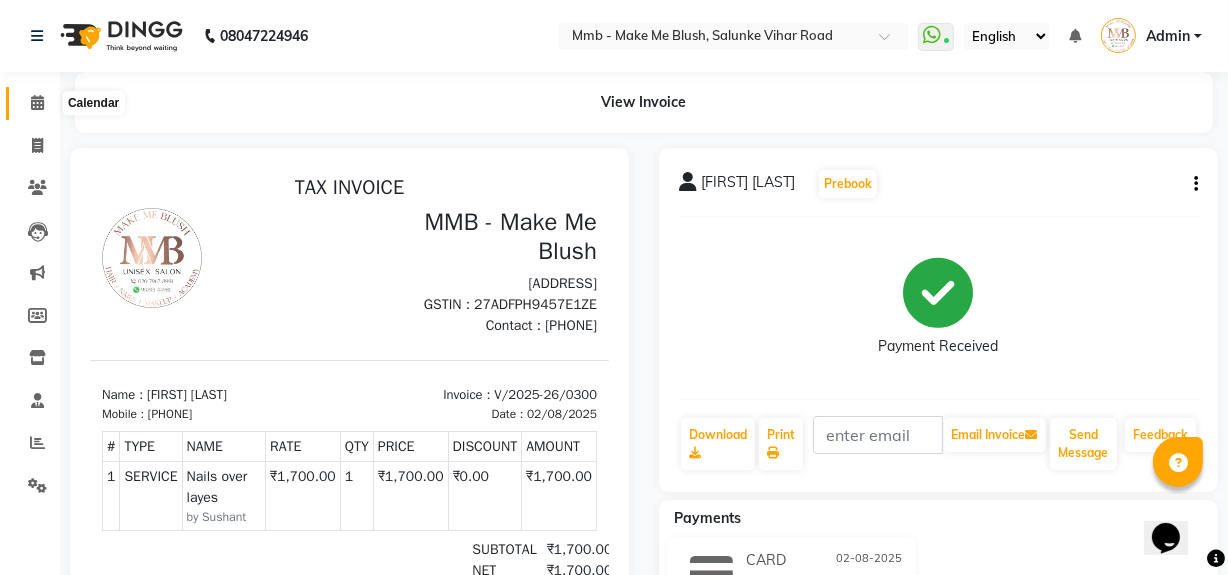 click 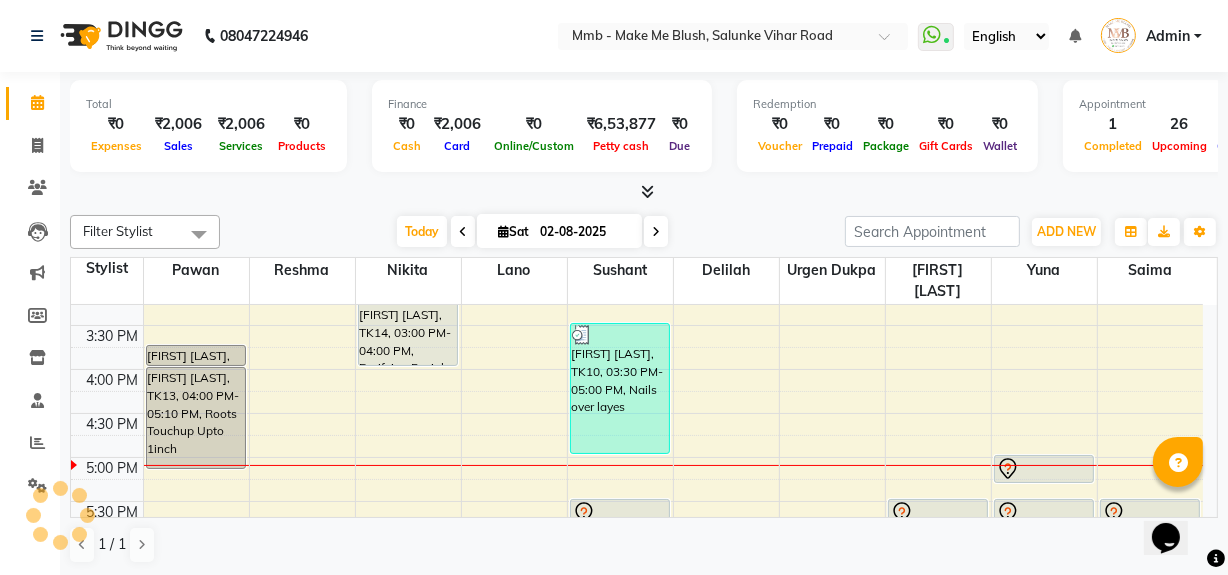scroll, scrollTop: 495, scrollLeft: 0, axis: vertical 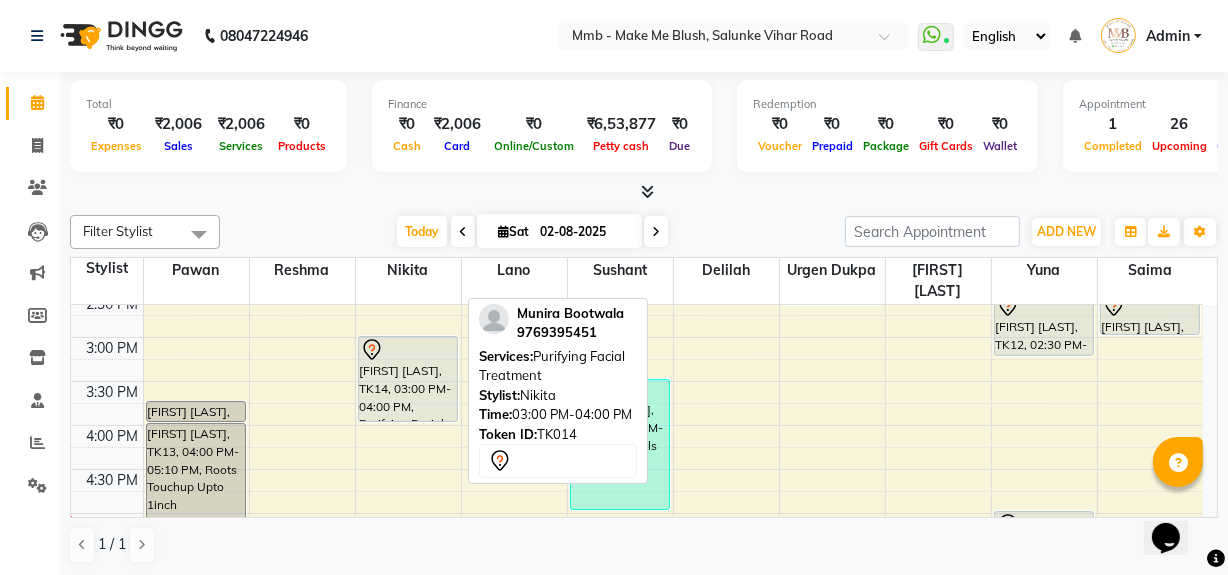 click on "Munira Bootwala, TK14, 03:00 PM-04:00 PM, Purifying Facial Treatment" at bounding box center [408, 379] 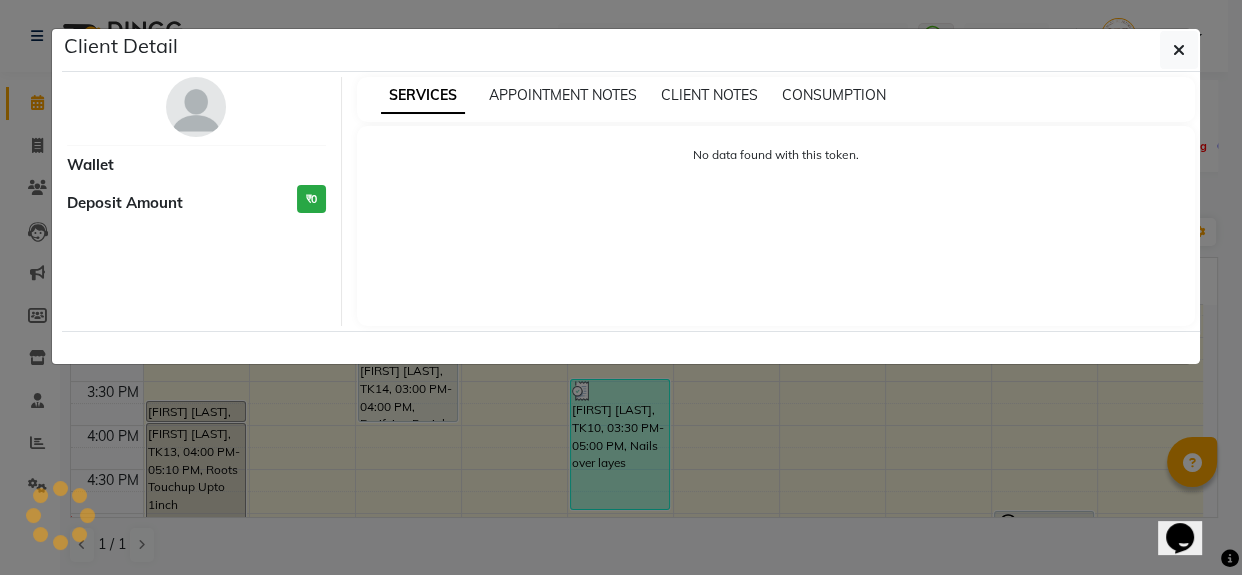 select on "7" 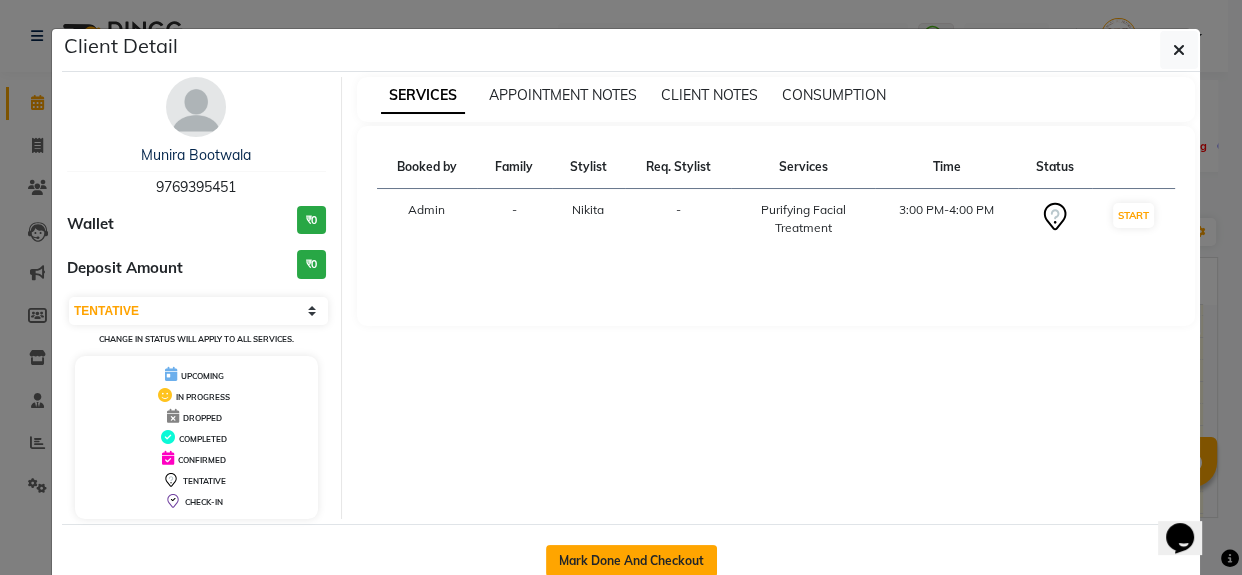 click on "Mark Done And Checkout" 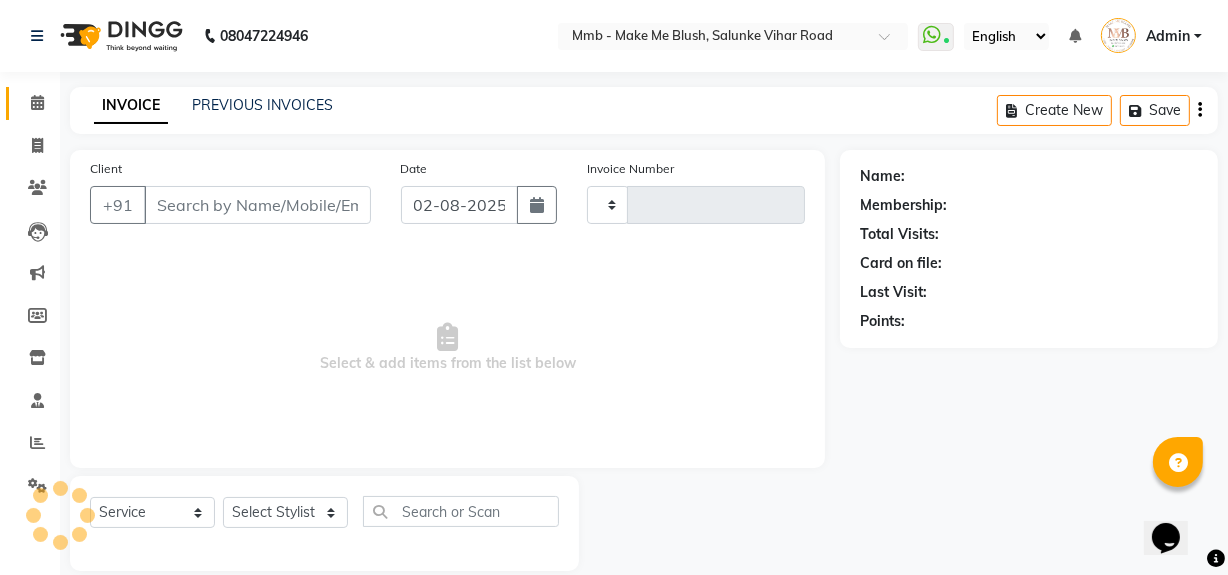 type on "0301" 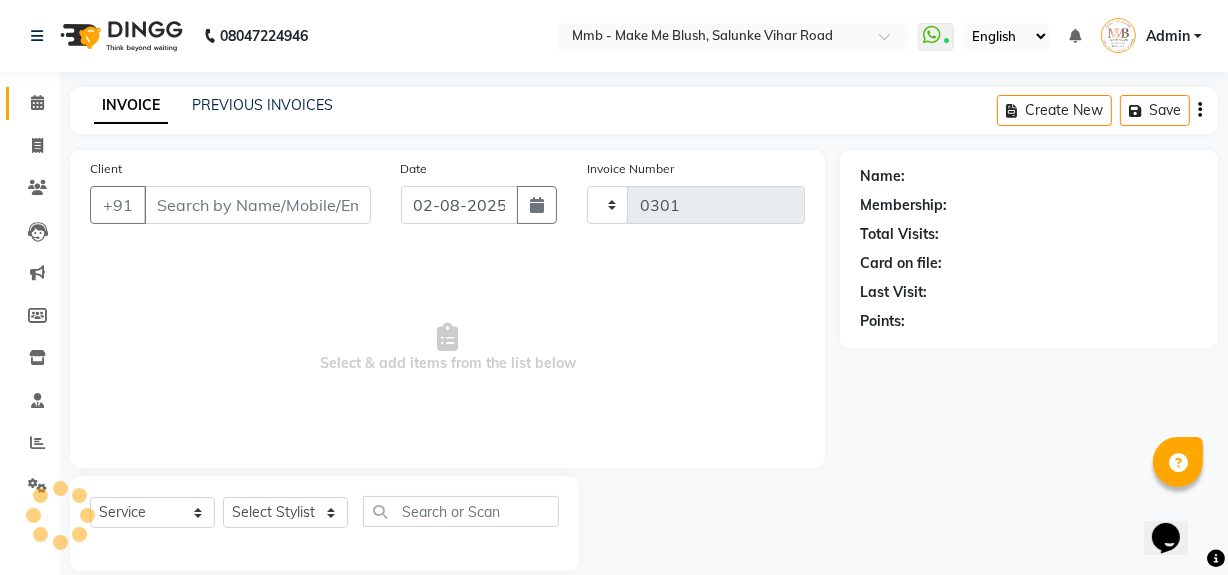 select on "895" 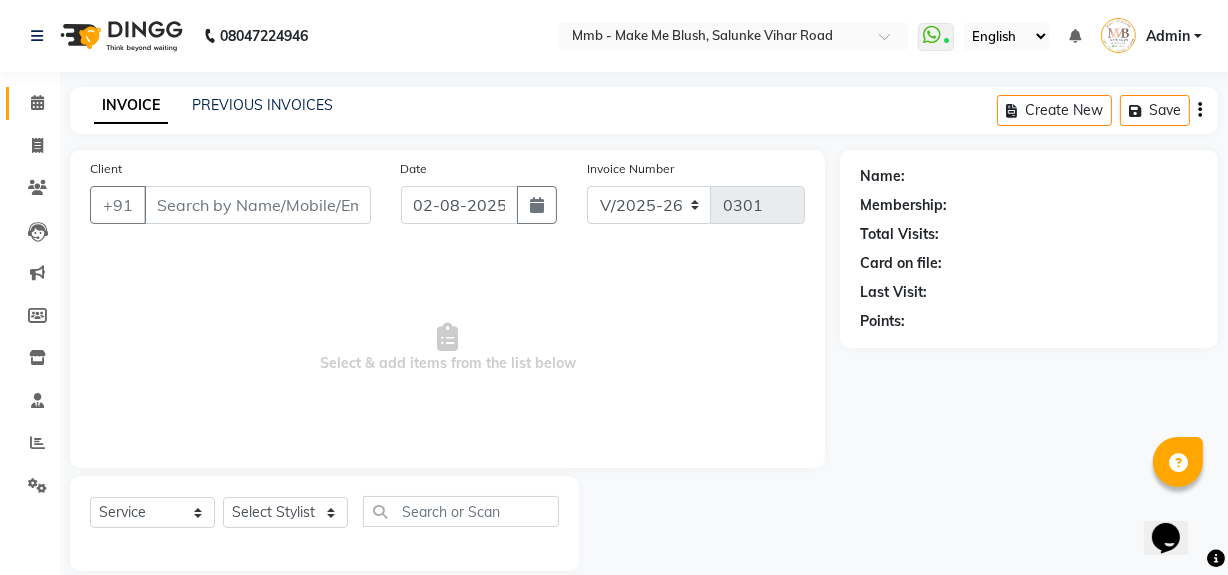 type on "9769395451" 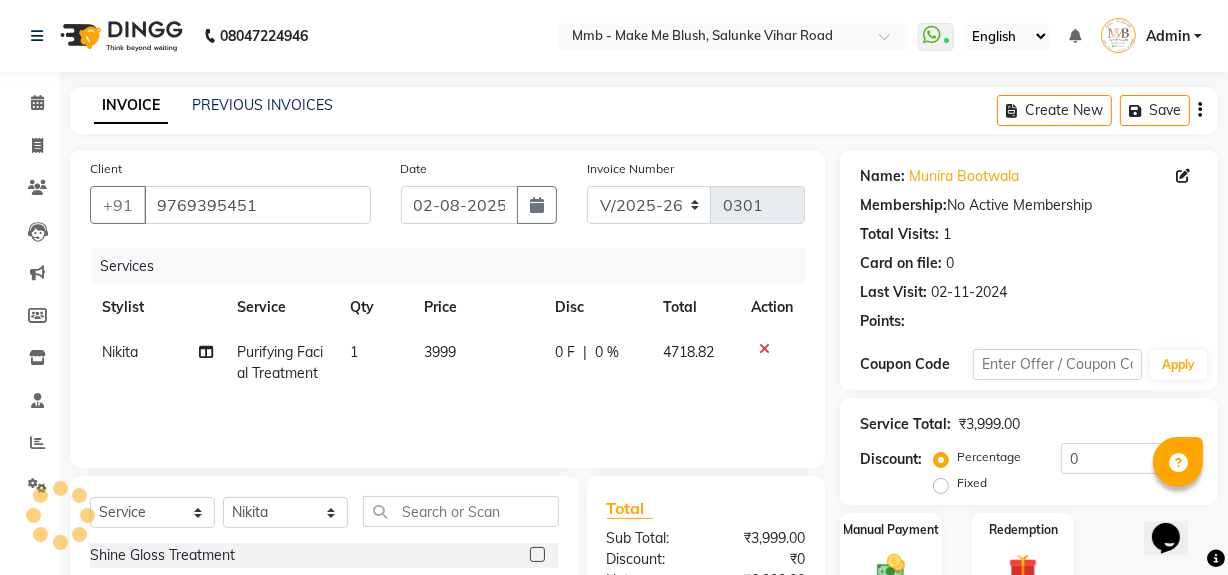click 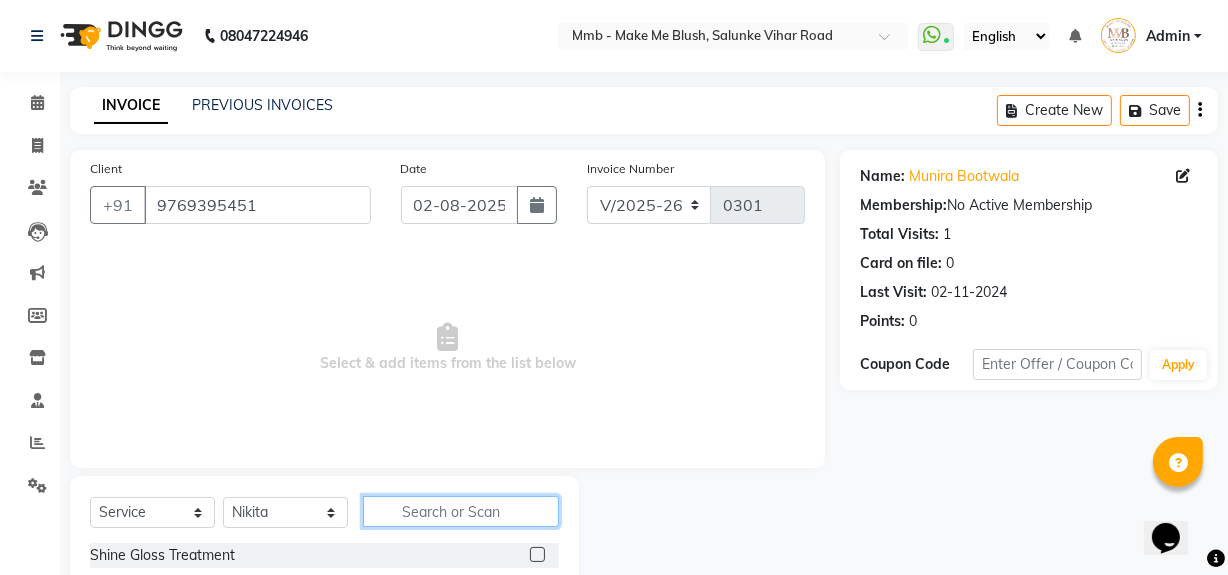 click 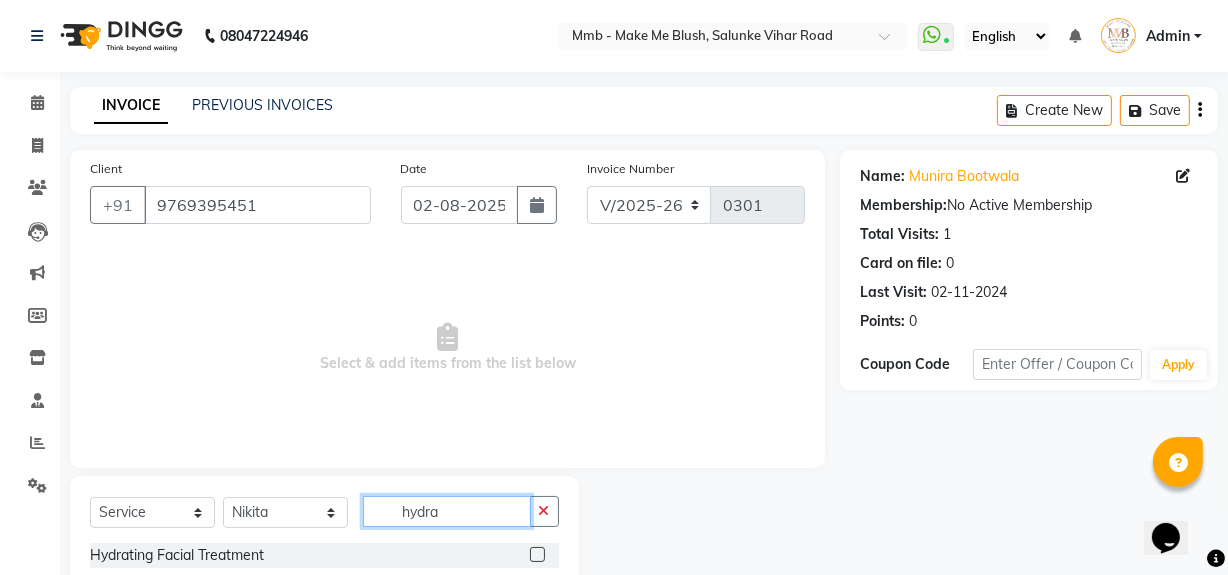 scroll, scrollTop: 141, scrollLeft: 0, axis: vertical 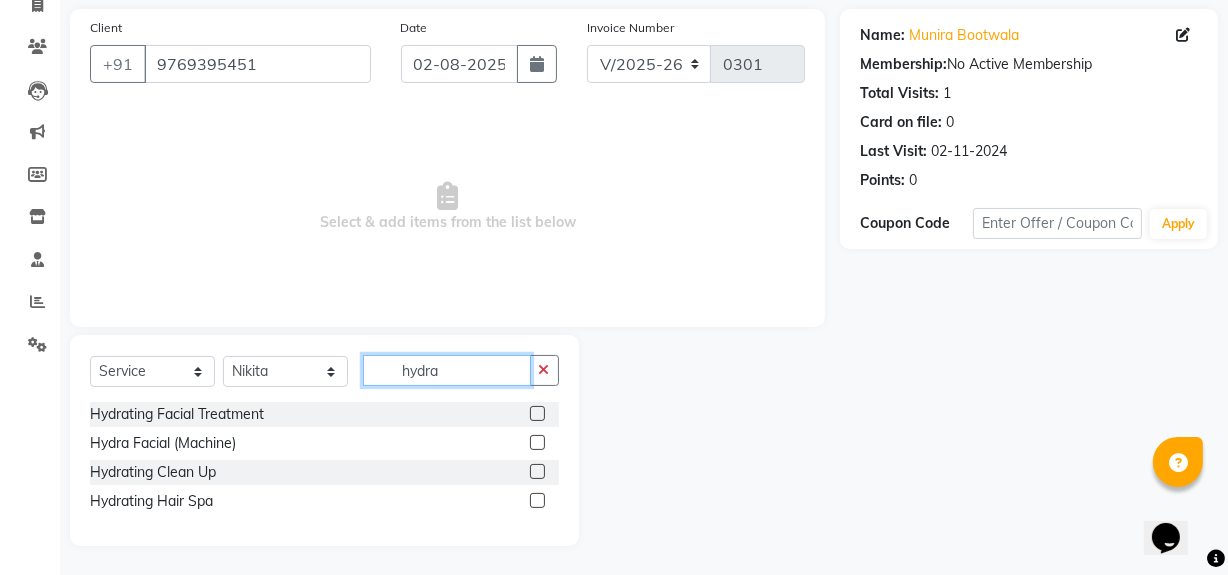 type on "hydra" 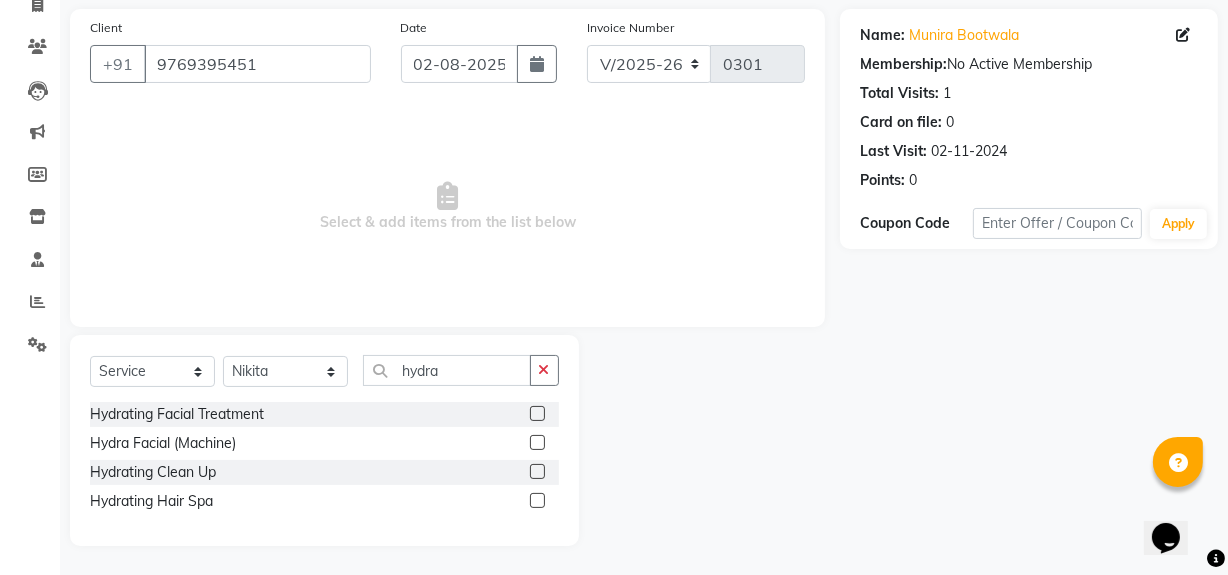 click 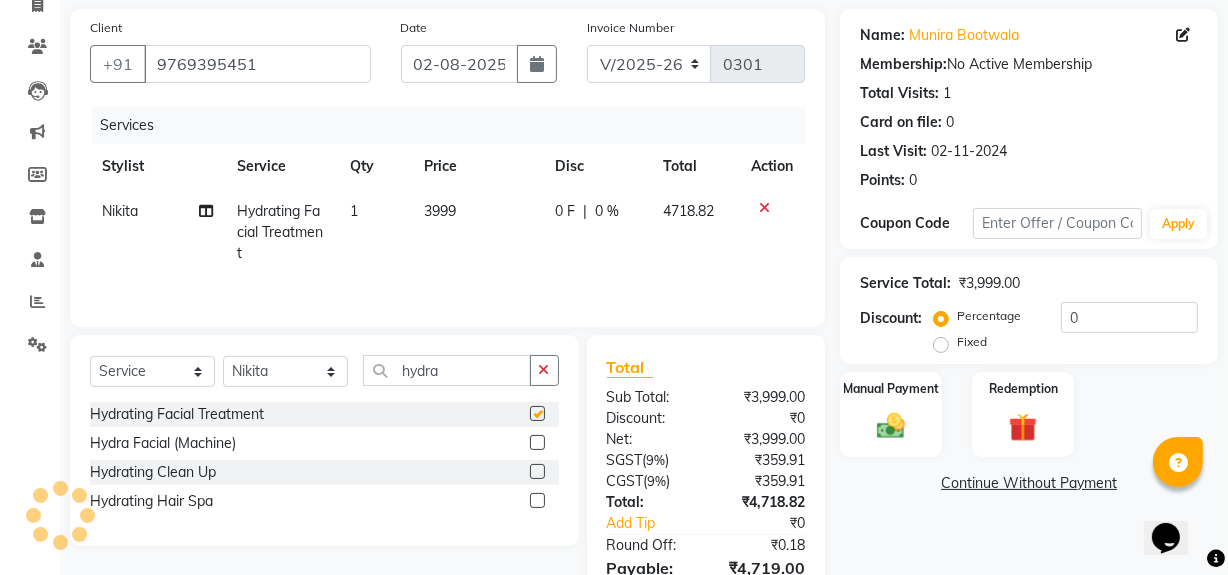 checkbox on "false" 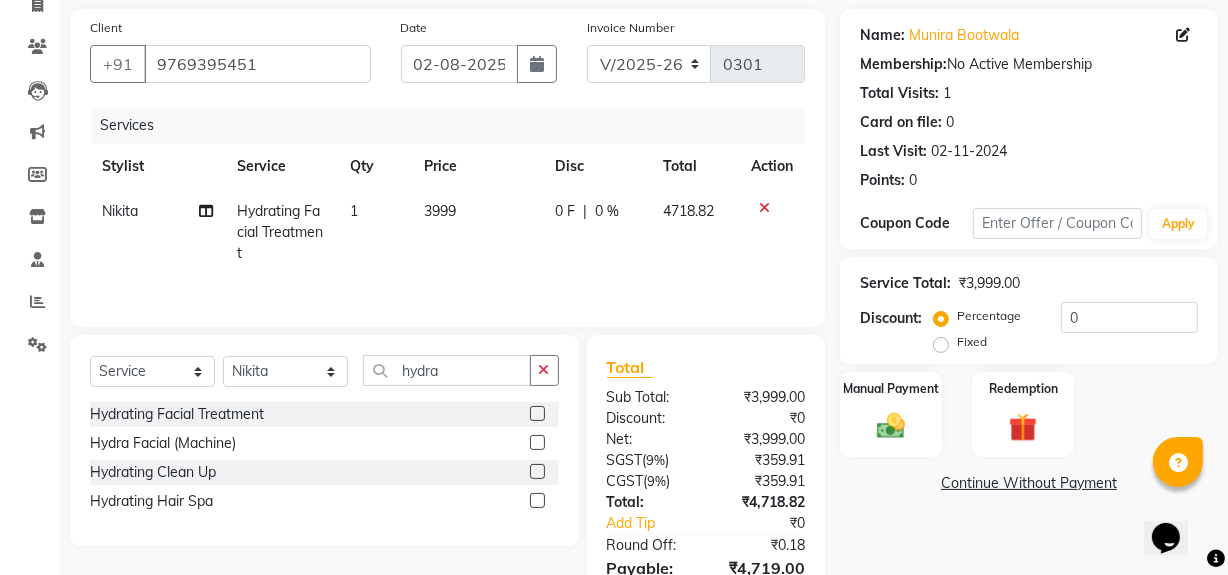 click 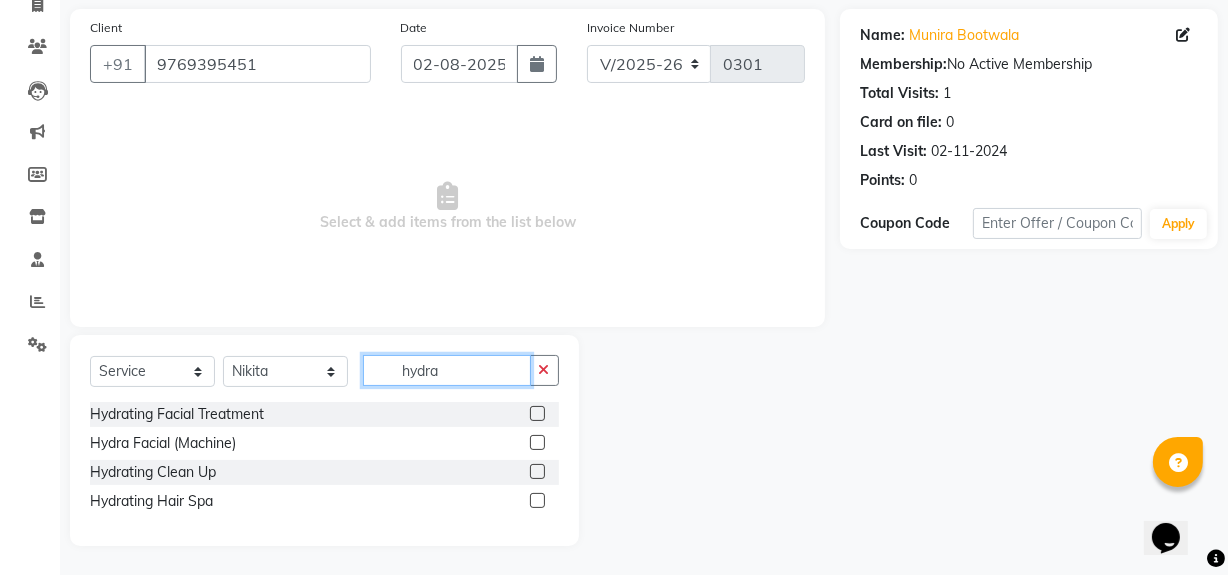 click on "hydra" 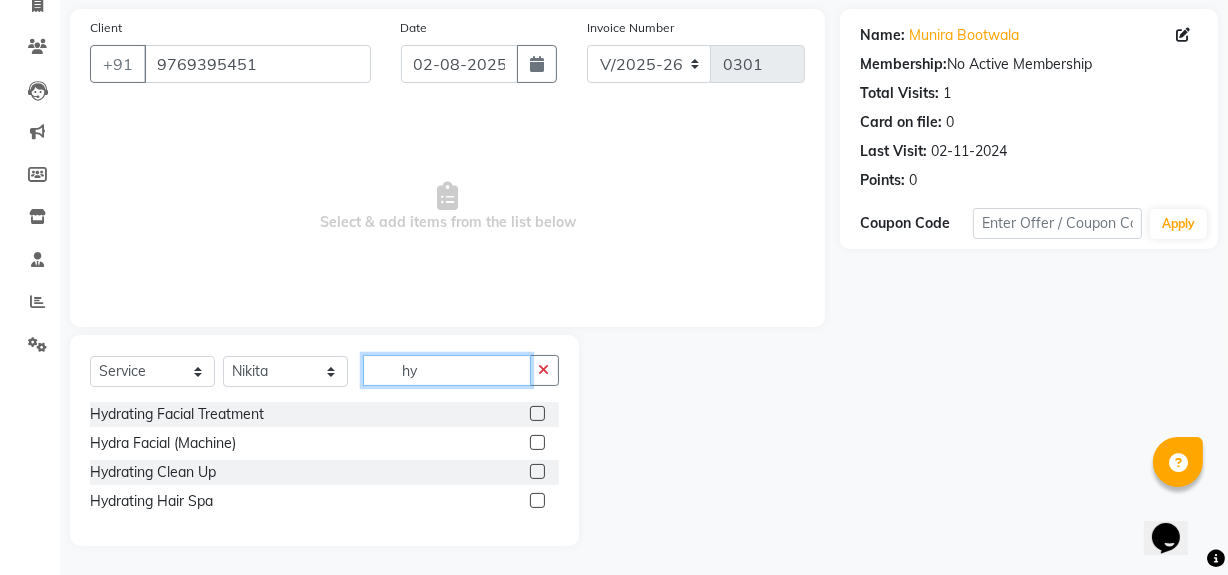 type on "h" 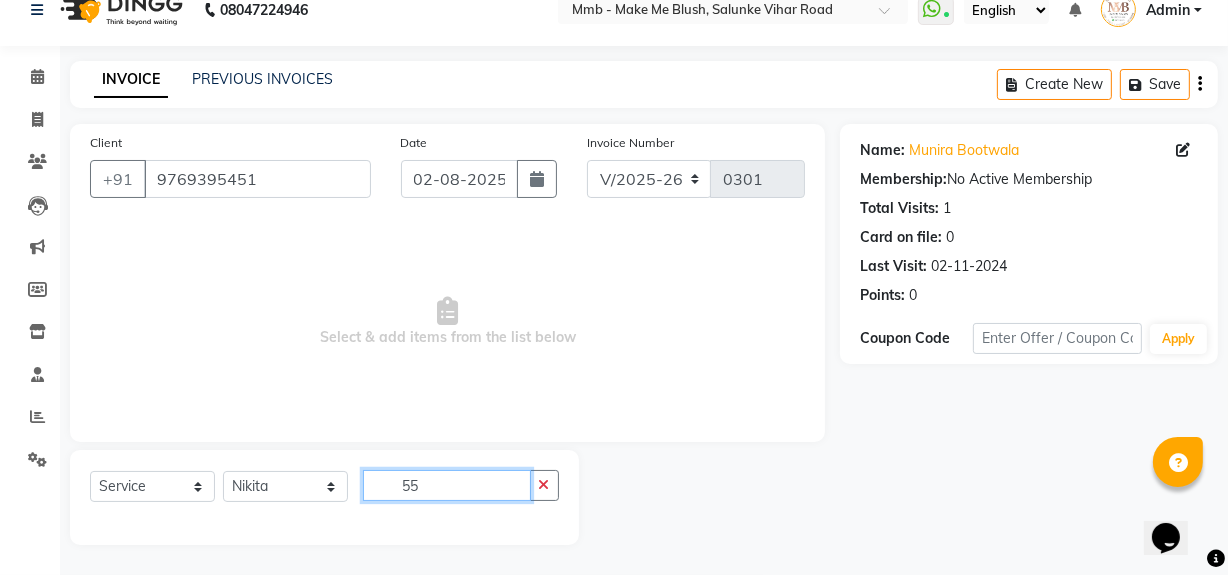 scroll, scrollTop: 26, scrollLeft: 0, axis: vertical 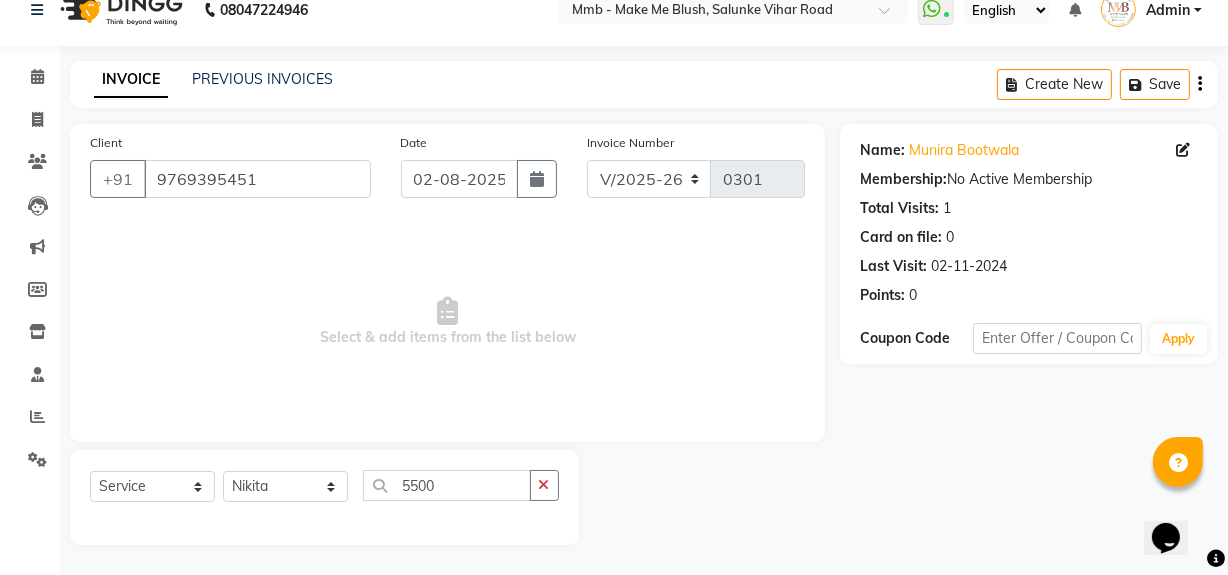 click 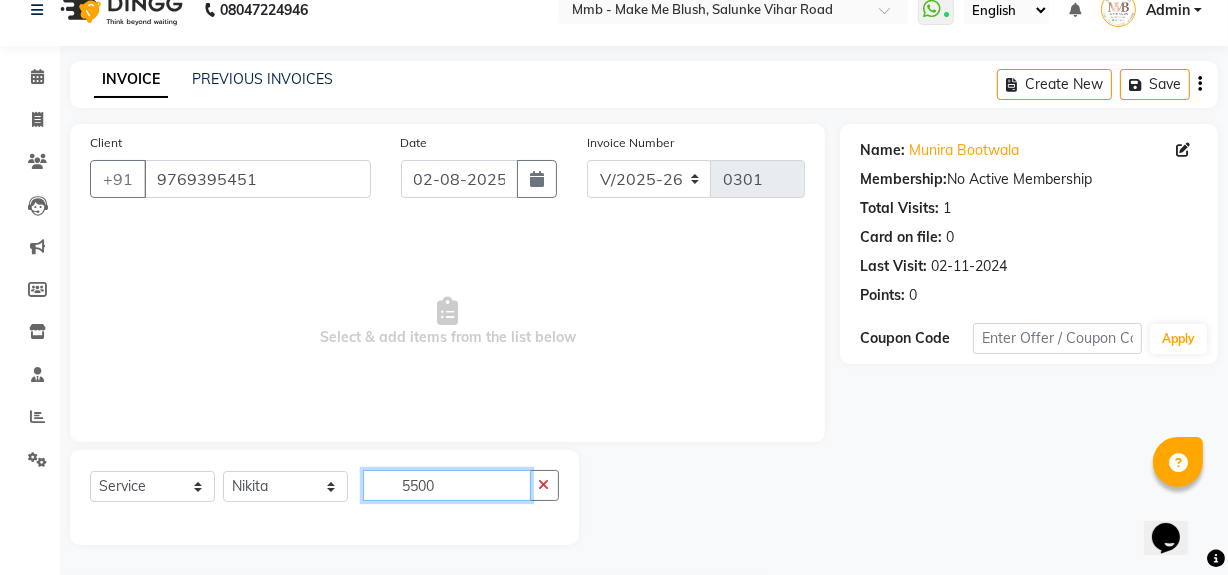 click on "5500" 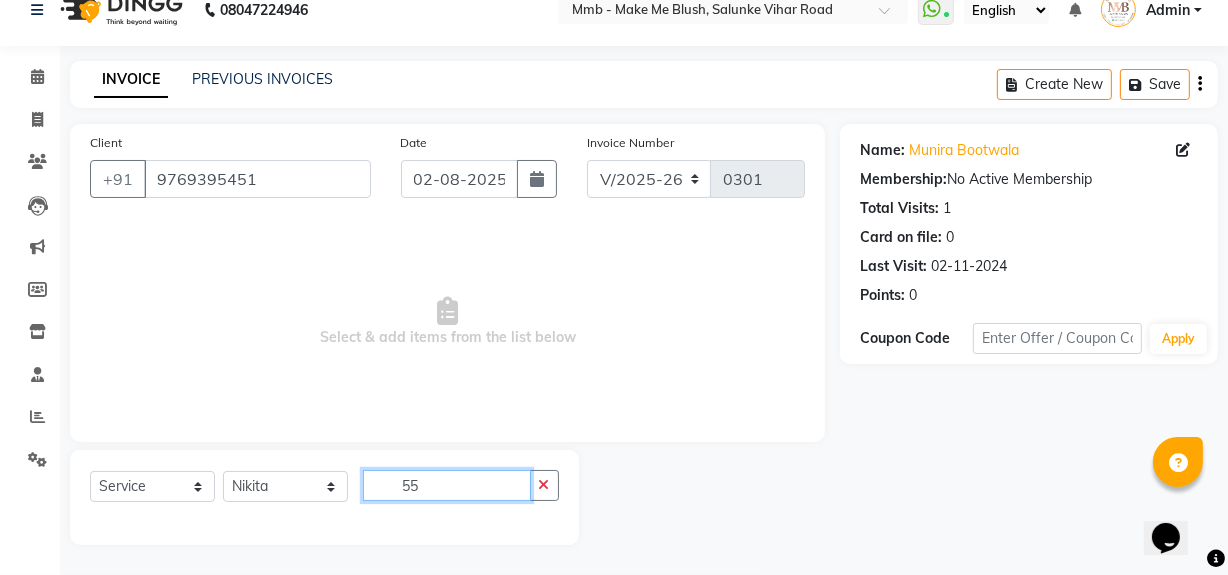 type on "5" 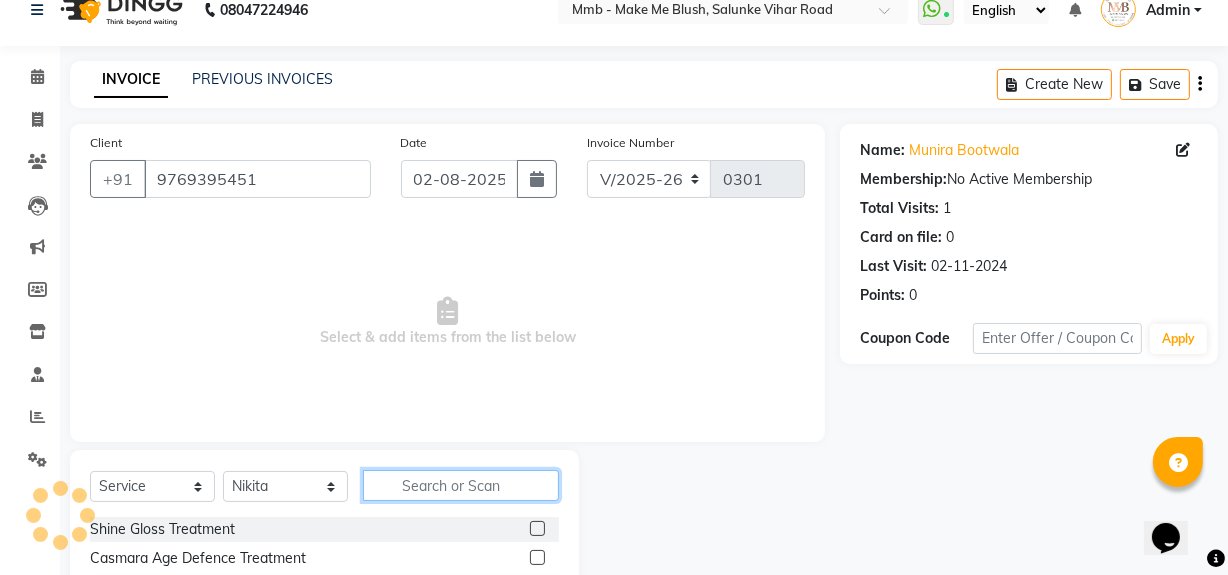 click 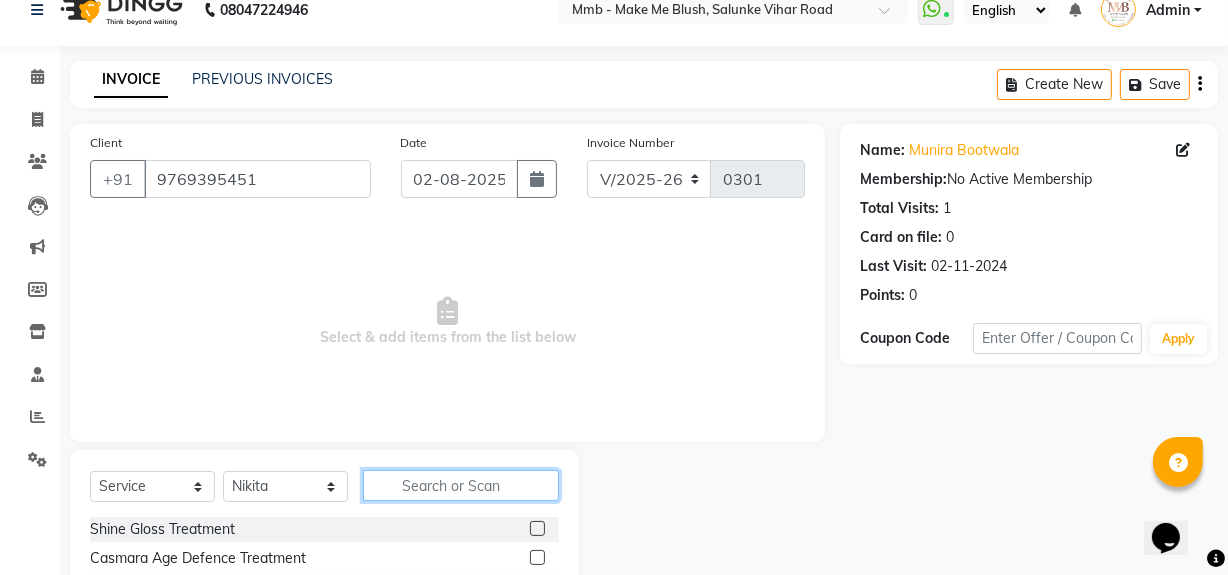 click 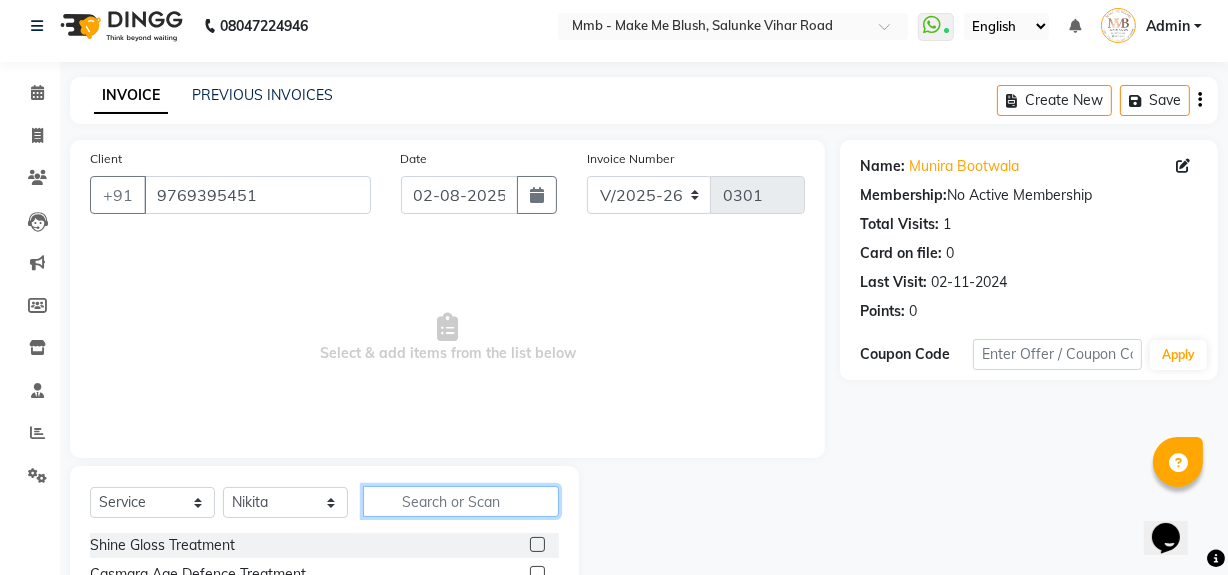 scroll, scrollTop: 0, scrollLeft: 0, axis: both 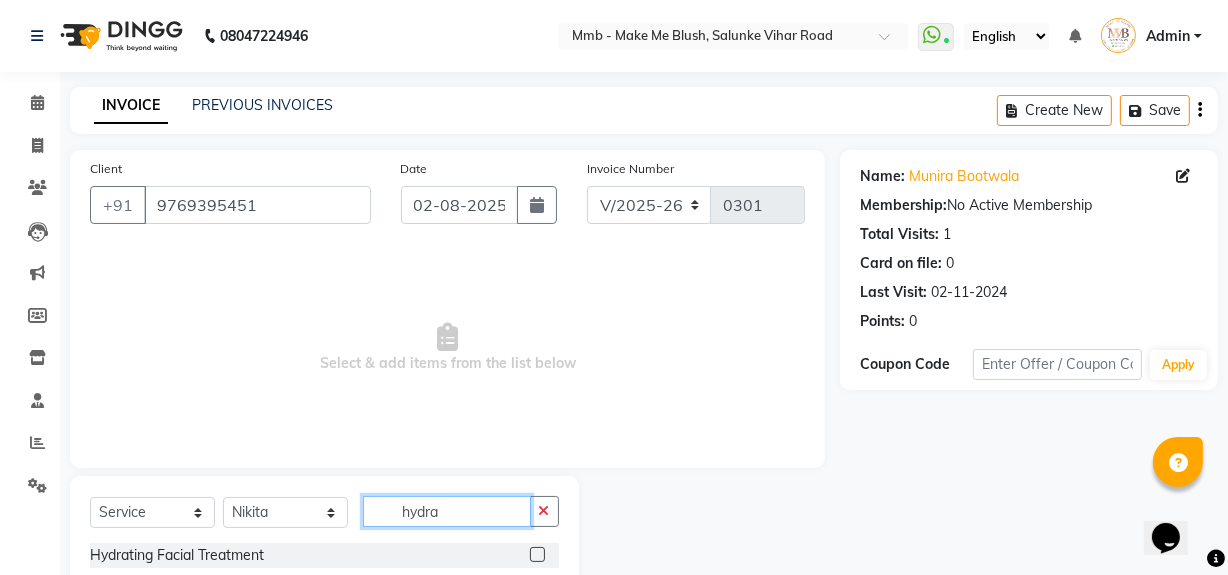 type on "hydra" 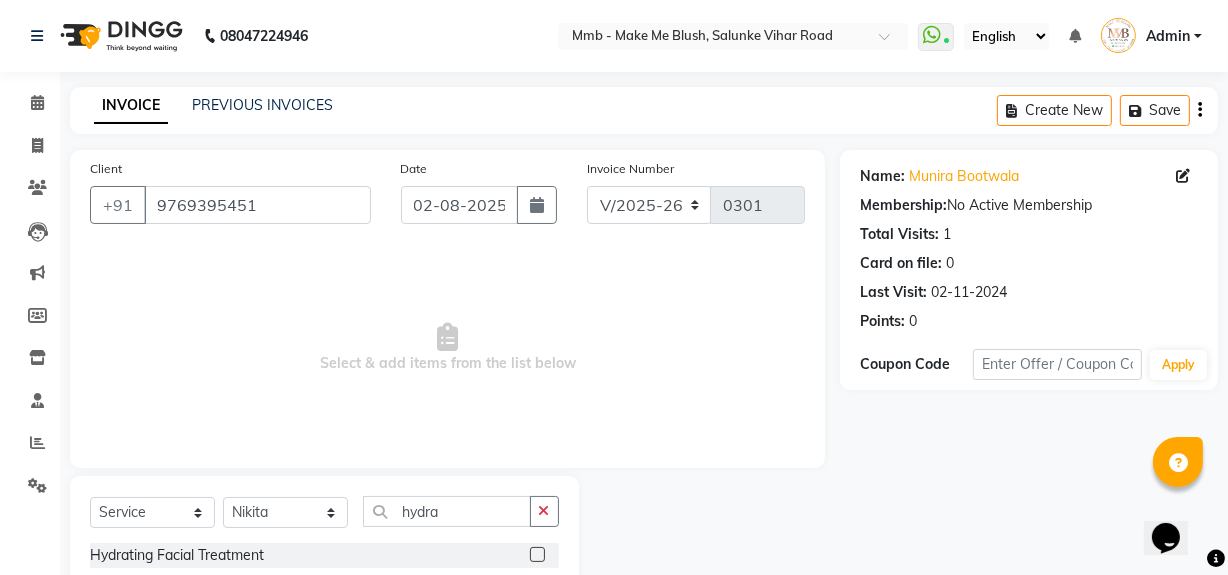 click 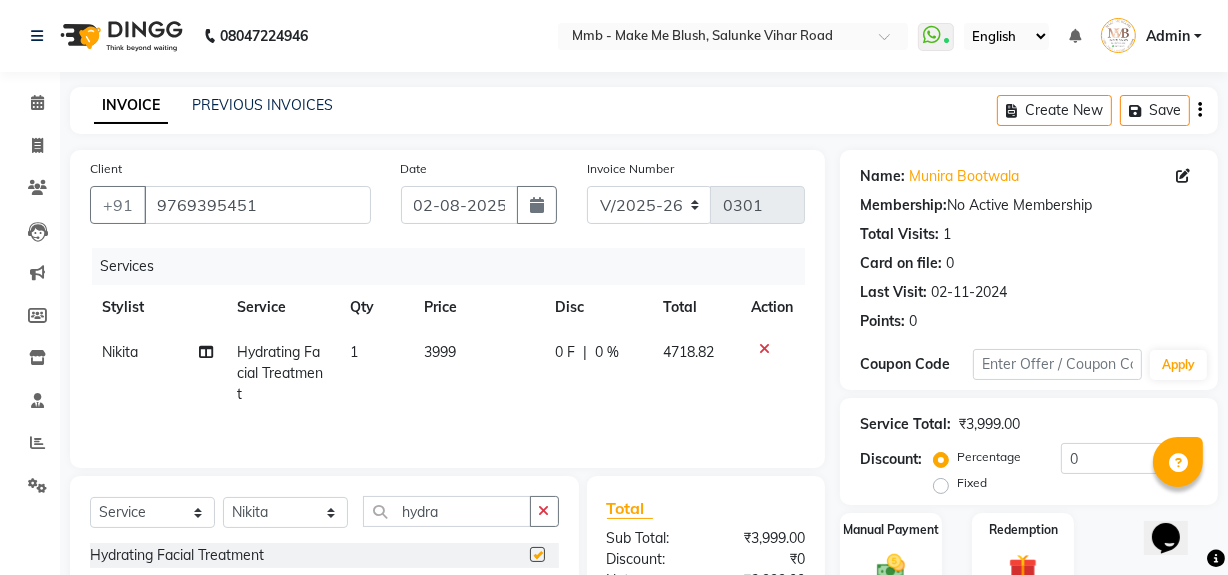 checkbox on "false" 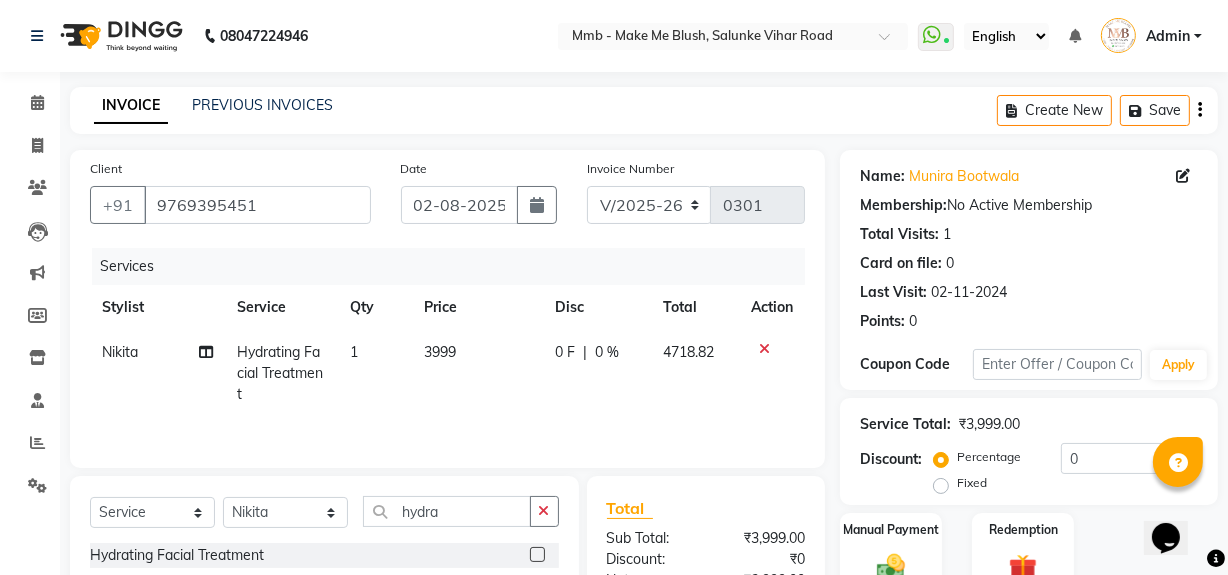 scroll, scrollTop: 246, scrollLeft: 0, axis: vertical 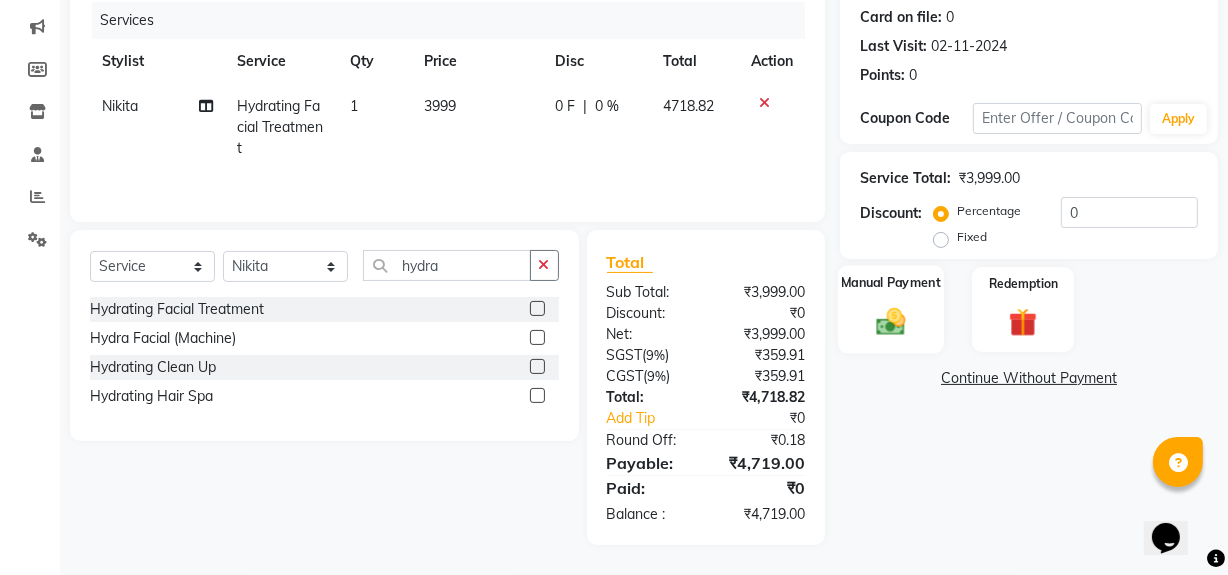 click on "Manual Payment" 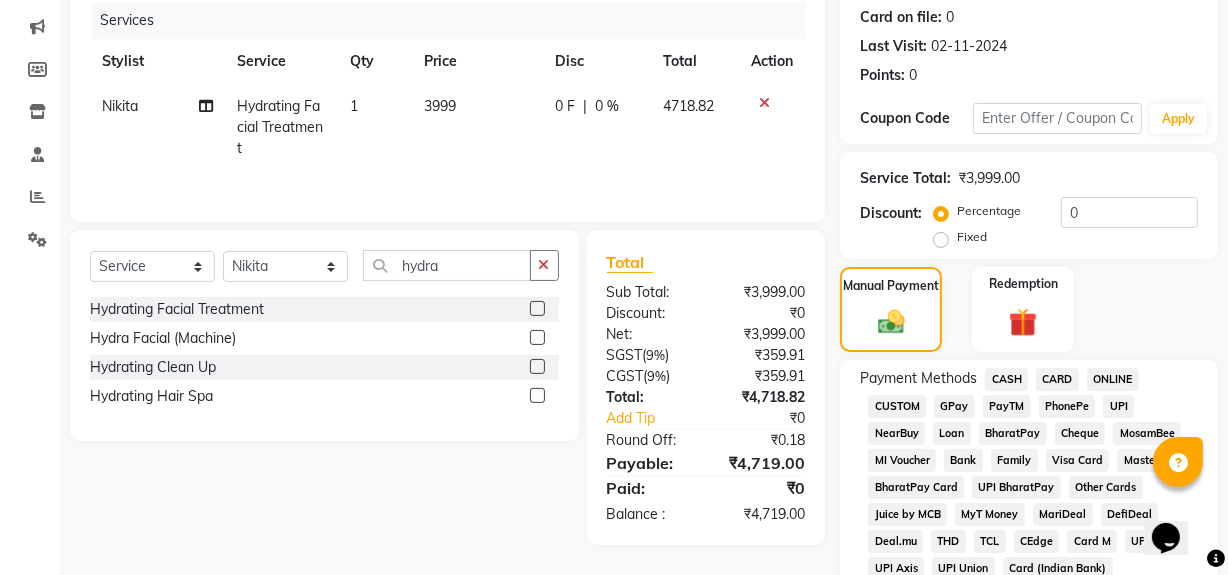 click on "CARD" 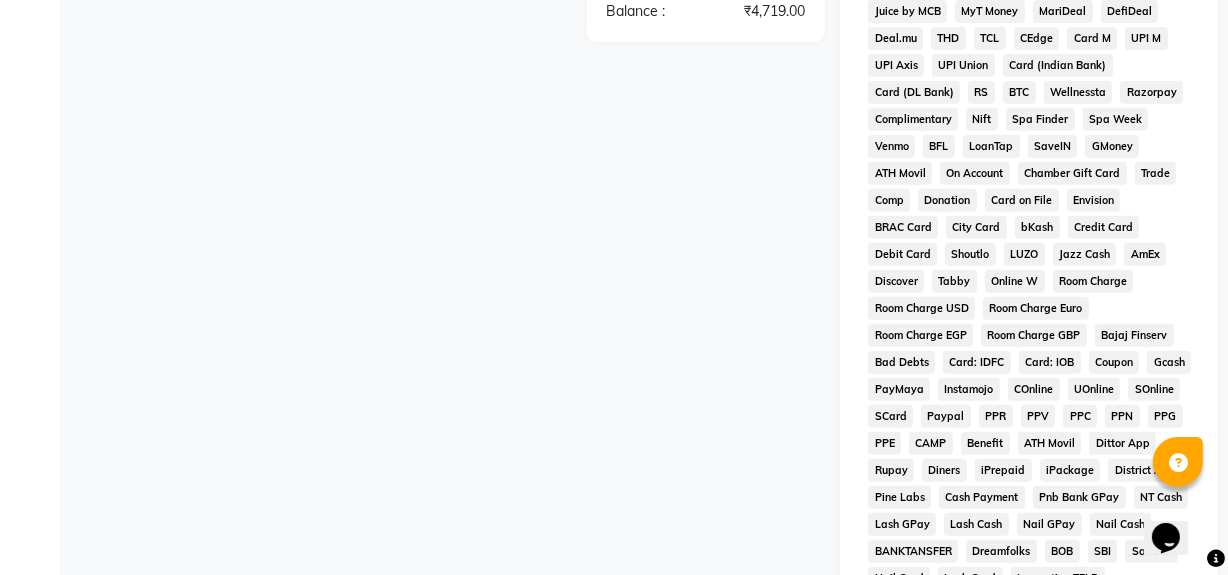 scroll, scrollTop: 929, scrollLeft: 0, axis: vertical 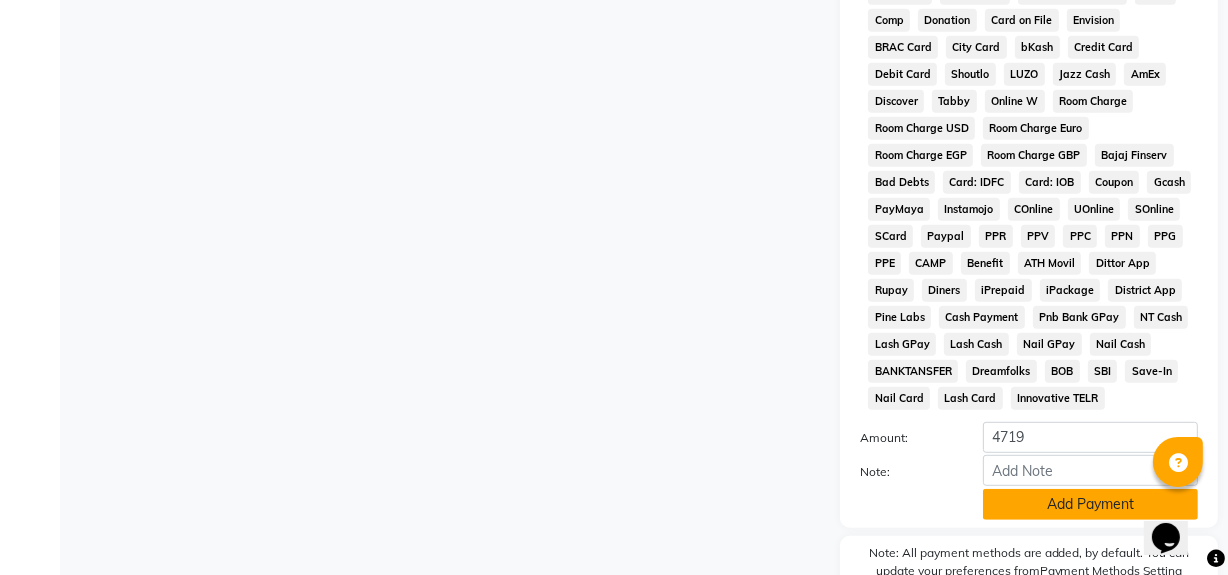 click on "Add Payment" 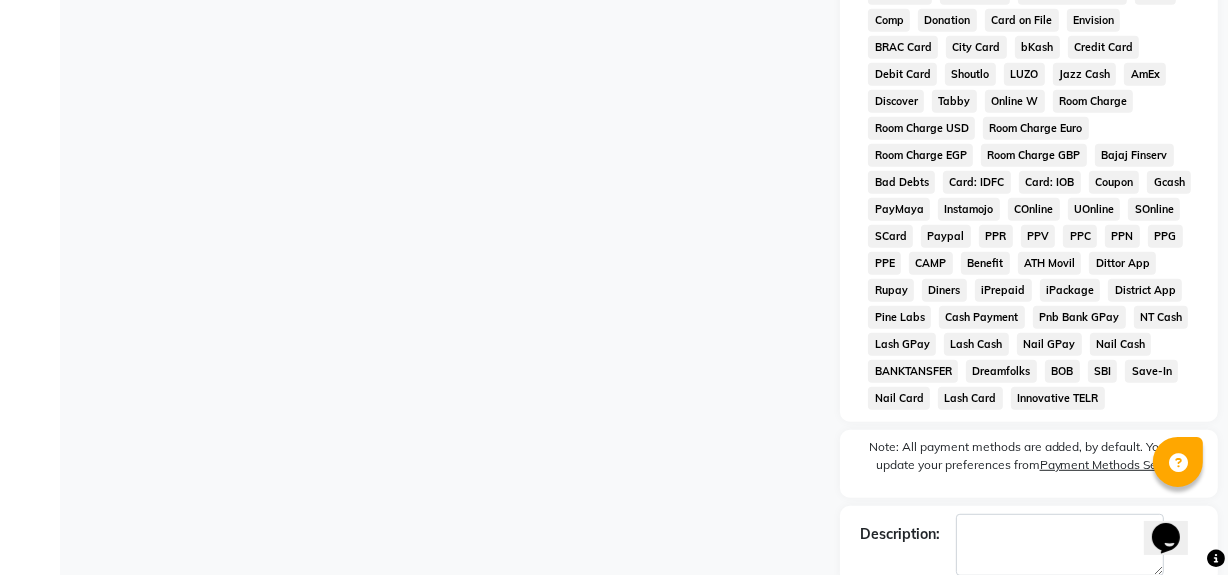 scroll, scrollTop: 1034, scrollLeft: 0, axis: vertical 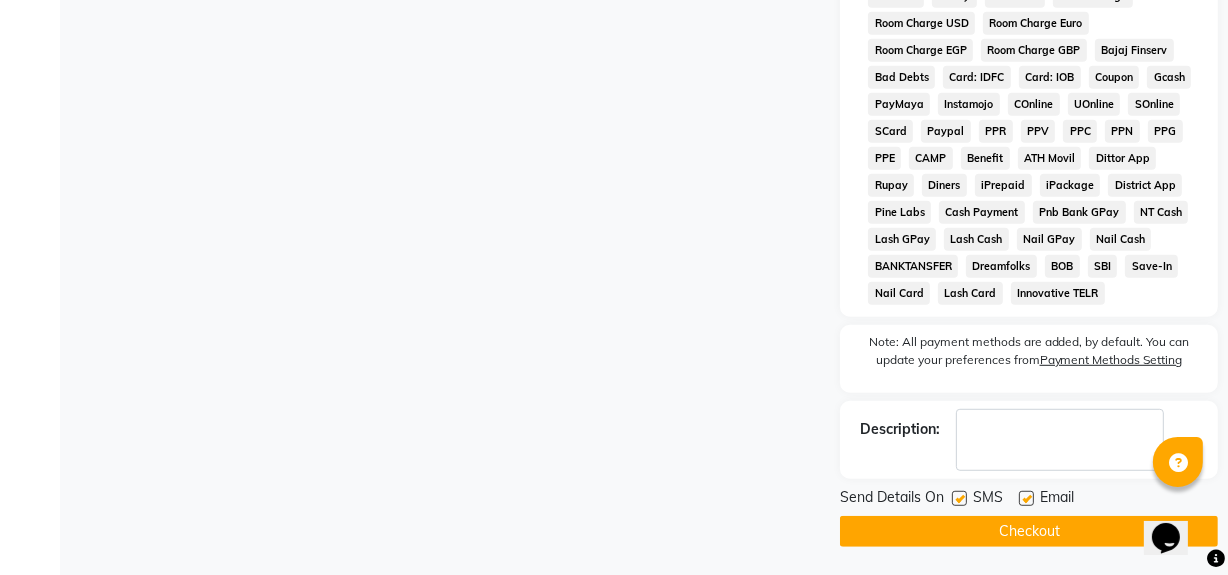click on "Checkout" 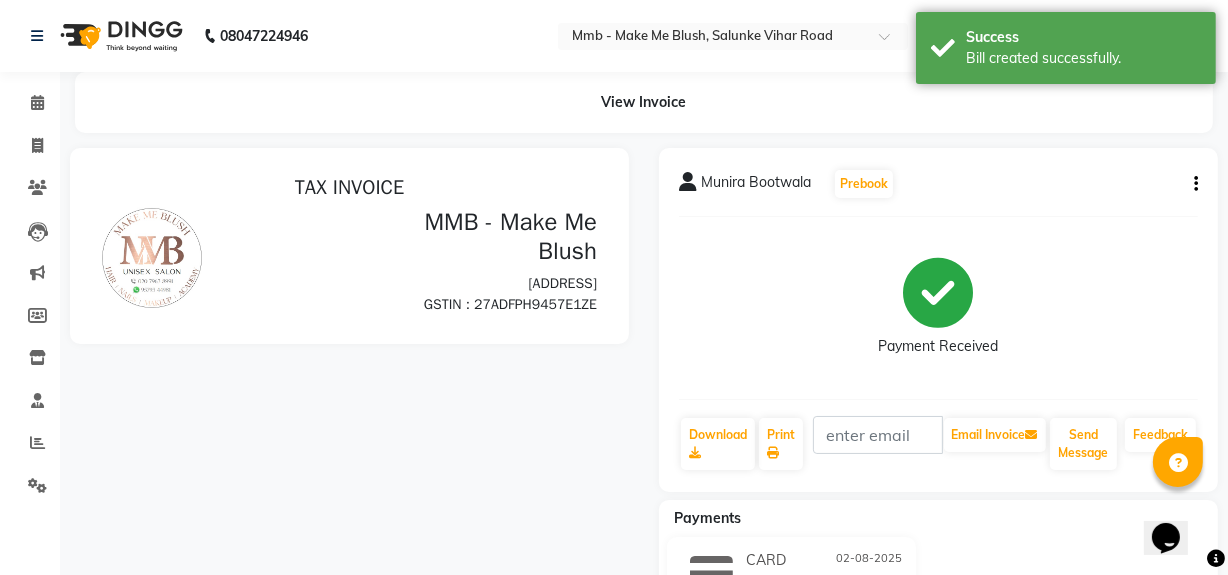 scroll, scrollTop: 0, scrollLeft: 0, axis: both 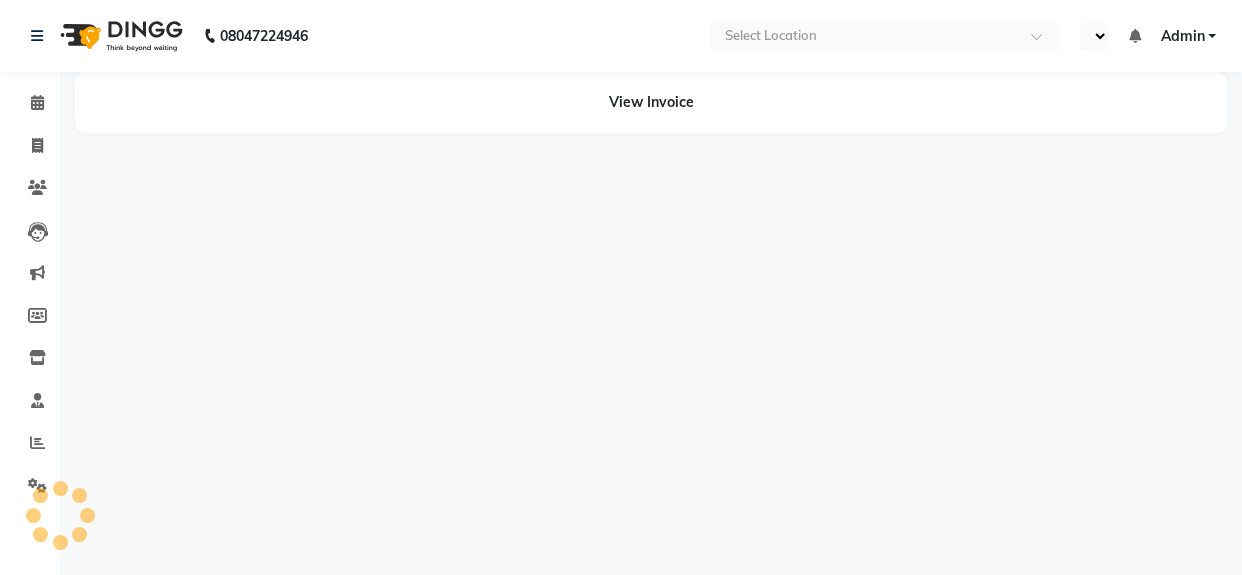 select on "en" 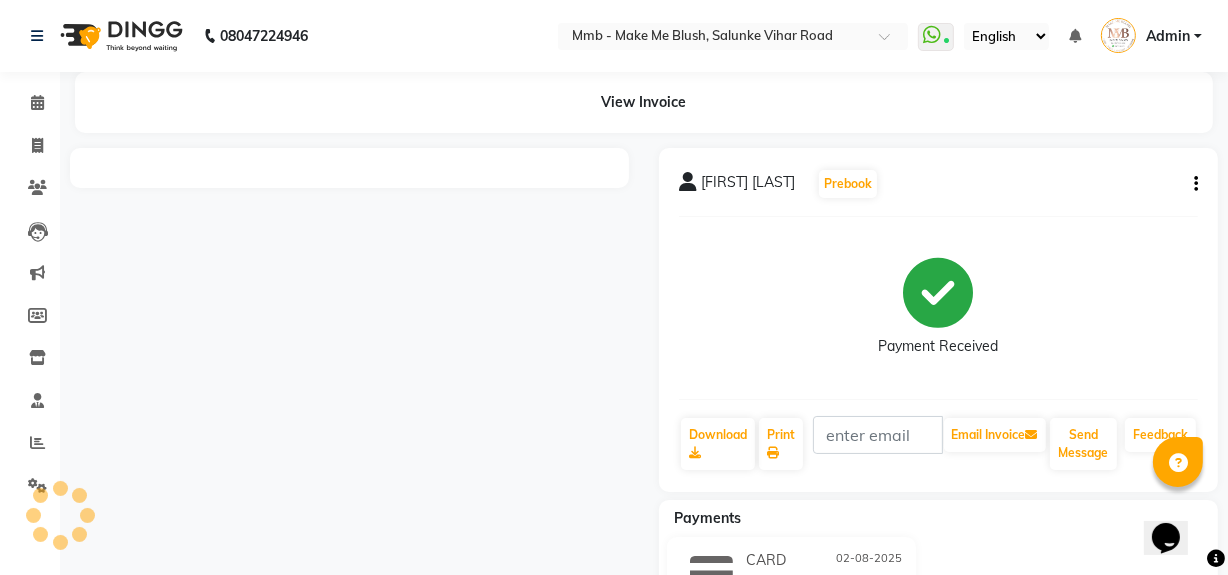 scroll, scrollTop: 0, scrollLeft: 0, axis: both 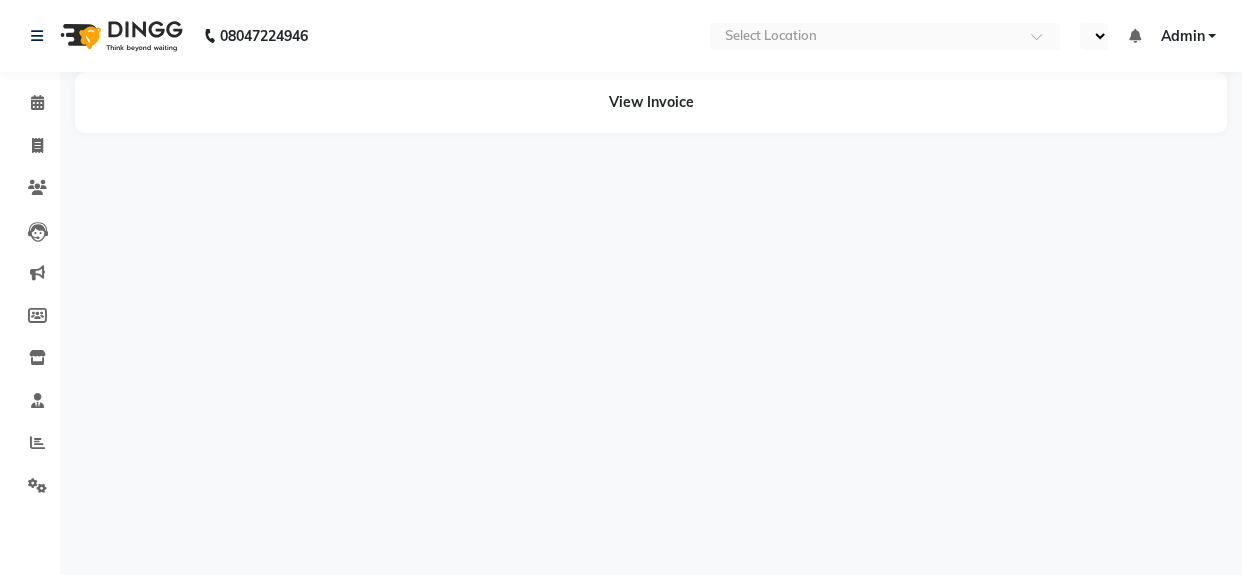 select on "en" 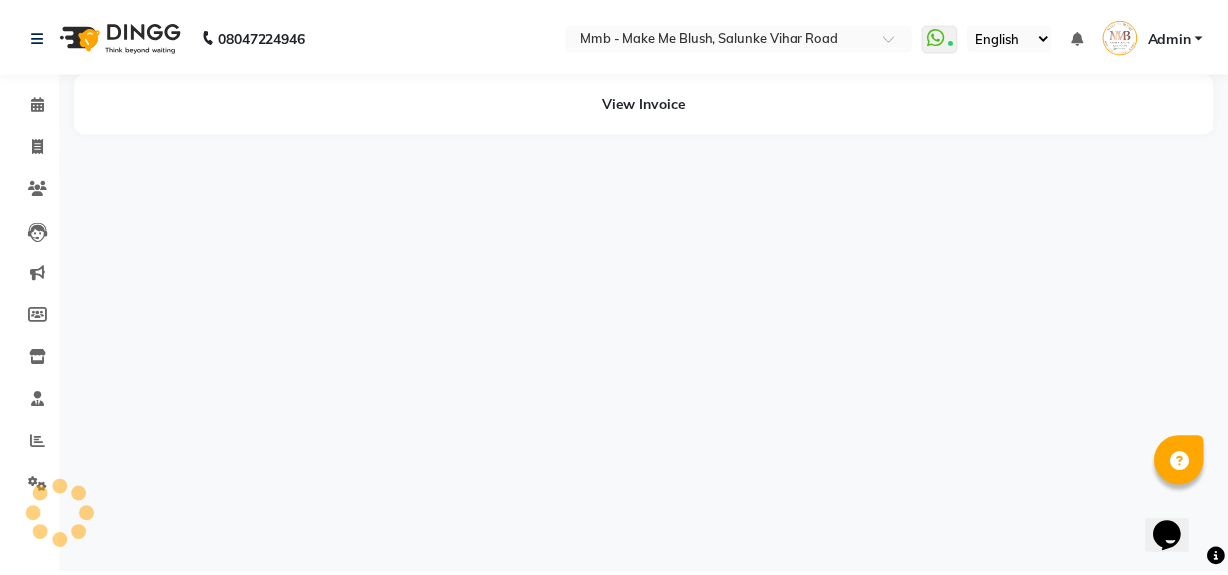 scroll, scrollTop: 0, scrollLeft: 0, axis: both 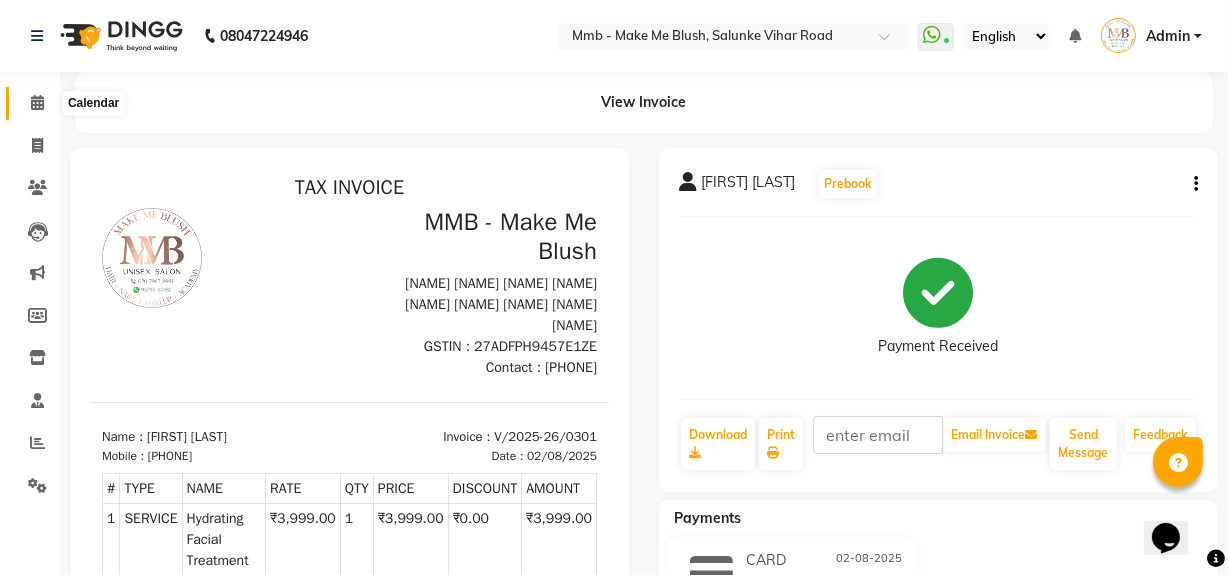 click 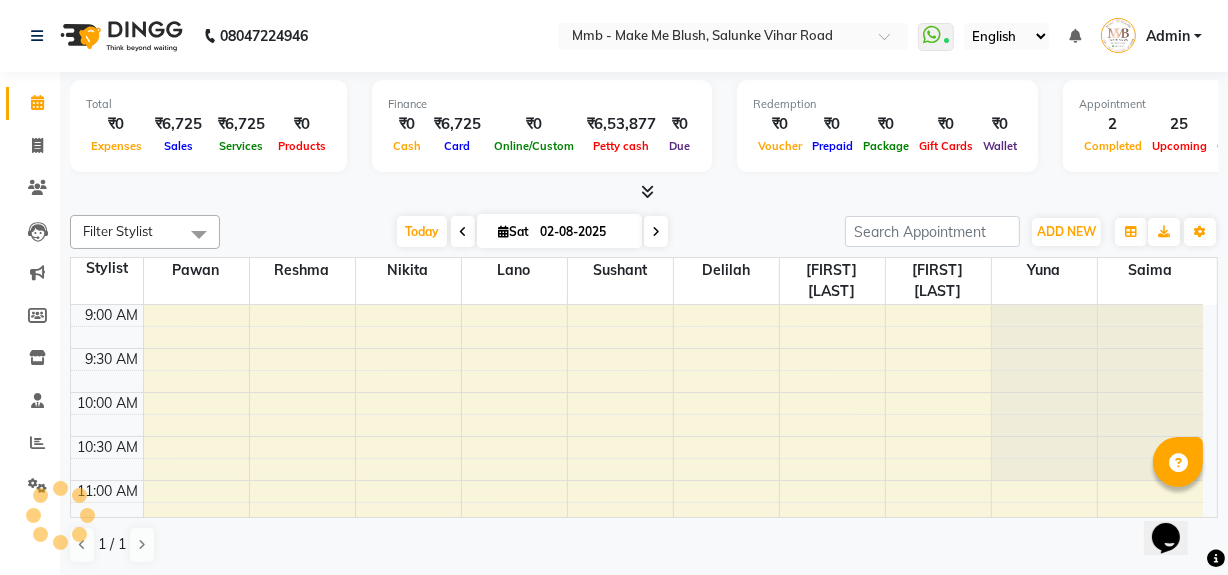 scroll, scrollTop: 0, scrollLeft: 0, axis: both 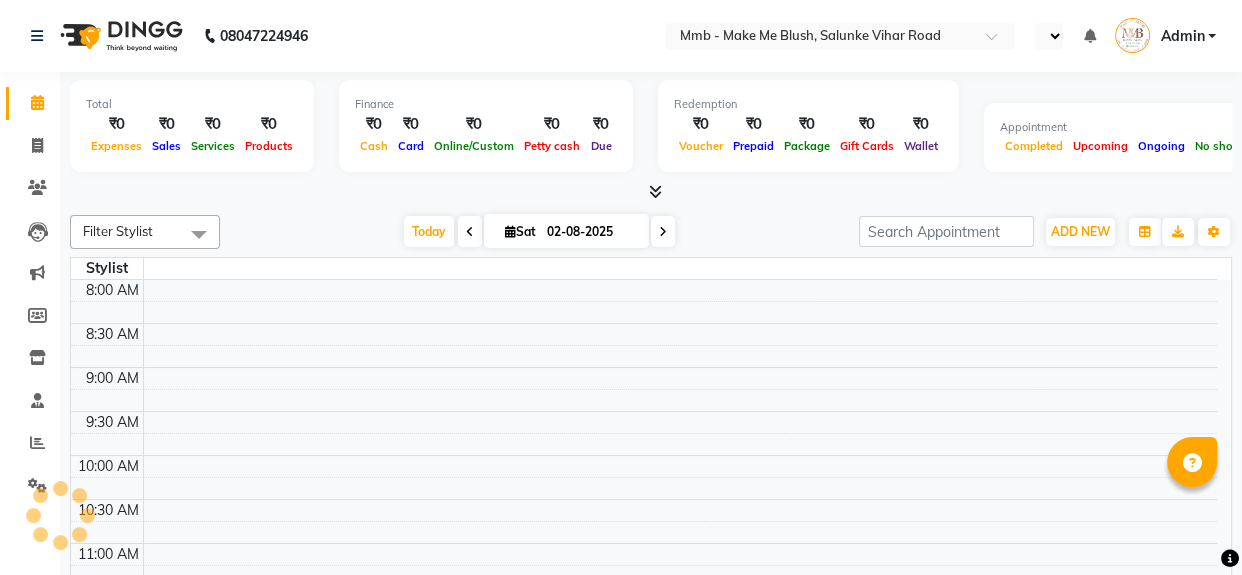 select on "en" 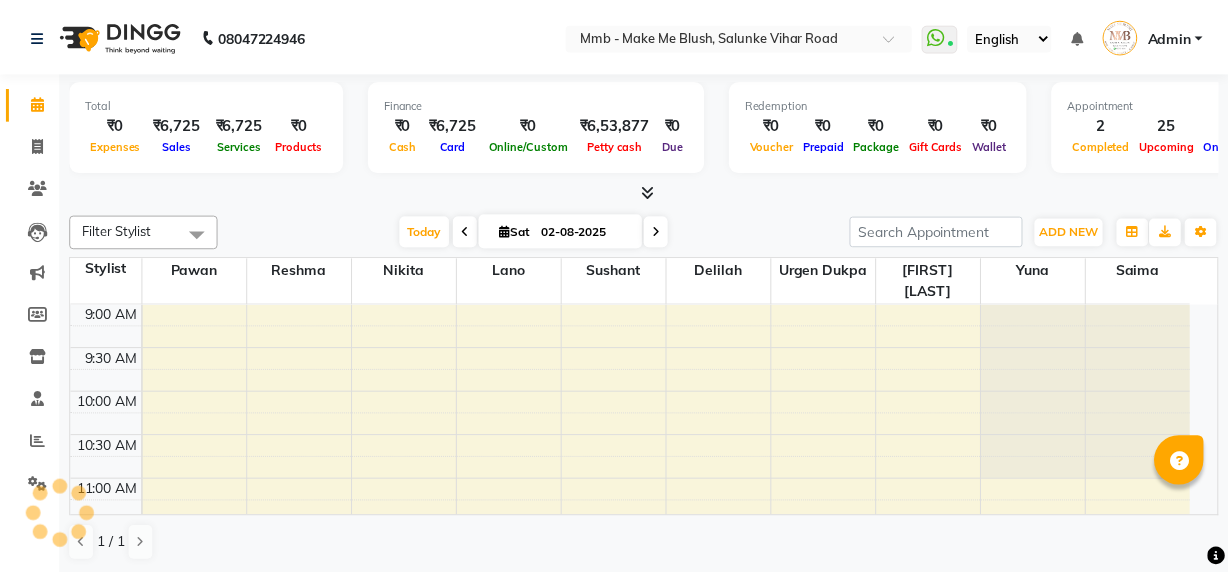 scroll, scrollTop: 0, scrollLeft: 0, axis: both 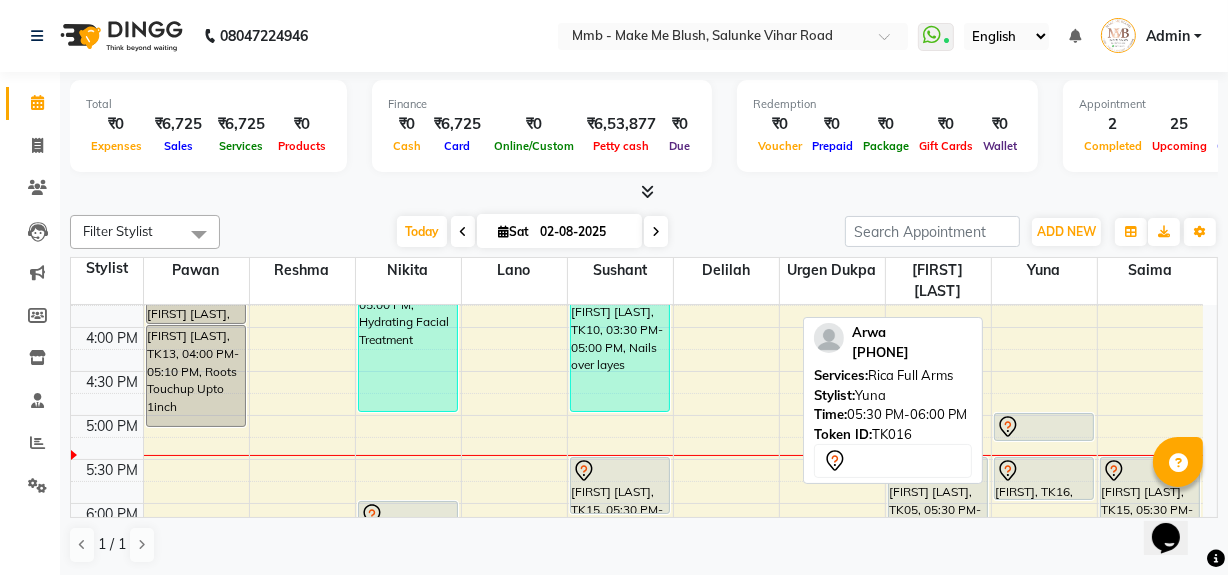click on "[FIRST], TK16, 05:30 PM-06:00 PM, Rica Full Arms" at bounding box center (1044, 478) 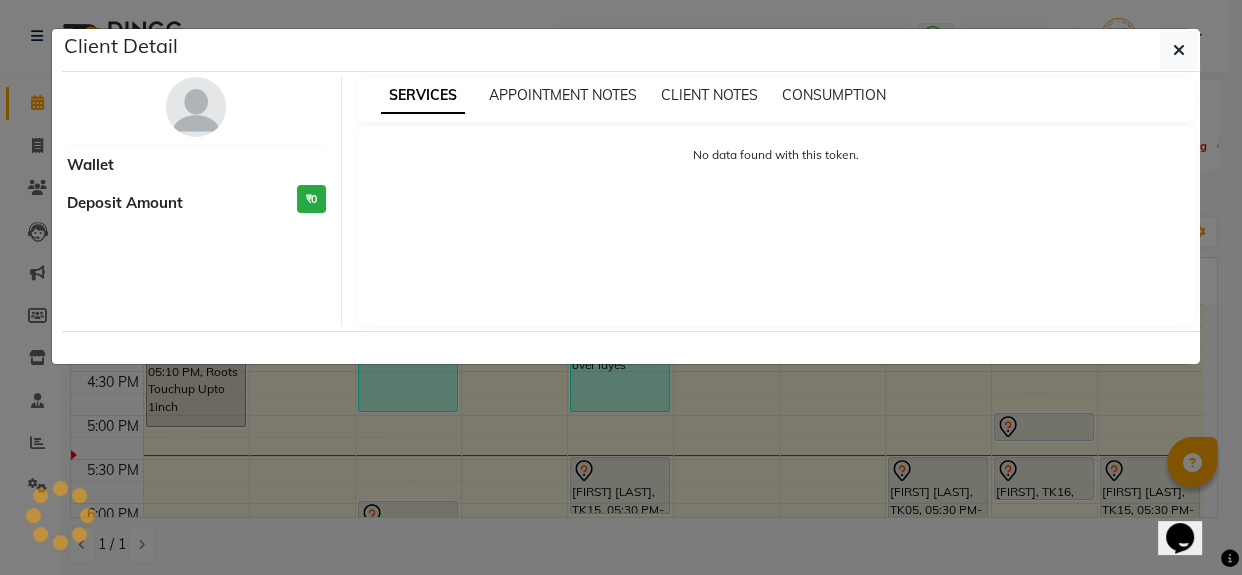 select on "7" 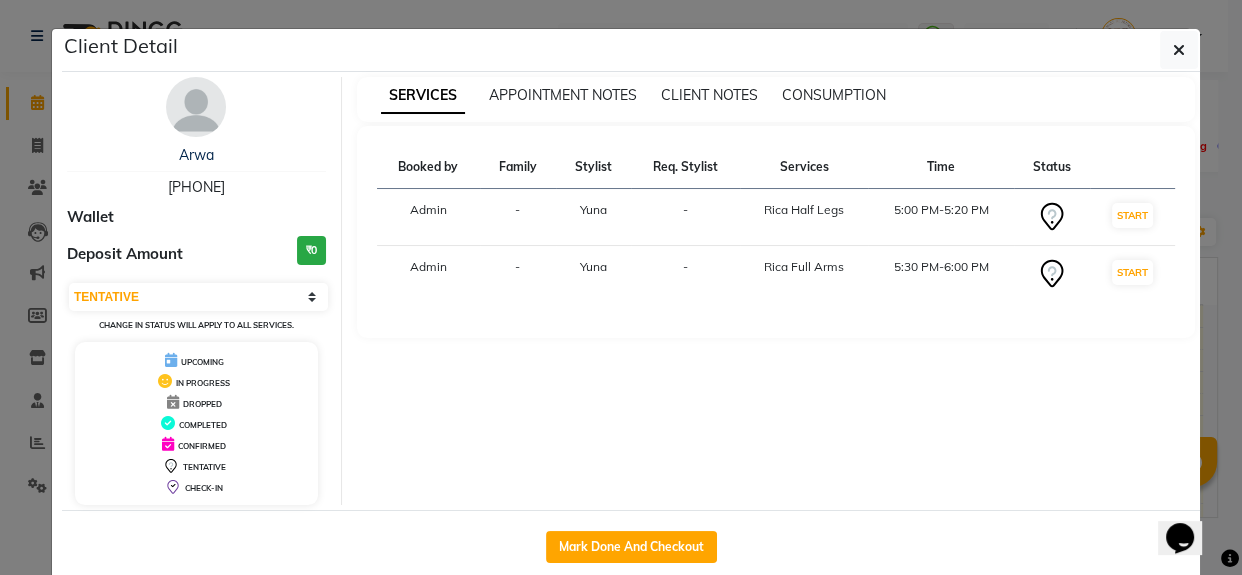 drag, startPoint x: 1039, startPoint y: 487, endPoint x: 833, endPoint y: 464, distance: 207.28 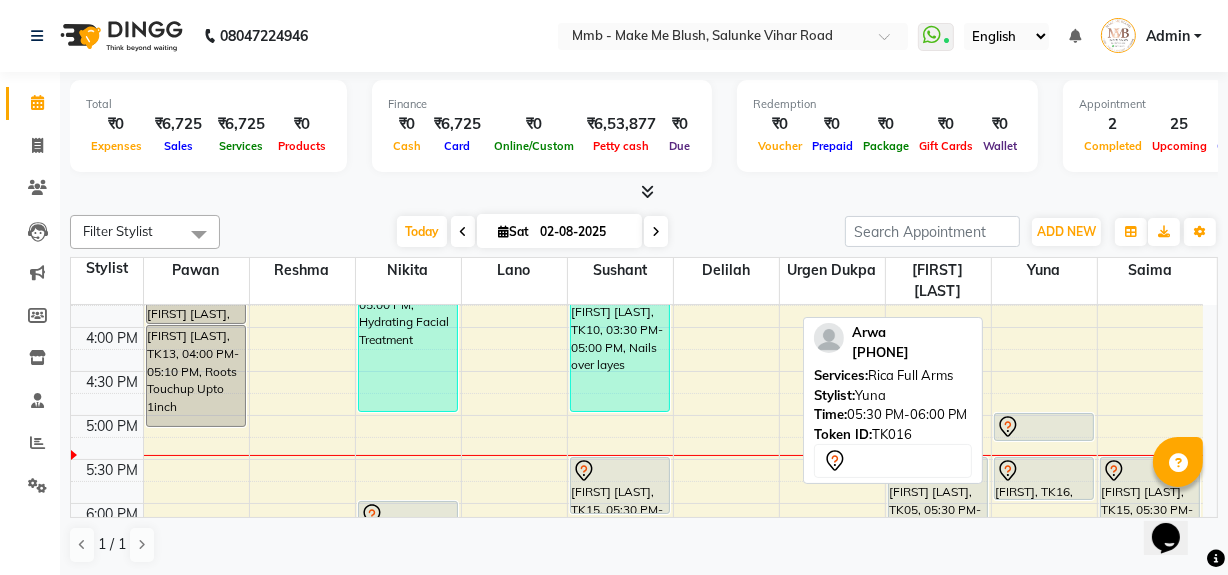 click on "[FIRST], TK16, 05:30 PM-06:00 PM, Rica Full Arms" at bounding box center [1044, 478] 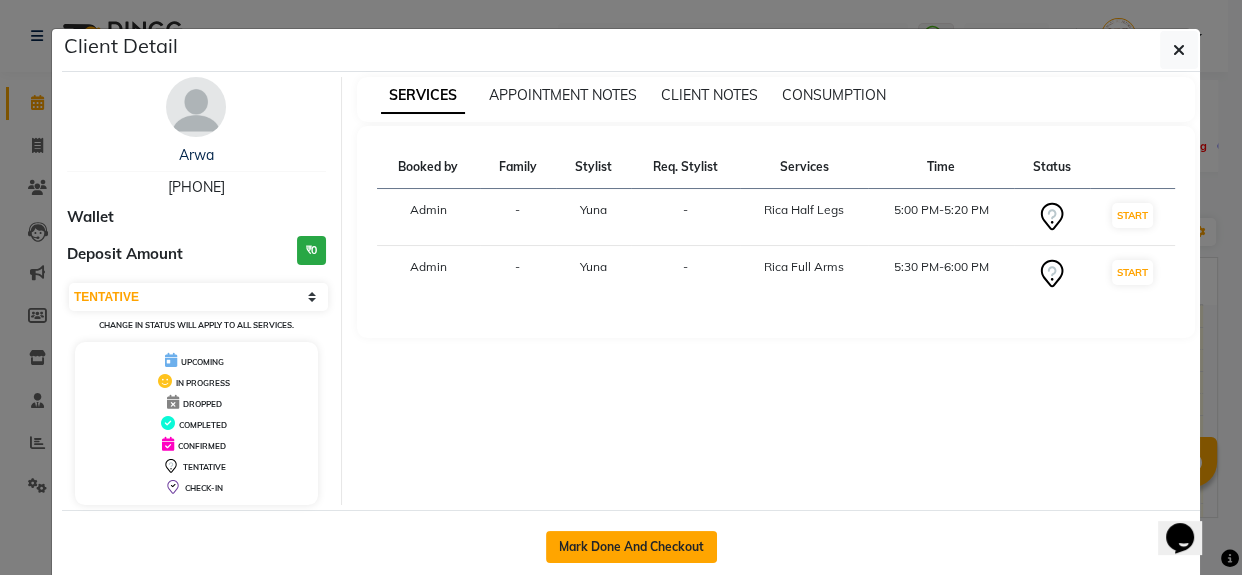 click on "Mark Done And Checkout" 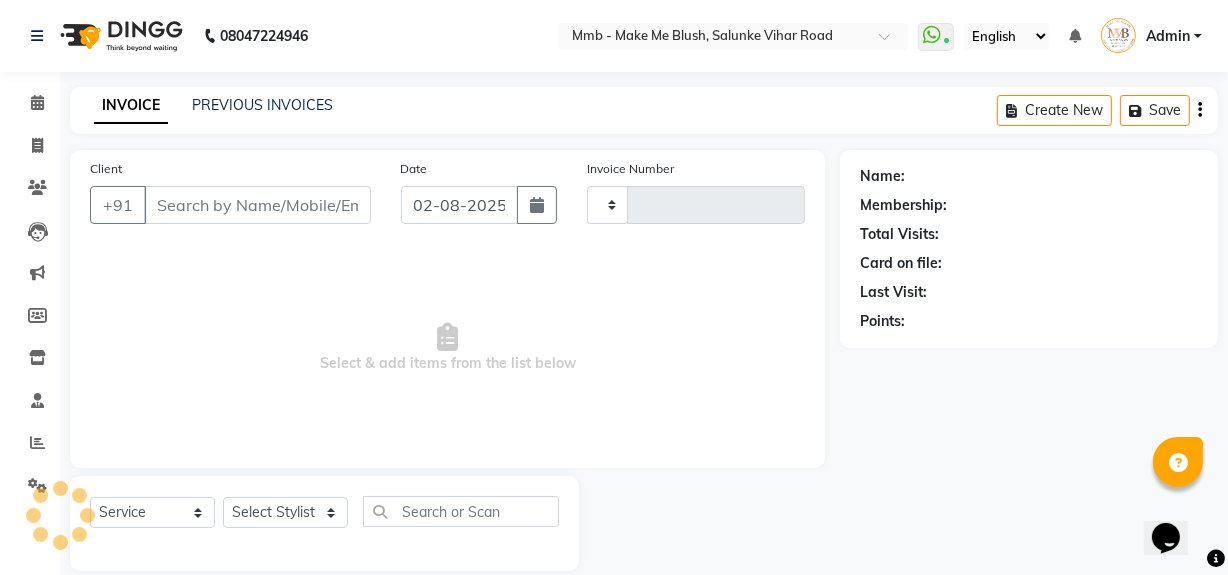 type on "0302" 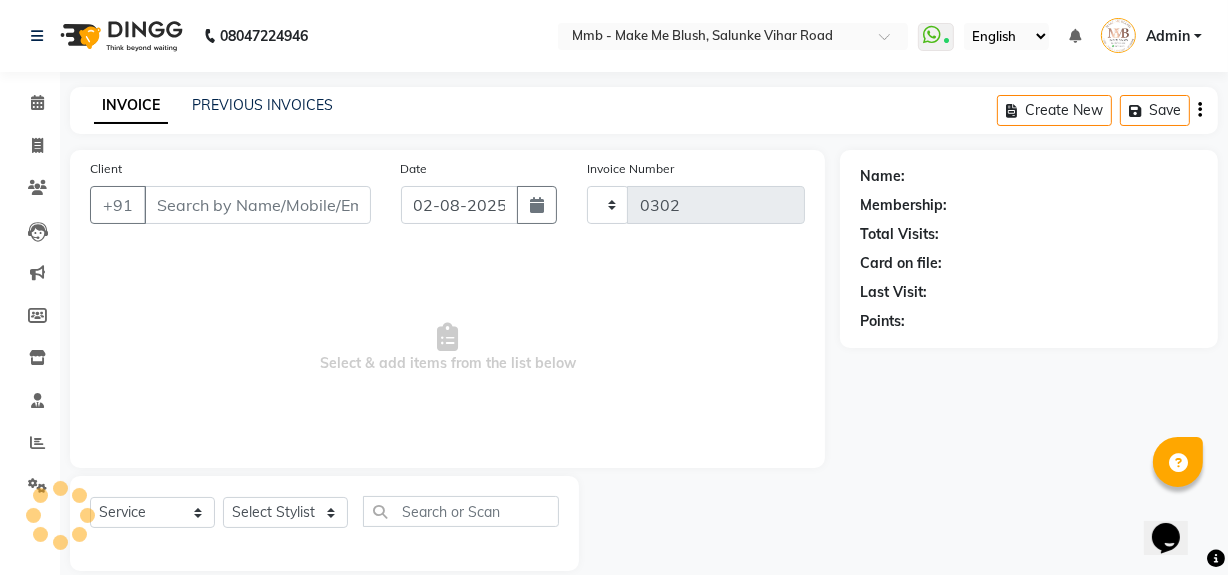 select on "895" 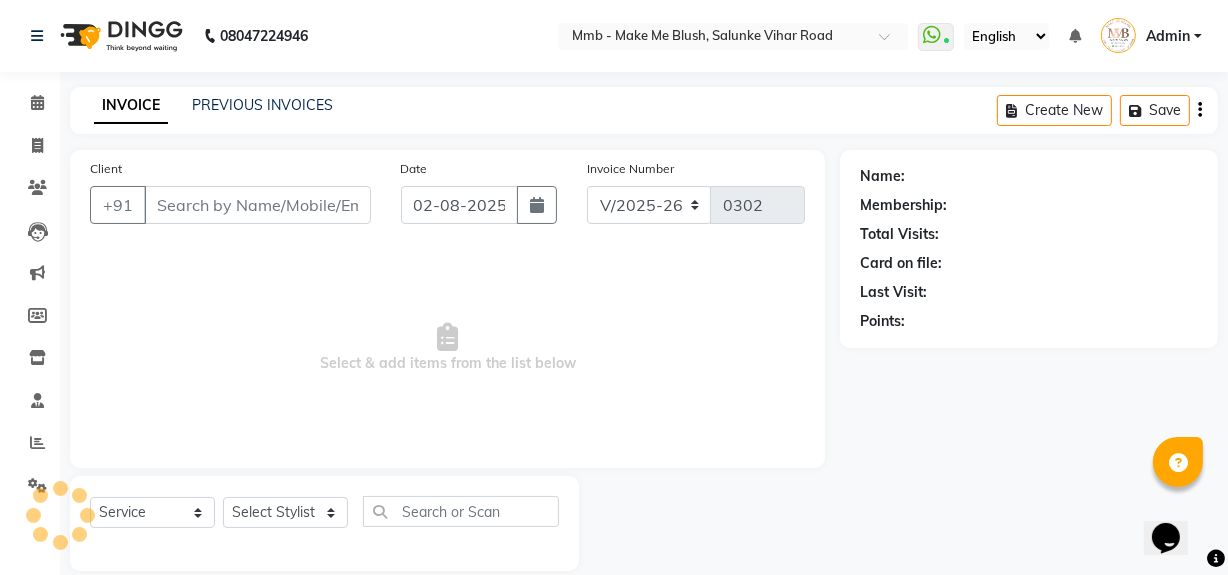 type on "9730302253" 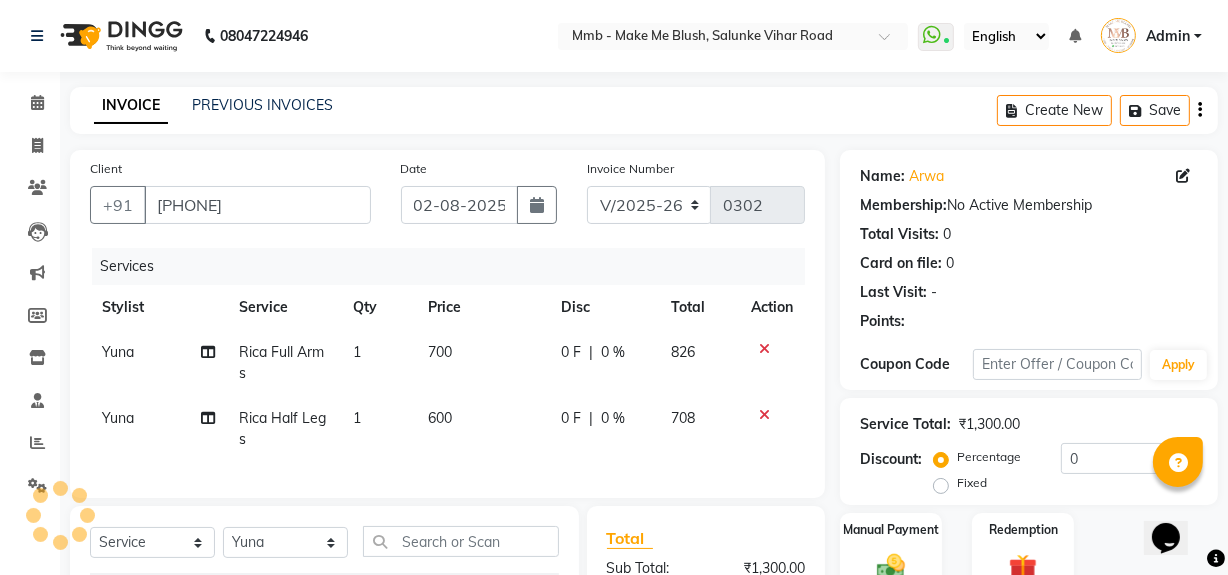 click 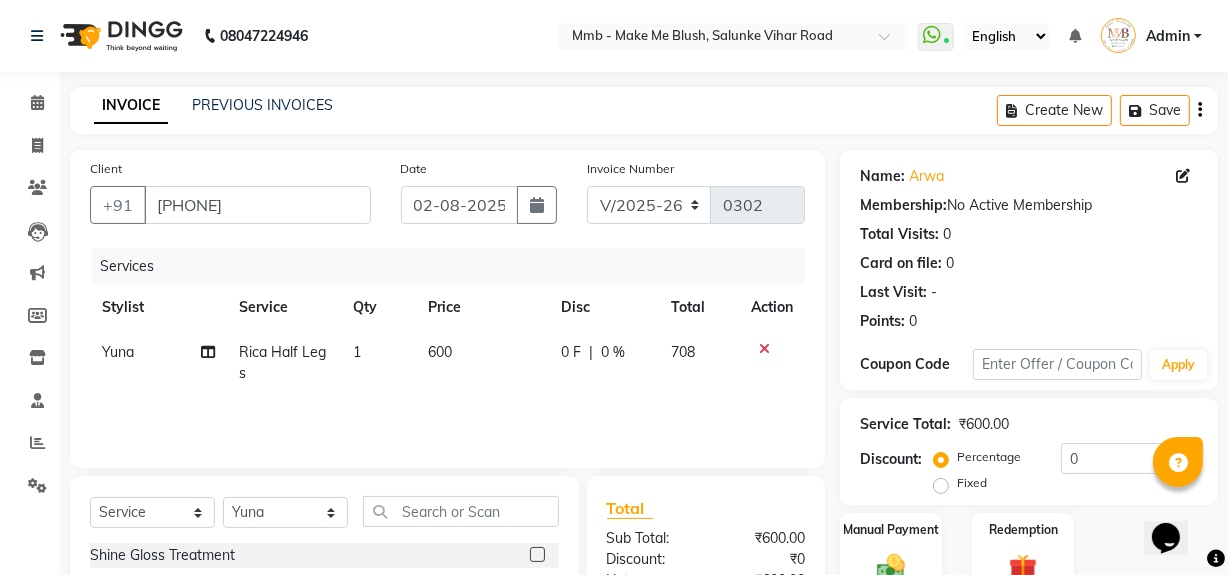click 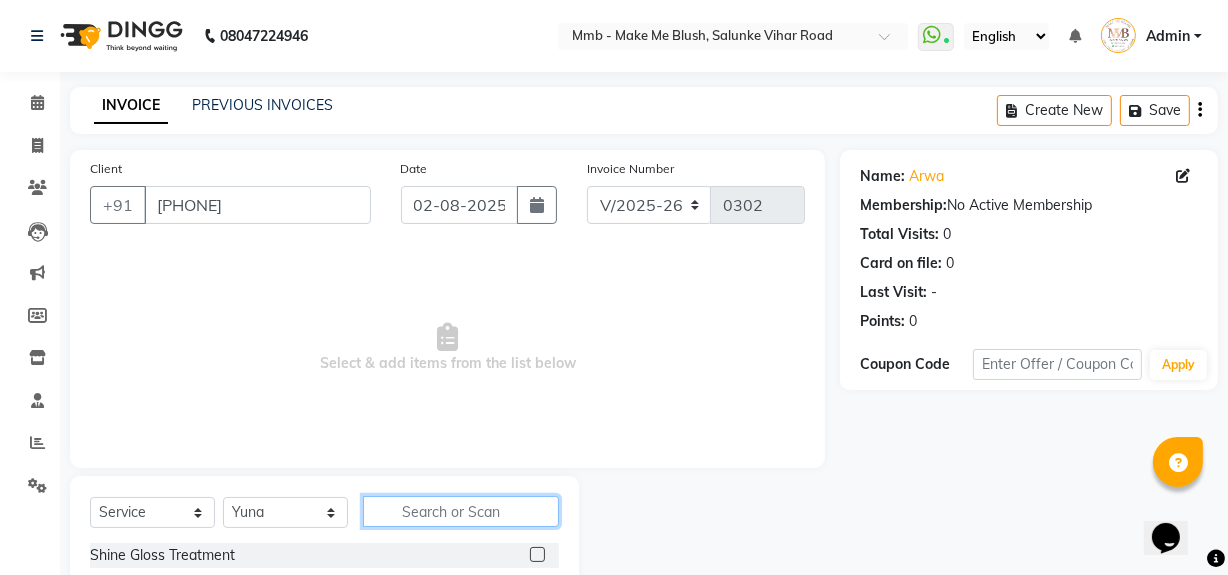 click 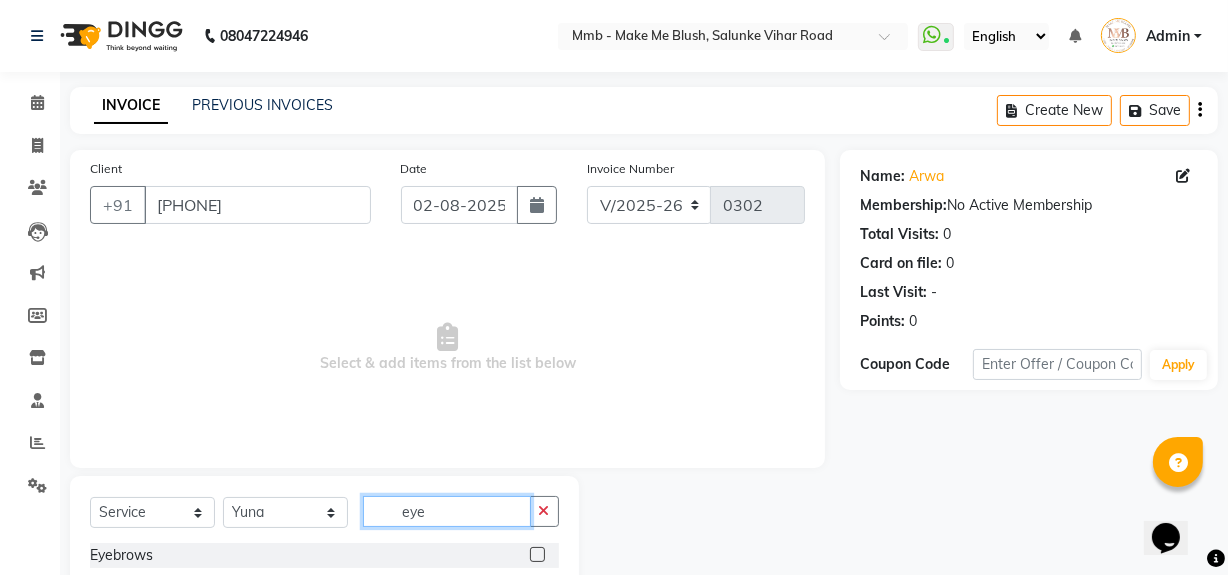 type on "eye" 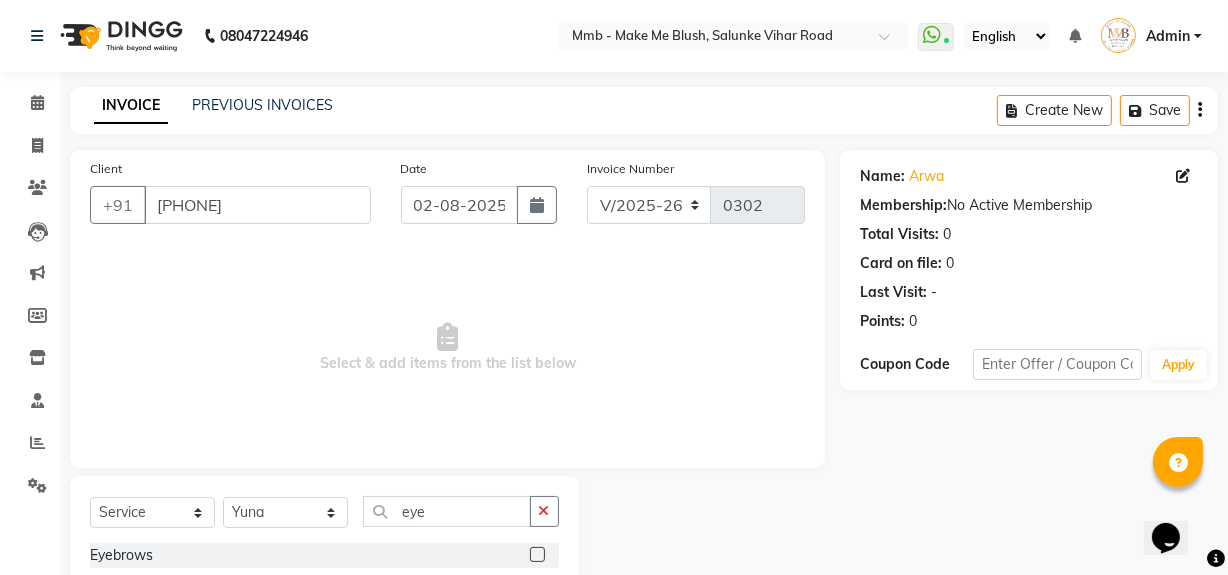 click 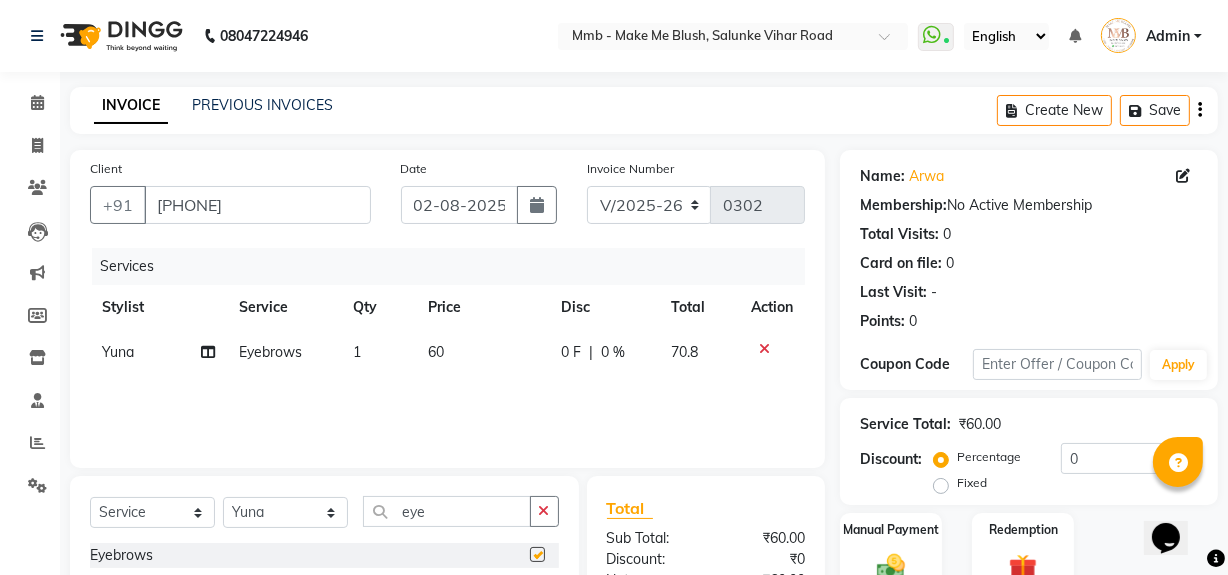 checkbox on "false" 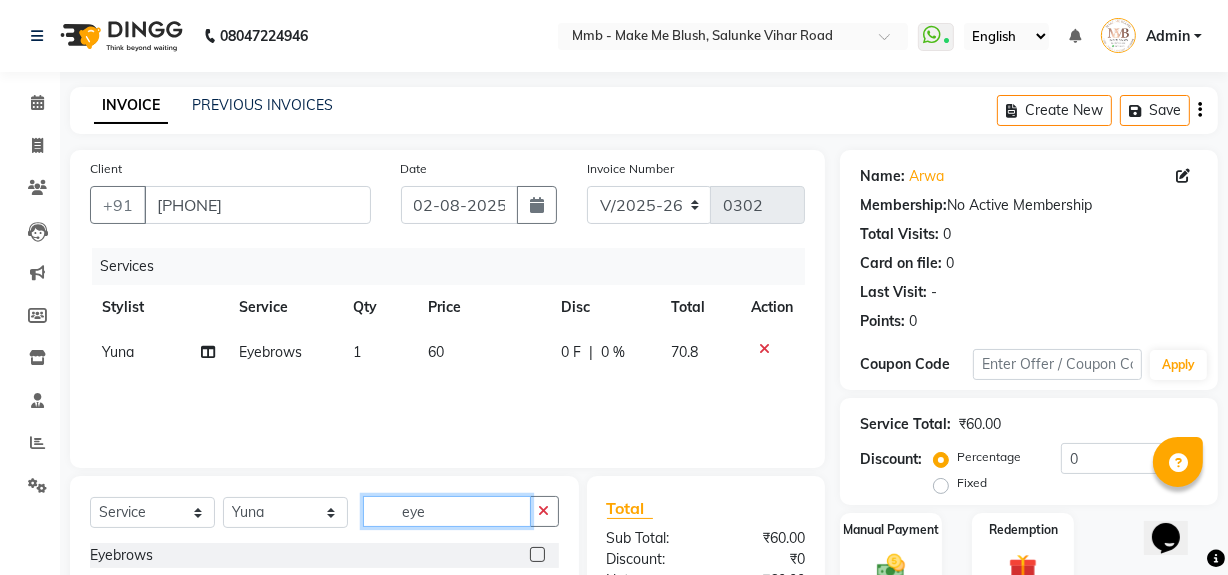 click on "eye" 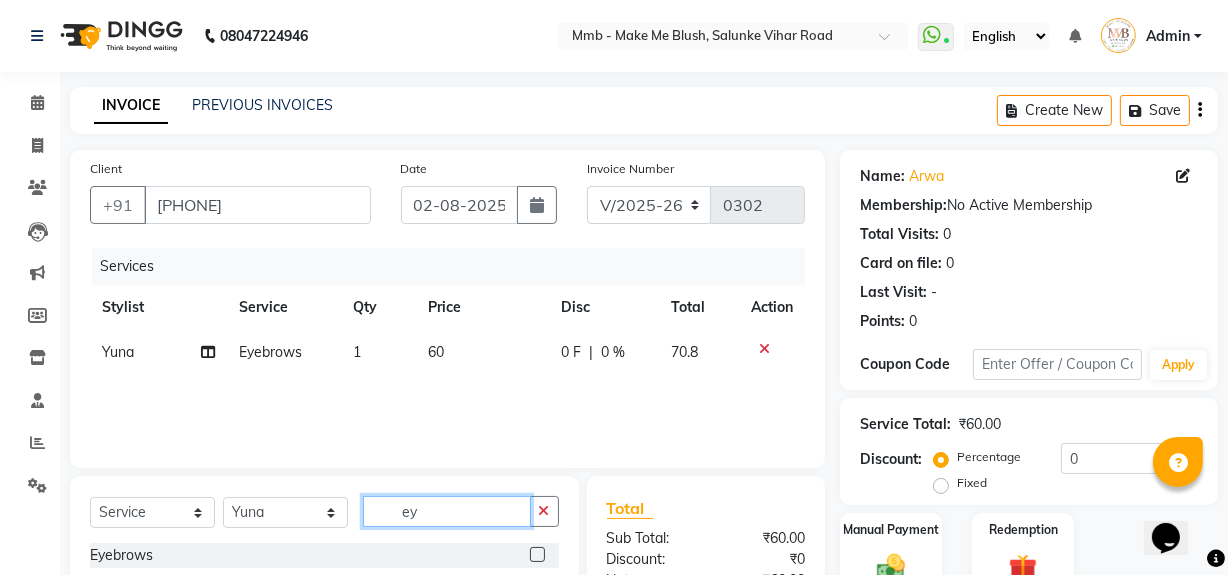 type on "e" 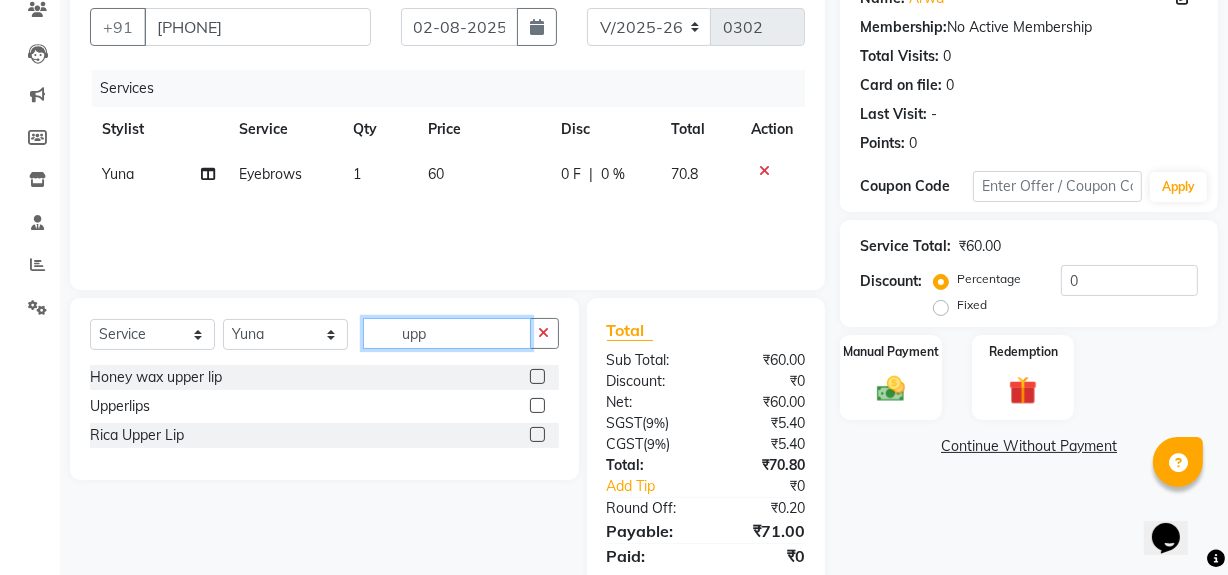scroll, scrollTop: 246, scrollLeft: 0, axis: vertical 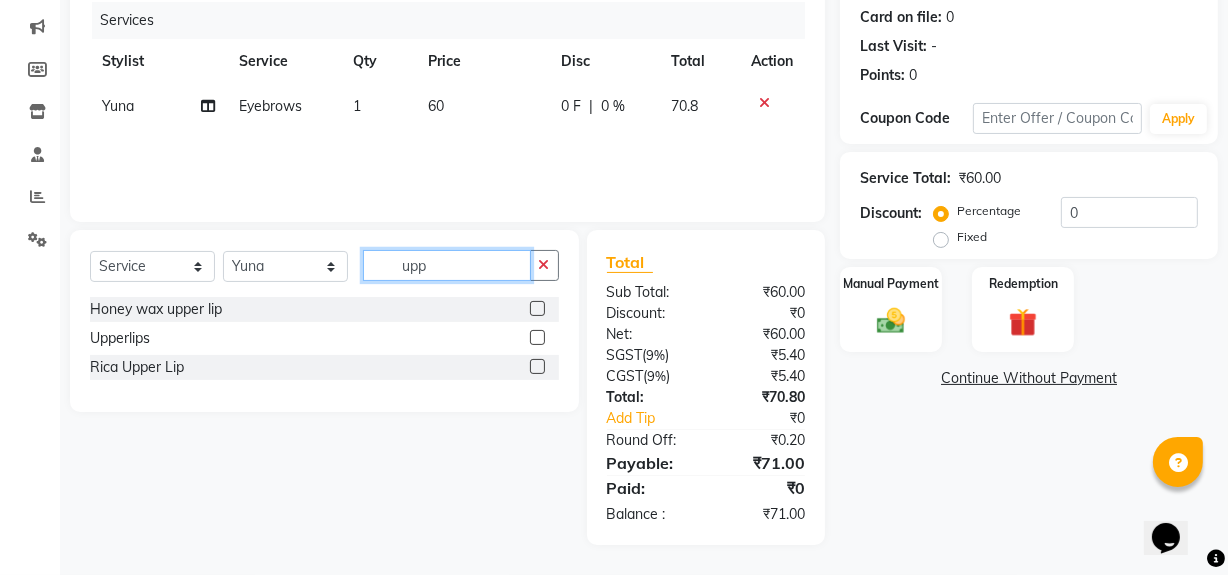 type on "upp" 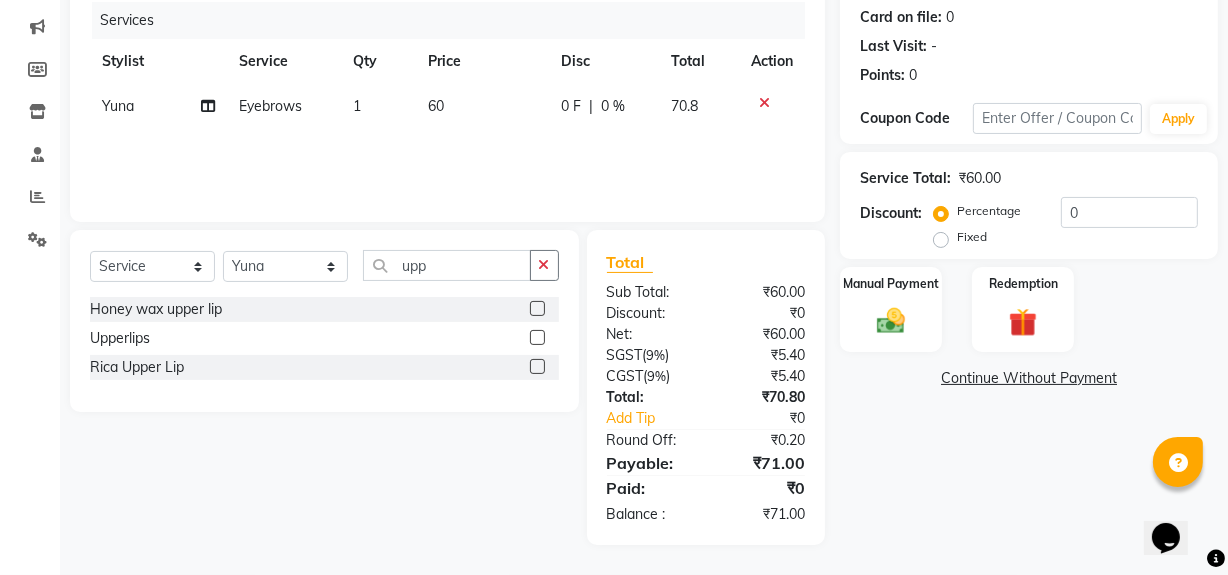 click 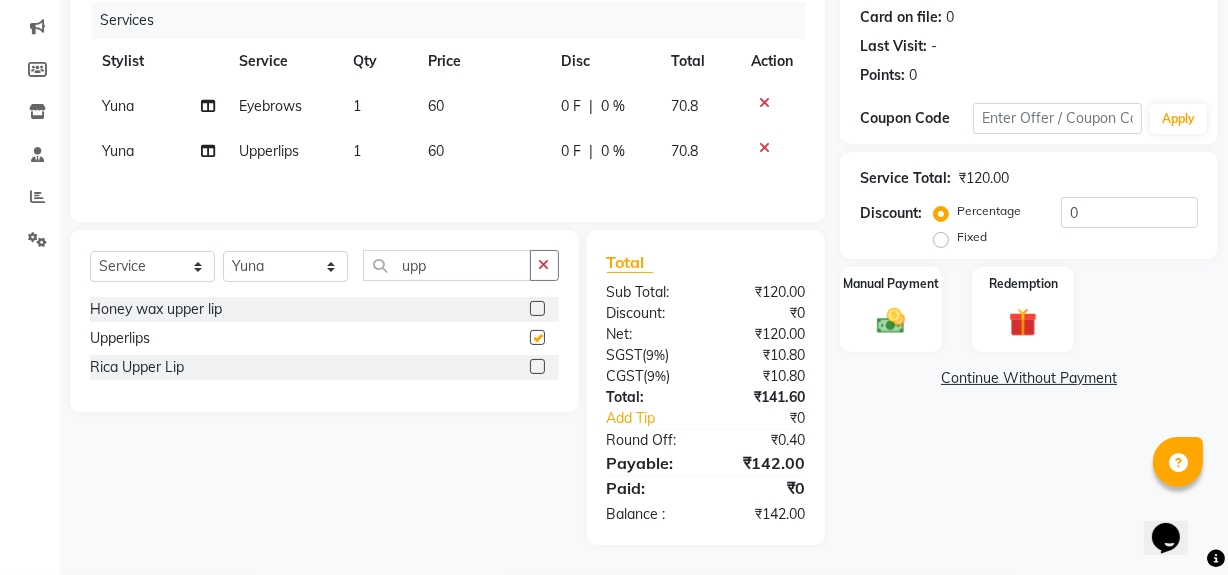 checkbox on "false" 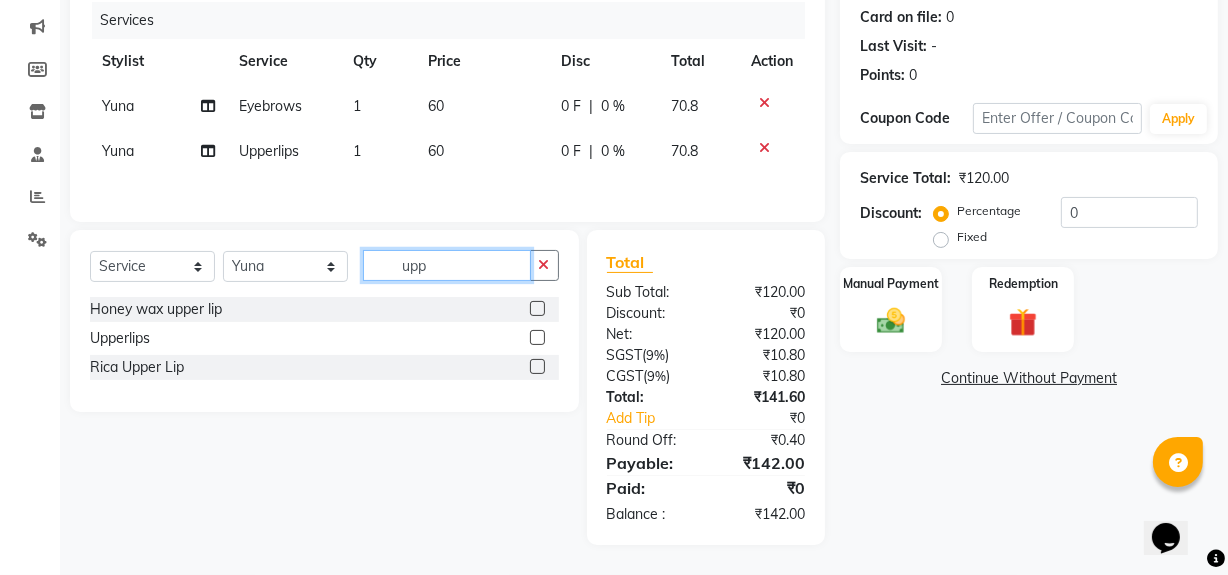 click on "upp" 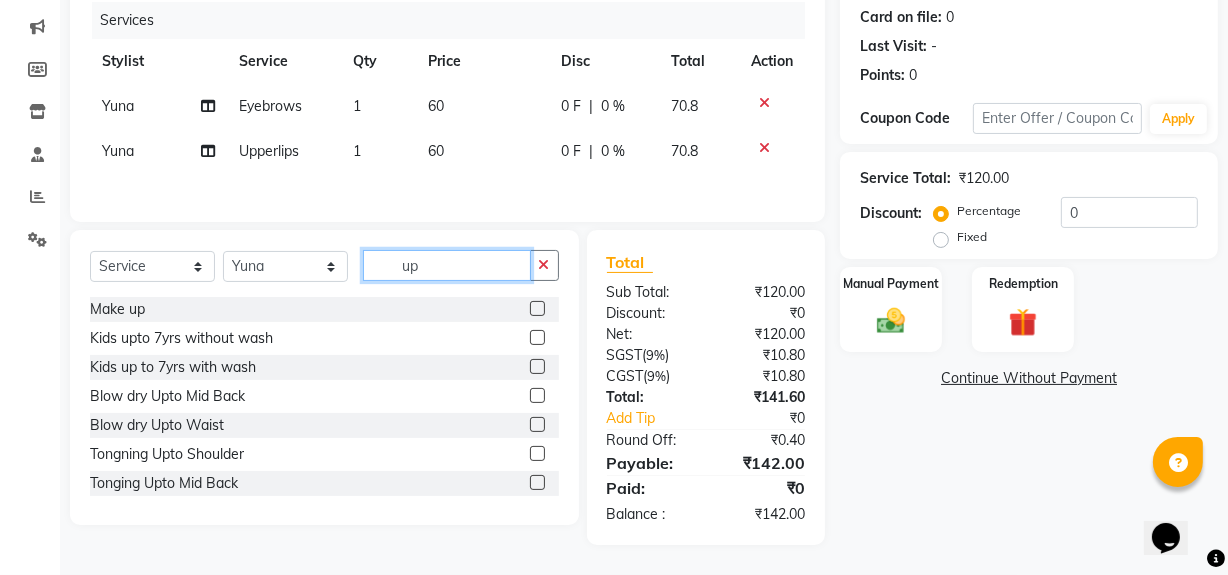 type on "u" 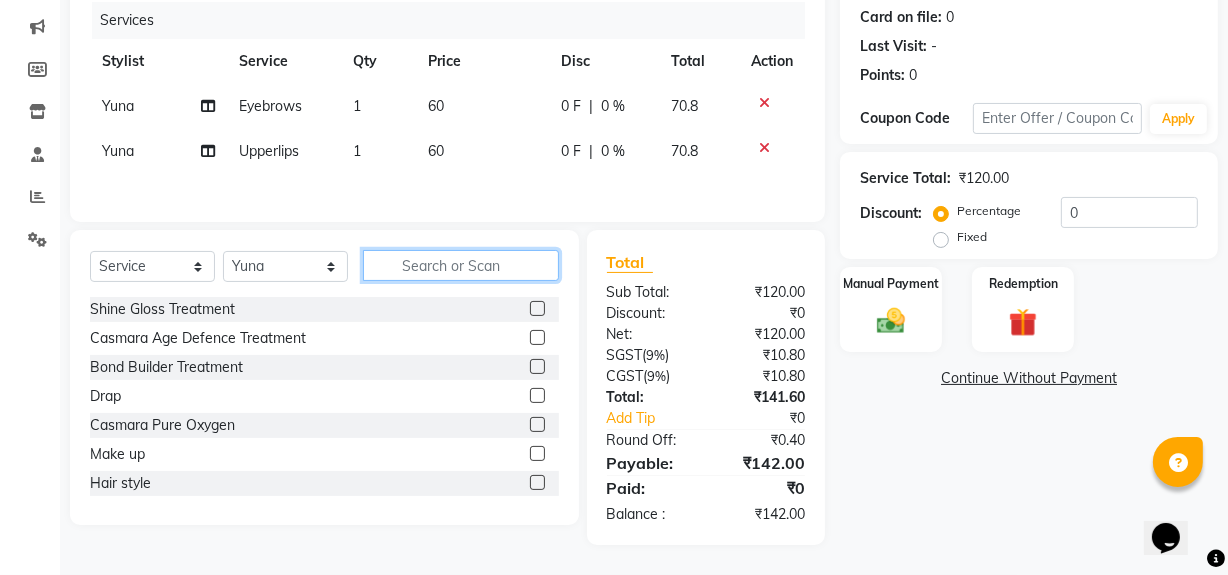 click 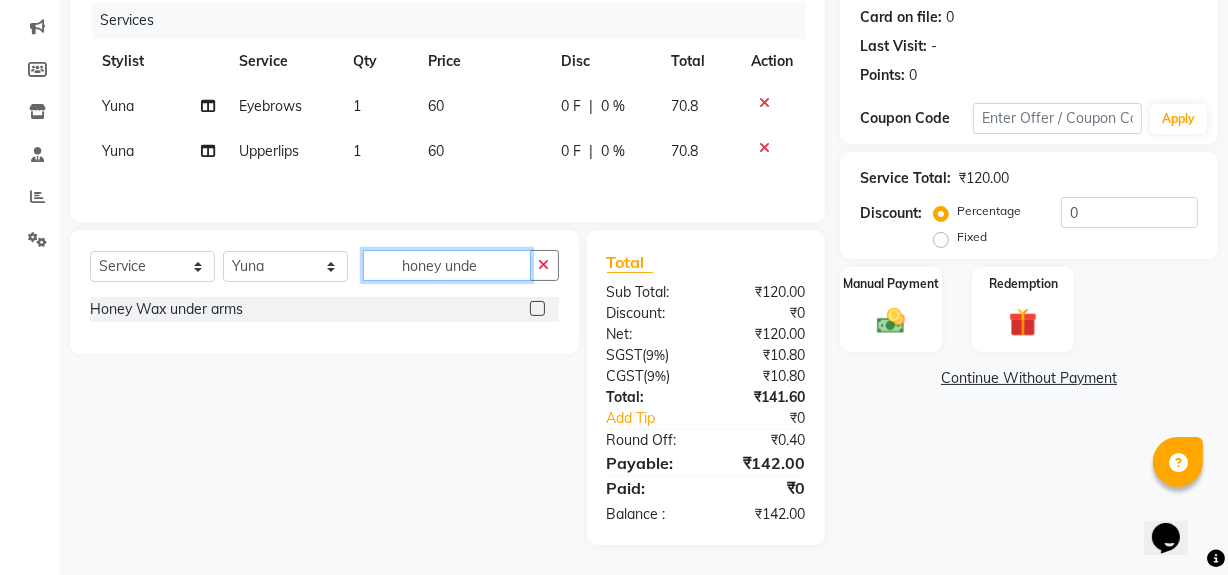 type on "honey unde" 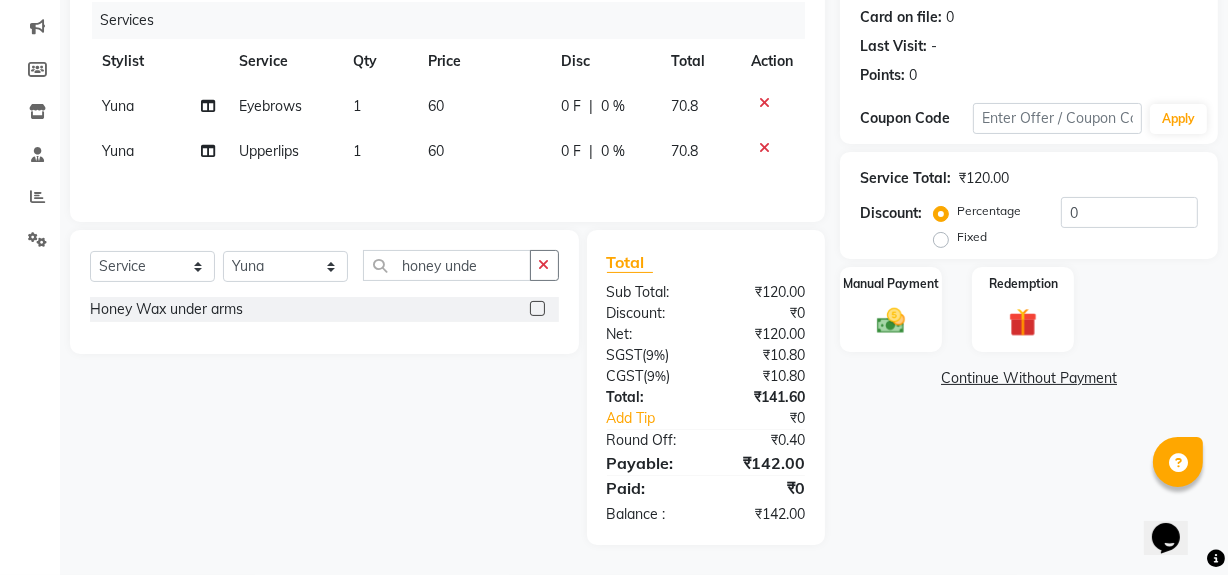 click 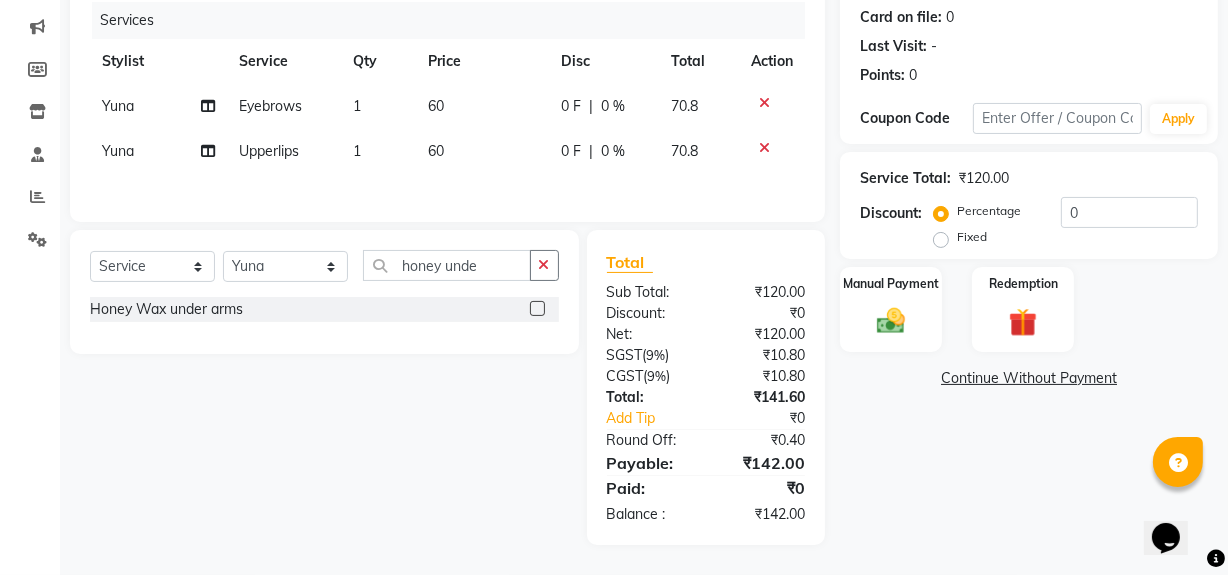 click at bounding box center (536, 309) 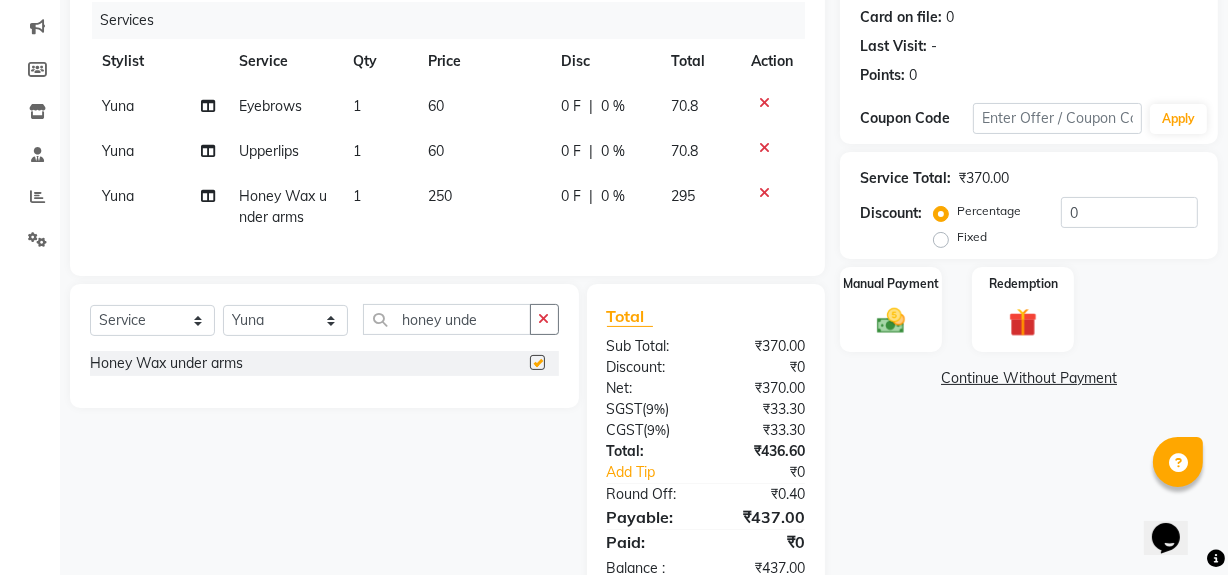 checkbox on "false" 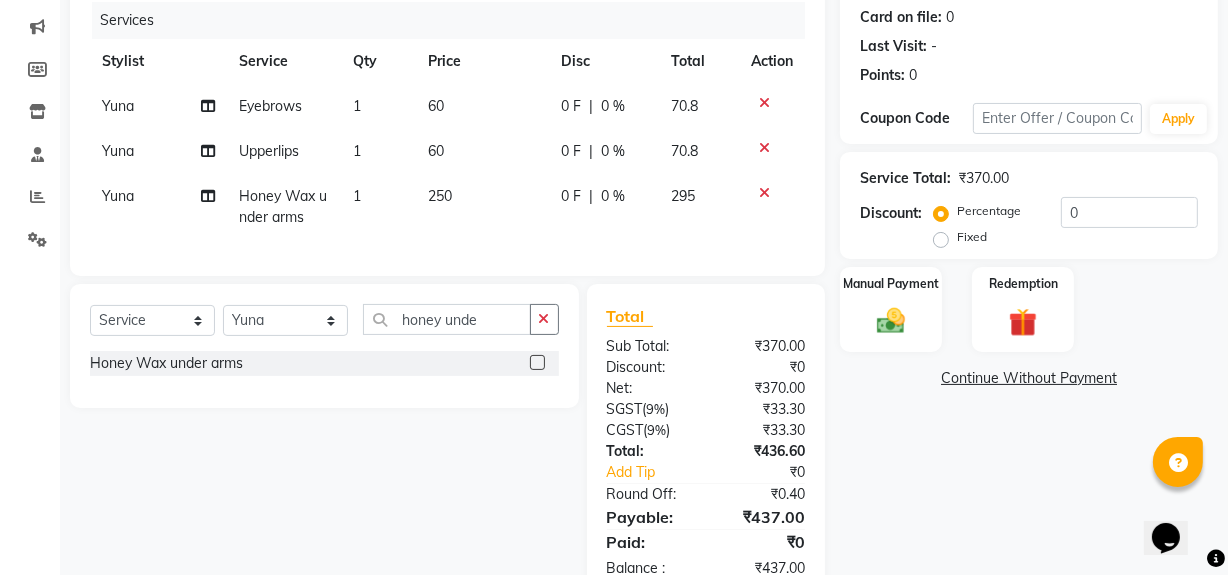 scroll, scrollTop: 313, scrollLeft: 0, axis: vertical 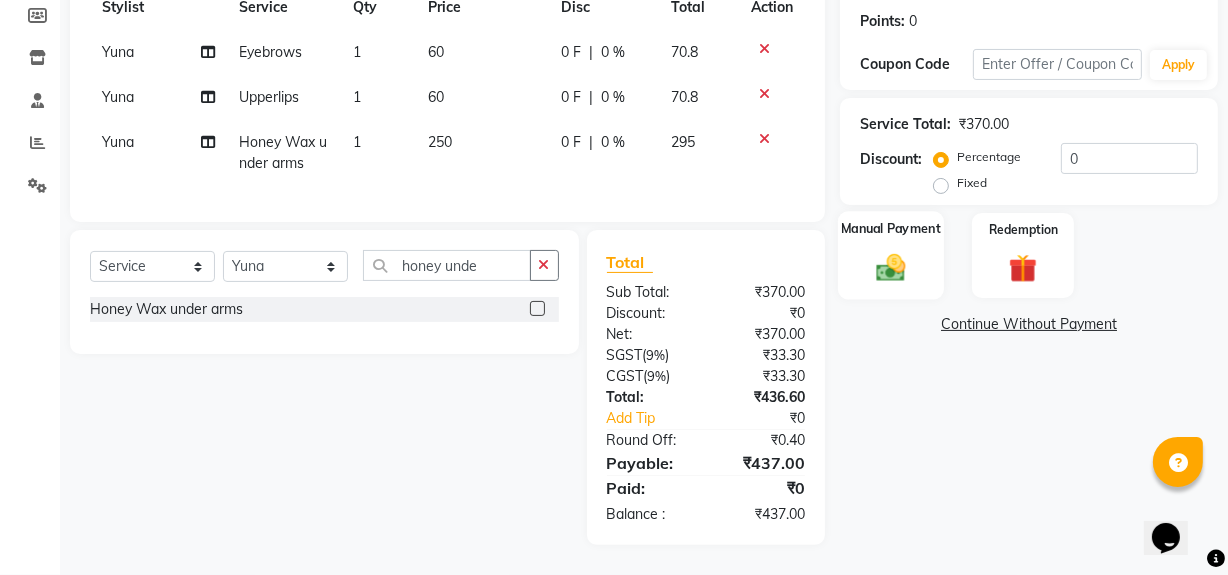 click on "Manual Payment" 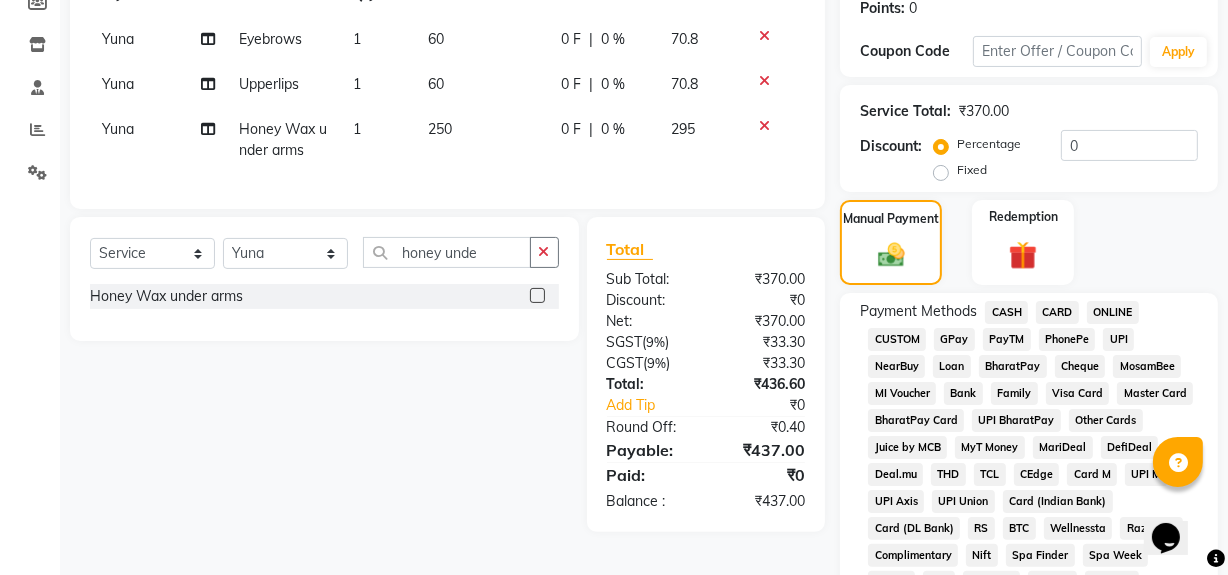 click on "GPay" 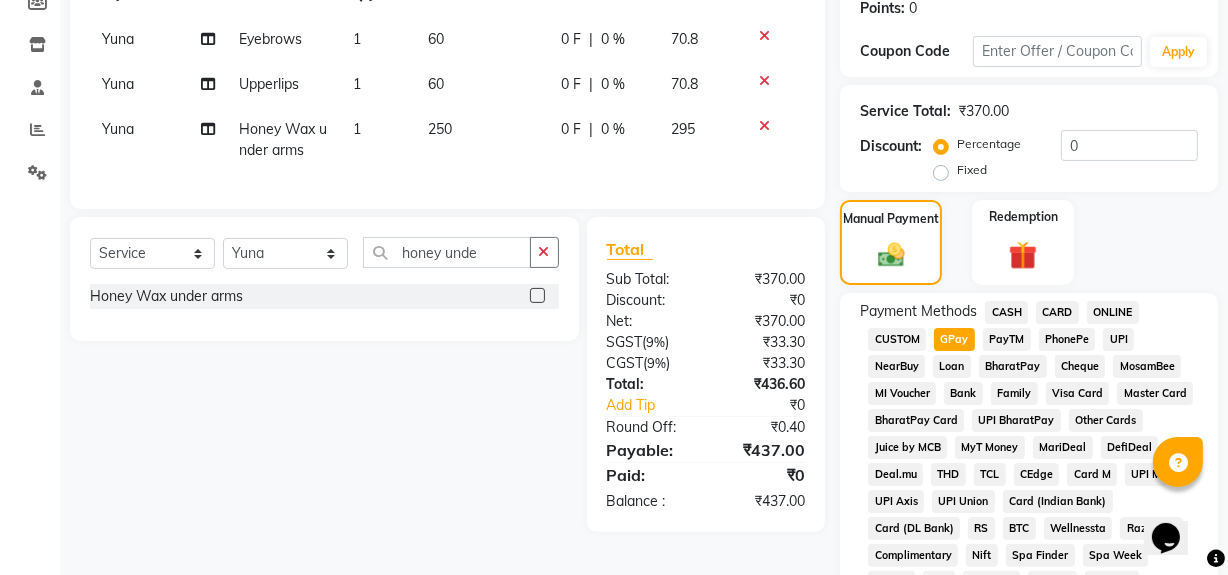 click on "CARD" 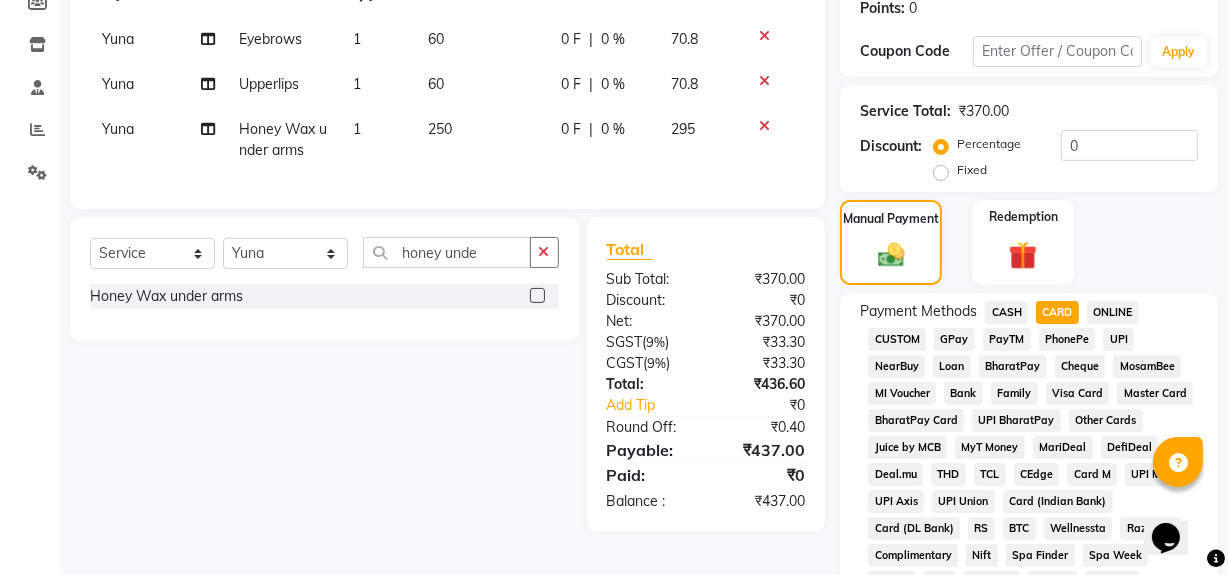 scroll, scrollTop: 816, scrollLeft: 0, axis: vertical 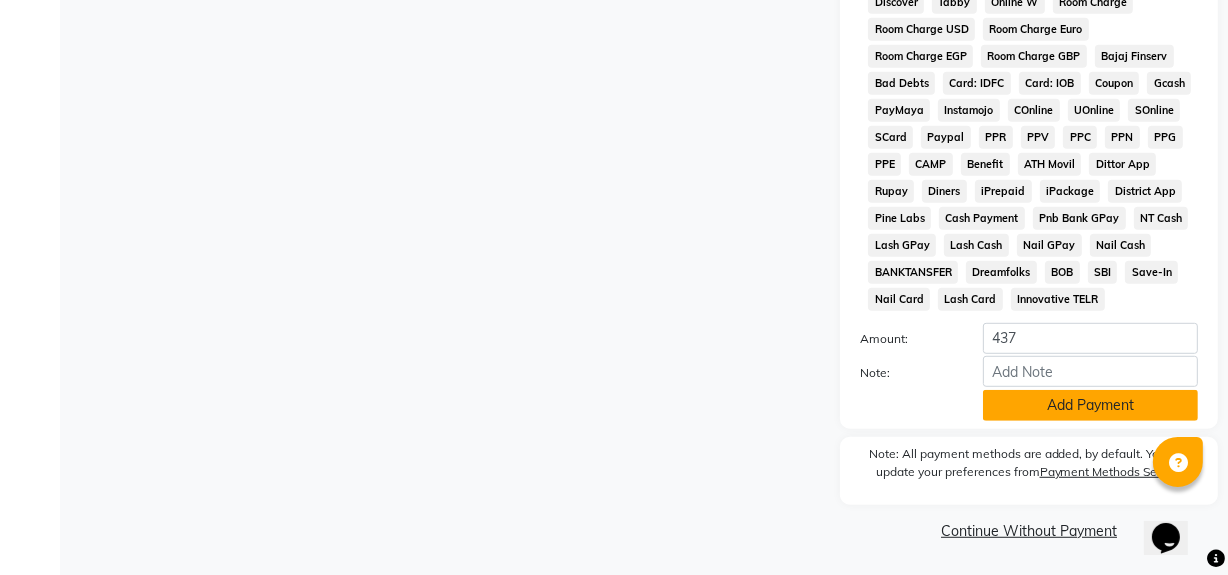 click on "Add Payment" 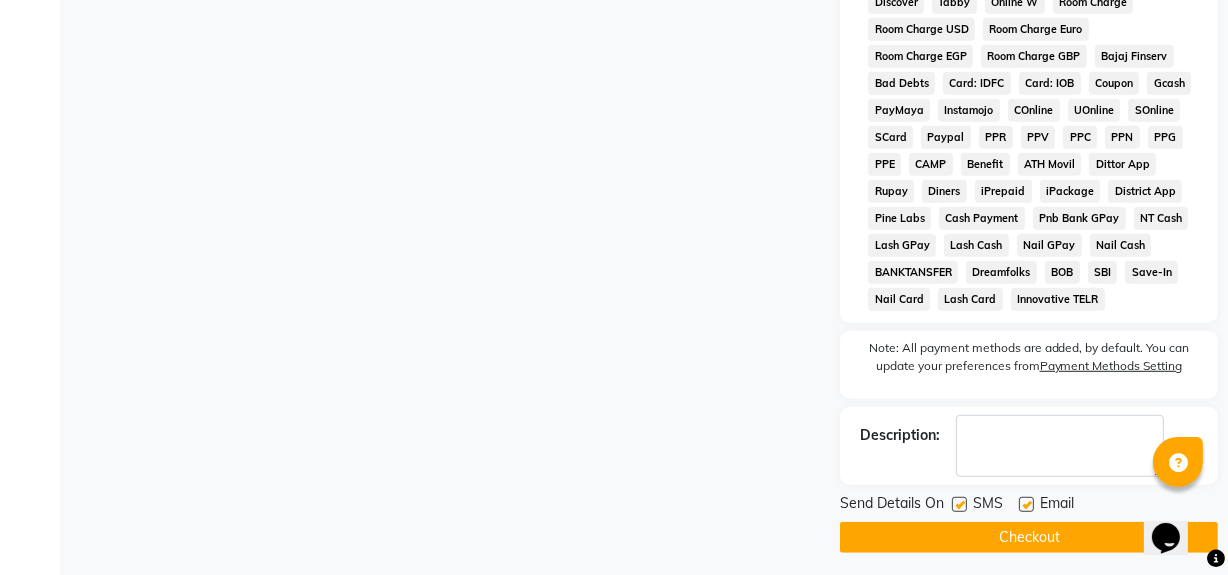 click on "Checkout" 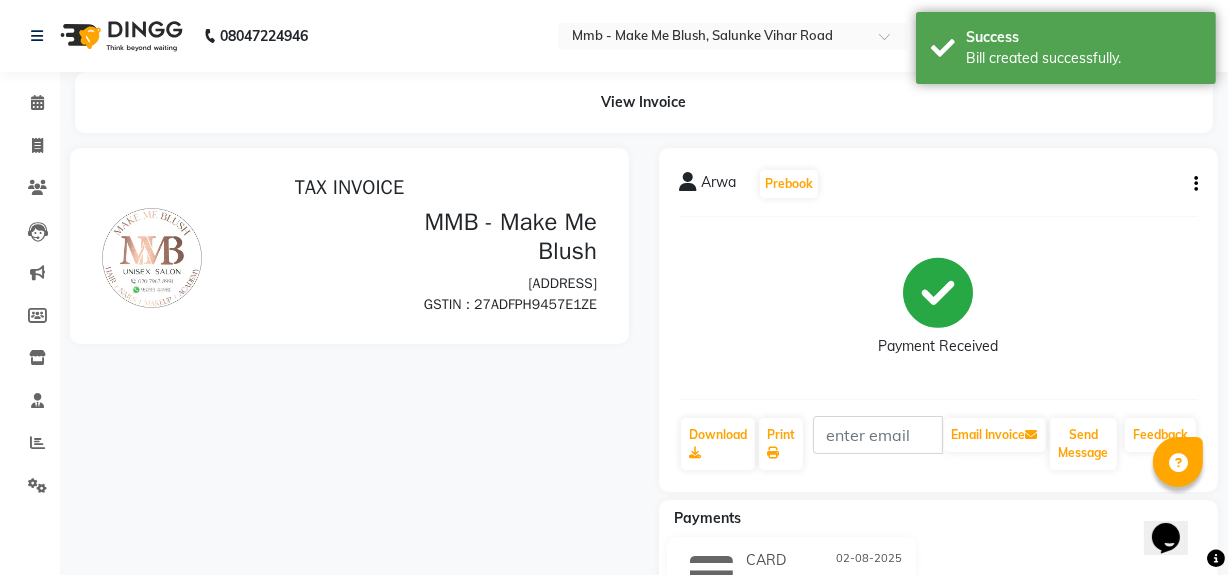 scroll, scrollTop: 0, scrollLeft: 0, axis: both 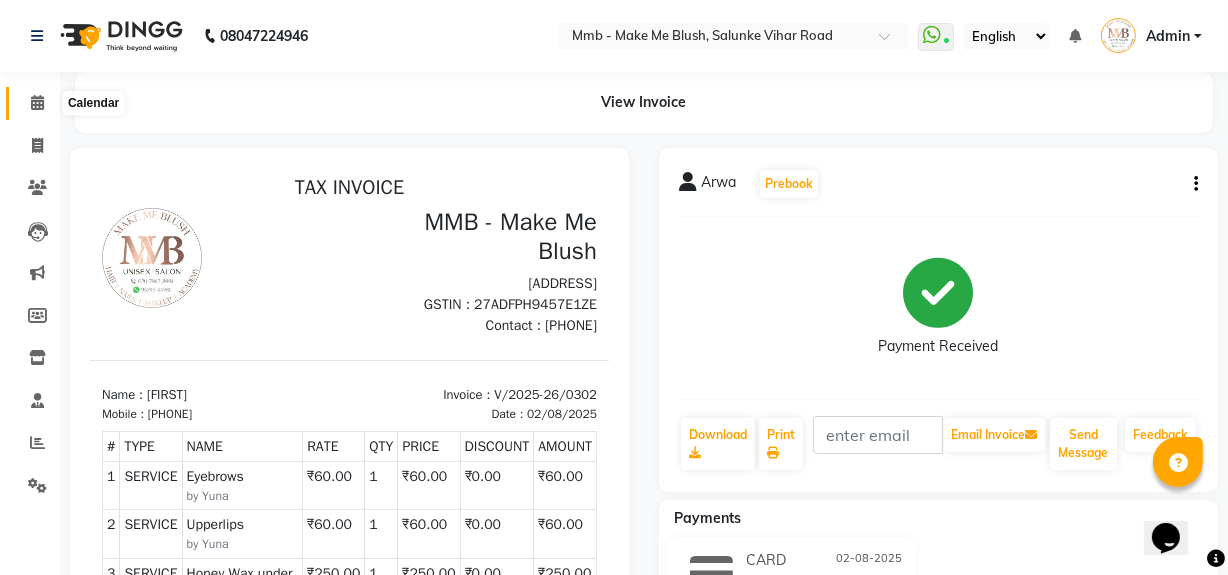 click 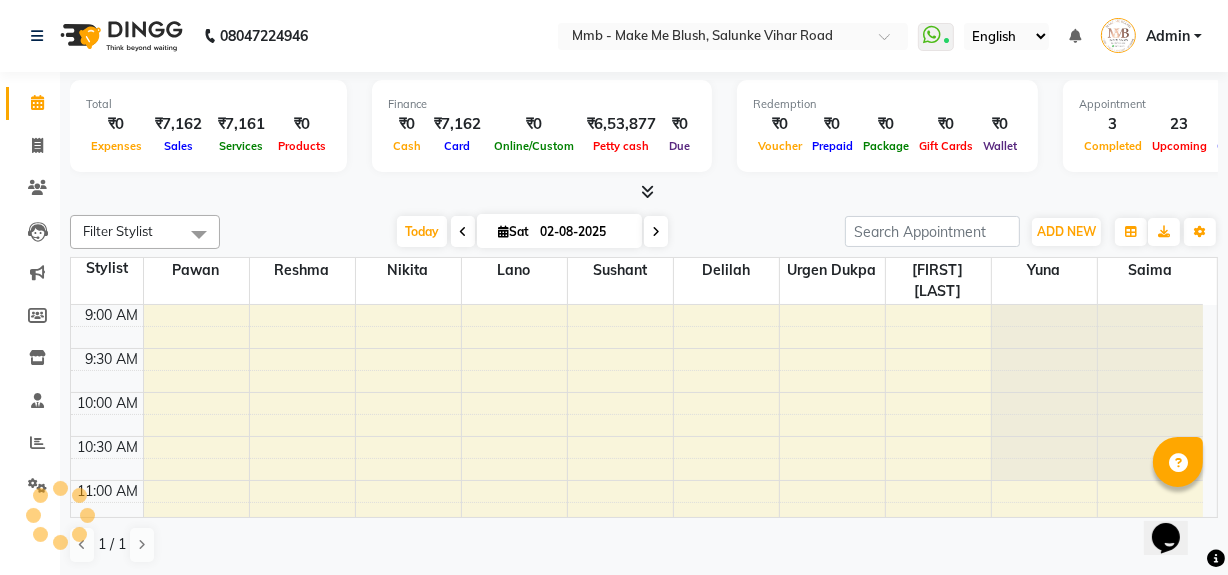 scroll, scrollTop: 0, scrollLeft: 0, axis: both 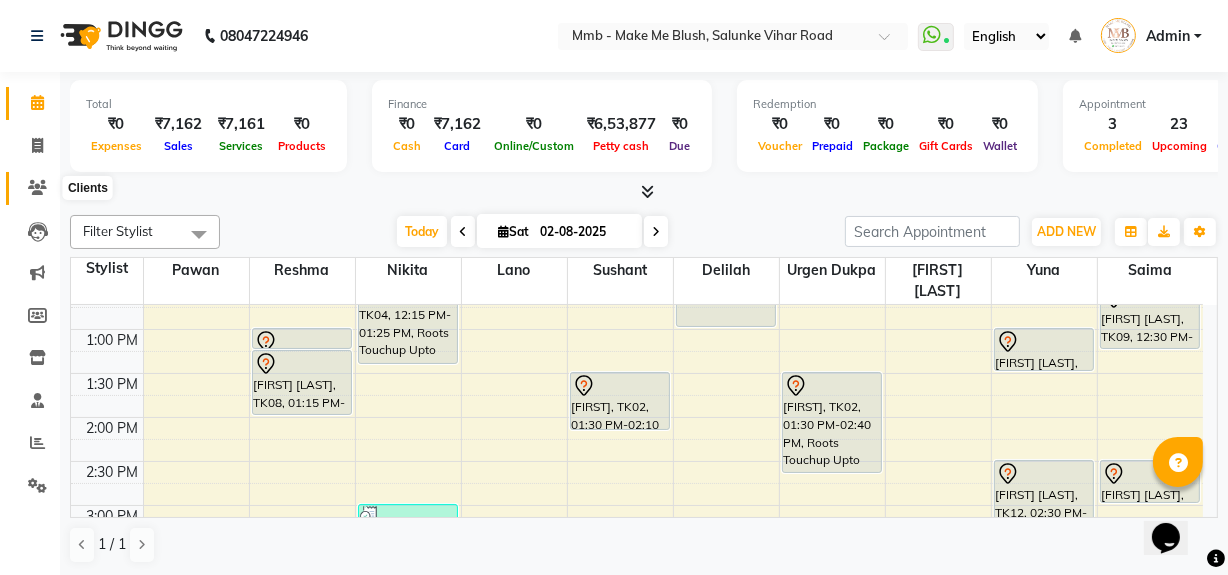 click 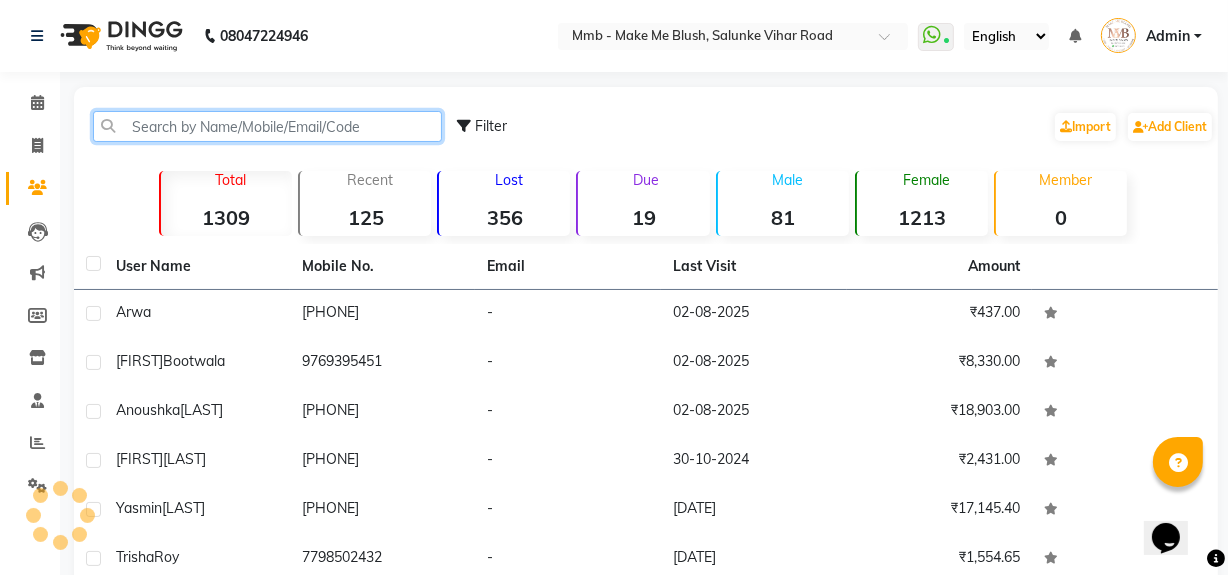 click 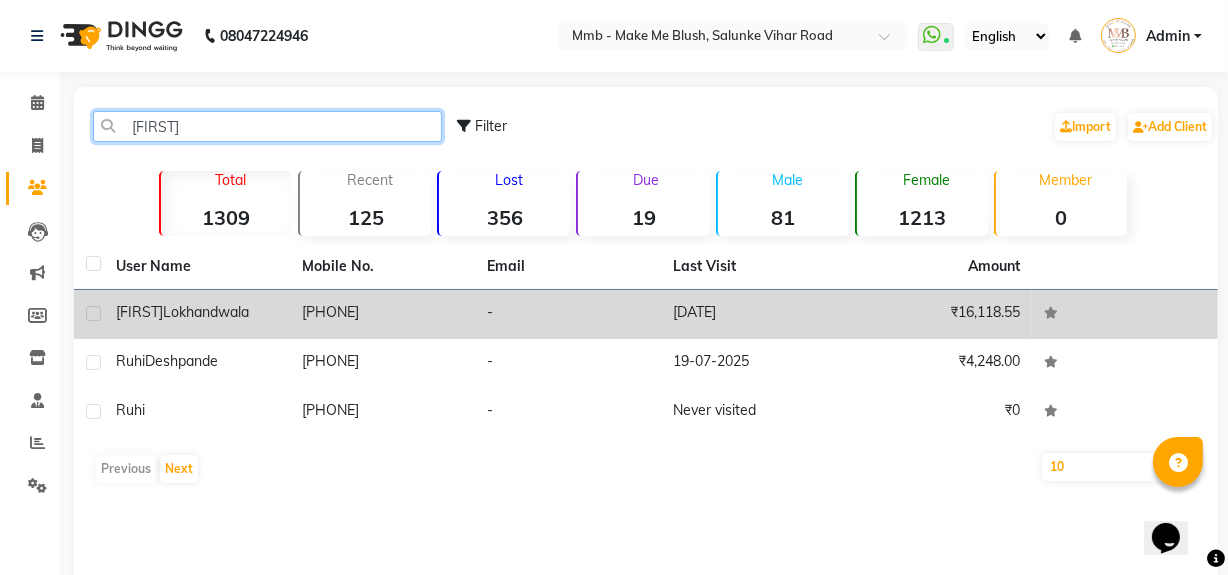 type on "ruhiy" 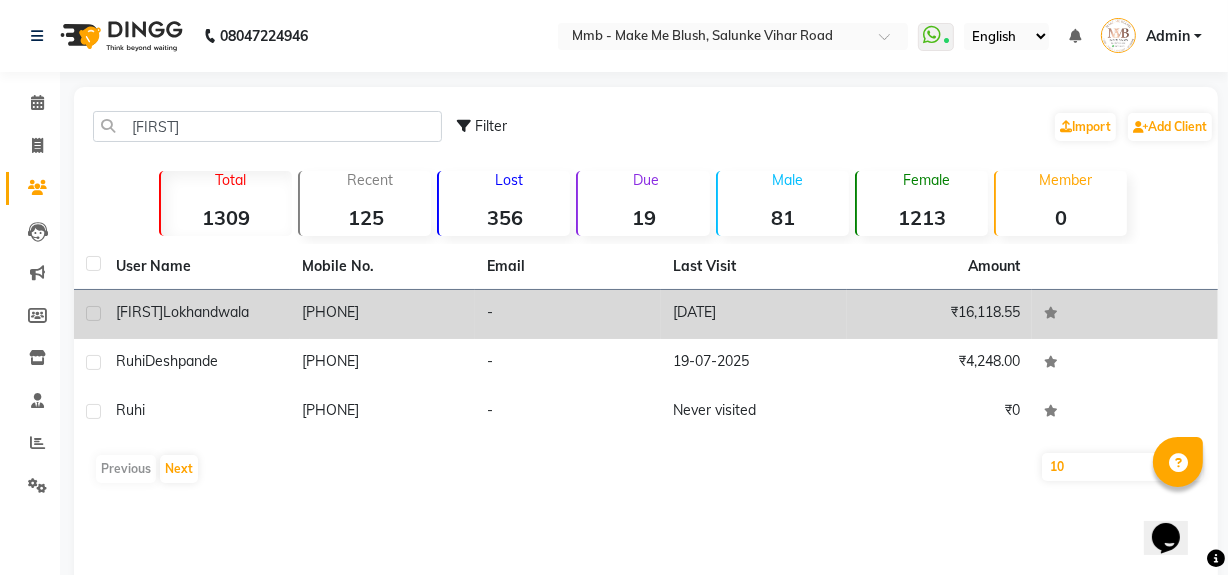 click on "Ruhiya  Lokhandwala" 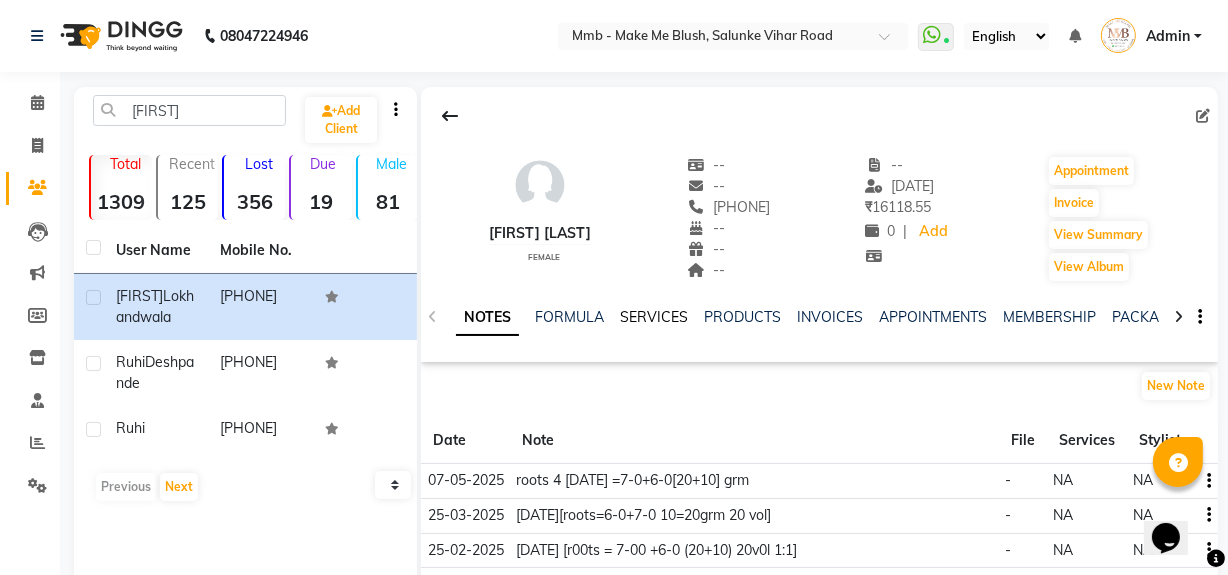 click on "SERVICES" 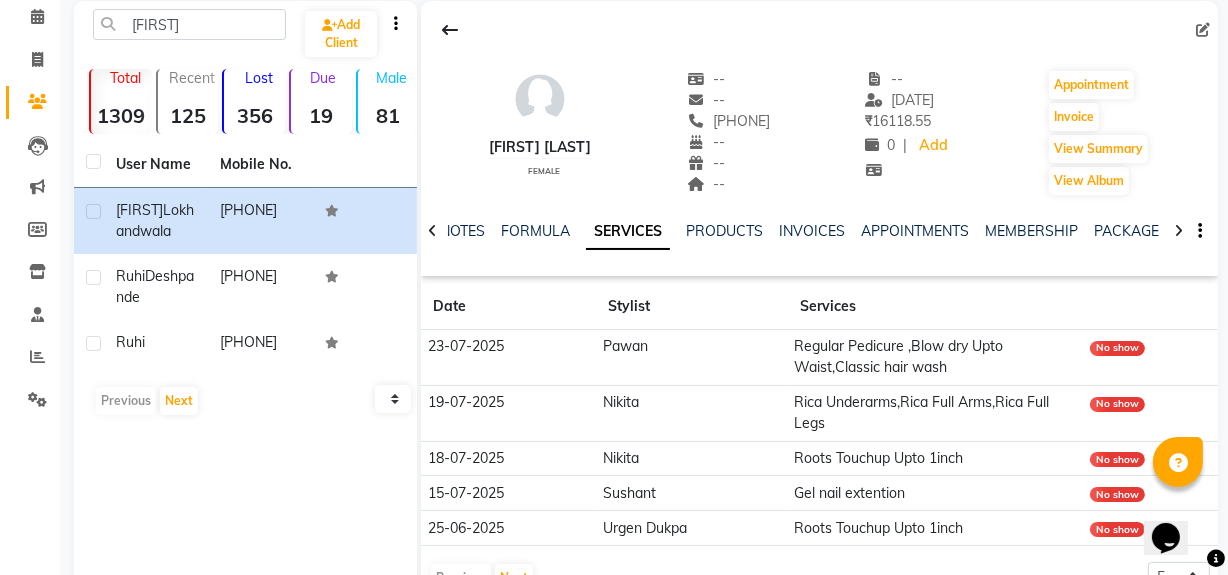 scroll, scrollTop: 141, scrollLeft: 0, axis: vertical 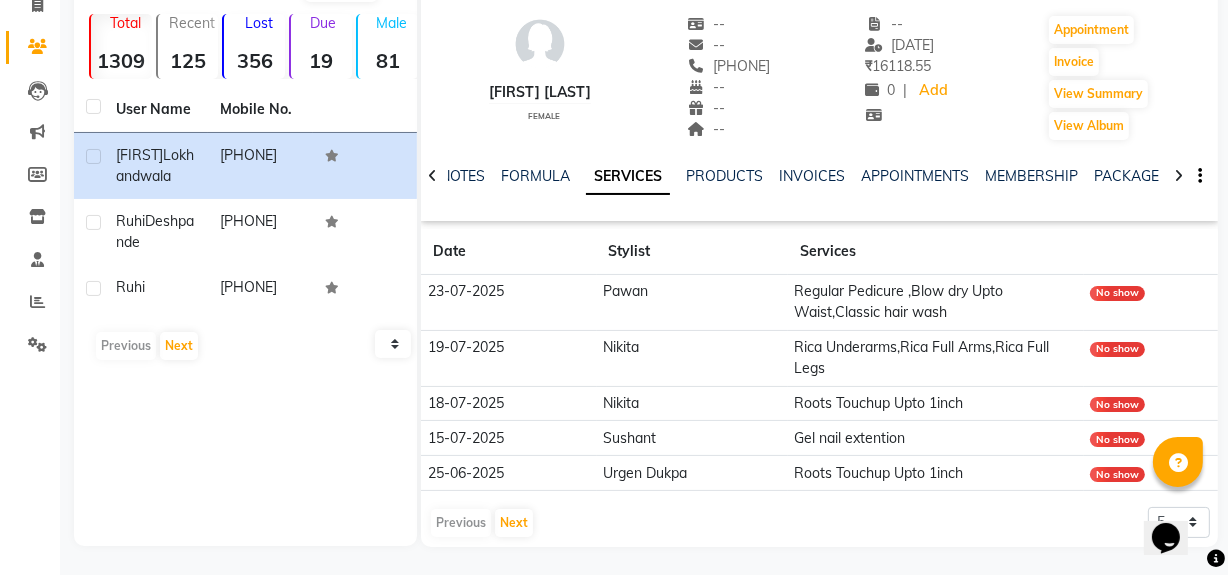 click on "Ruhiya Lokhandwala   female  --   --   9850833274  --  --  --  -- 19-03-2023 ₹    16118.55 0 |  Add   Appointment   Invoice  View Summary  View Album  NOTES FORMULA SERVICES PRODUCTS INVOICES APPOINTMENTS MEMBERSHIP PACKAGES VOUCHERS GIFTCARDS POINTS FORMS FAMILY CARDS WALLET Date Stylist Services 23-07-2025 Pawan Regular Pedicure ,Blow dry Upto Waist,Classic hair wash  No show 19-07-2025 Nikita Rica Underarms,Rica Full Arms,Rica  Full Legs No show 18-07-2025 Nikita Roots Touchup Upto 1inch  No show 15-07-2025 Sushant Gel nail extention No show 25-06-2025 Urgen Dukpa Roots Touchup Upto 1inch  No show  Previous   Next  5 10 50 100 500" 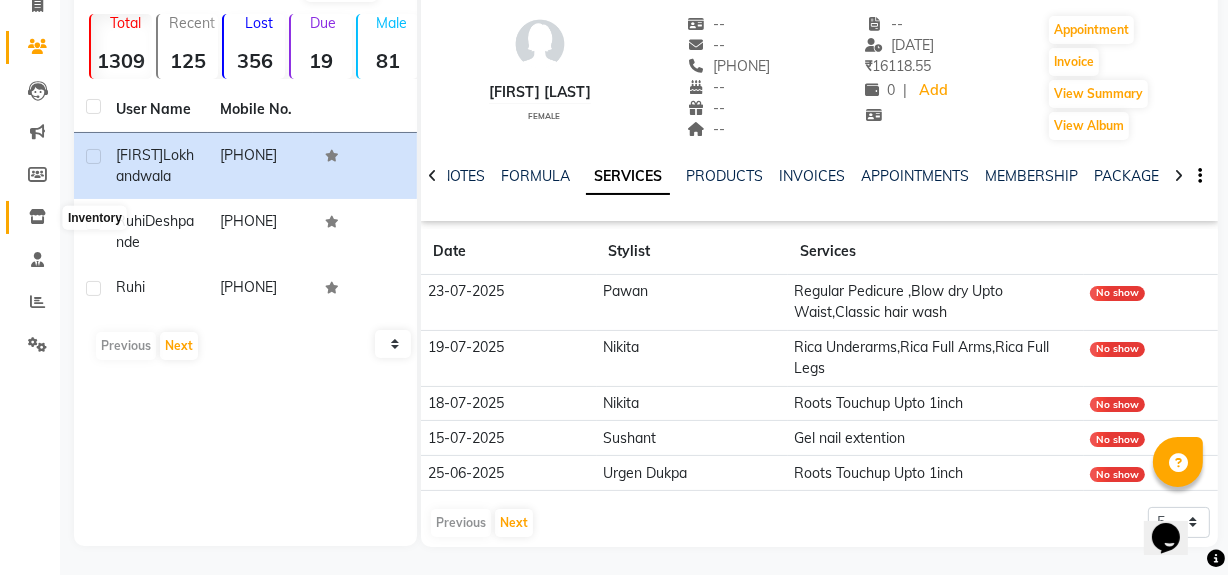 click 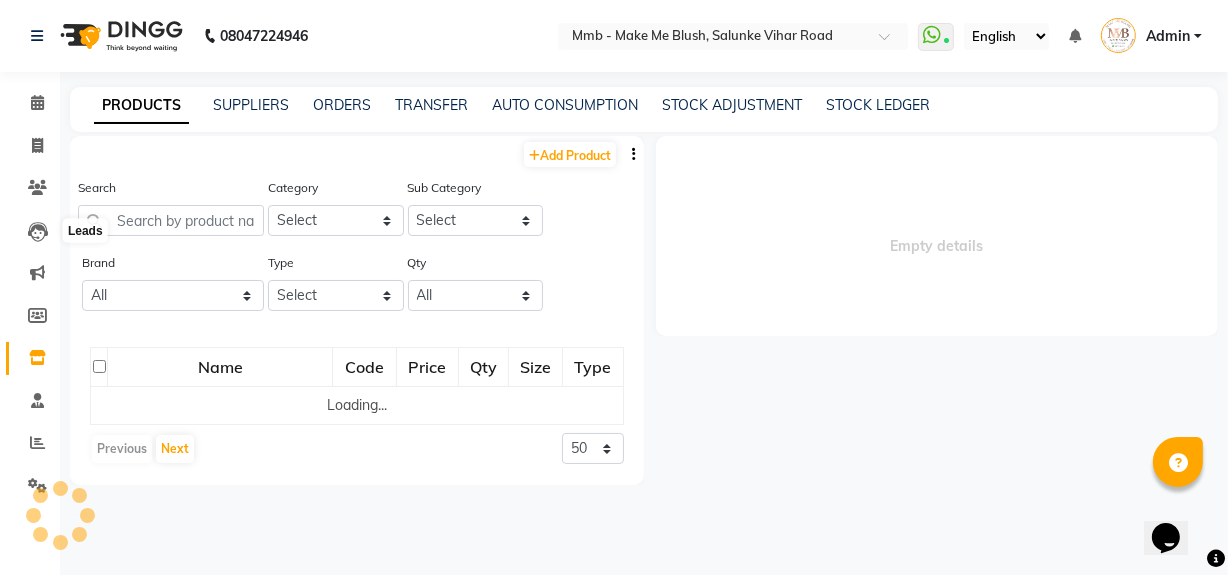 scroll, scrollTop: 0, scrollLeft: 0, axis: both 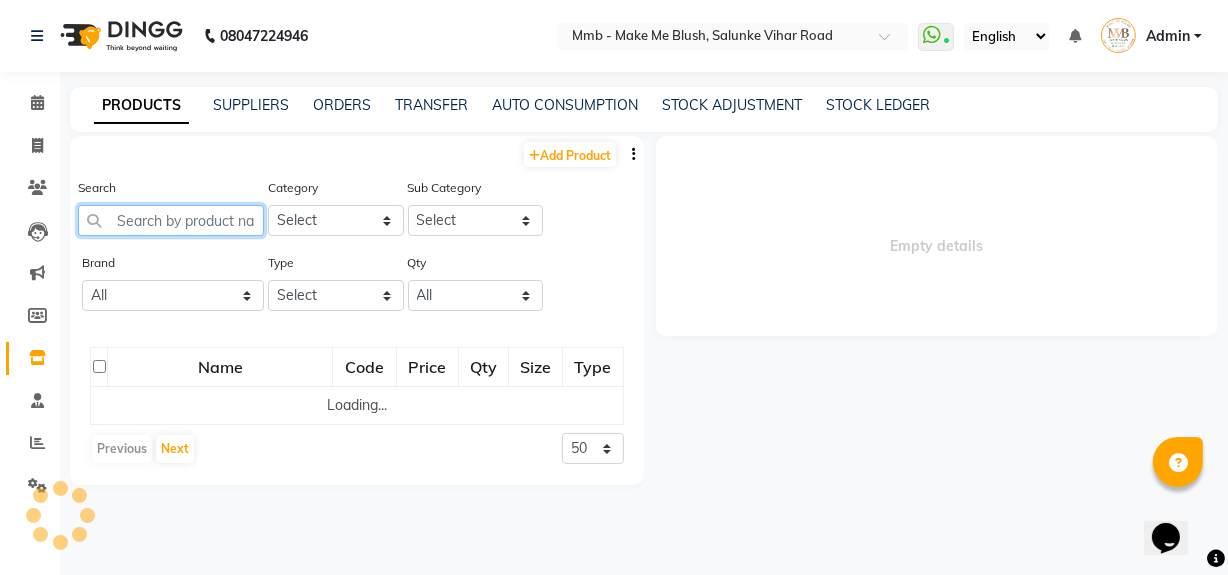 select 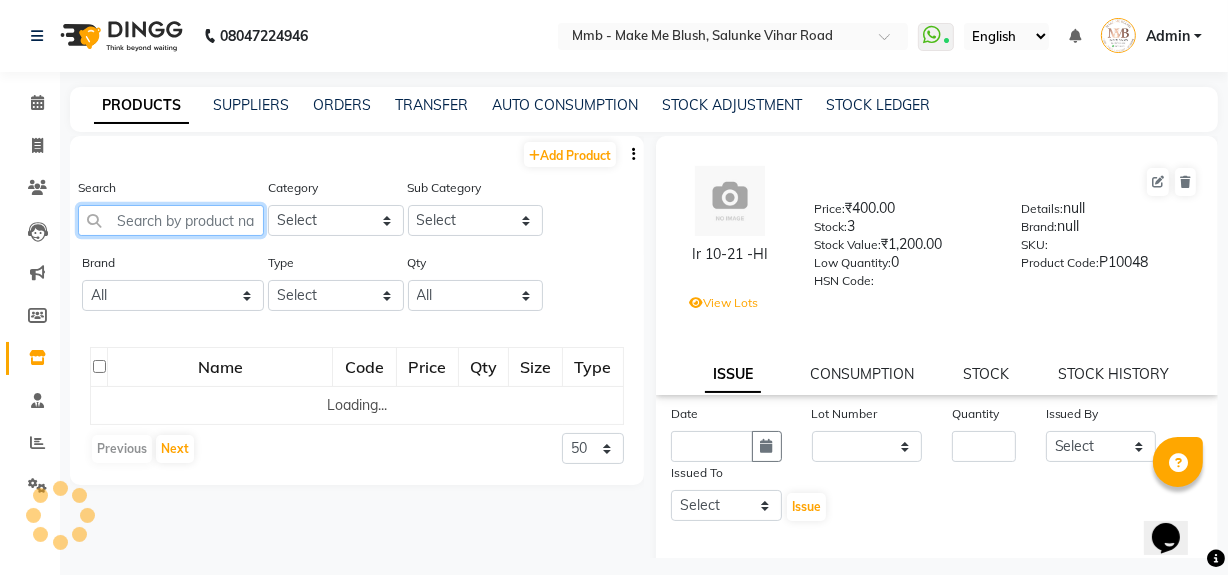 click 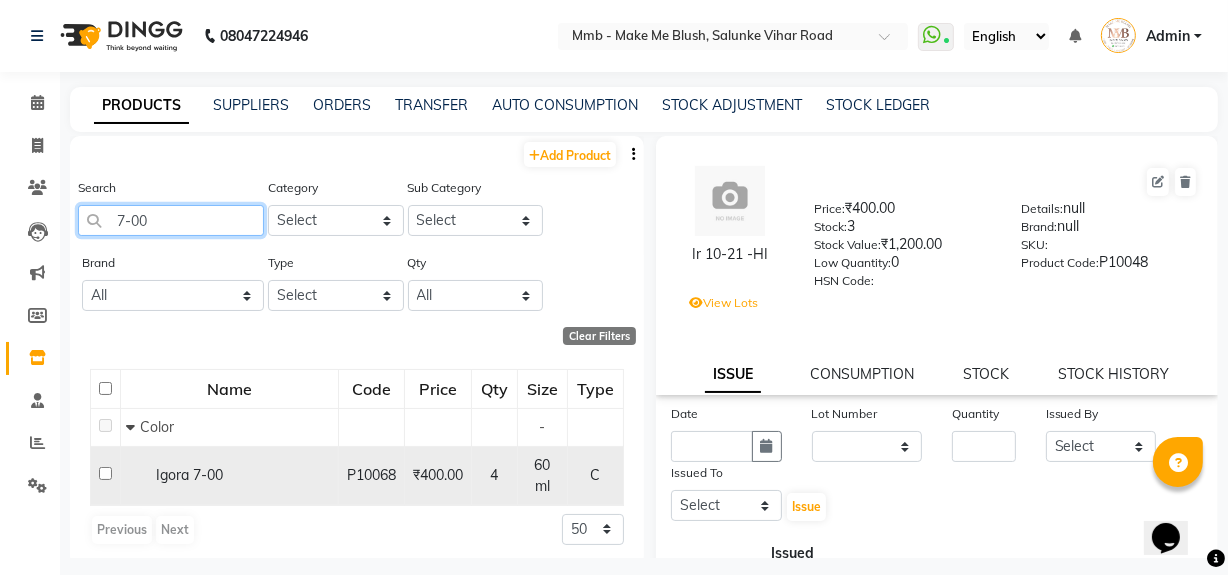 type on "7-00" 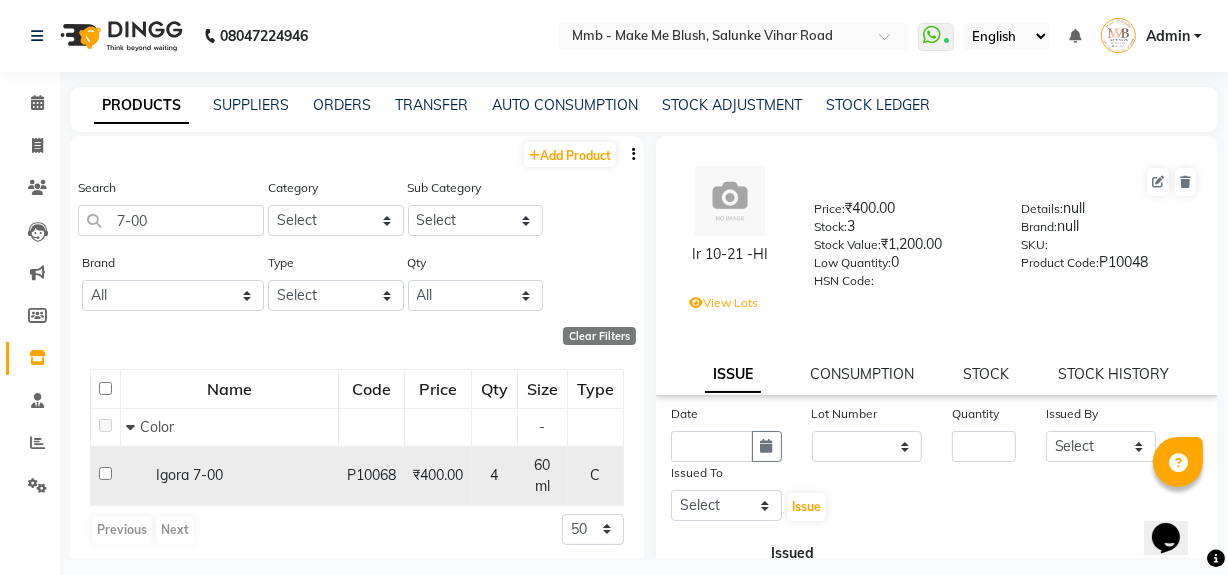 click 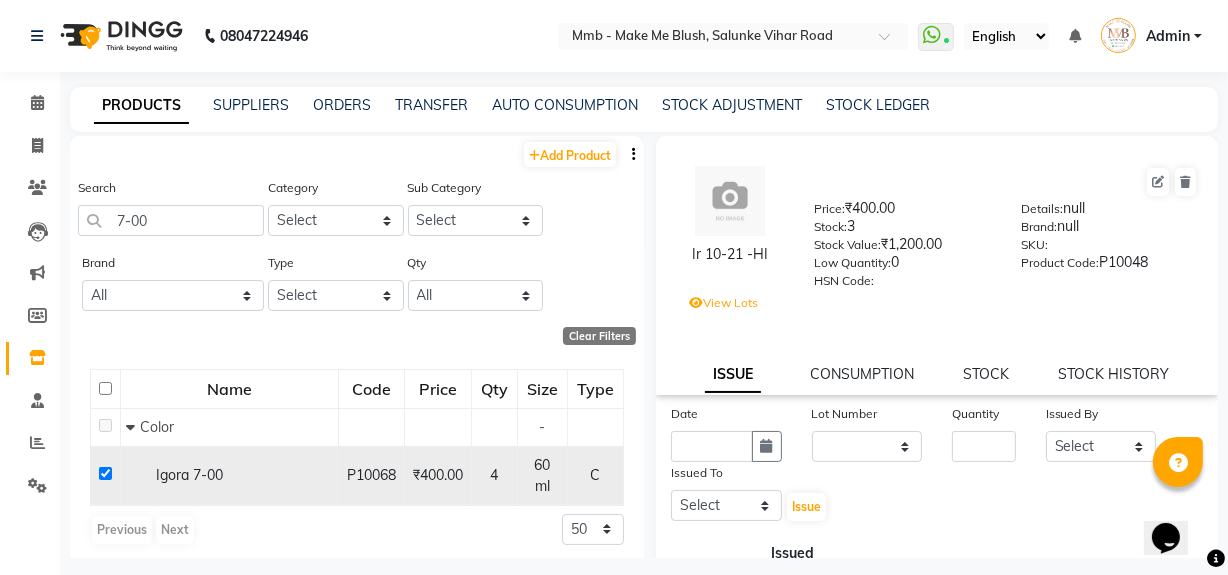 checkbox on "true" 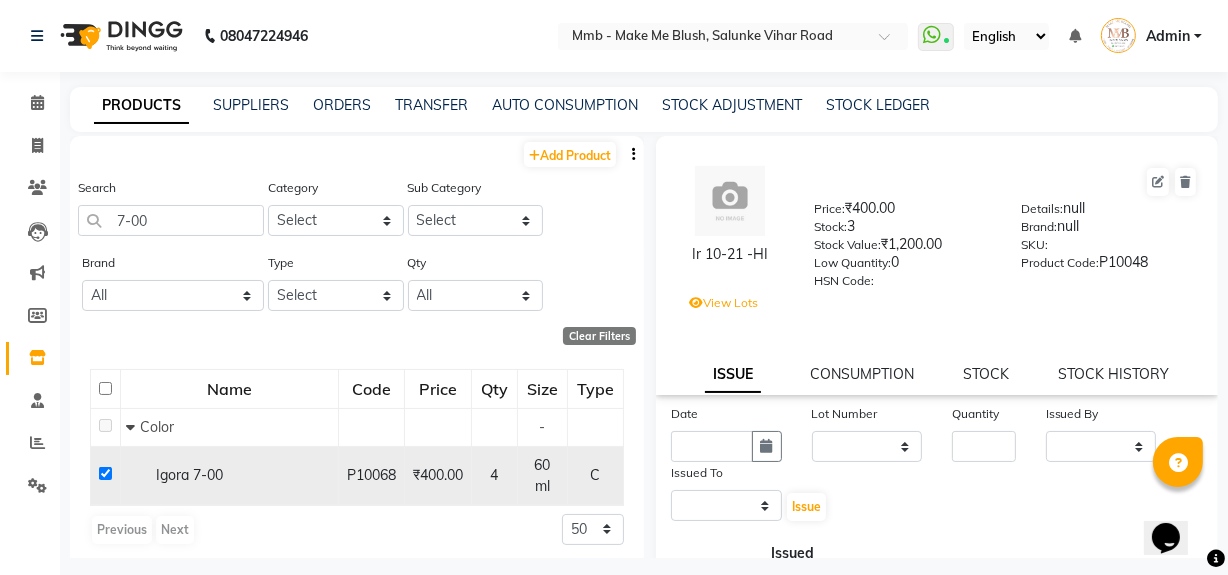 select 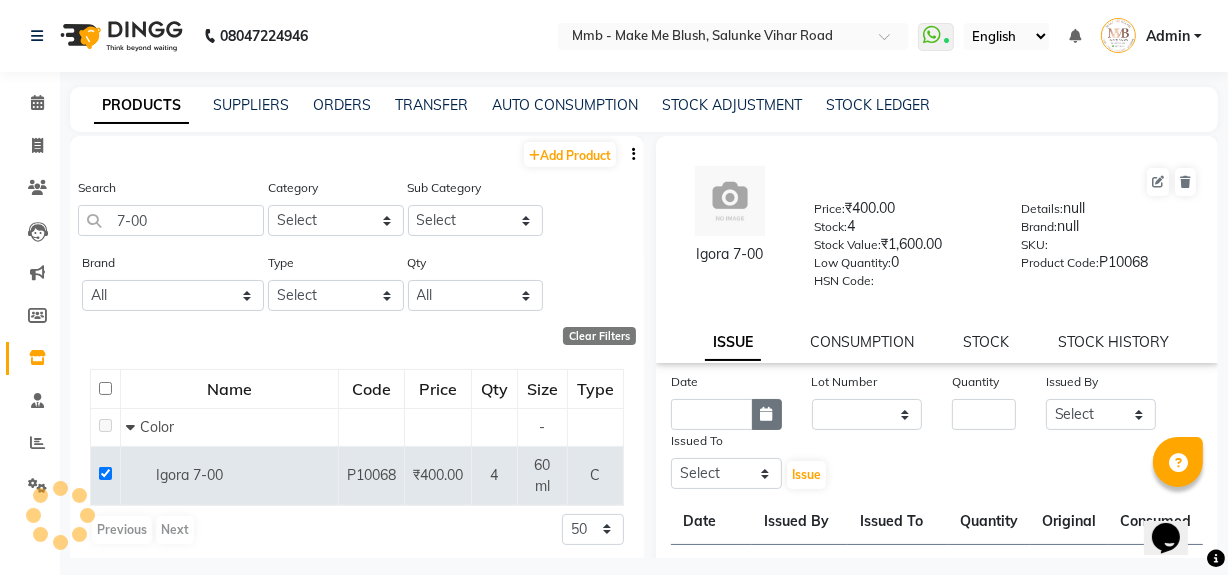 click 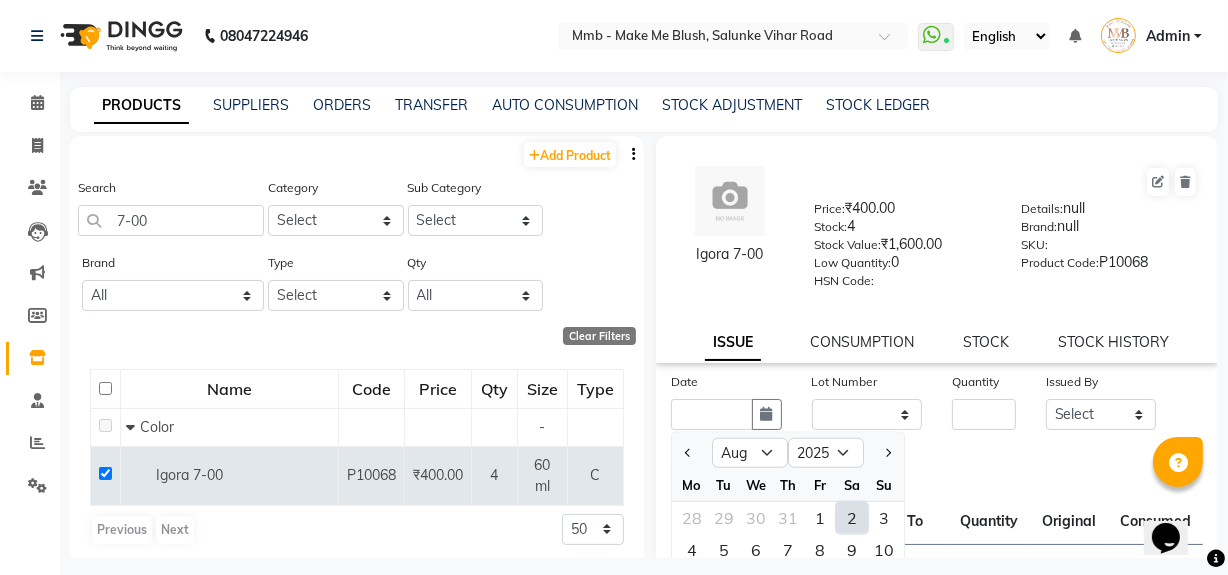 click on "2" 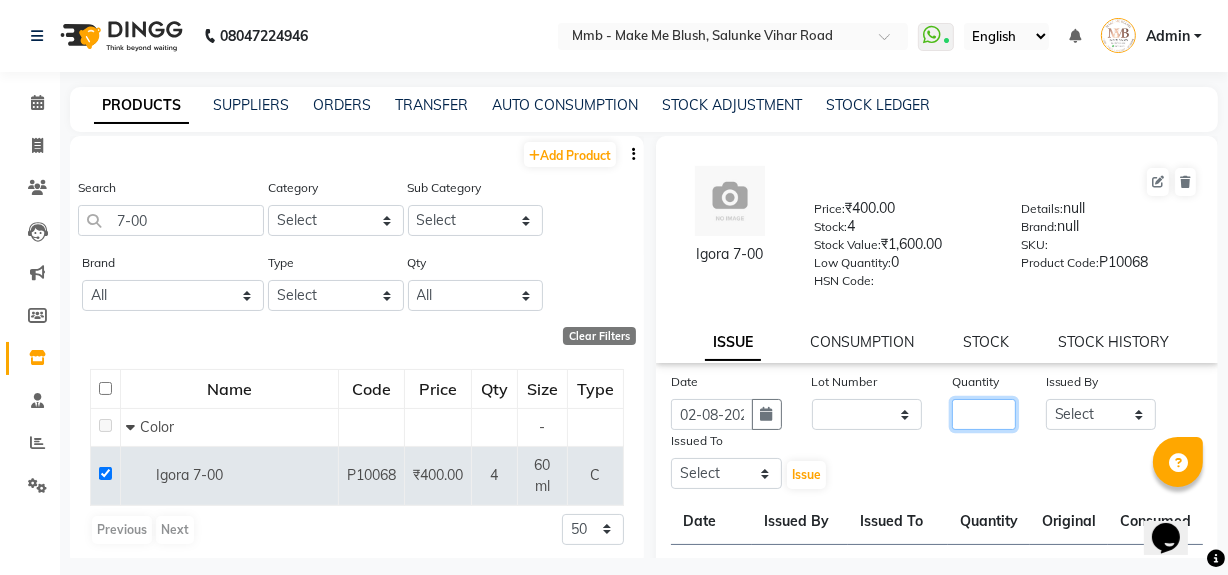 click 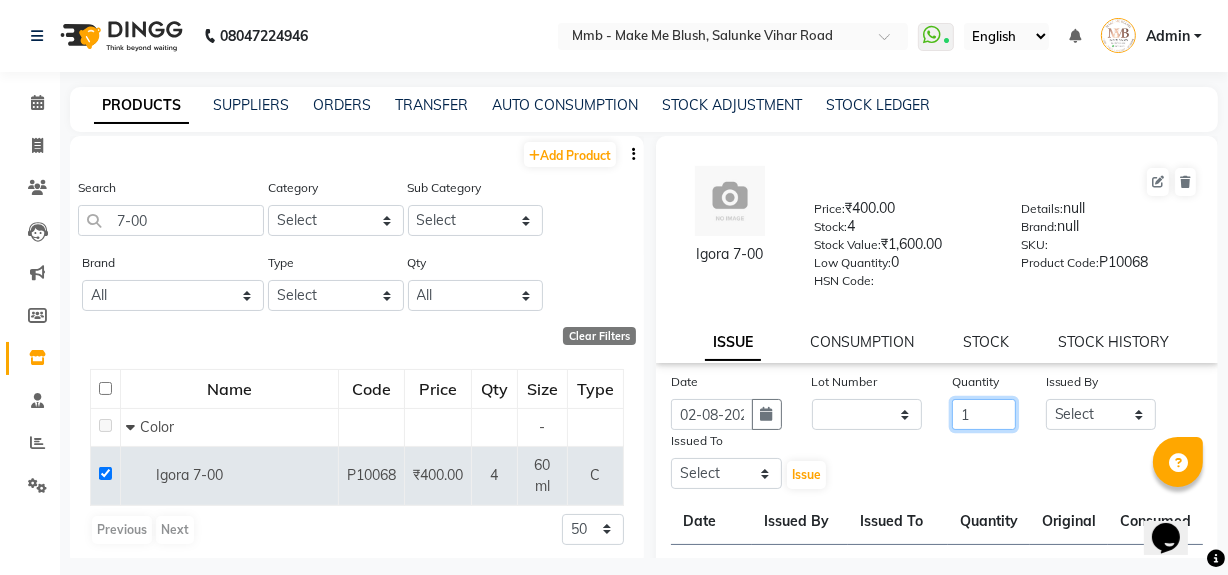 type on "1" 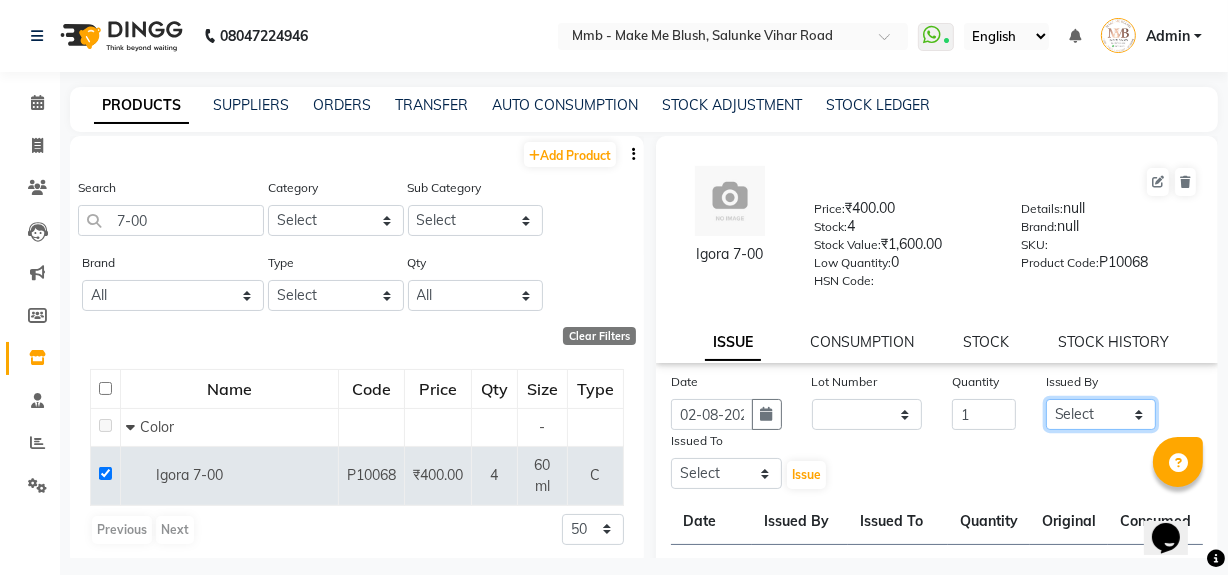 click on "Select Delilah Gauri Chauhan Lano Nikita Pawan Reshma Saima Sushant Urgen Dukpa Yuna" 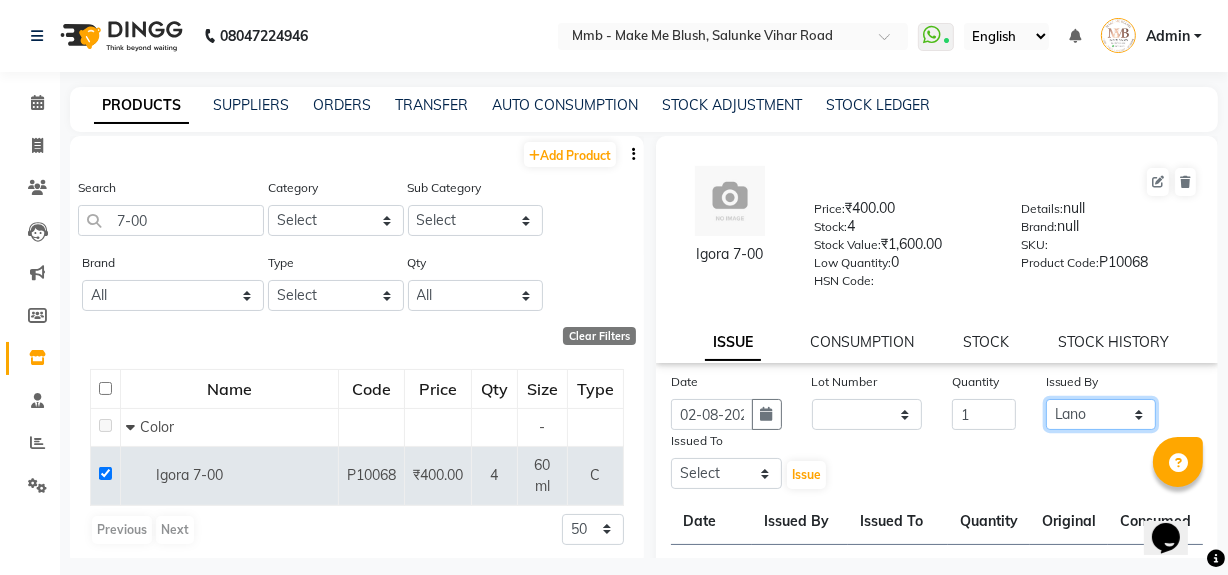 click on "Select Delilah Gauri Chauhan Lano Nikita Pawan Reshma Saima Sushant Urgen Dukpa Yuna" 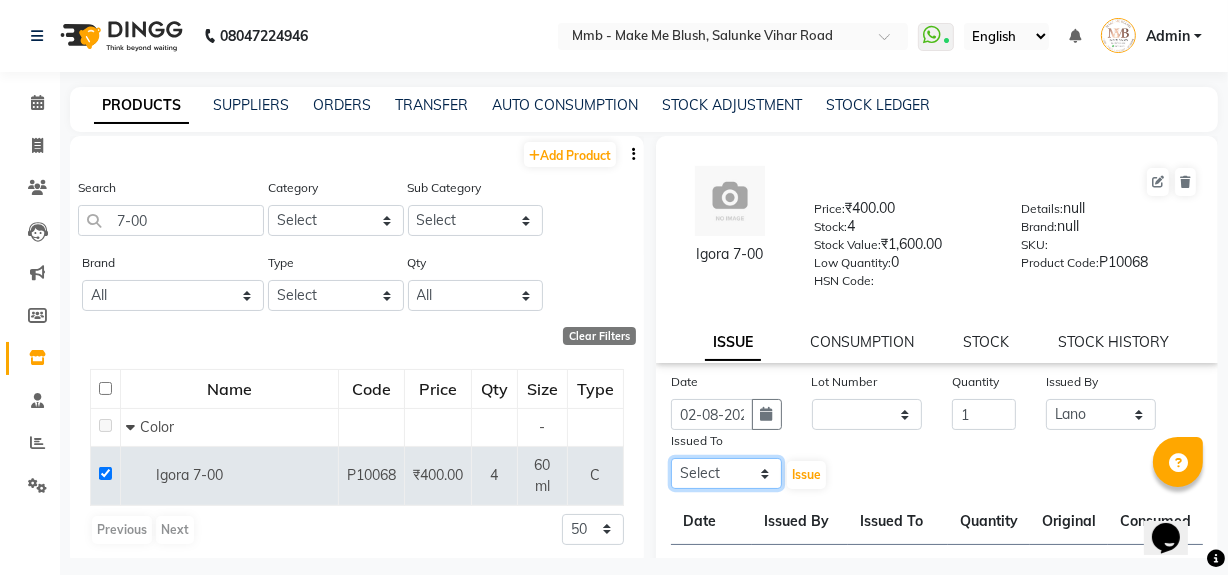 click on "Select Delilah Gauri Chauhan Lano Nikita Pawan Reshma Saima Sushant Urgen Dukpa Yuna" 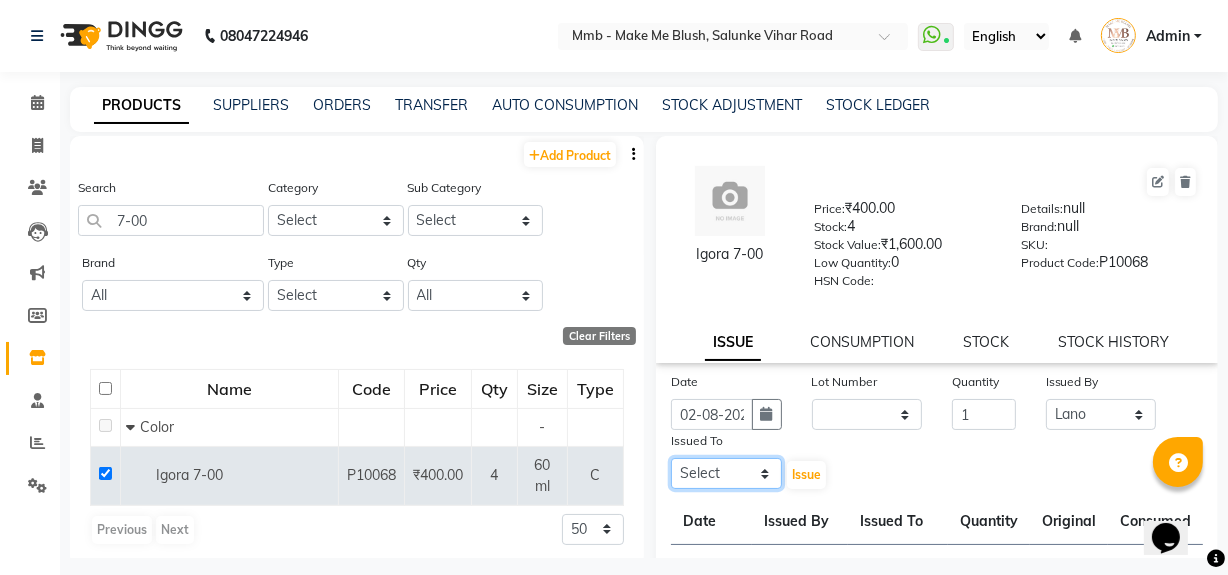 select on "45263" 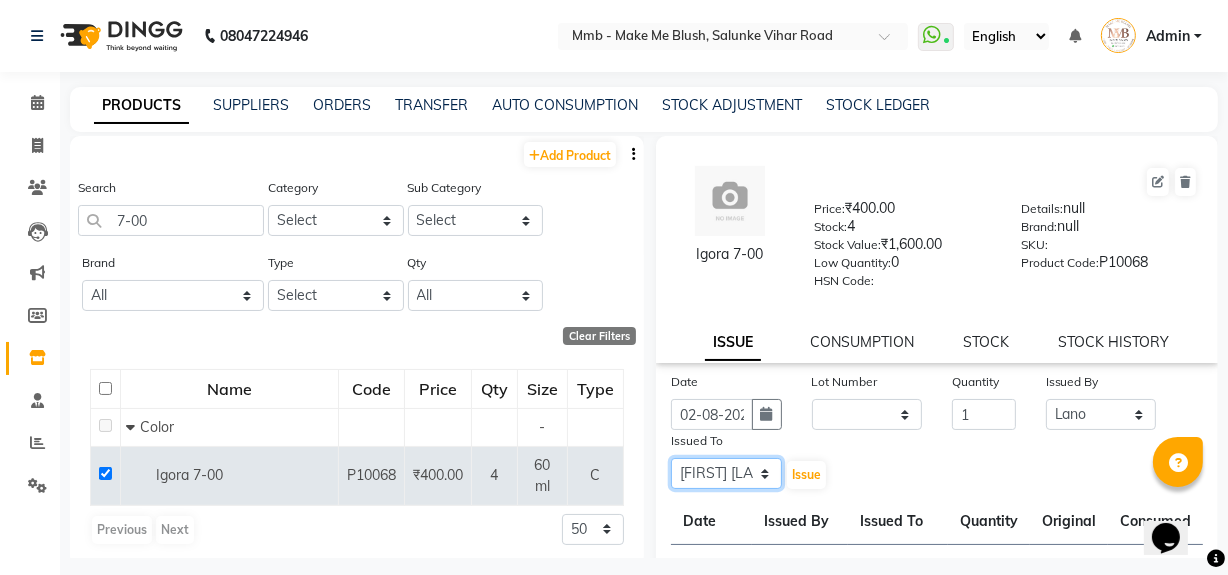 click on "Select Delilah Gauri Chauhan Lano Nikita Pawan Reshma Saima Sushant Urgen Dukpa Yuna" 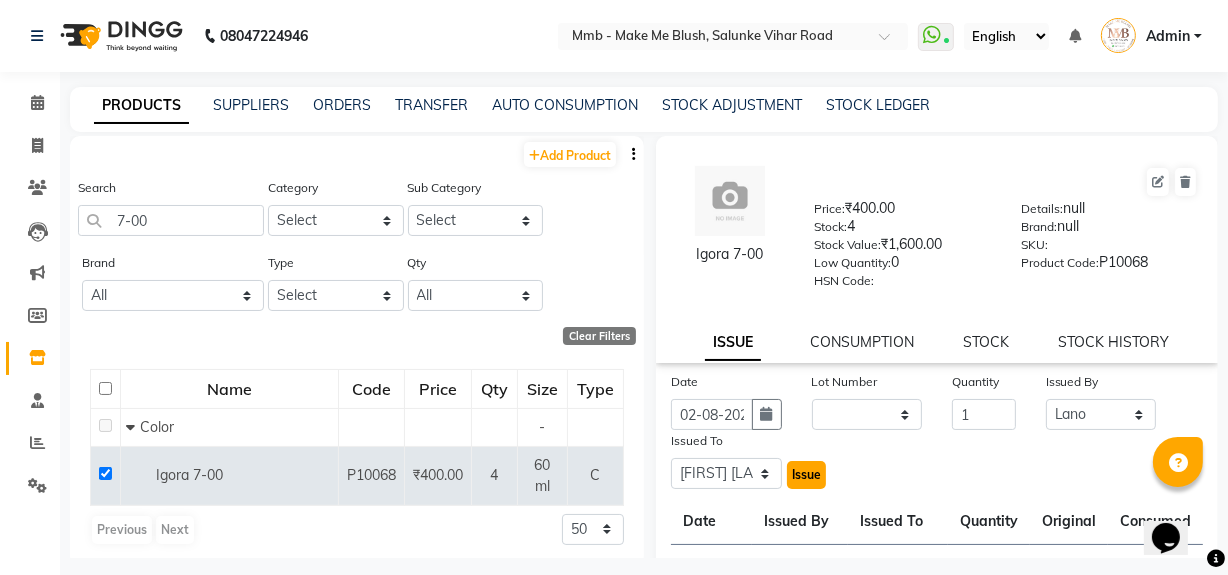 click on "Issue" 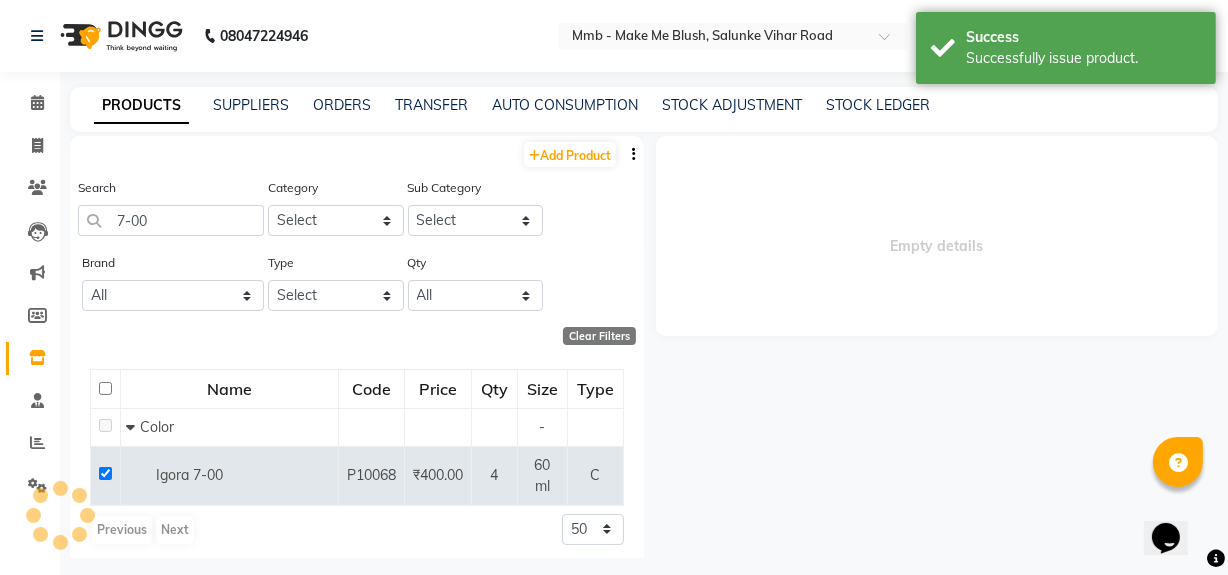 select 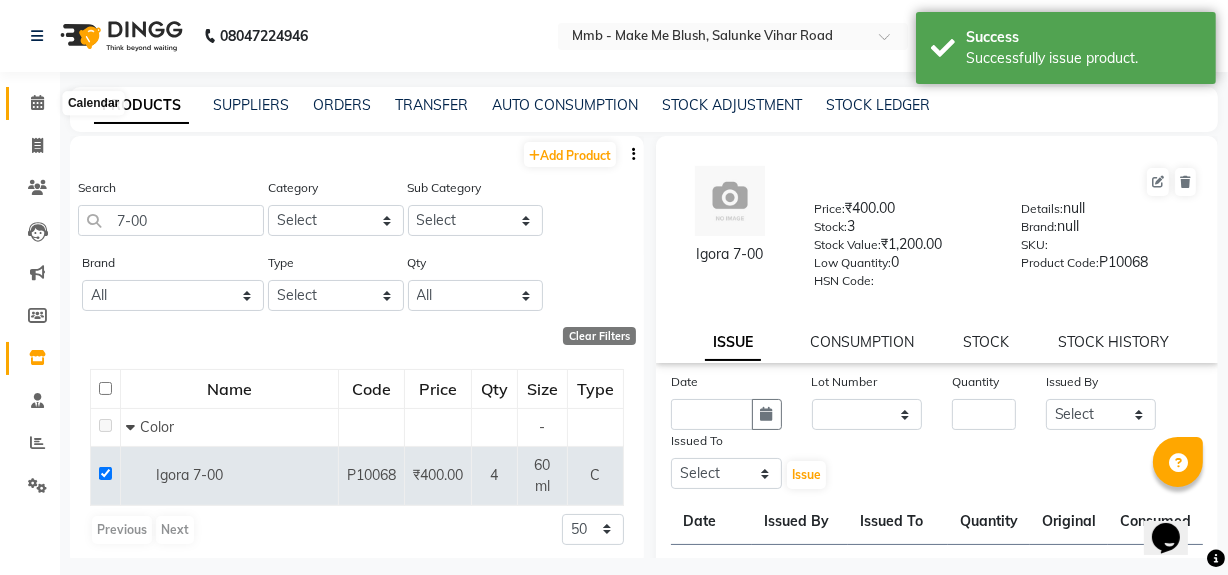click 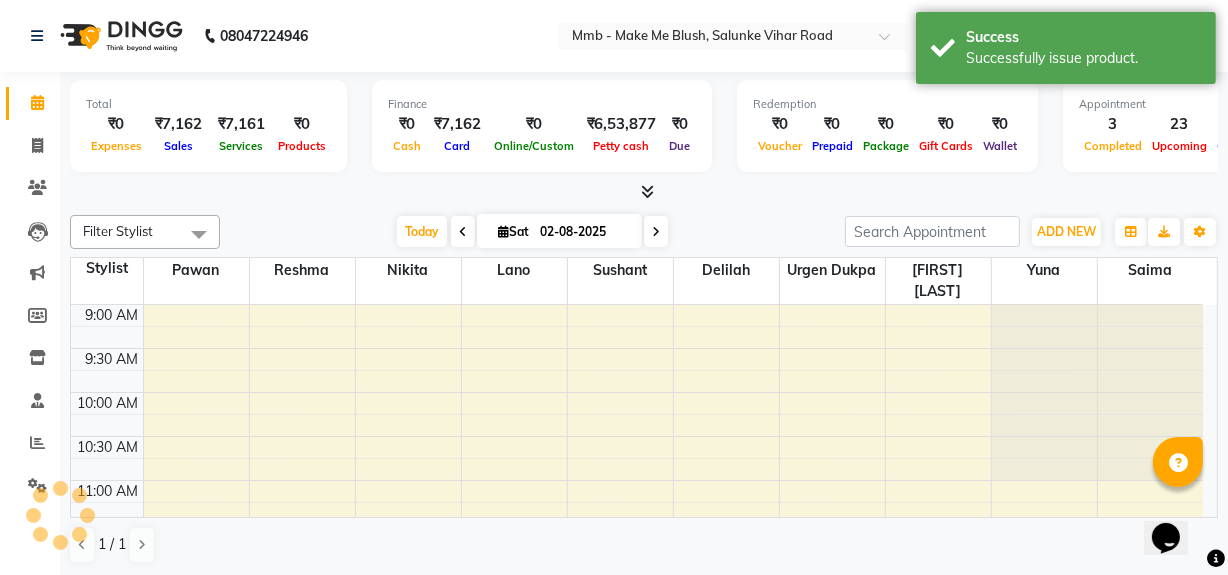 scroll, scrollTop: 0, scrollLeft: 0, axis: both 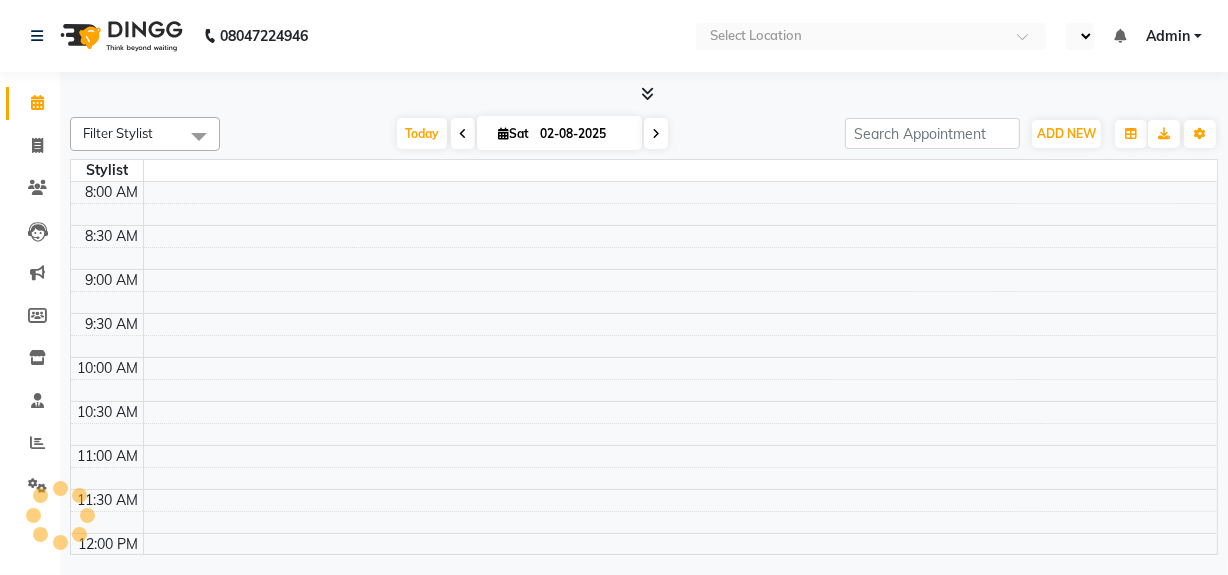 select on "en" 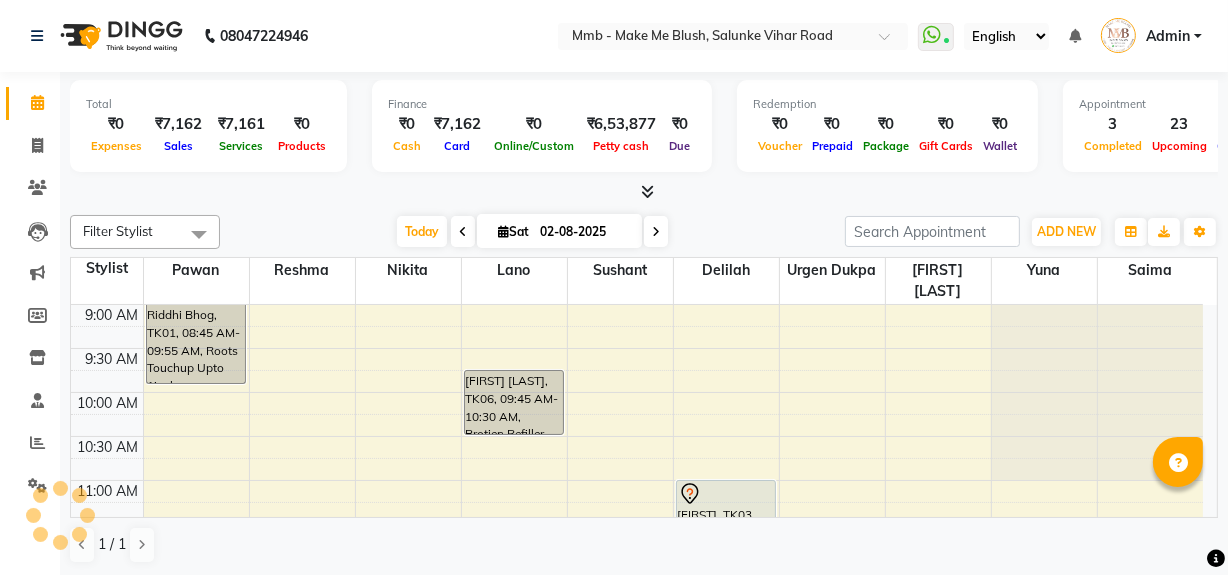 click at bounding box center [656, 231] 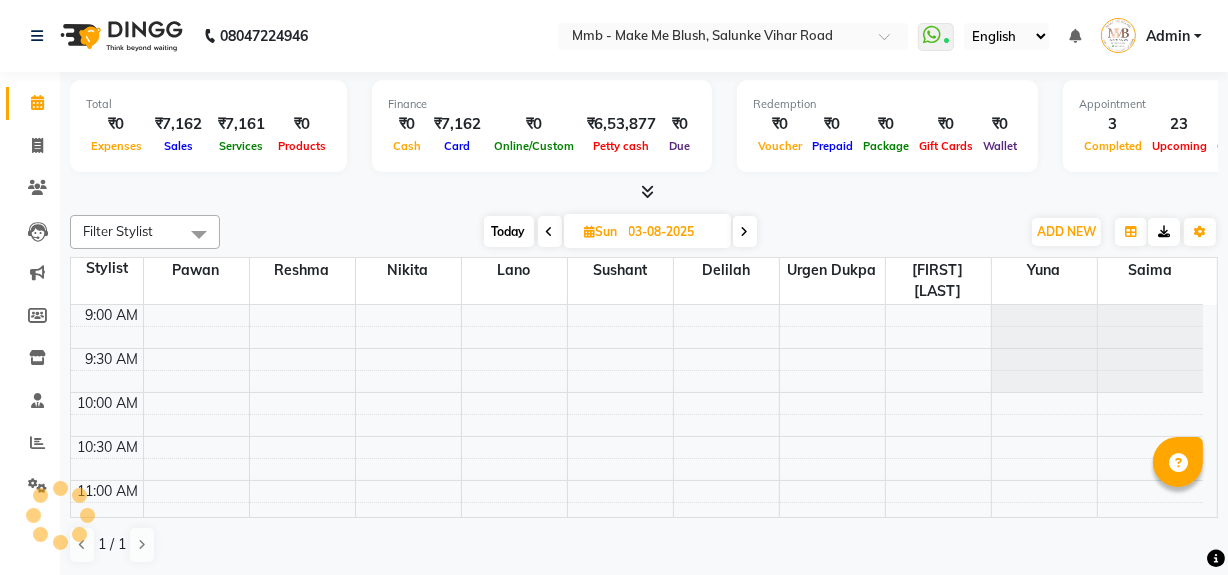 scroll, scrollTop: 701, scrollLeft: 0, axis: vertical 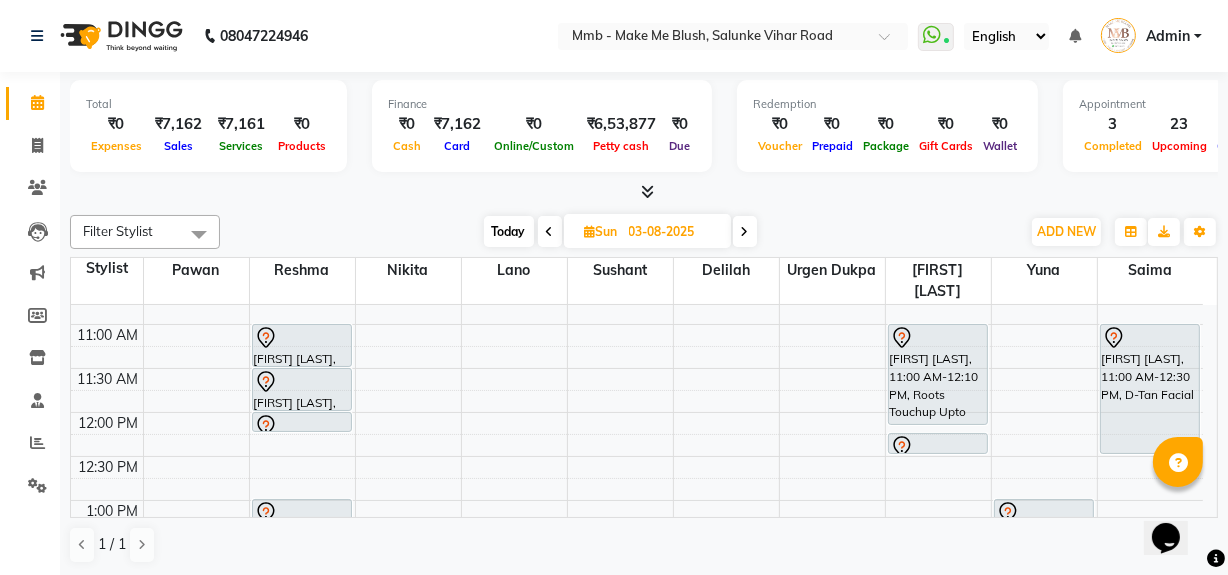 click on "Total  ₹0  Expenses ₹7,162  Sales ₹7,161  Services ₹0  Products Finance  ₹0  Cash ₹7,162  Card ₹0  Online/Custom ₹6,53,877 Petty cash ₹0 Due  Redemption  ₹0 Voucher ₹0 Prepaid ₹0 Package ₹0  Gift Cards ₹0  Wallet  Appointment  3 Completed 23 Upcoming 0 Ongoing 0 No show  Other sales  ₹0  Packages ₹0  Memberships ₹0  Vouchers ₹0  Prepaids ₹0  Gift Cards Filter Stylist Select All Delilah Gauri Chauhan Lano Nikita Pawan Reshma Saima Sushant Urgen Dukpa Yuna Today  Sun 03-08-2025 Toggle Dropdown Add Appointment Add Invoice Add Expense Add Attendance Add Client Add Transaction Toggle Dropdown Add Appointment Add Invoice Add Expense Add Attendance Add Client ADD NEW Toggle Dropdown Add Appointment Add Invoice Add Expense Add Attendance Add Client Add Transaction Filter Stylist Select All Delilah Gauri Chauhan Lano Nikita Pawan Reshma Saima Sushant Urgen Dukpa Yuna Group By  Staff View   Room View  View as Vertical  Vertical - Week View  Horizontal  Horizontal - Week View  List" 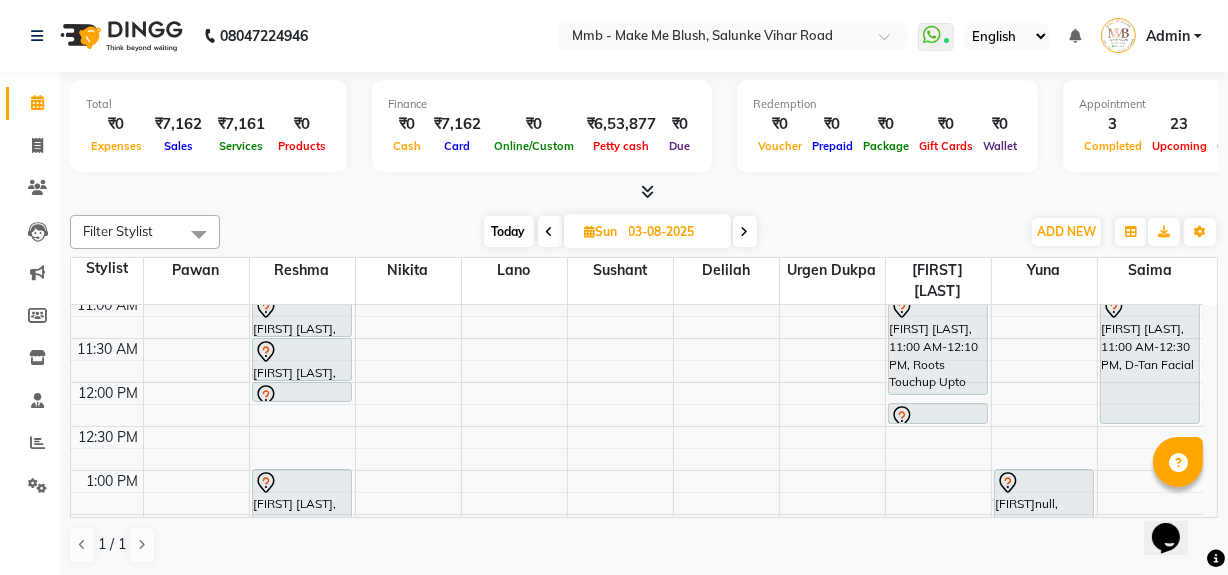 scroll, scrollTop: 192, scrollLeft: 0, axis: vertical 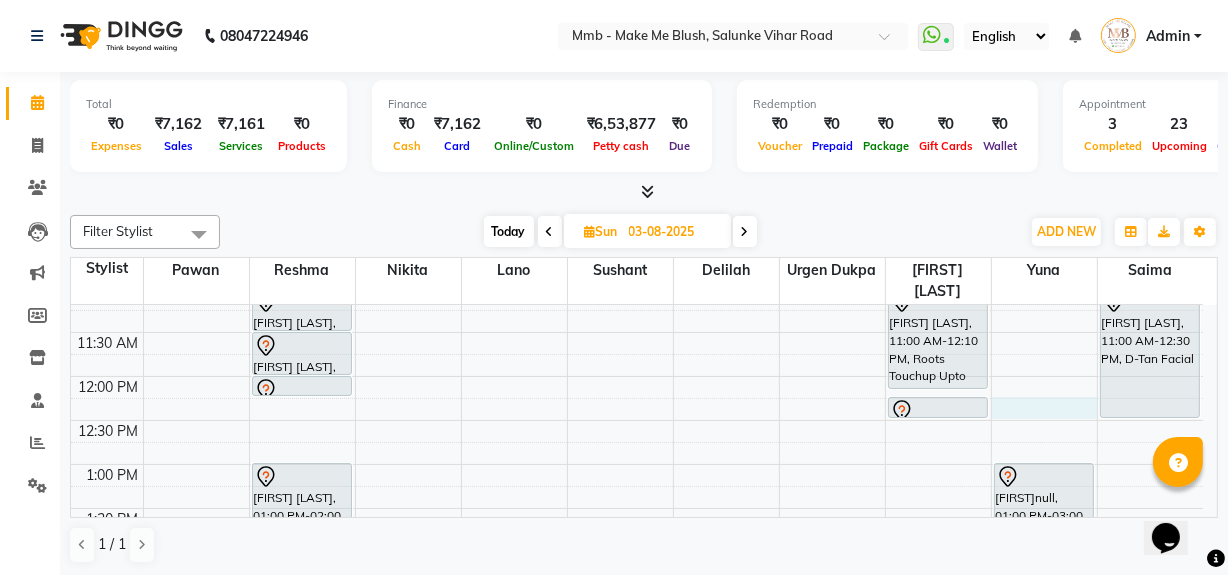 click on "9:00 AM 9:30 AM 10:00 AM 10:30 AM 11:00 AM 11:30 AM 12:00 PM 12:30 PM 1:00 PM 1:30 PM 2:00 PM 2:30 PM 3:00 PM 3:30 PM 4:00 PM 4:30 PM 5:00 PM 5:30 PM 6:00 PM 6:30 PM 7:00 PM 7:30 PM 8:00 PM 8:30 PM             [FIRST] [LAST], 11:00 AM-11:30 AM, Rica  Full Legs             [FIRST] [LAST], 11:30 AM-12:00 PM, Rica Full Arms             [FIRST] [LAST], 12:00 PM-12:15 PM, Eyebrows             [FIRST] [LAST], 01:00 PM-02:00 PM, Purifying Facial Treatment             [FIRST] [LAST], 05:00 PM-06:30 PM,  Nails refills             [FIRST] [LAST], 06:30 PM-06:45 PM, Classic hair wash              [FIRST] [LAST], 06:45 PM-07:15 PM, Blow dry Upto Waist             [FIRST] [LAST], 11:00 AM-12:10 PM, Roots Touchup Upto 1inch              [FIRST] [LAST], 12:15 PM-12:30 PM, Eyebrows             [FIRST] [LAST], 05:00 PM-05:15 PM, Classic hair wash              [FIRST] [LAST], 01:00 PM-03:00 PM, Hydrating Facial Treatment             [FIRST] [LAST], 11:00 AM-12:30 PM, D-Tan Facial" at bounding box center (637, 640) 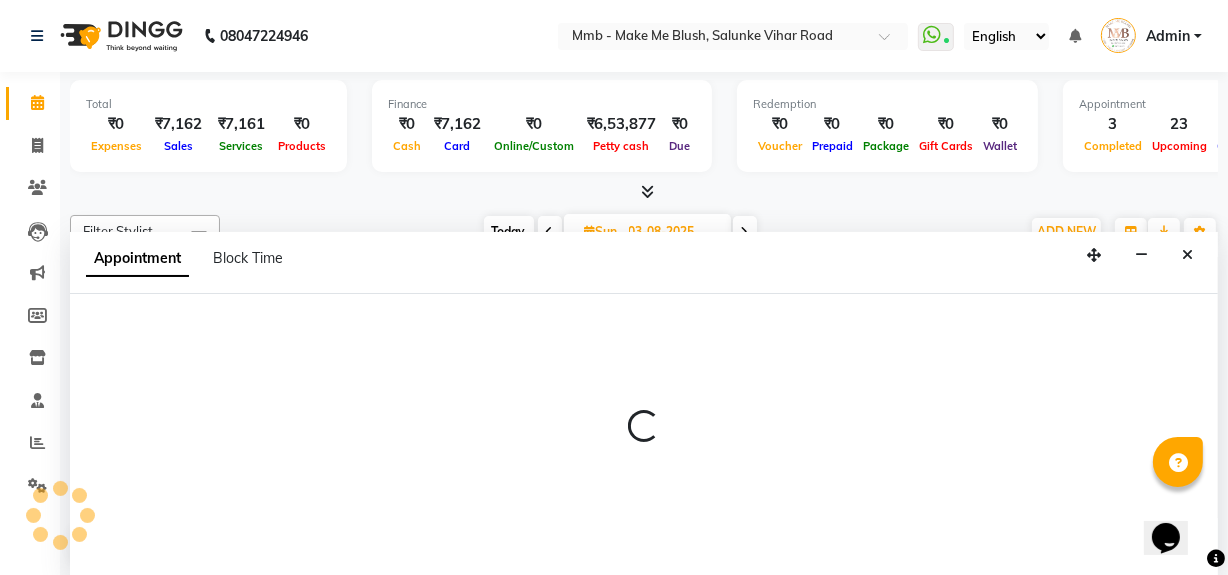 scroll, scrollTop: 0, scrollLeft: 0, axis: both 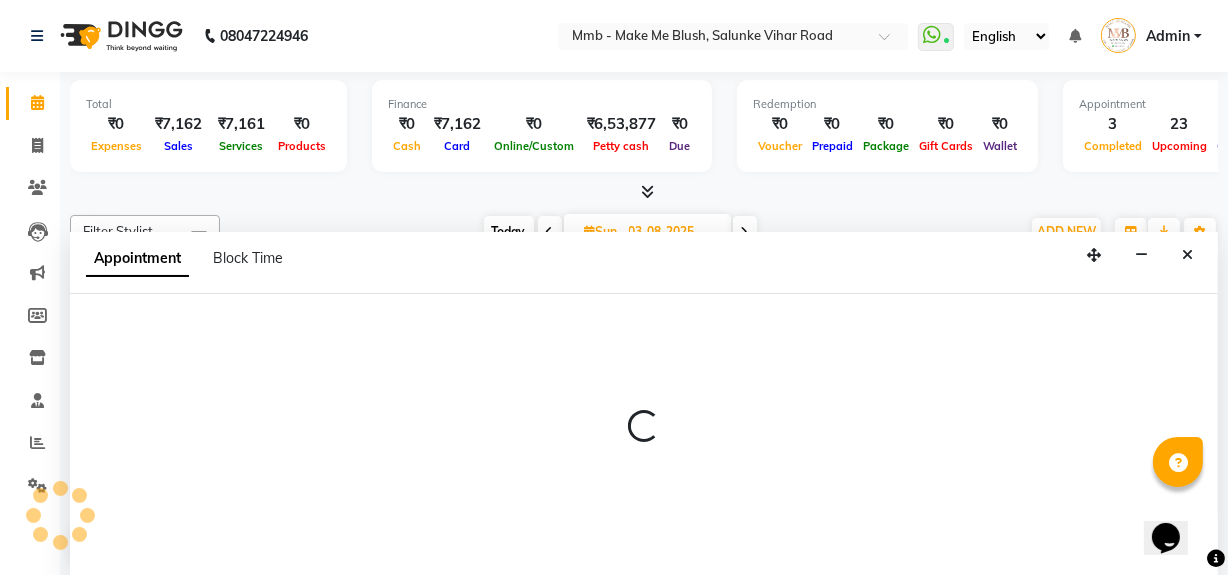select on "67875" 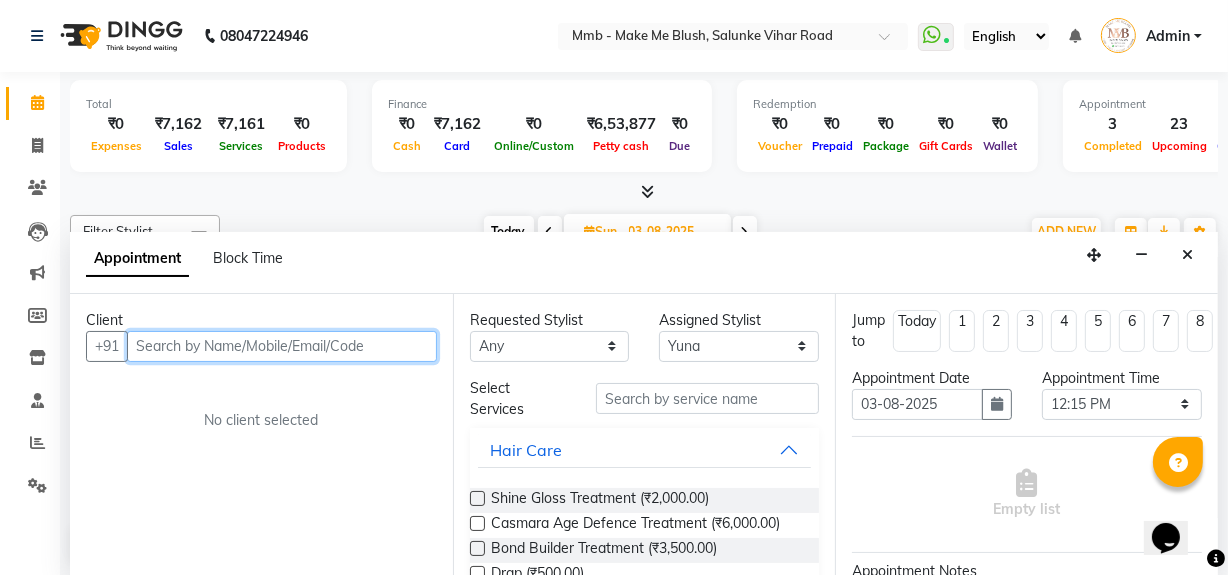 click at bounding box center (282, 346) 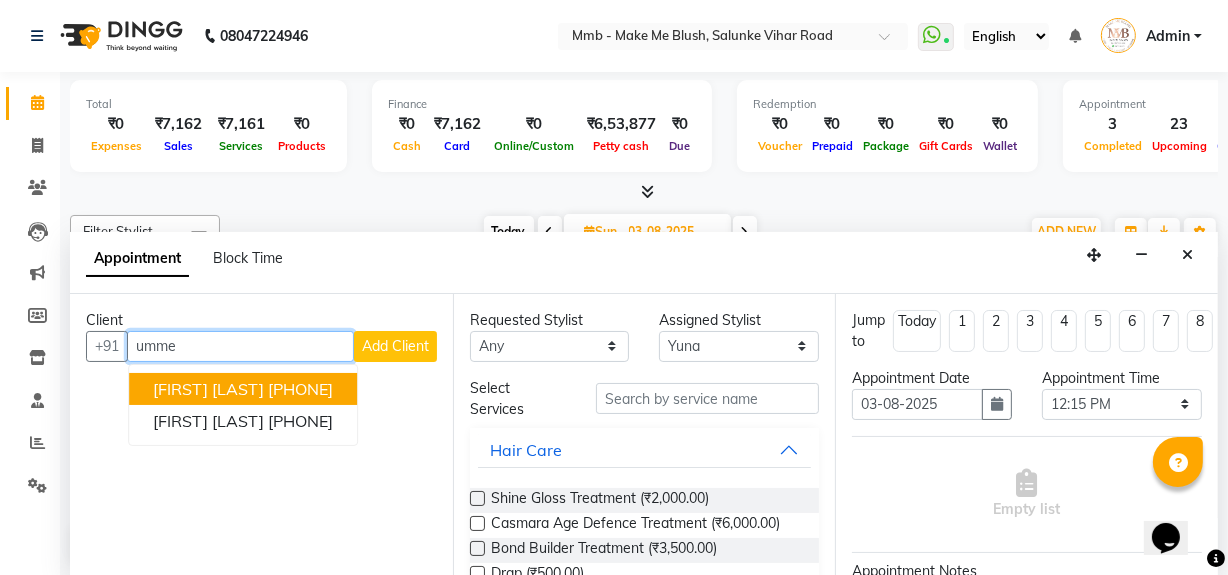 click on "[FIRST] [LAST]" at bounding box center [208, 389] 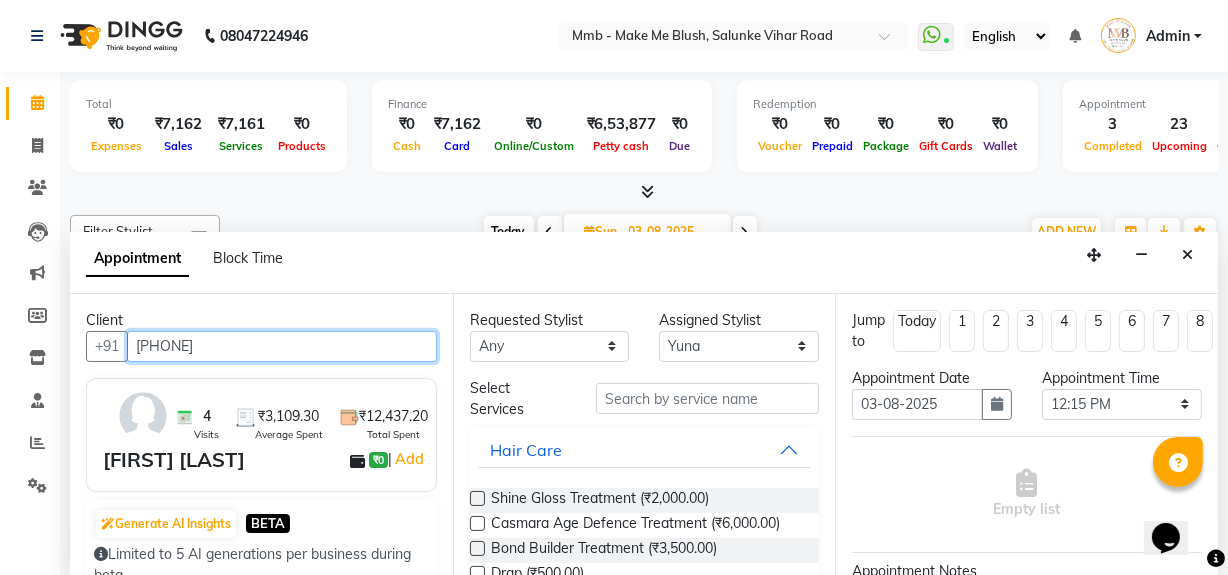 type on "[PHONE]" 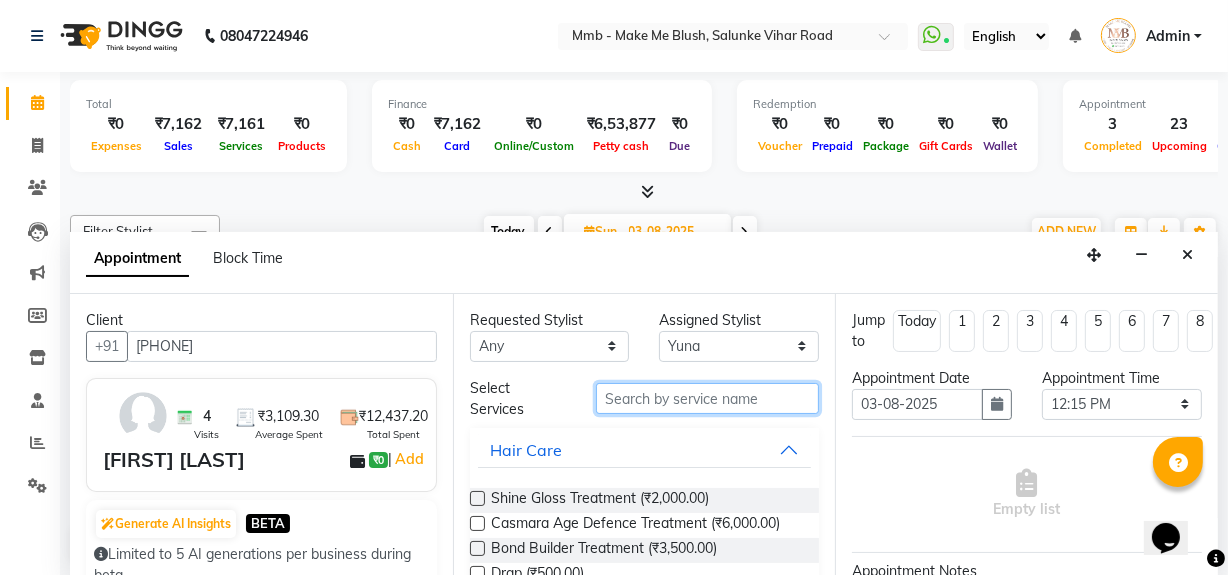 click at bounding box center [707, 398] 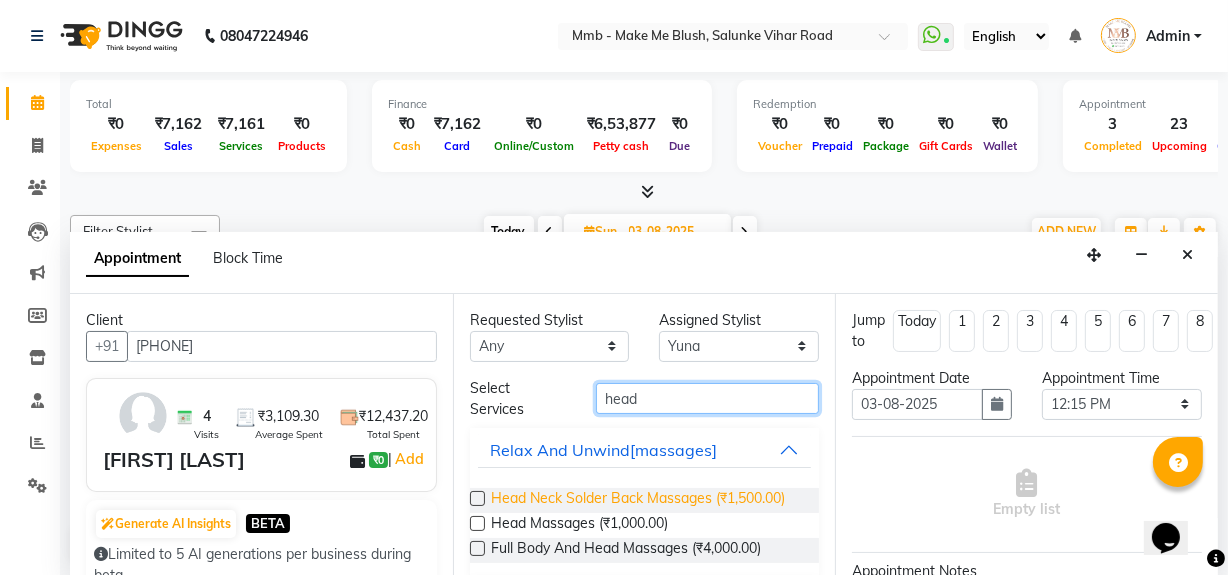 type on "head" 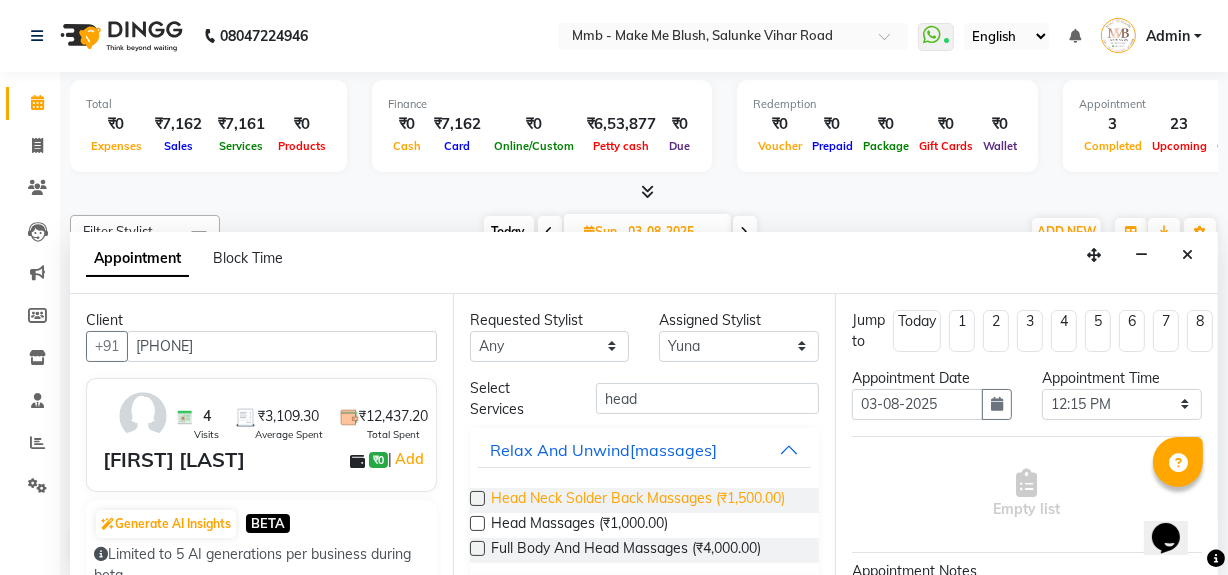 click on "Head Neck Solder Back Massages  (₹1,500.00)" at bounding box center (638, 500) 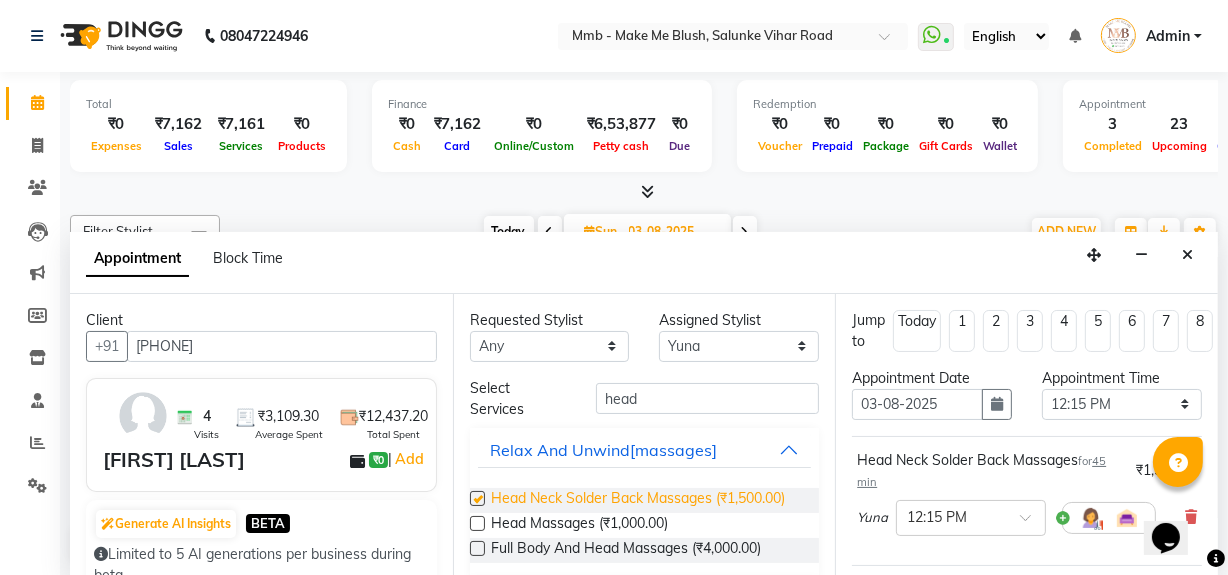 checkbox on "false" 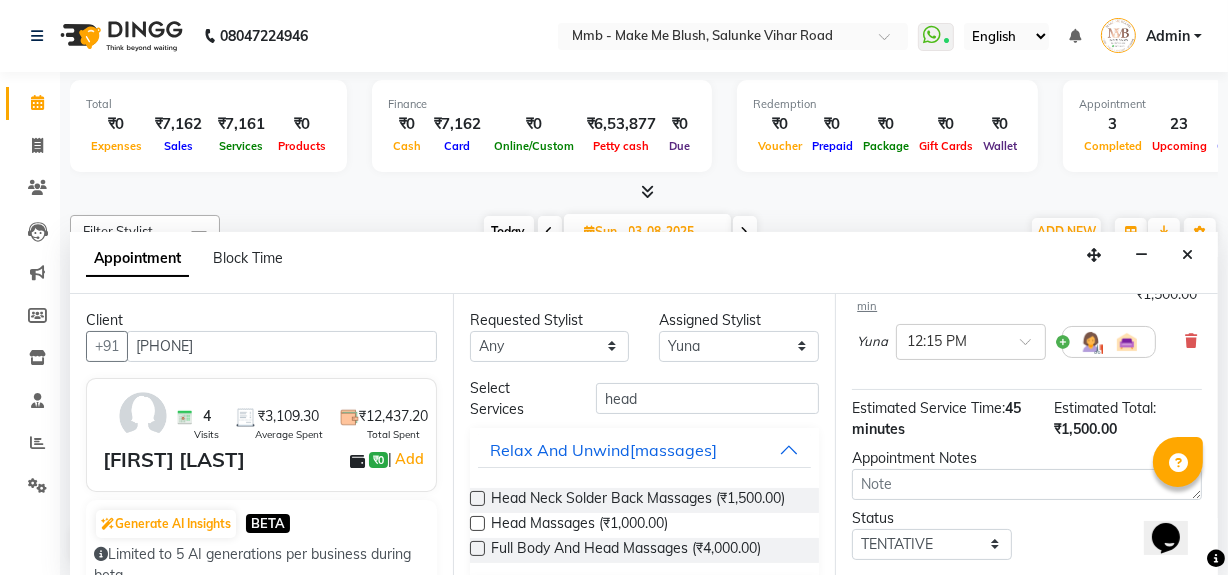 scroll, scrollTop: 236, scrollLeft: 0, axis: vertical 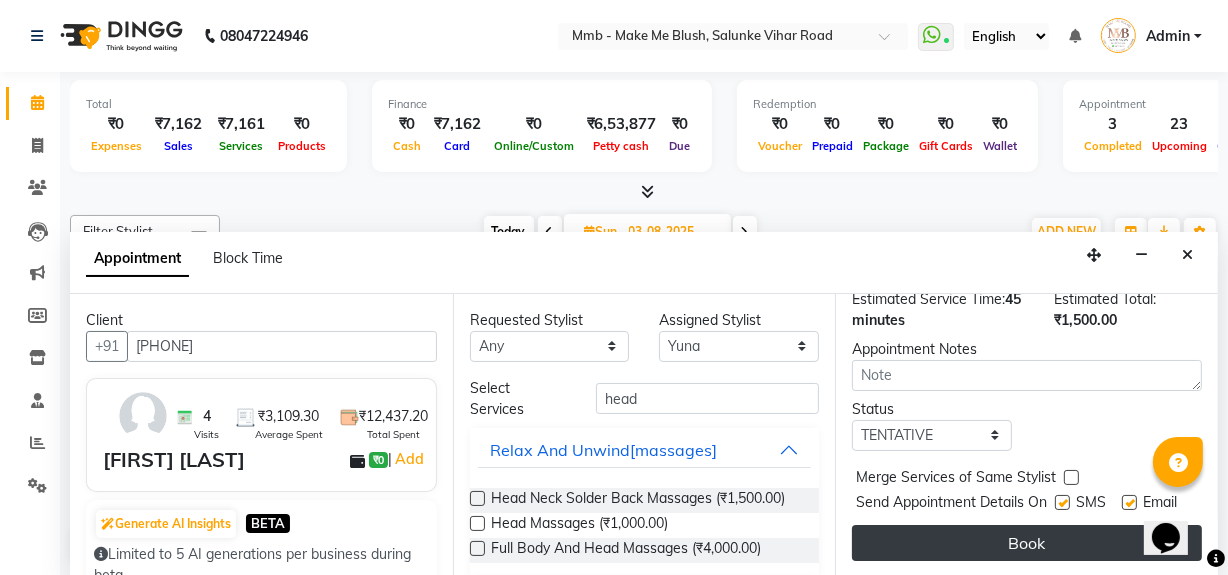 click on "Book" at bounding box center (1027, 543) 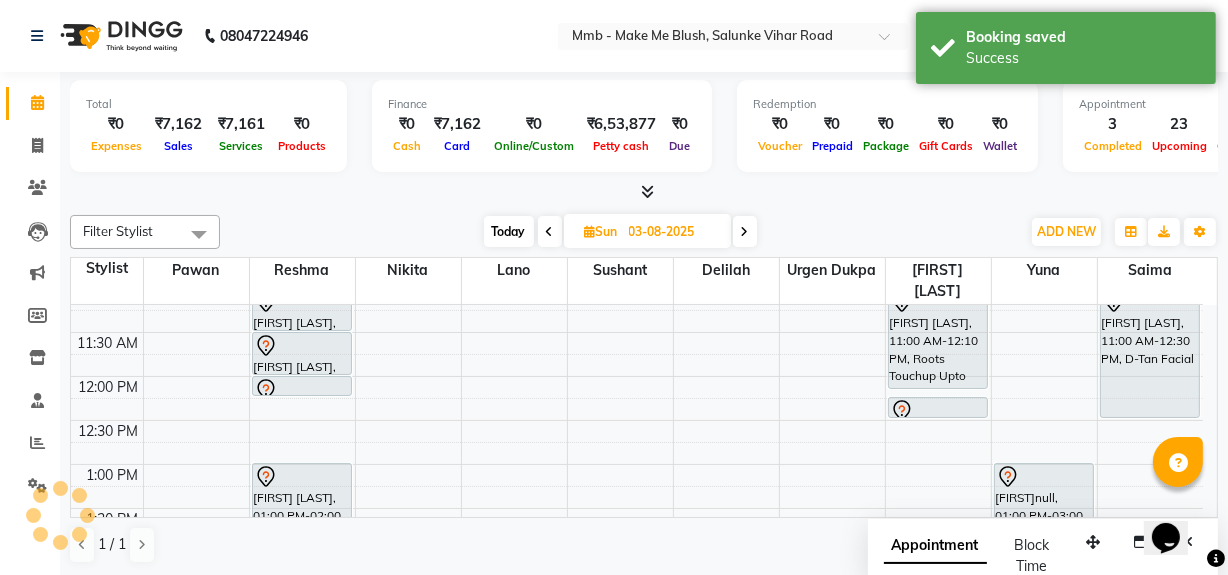 scroll, scrollTop: 0, scrollLeft: 0, axis: both 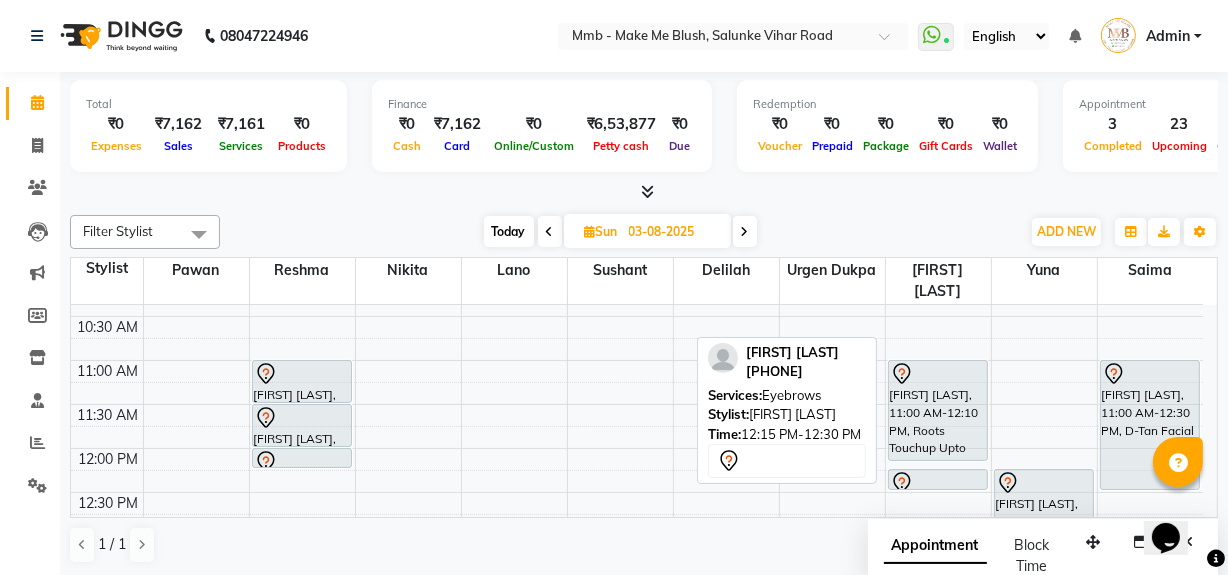 click at bounding box center [938, 483] 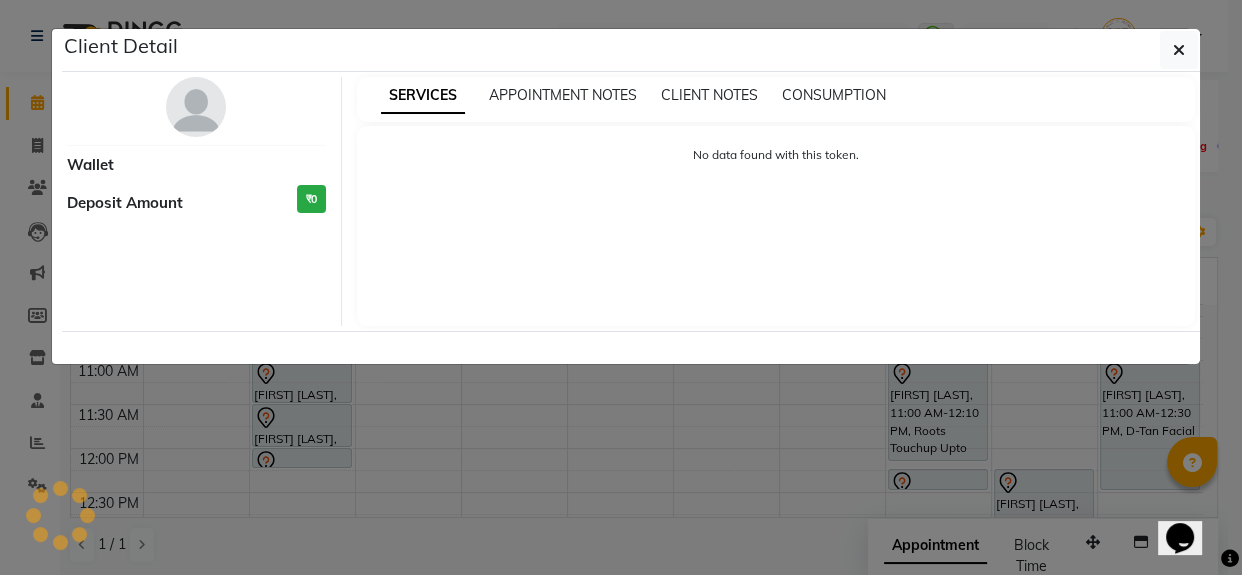 select on "7" 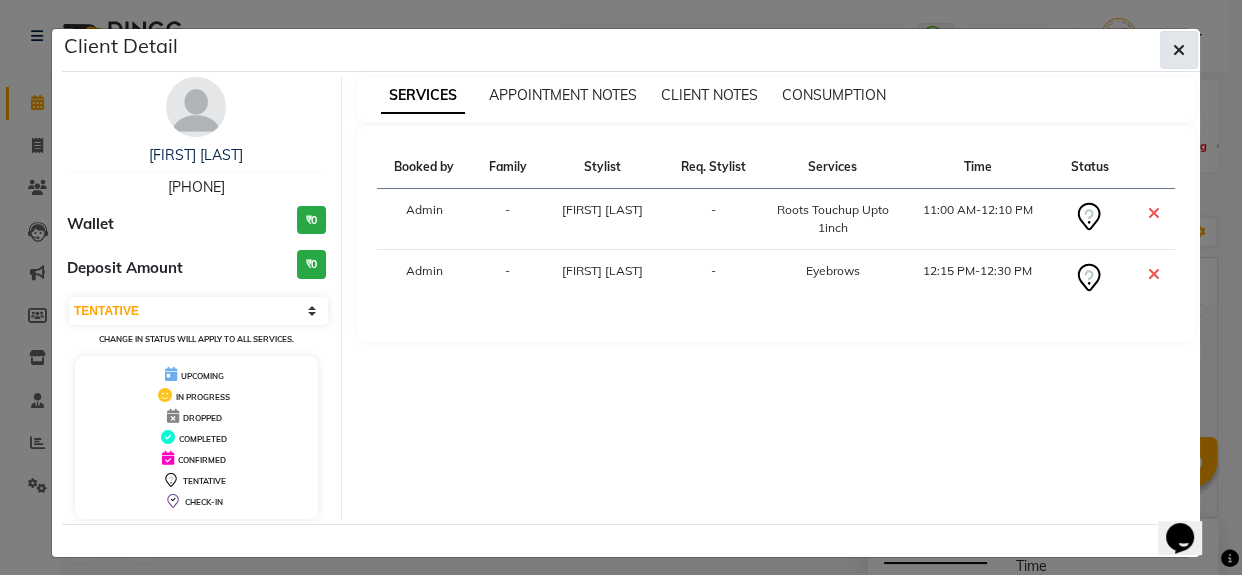 click 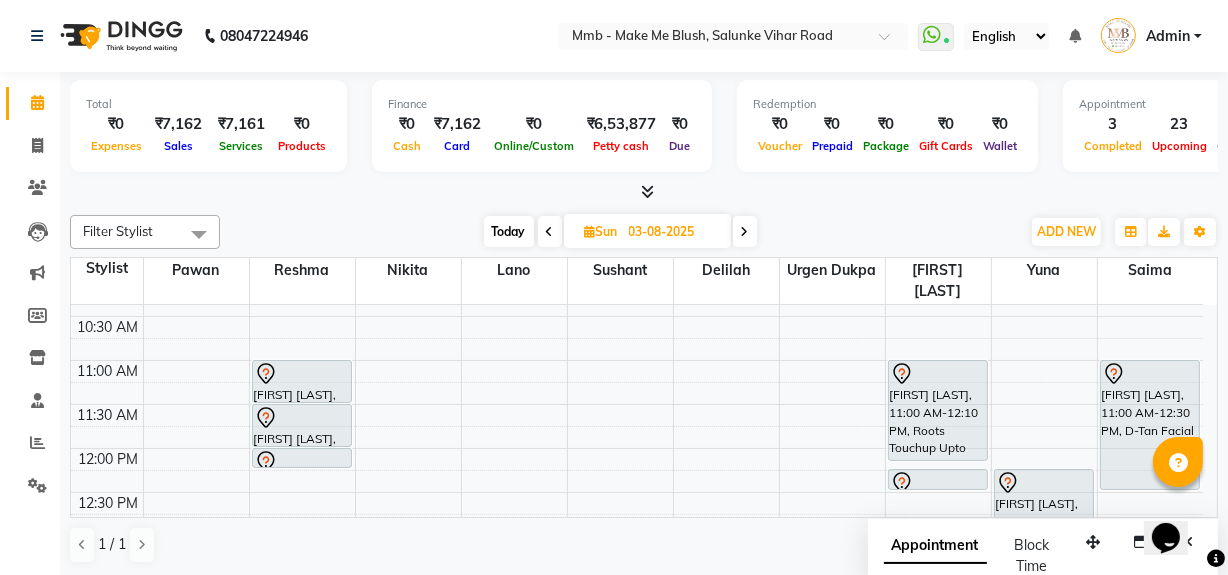 scroll, scrollTop: 158, scrollLeft: 0, axis: vertical 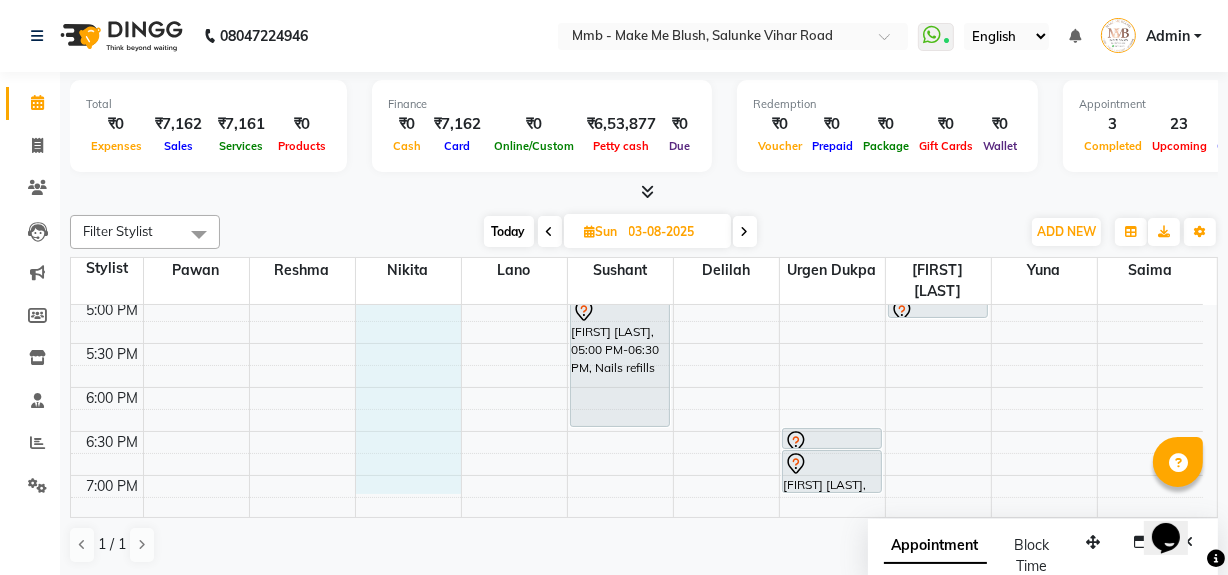 drag, startPoint x: 388, startPoint y: 365, endPoint x: 429, endPoint y: 487, distance: 128.7051 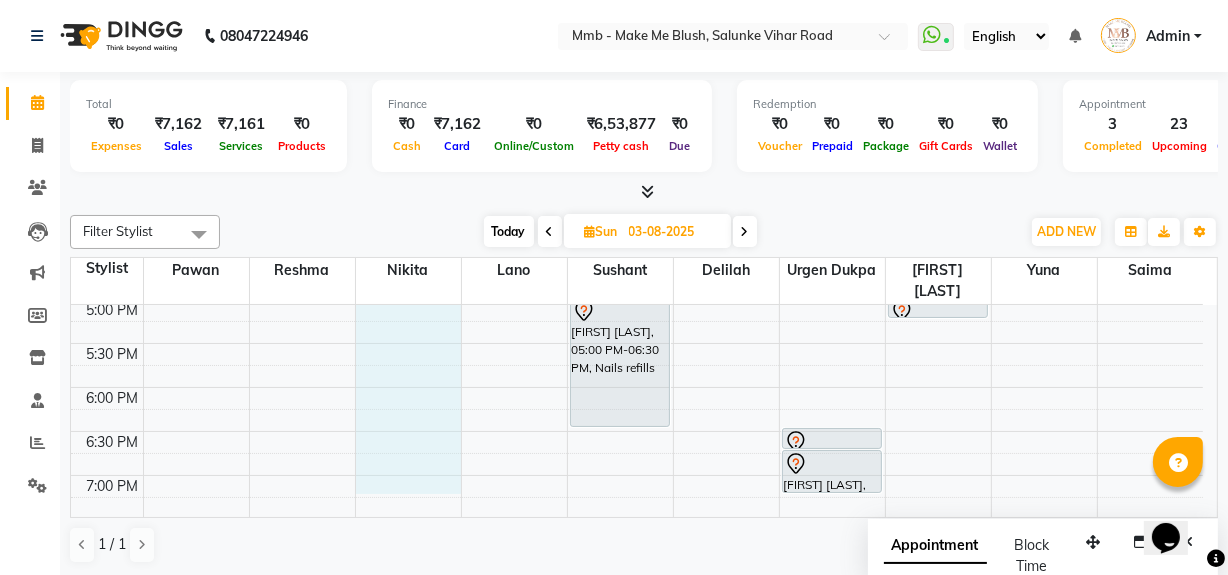 click on "9:00 AM 9:30 AM 10:00 AM 10:30 AM 11:00 AM 11:30 AM 12:00 PM 12:30 PM 1:00 PM 1:30 PM 2:00 PM 2:30 PM 3:00 PM 3:30 PM 4:00 PM 4:30 PM 5:00 PM 5:30 PM 6:00 PM 6:30 PM 7:00 PM 7:30 PM 8:00 PM 8:30 PM             Pritikaa Sibal, 11:00 AM-11:30 AM, Rica  Full Legs             Pritikaa Sibal, 11:30 AM-12:00 PM, Rica Full Arms             Pritikaa Sibal, 12:00 PM-12:15 PM, Eyebrows             Meher Parul Nagar, 01:00 PM-02:00 PM, Purifying Facial Treatment             Jessica Londhya, 05:00 PM-06:30 PM,  Nails refills             anushree tayade, 06:30 PM-06:45 PM, Classic hair wash              anushree tayade, 06:45 PM-07:15 PM, Blow dry Upto Waist             Neelam Mahendra, 11:00 AM-12:10 PM, Roots Touchup Upto 1inch              Neelam Mahendra, 12:15 PM-12:30 PM, Eyebrows             Rohitaa Arora, 05:00 PM-05:15 PM, Classic hair wash              Ummehaani Bahrainwala, 12:15 PM-01:00 PM, Head Neck Solder Back Massages              Sakshinull, 01:00 PM-03:00 PM, Hydrating Facial Treatment" at bounding box center [637, 123] 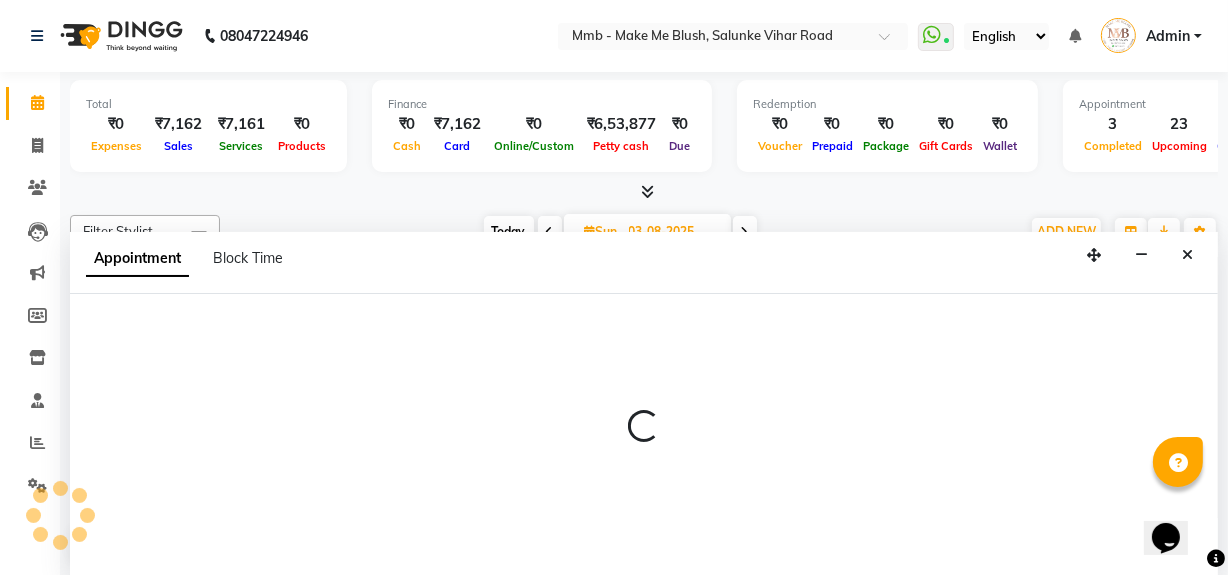 select on "18874" 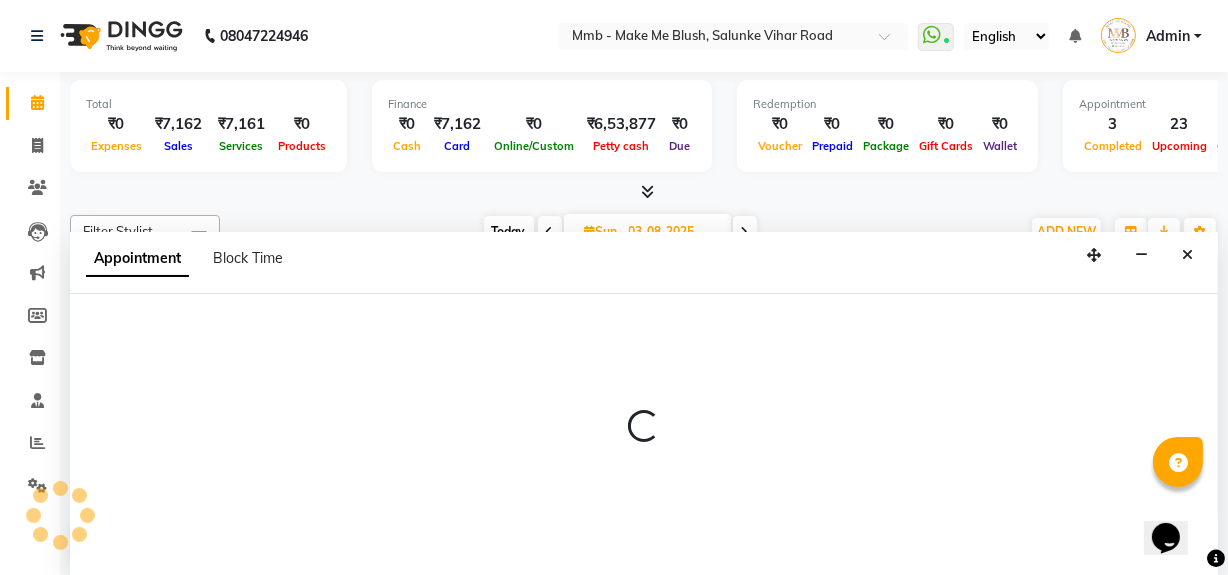 select on "660" 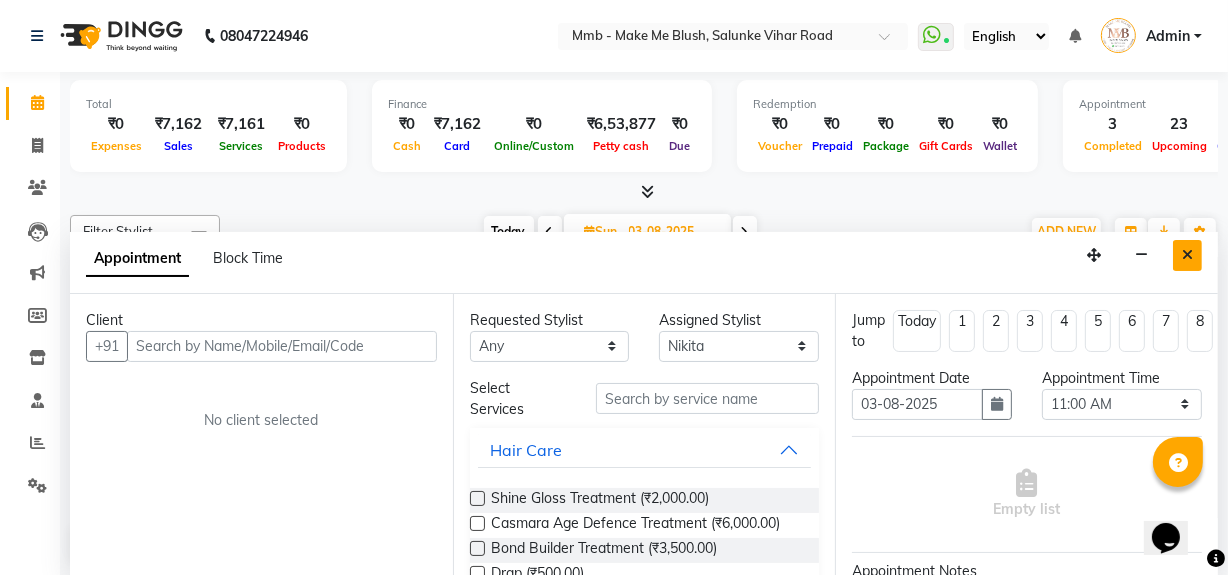 click at bounding box center (1187, 255) 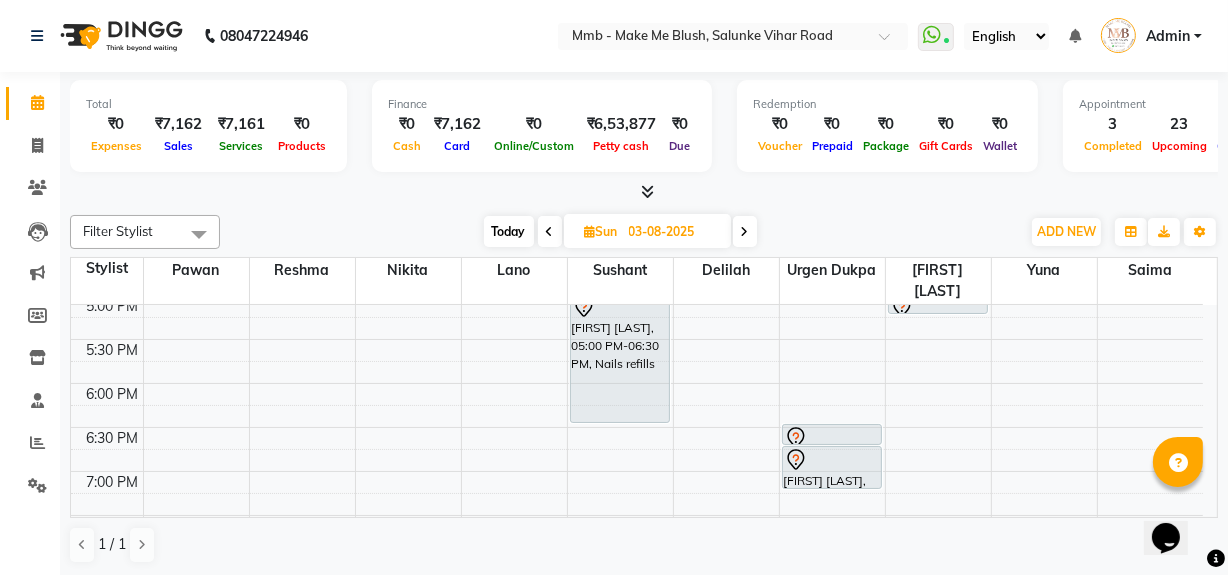 drag, startPoint x: 1542, startPoint y: 909, endPoint x: 1177, endPoint y: 523, distance: 531.24475 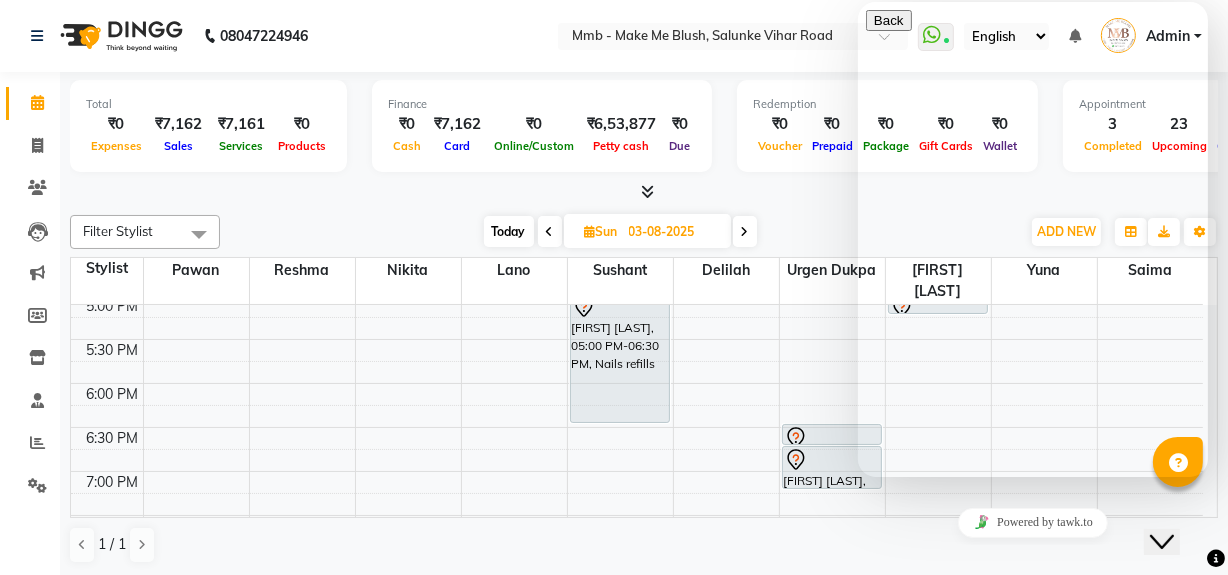 click at bounding box center (865, 726) 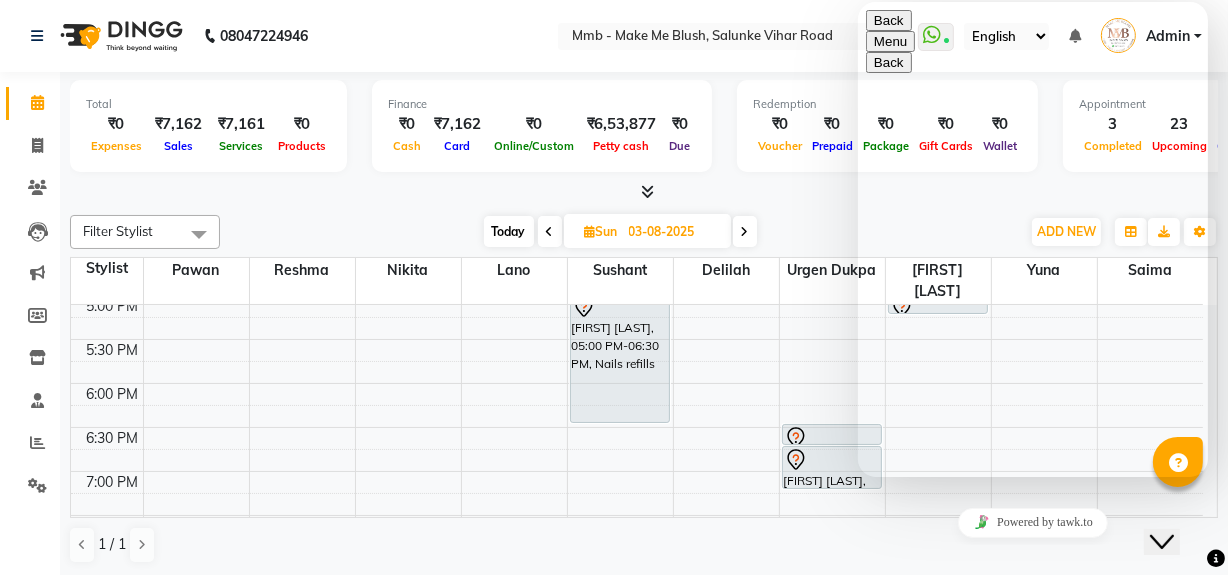 click at bounding box center (857, 2) 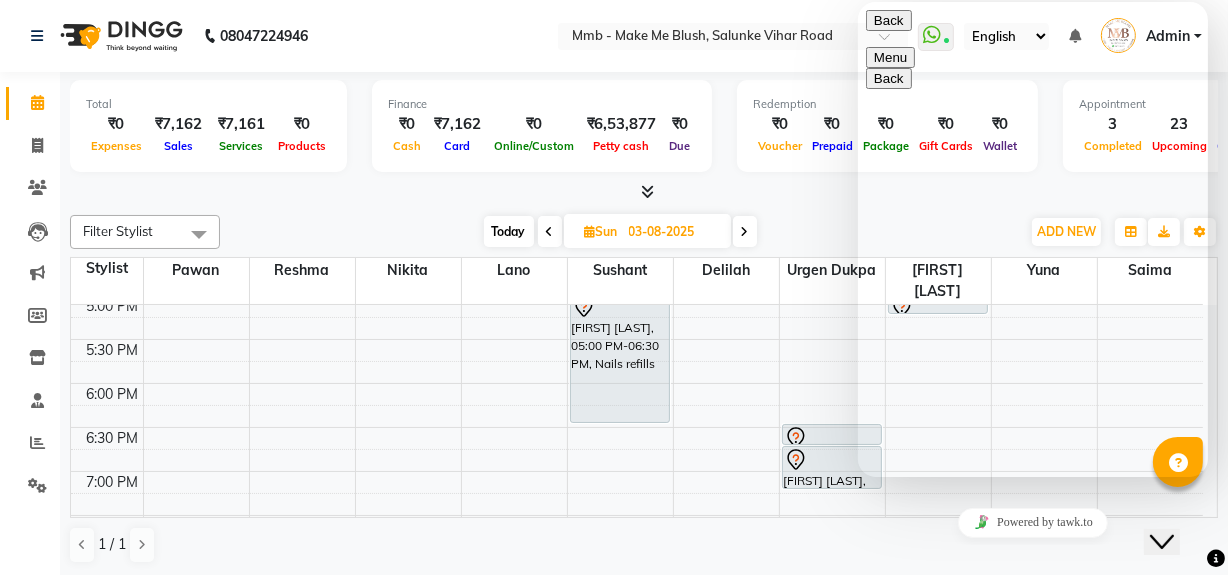click at bounding box center (857, 2) 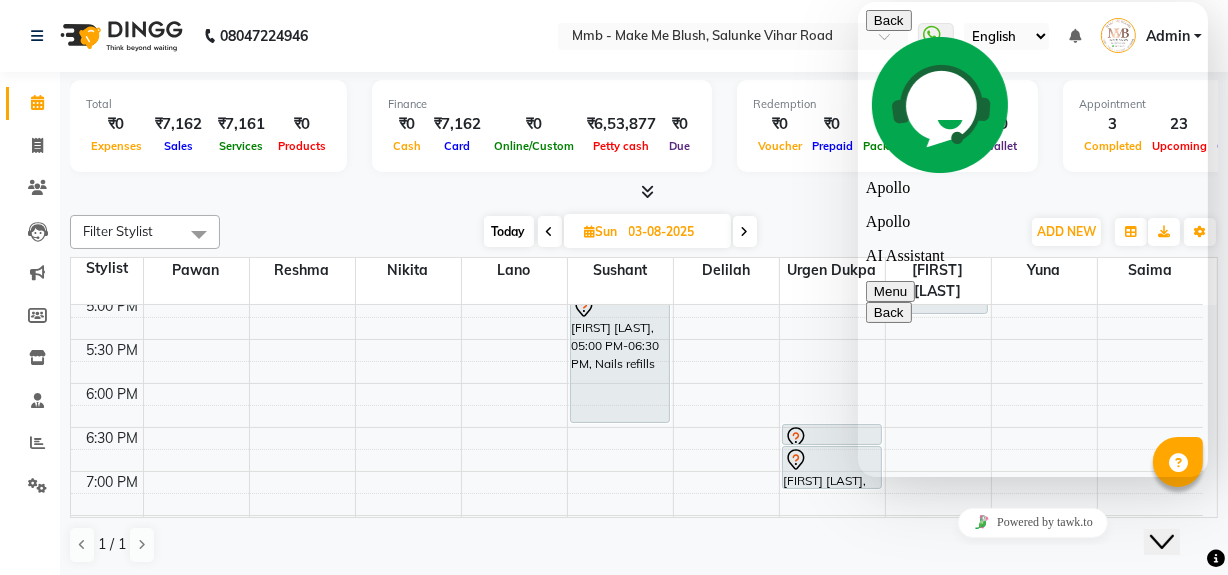 click on "18:01 how to put a break on employe name" at bounding box center [1032, 906] 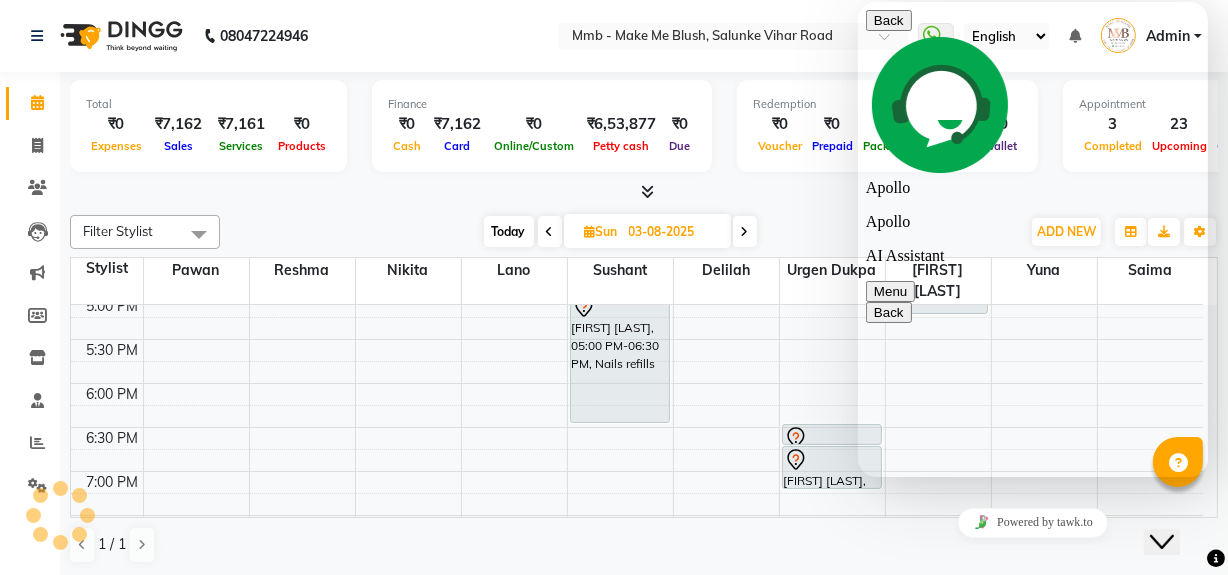 click on "18:01 how to put a break on employe name" at bounding box center [1032, 906] 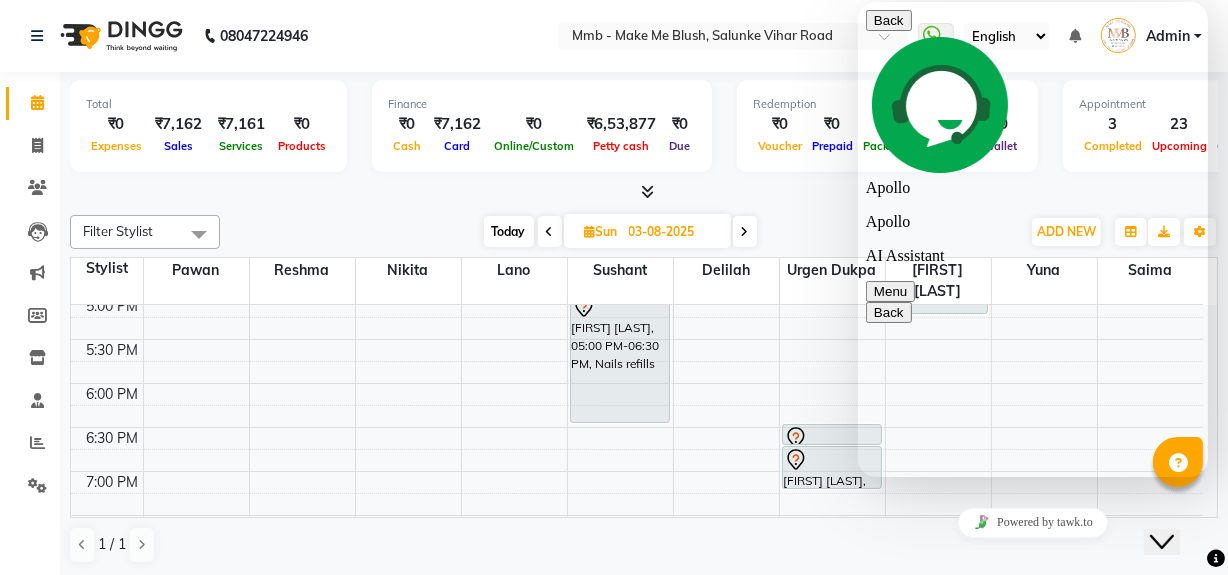 click on "Close Chat This icon closes the chat window." 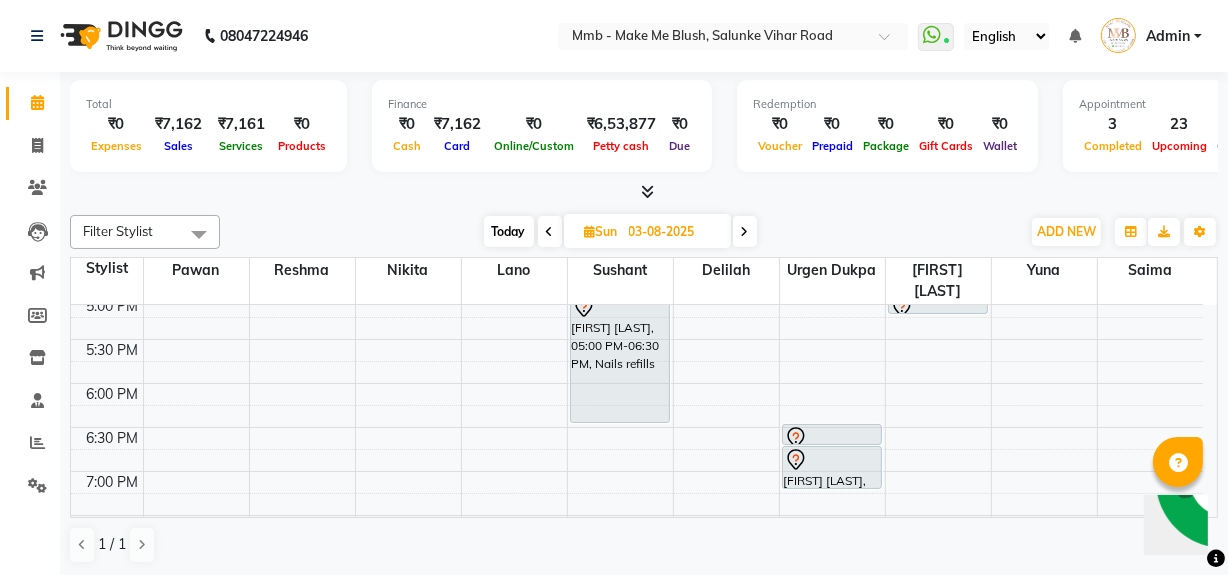 click at bounding box center (1223, 479) 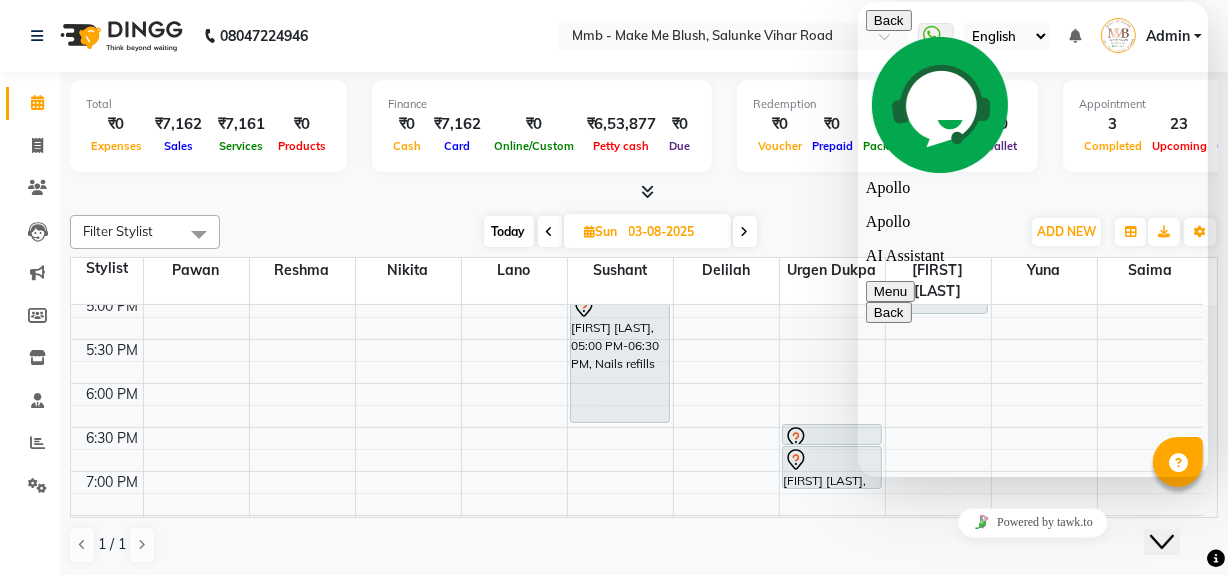 click on "18:01 how to put a break on employe name  Apollo  I'm sorry, but I don't have information on how to put a break on employee names. For assistance with this inquiry, please call our customer support at  +918047224946   or email at cs@dingg.app. 18:02" at bounding box center [1032, 984] 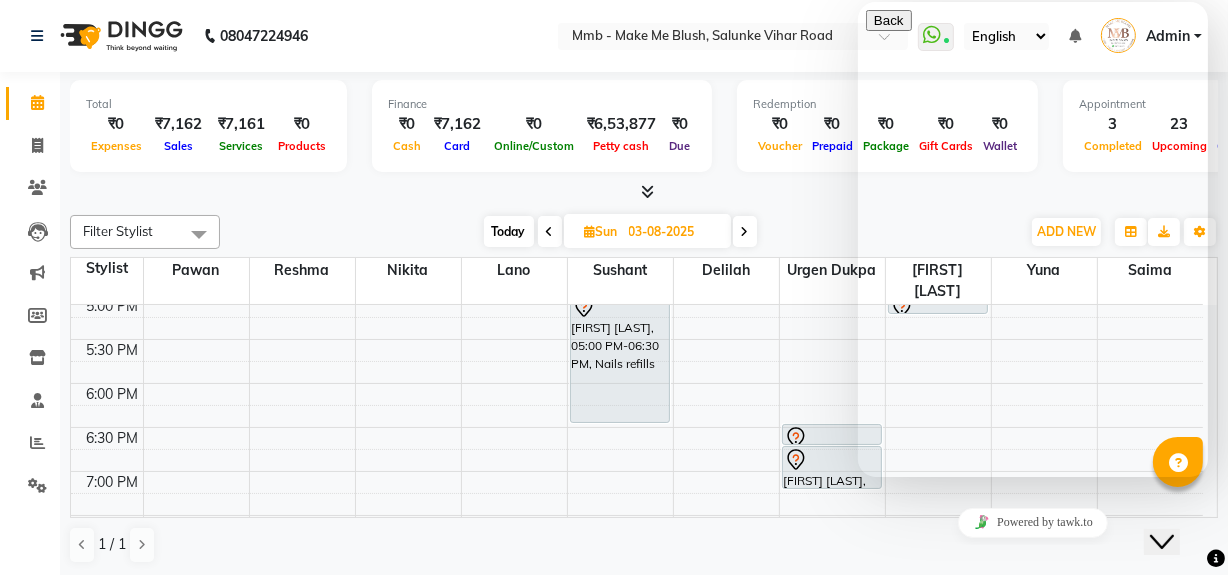 click at bounding box center (873, 830) 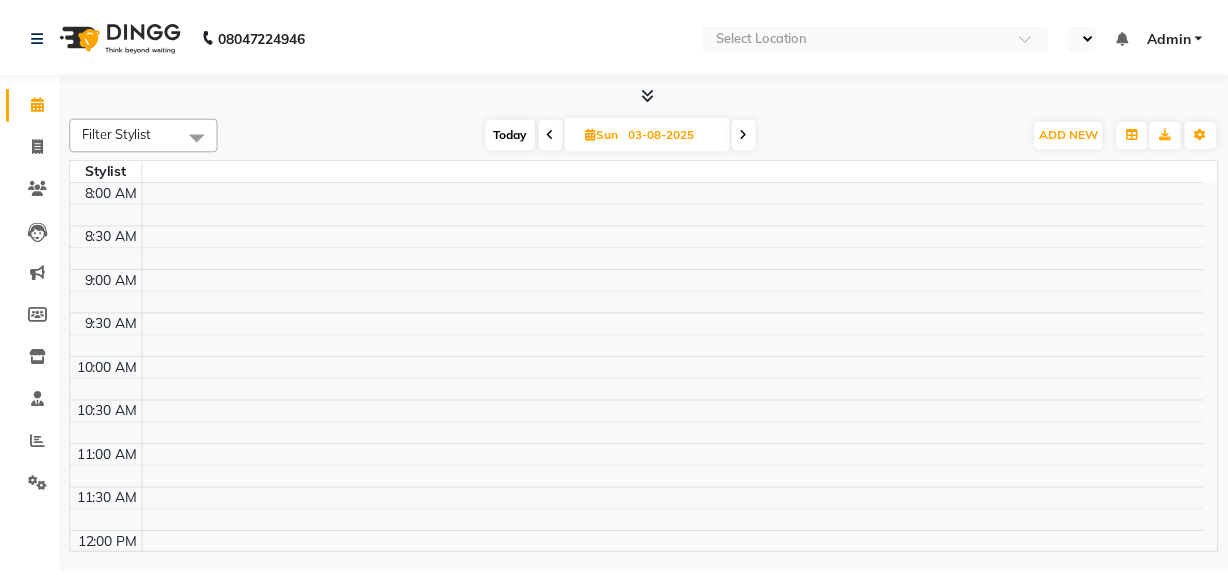 scroll, scrollTop: 0, scrollLeft: 0, axis: both 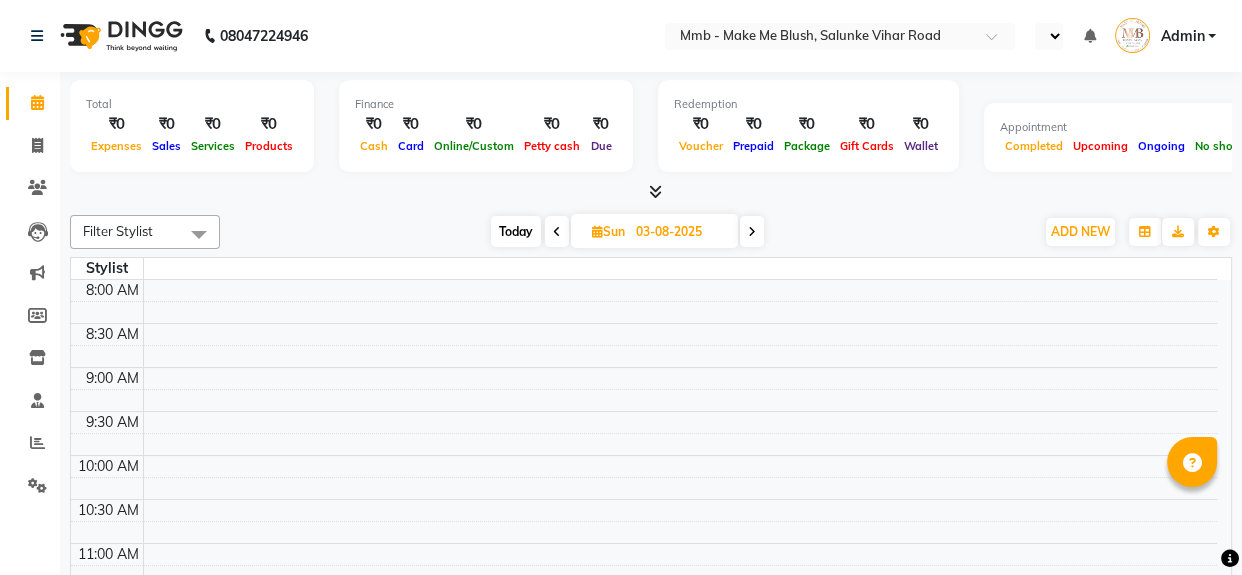 select on "en" 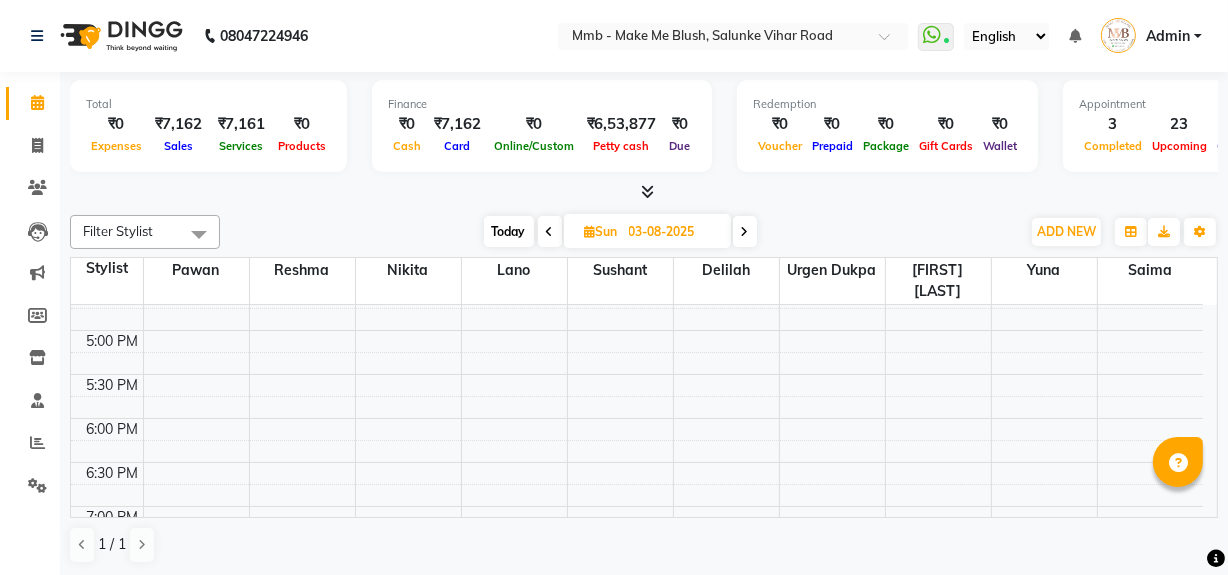 scroll, scrollTop: 0, scrollLeft: 0, axis: both 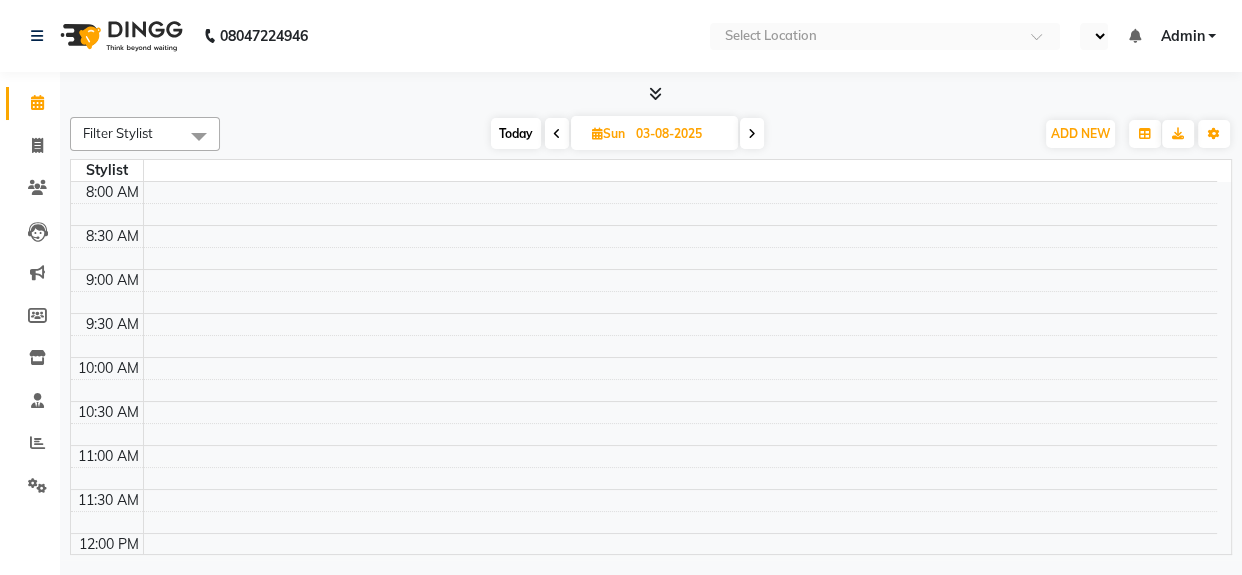 select on "en" 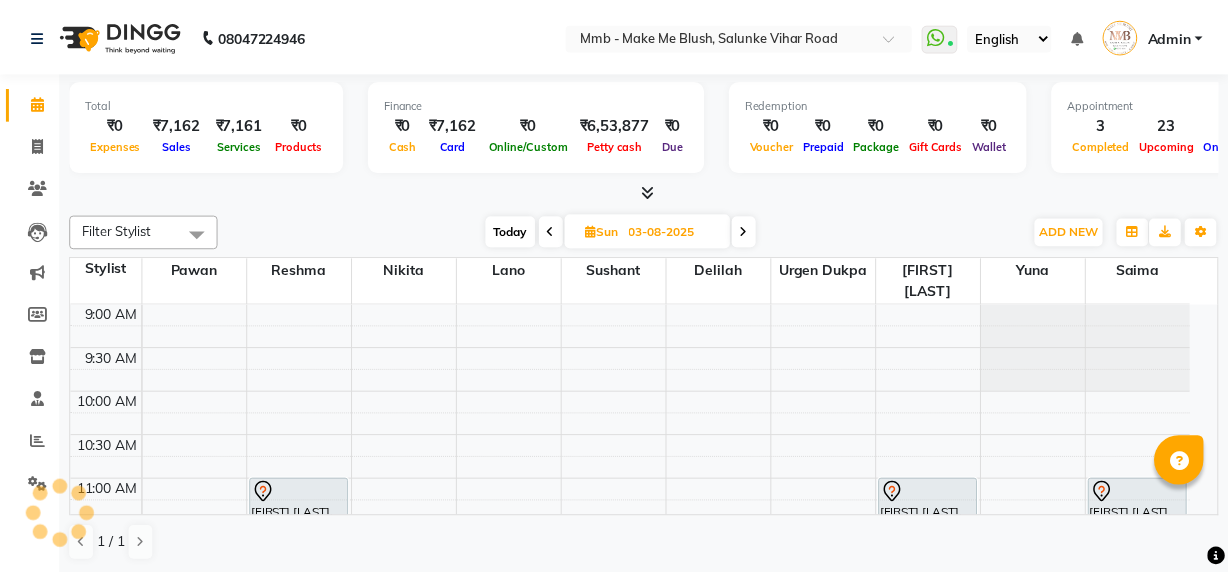 scroll, scrollTop: 0, scrollLeft: 0, axis: both 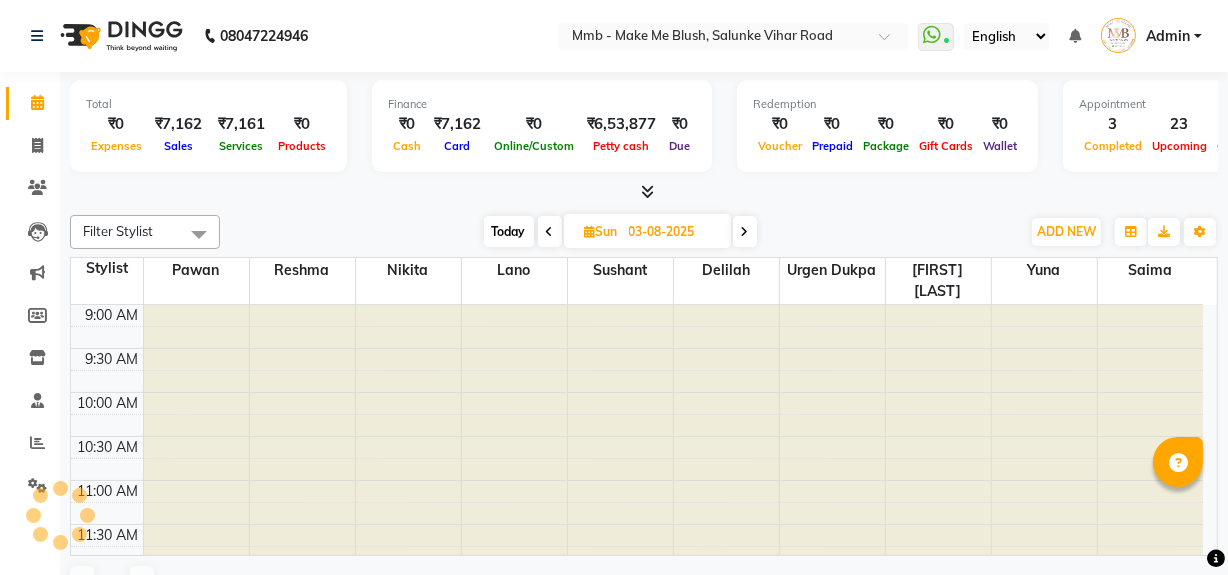 select on "en" 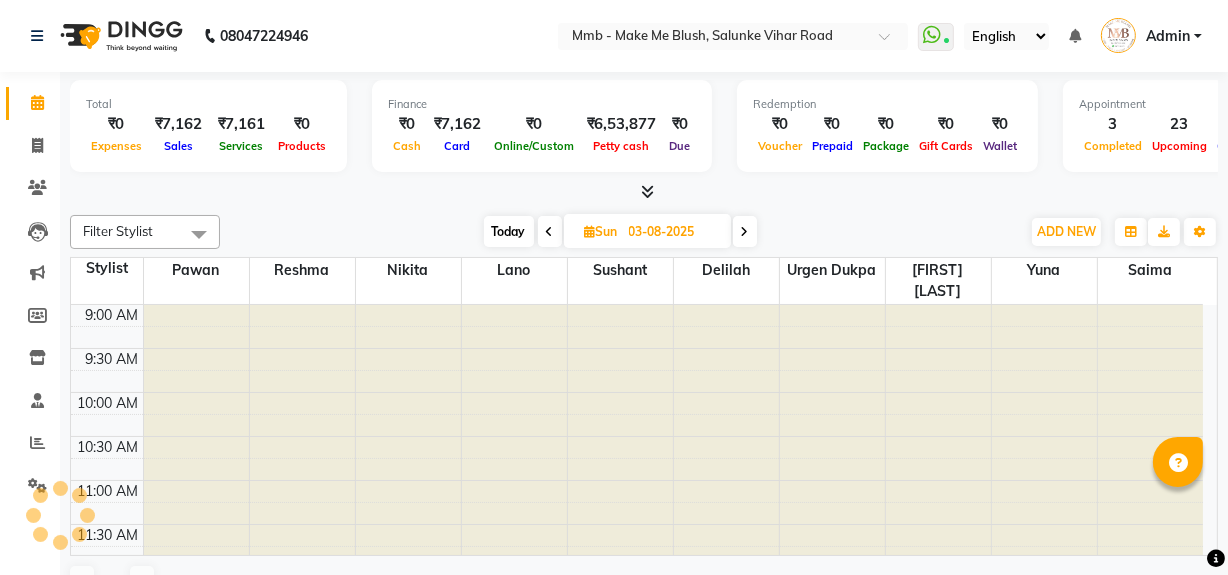 scroll, scrollTop: 0, scrollLeft: 0, axis: both 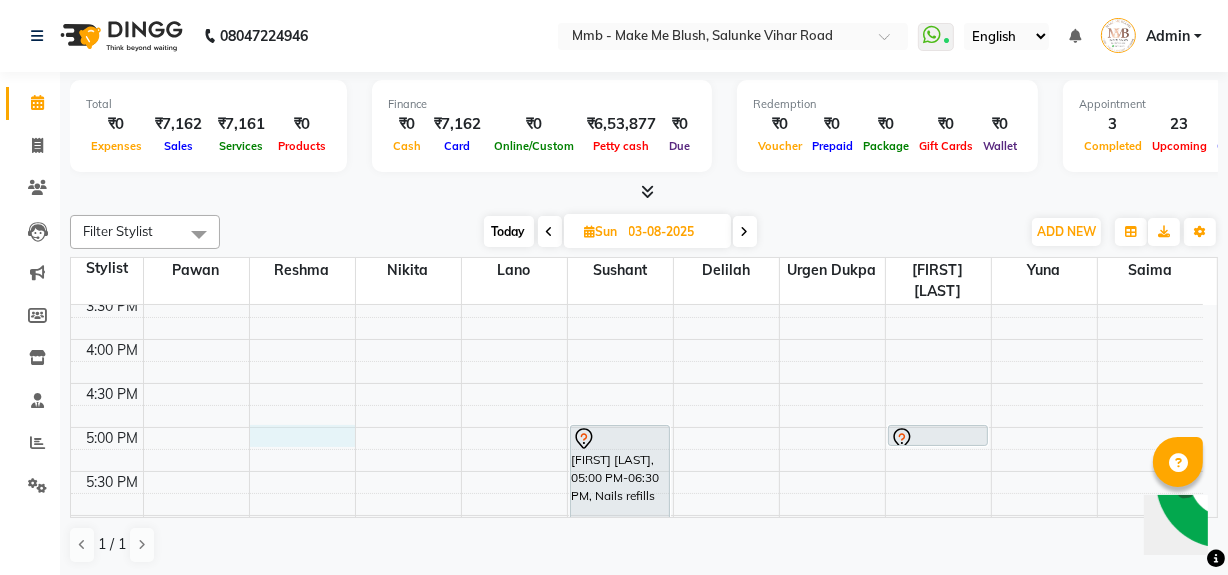 click on "9:00 AM 9:30 AM 10:00 AM 10:30 AM 11:00 AM 11:30 AM 12:00 PM 12:30 PM 1:00 PM 1:30 PM 2:00 PM 2:30 PM 3:00 PM 3:30 PM 4:00 PM 4:30 PM 5:00 PM 5:30 PM 6:00 PM 6:30 PM 7:00 PM 7:30 PM 8:00 PM 8:30 PM             Pritikaa Sibal, 11:00 AM-11:30 AM, Rica  Full Legs             Pritikaa Sibal, 11:30 AM-12:00 PM, Rica Full Arms             Pritikaa Sibal, 12:00 PM-12:15 PM, Eyebrows             Meher Parul Nagar, 01:00 PM-02:00 PM, Purifying Facial Treatment             Jessica Londhya, 05:00 PM-06:30 PM,  Nails refills             anushree tayade, 06:30 PM-06:45 PM, Classic hair wash              anushree tayade, 06:45 PM-07:15 PM, Blow dry Upto Waist             Neelam Mahendra, 11:00 AM-12:10 PM, Roots Touchup Upto 1inch              Neelam Mahendra, 12:15 PM-12:30 PM, Eyebrows             Rohitaa Arora, 05:00 PM-05:15 PM, Classic hair wash              Ummehaani Bahrainwala, 12:15 PM-01:00 PM, Head Neck Solder Back Massages              Sakshinull, 01:00 PM-03:00 PM, Hydrating Facial Treatment" at bounding box center [637, 251] 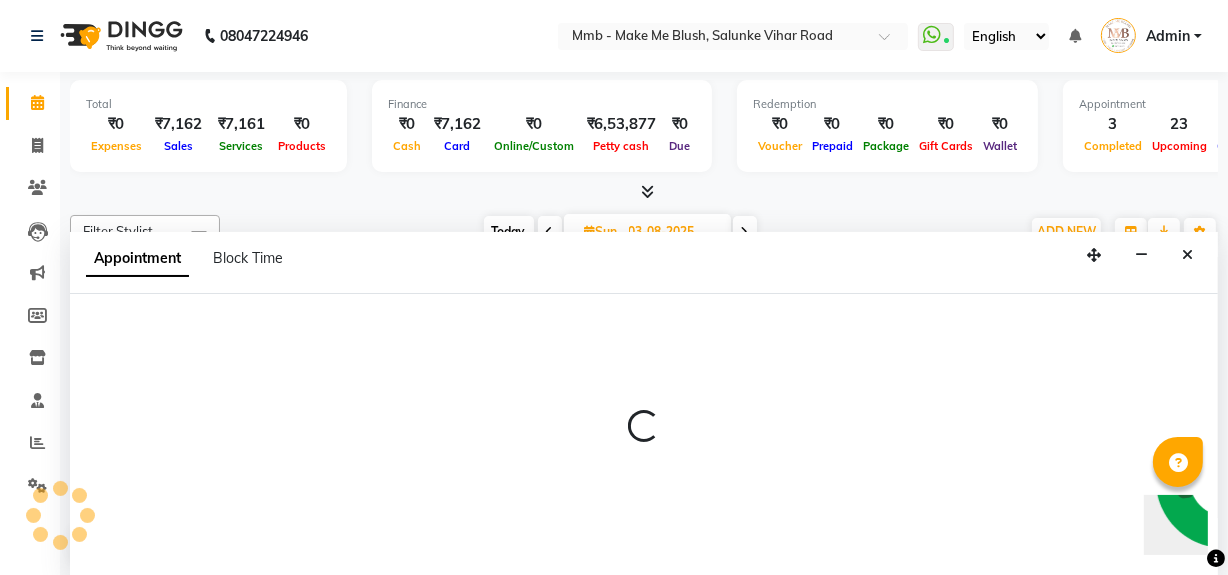 scroll, scrollTop: 0, scrollLeft: 0, axis: both 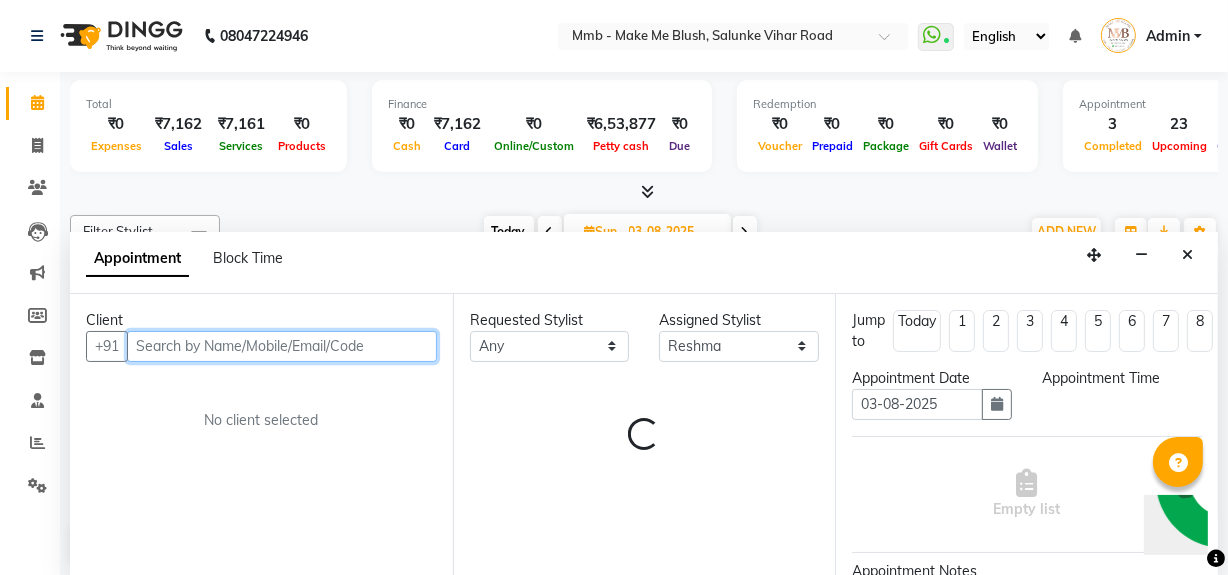 select on "1020" 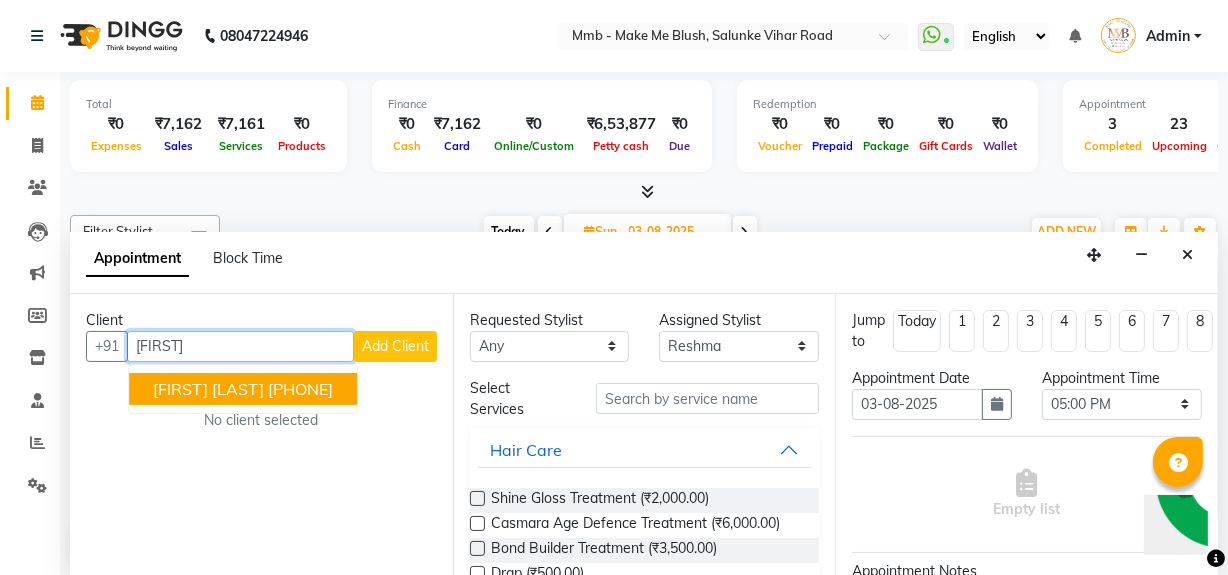 click on "Shivai Shinde  9823520559" at bounding box center [243, 389] 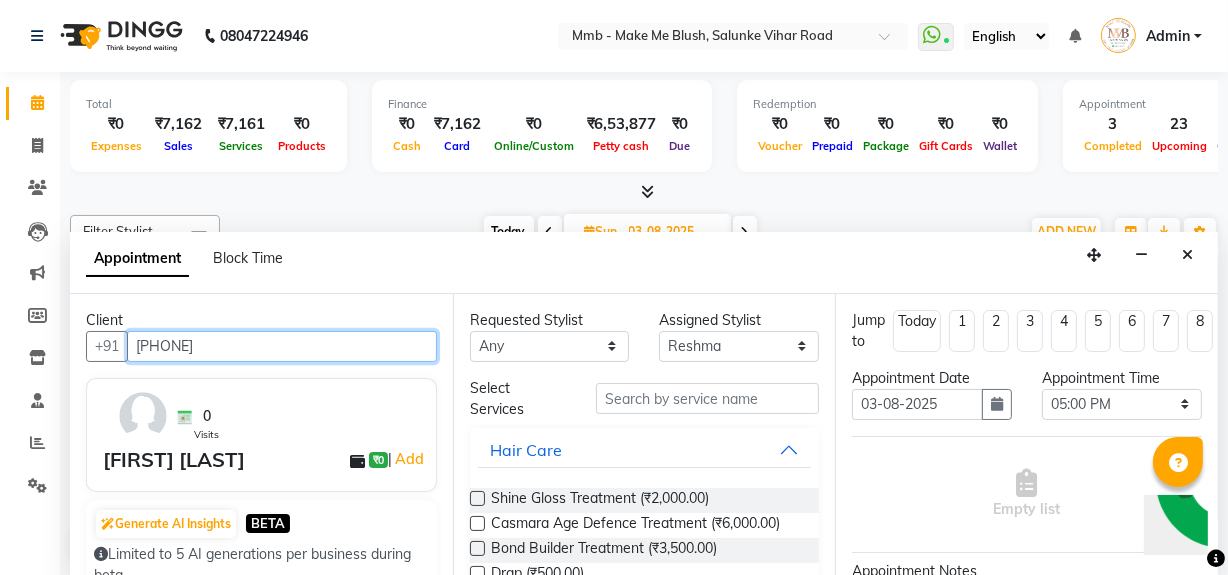 type on "9823520559" 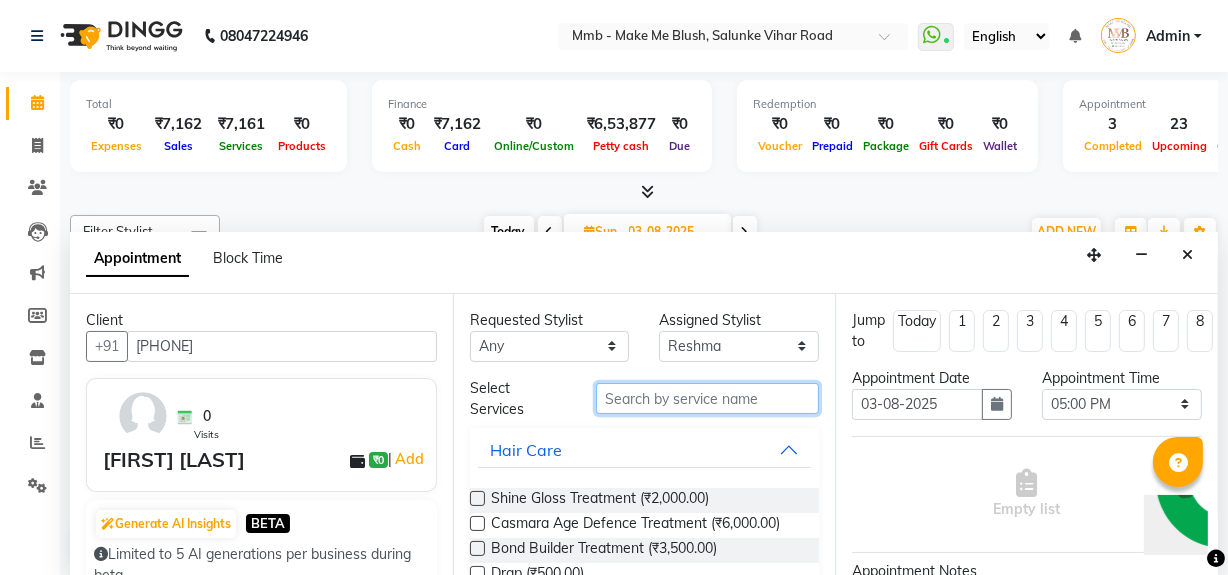 click at bounding box center [707, 398] 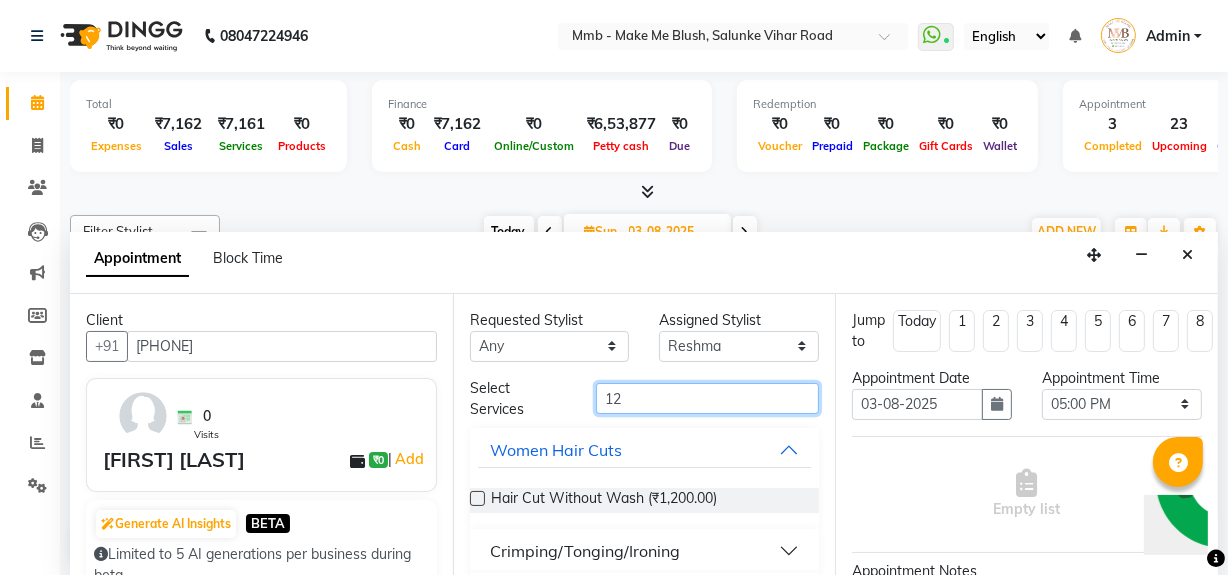 type on "1" 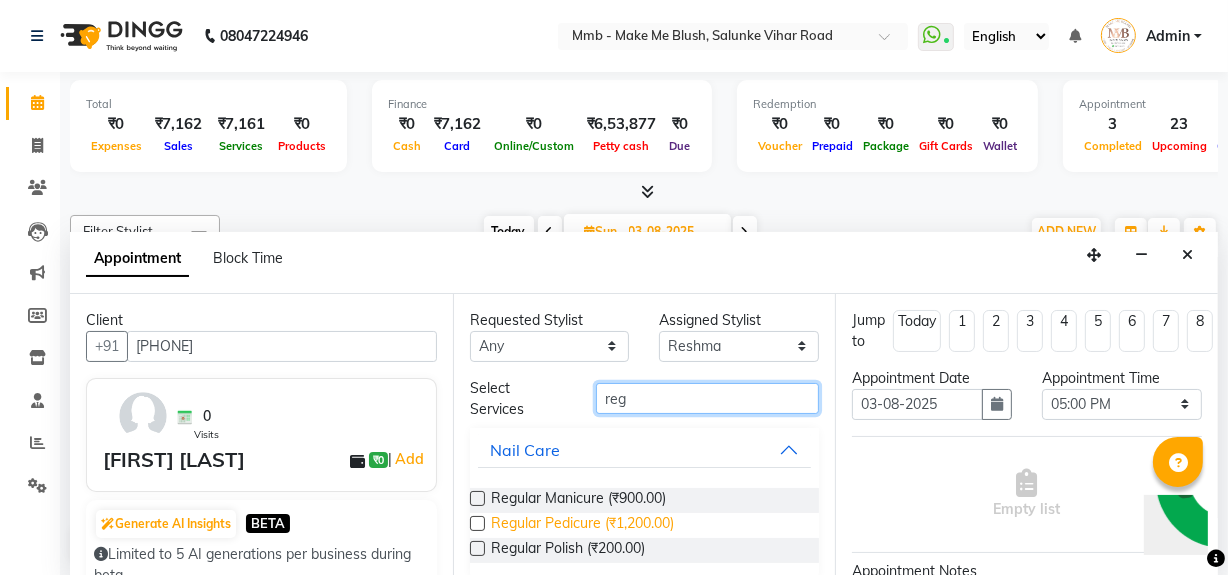 type on "reg" 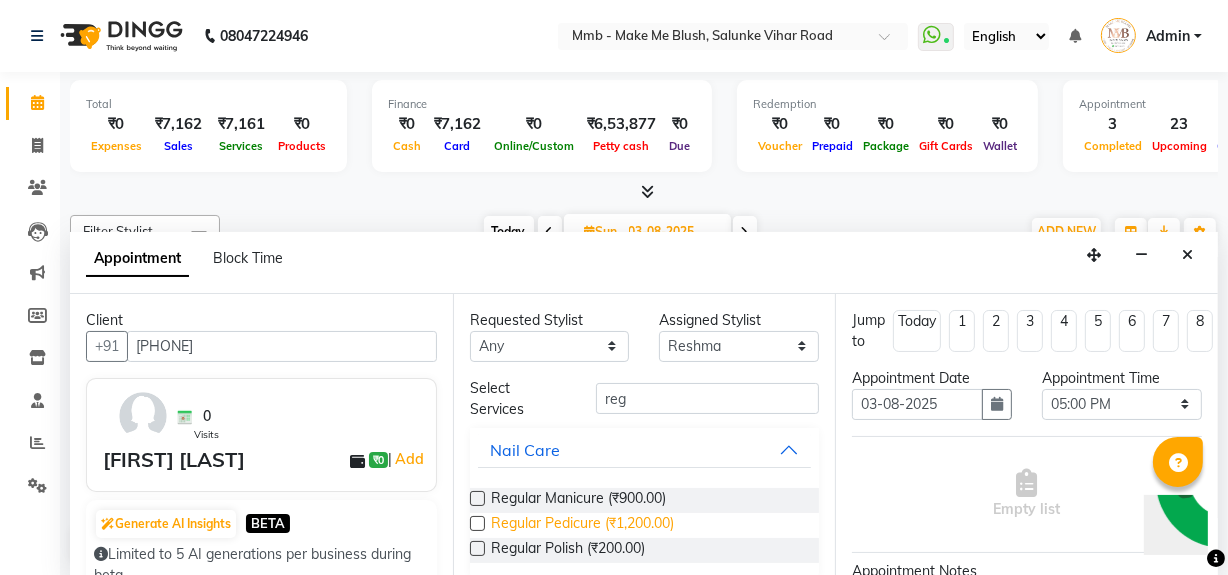 click on "Regular Pedicure  (₹1,200.00)" at bounding box center [582, 525] 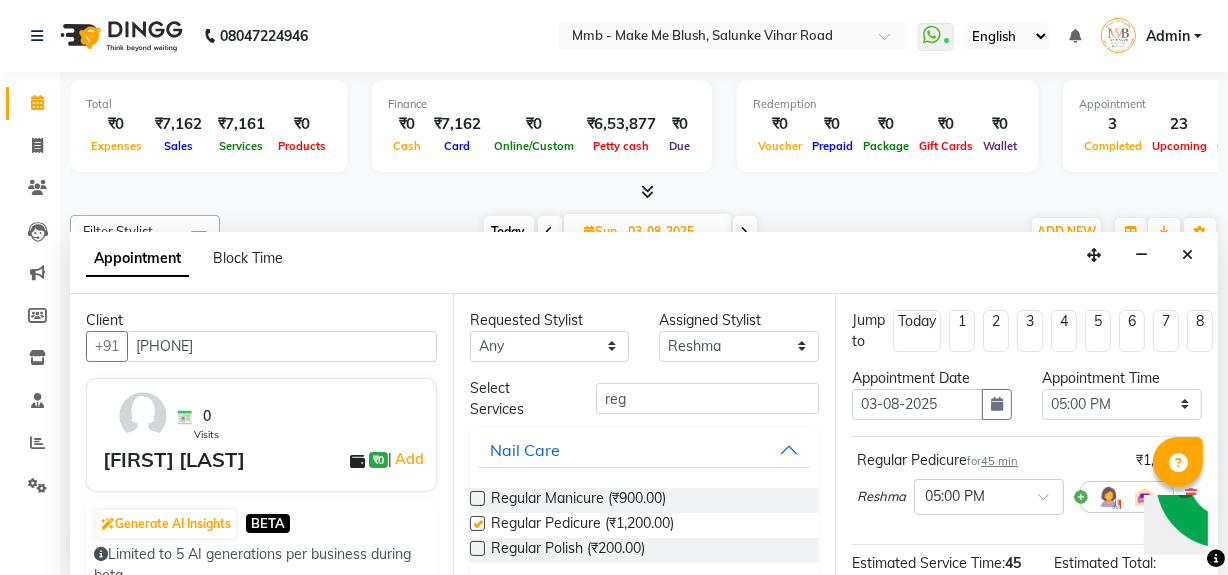 checkbox on "false" 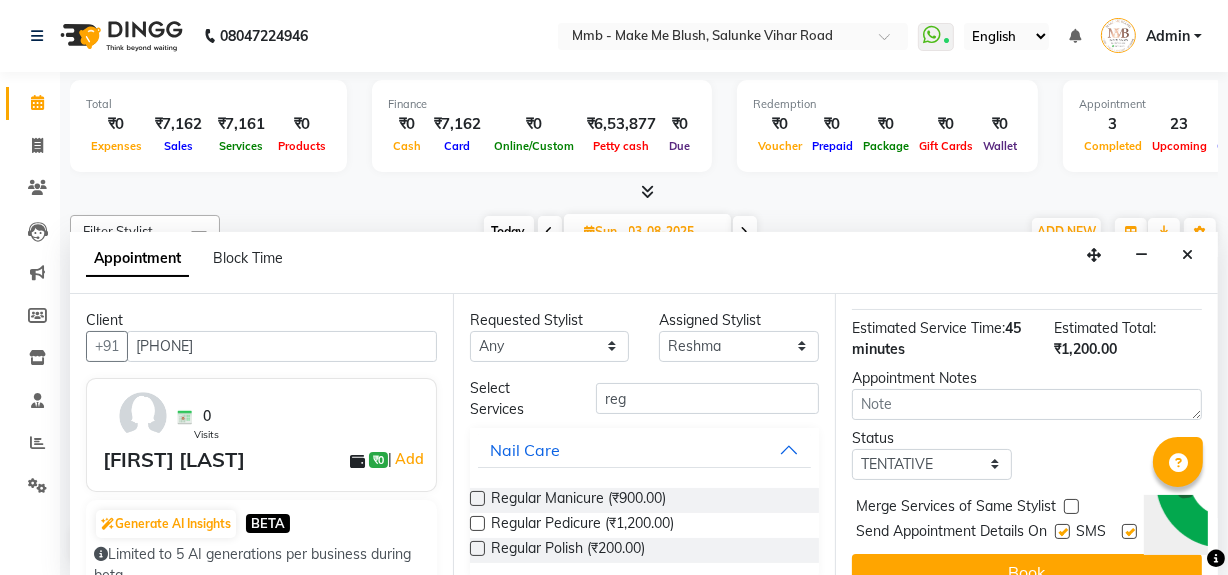 scroll, scrollTop: 293, scrollLeft: 0, axis: vertical 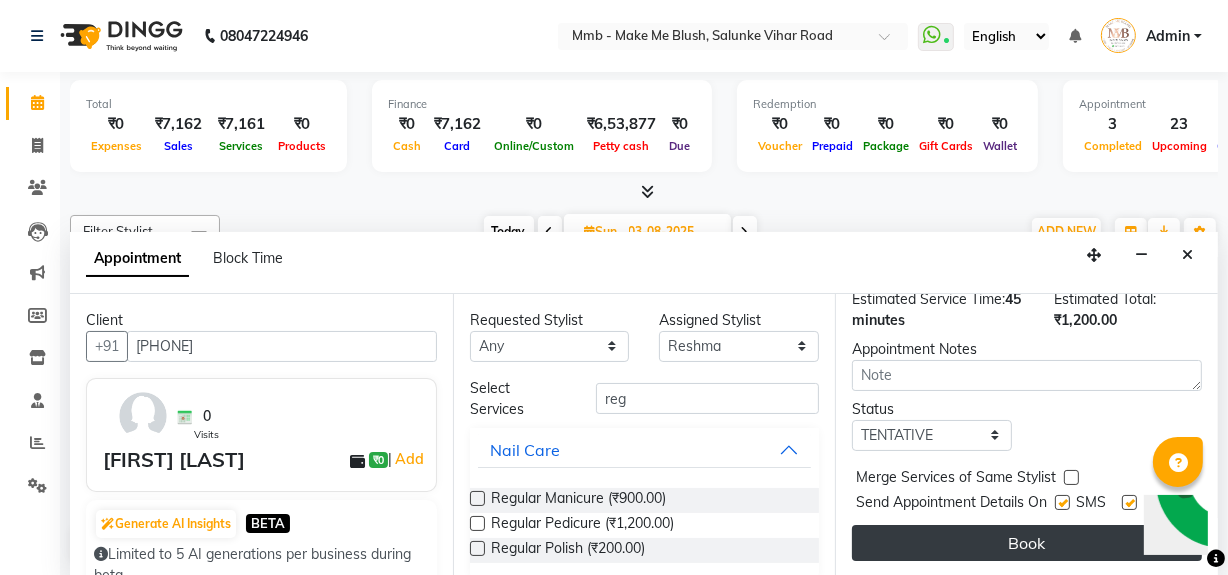 click on "Book" at bounding box center [1027, 543] 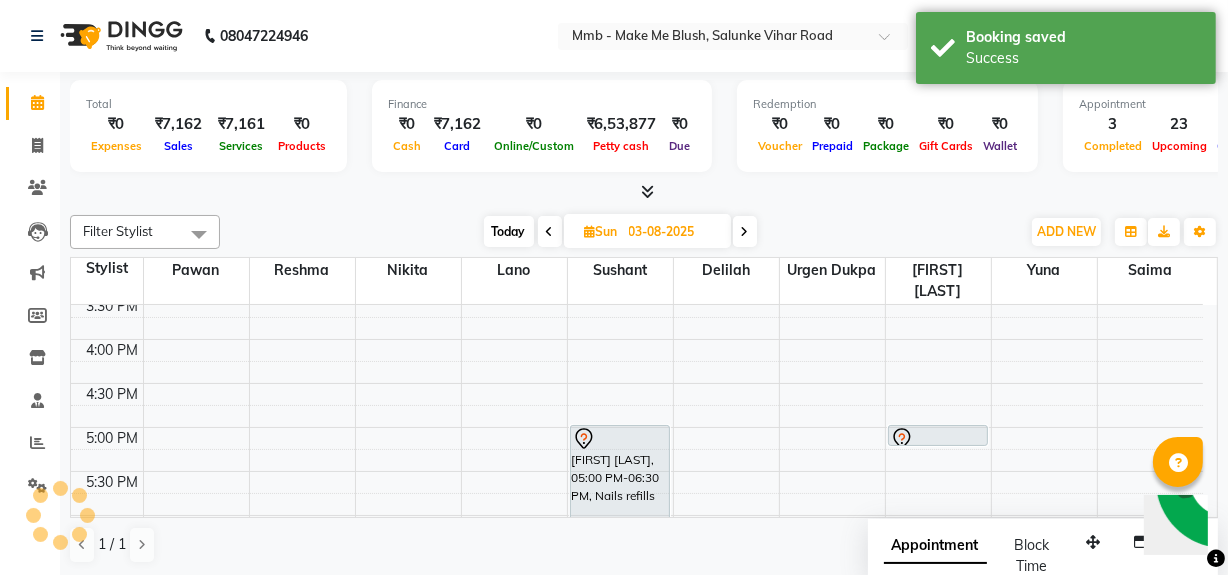 scroll, scrollTop: 0, scrollLeft: 0, axis: both 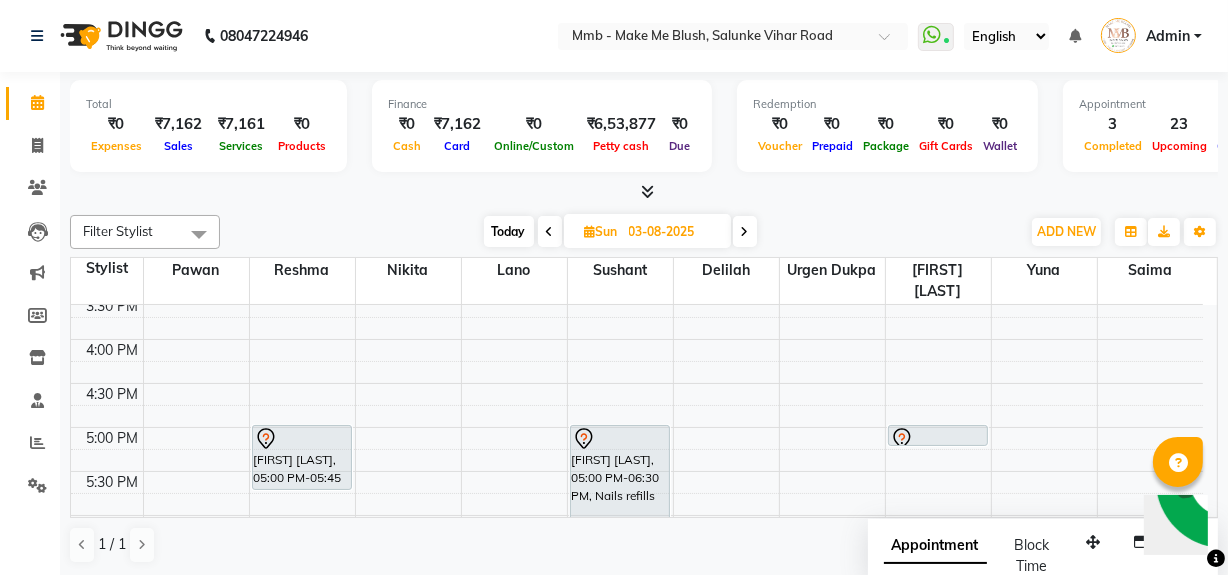 click on "Today" at bounding box center (509, 231) 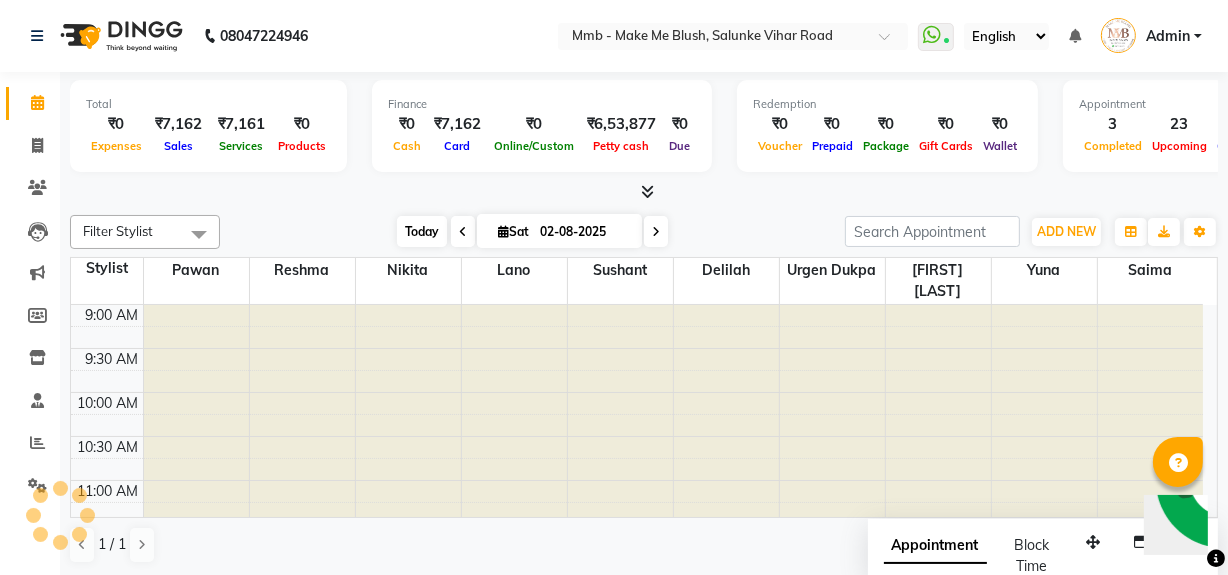 scroll, scrollTop: 790, scrollLeft: 0, axis: vertical 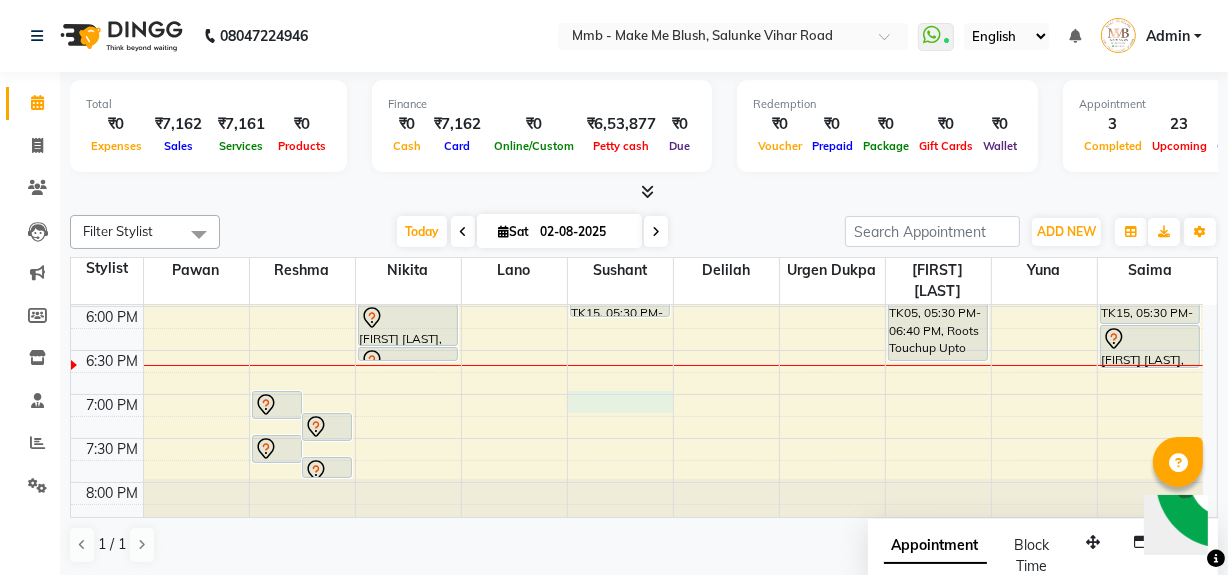 click on "9:00 AM 9:30 AM 10:00 AM 10:30 AM 11:00 AM 11:30 AM 12:00 PM 12:30 PM 1:00 PM 1:30 PM 2:00 PM 2:30 PM 3:00 PM 3:30 PM 4:00 PM 4:30 PM 5:00 PM 5:30 PM 6:00 PM 6:30 PM 7:00 PM 7:30 PM 8:00 PM 8:30 PM    Riddhi Bhog, TK01, 08:45 AM-09:55 AM, Roots Touchup Upto 1inch     Trisha Roy, TK13, 03:45 PM-04:00 PM, Eyebrows    Trisha Roy, TK13, 04:00 PM-05:10 PM, Roots Touchup Upto 1inch              Saswati Parida, TK17, 07:00 PM-07:20 PM, Rica Half Legs             Saswati Parida, TK17, 07:15 PM-07:35 PM, Rica Half Arms             Saswati Parida, TK17, 07:30 PM-07:50 PM, Rica Underarms             Saswati Parida, TK17, 07:45 PM-08:00 PM, Eyebrows             Daayita Apaprajita, TK04, 11:30 AM-12:15 PM, Regular Manicure              Daayita Apaprajita, TK04, 12:15 PM-12:30 PM, Eyebrows             Simriti Vaswani, TK08, 01:00 PM-01:15 PM, Eyebrows             Simriti Vaswani, TK08, 01:15 PM-02:00 PM, Regular Pedicure              Daayita Apaprajita, TK04, 11:30 AM-12:15 PM, Regular Pedicure" at bounding box center (637, 42) 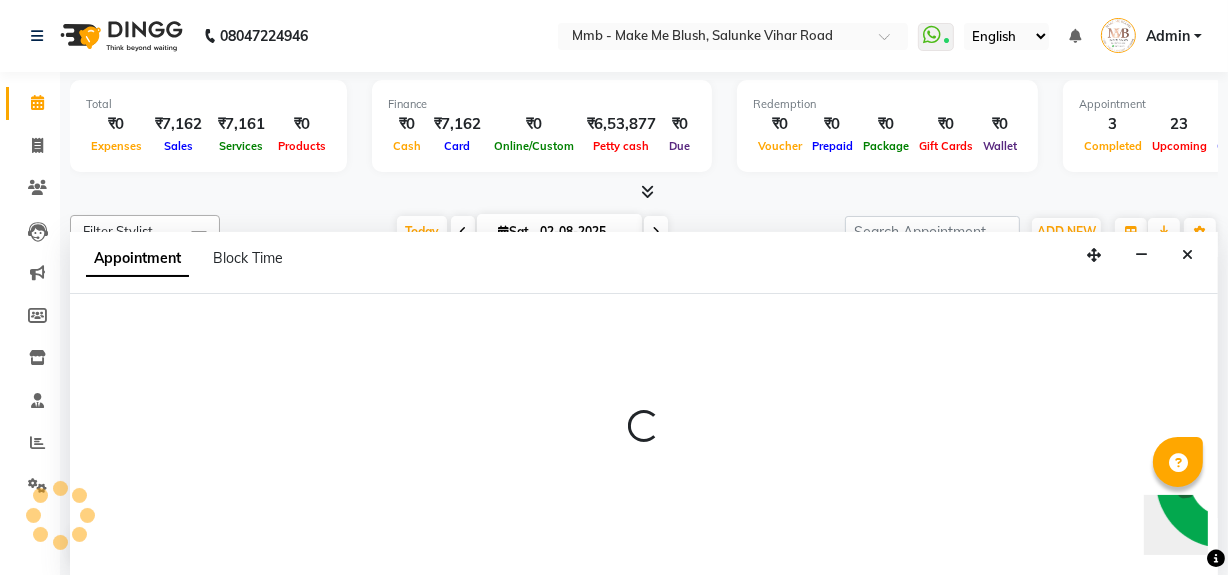 scroll, scrollTop: 0, scrollLeft: 0, axis: both 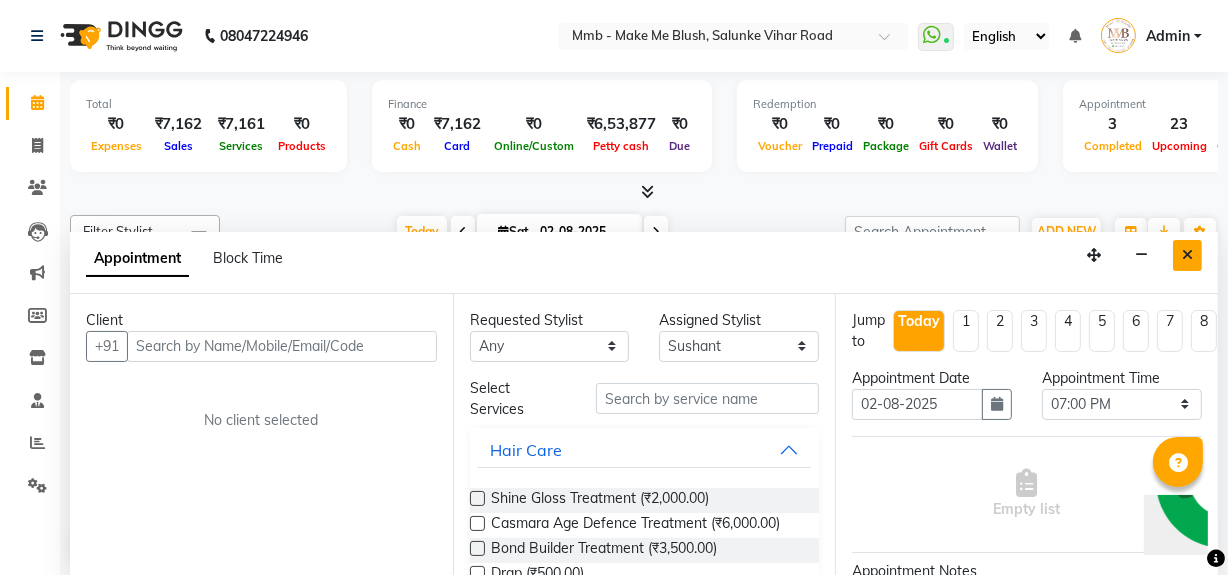 click at bounding box center [1187, 255] 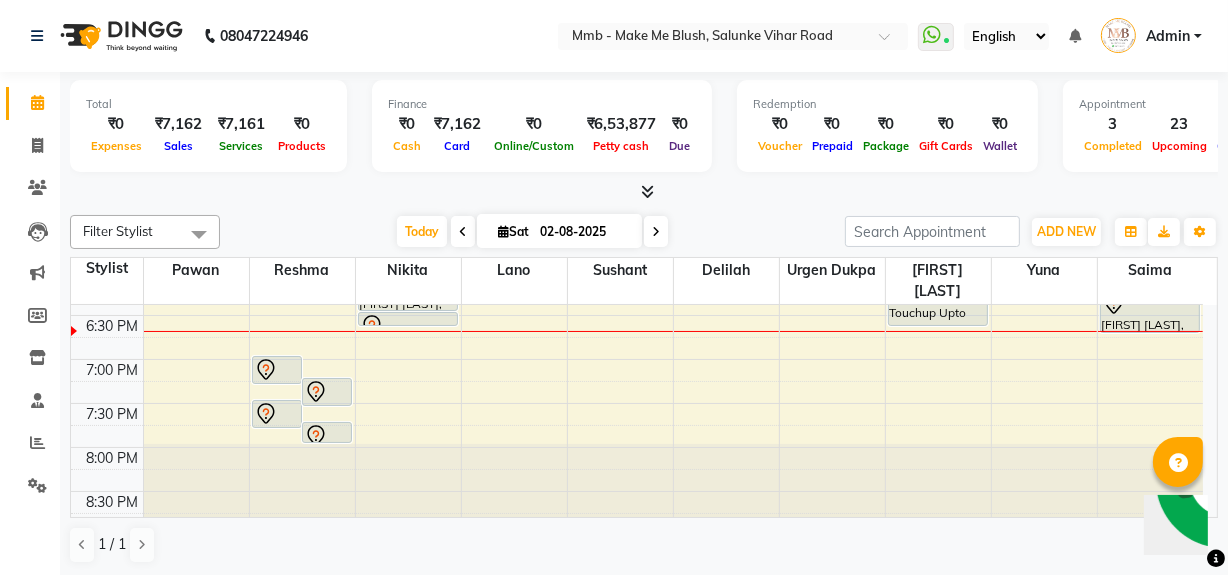 scroll, scrollTop: 826, scrollLeft: 0, axis: vertical 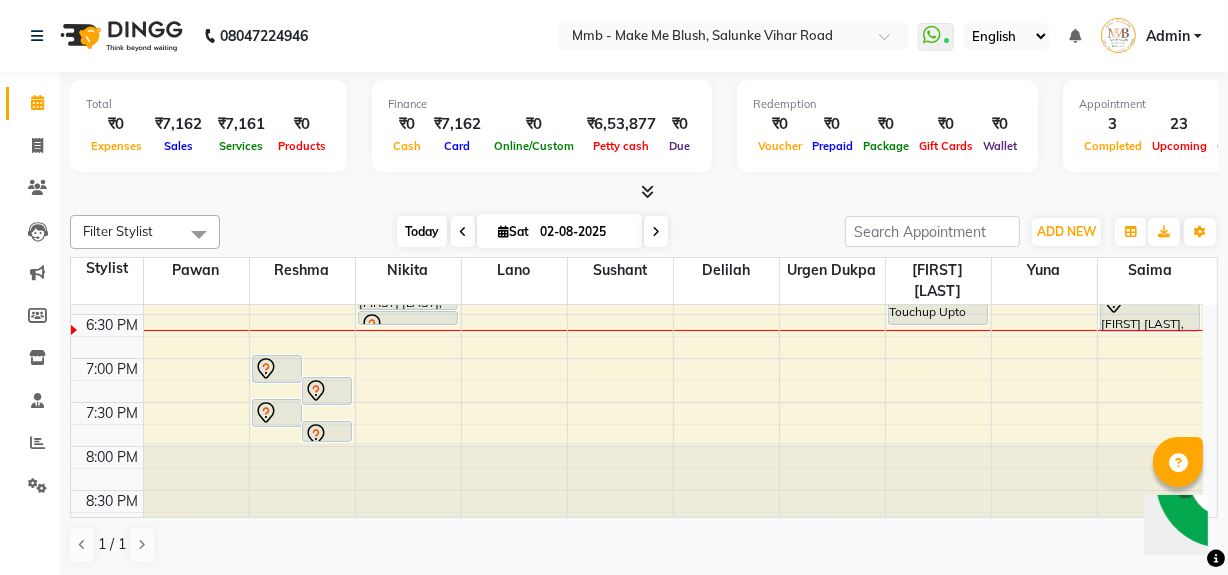 click on "Today" at bounding box center [422, 231] 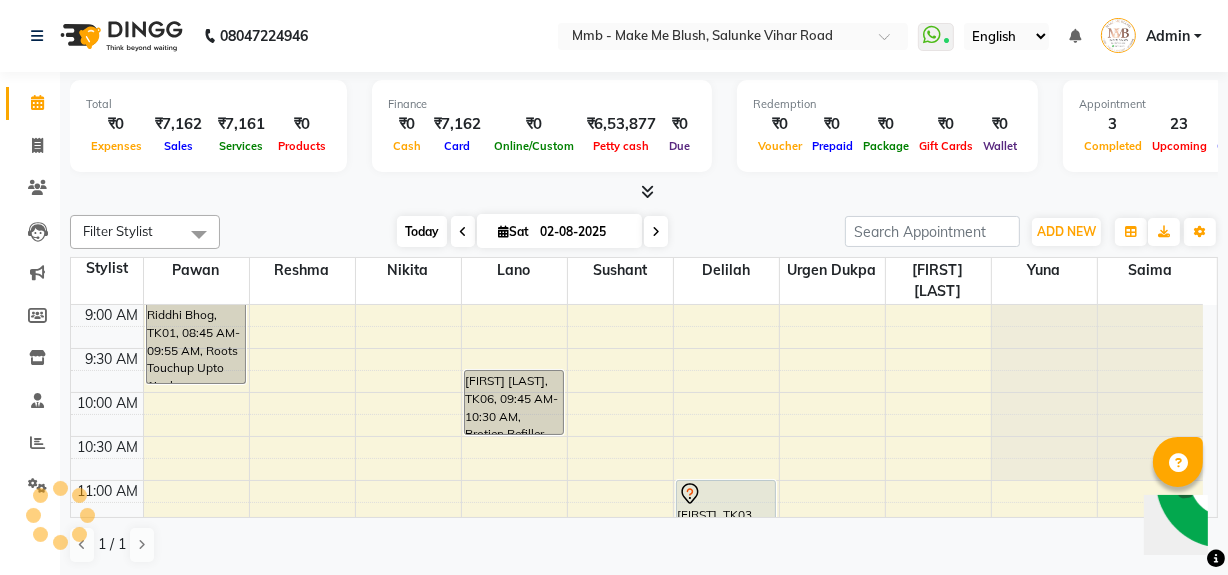 scroll, scrollTop: 790, scrollLeft: 0, axis: vertical 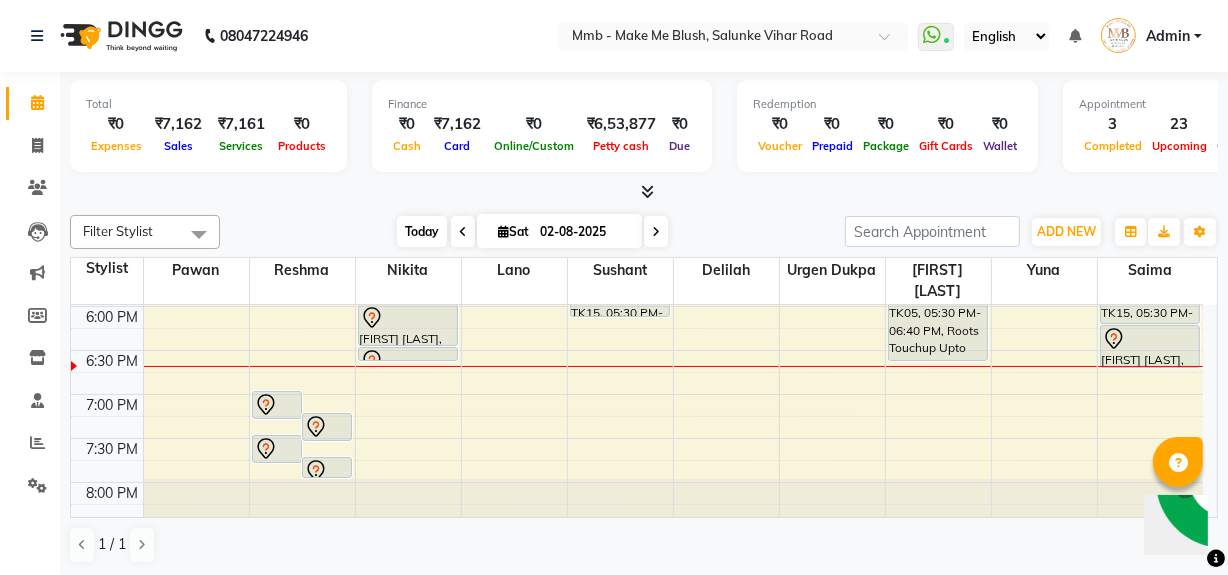 click on "Today" at bounding box center [422, 231] 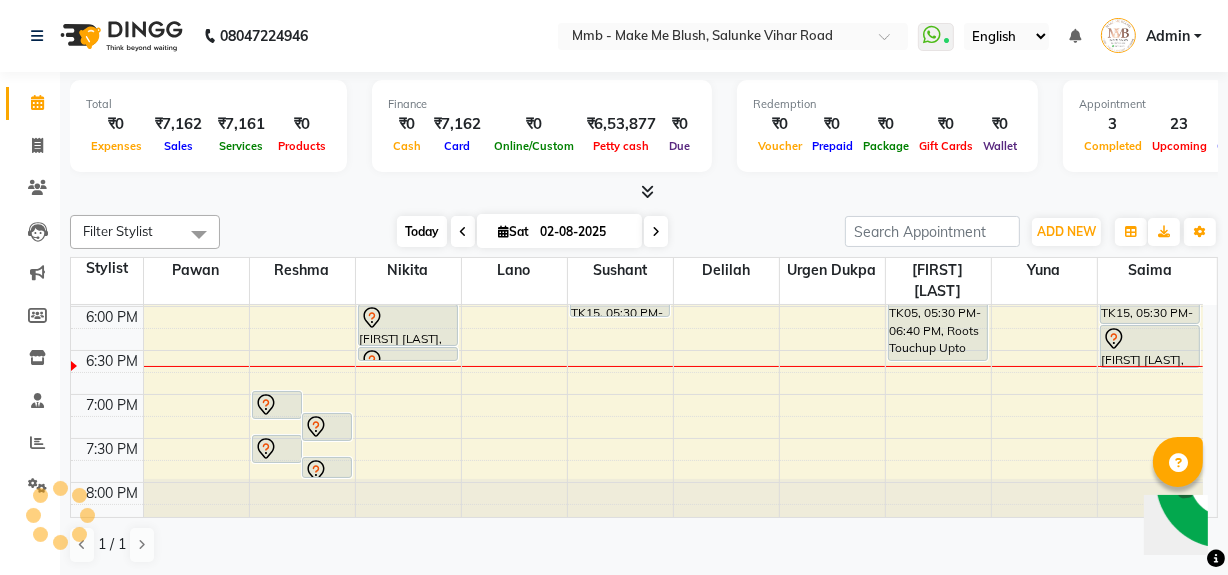scroll, scrollTop: 790, scrollLeft: 0, axis: vertical 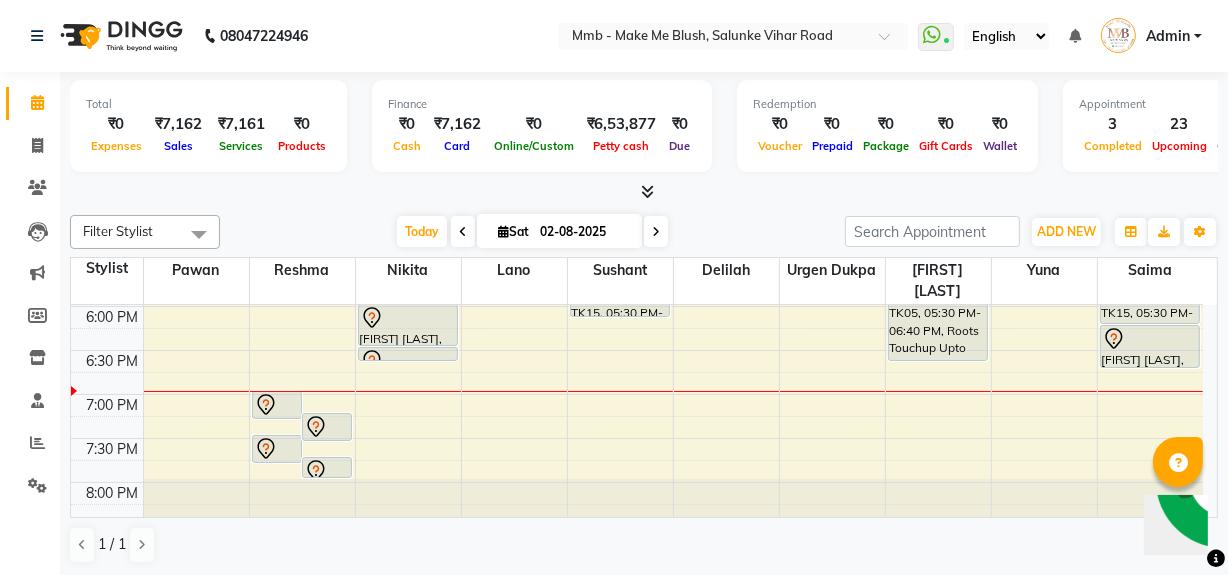 click at bounding box center (656, 232) 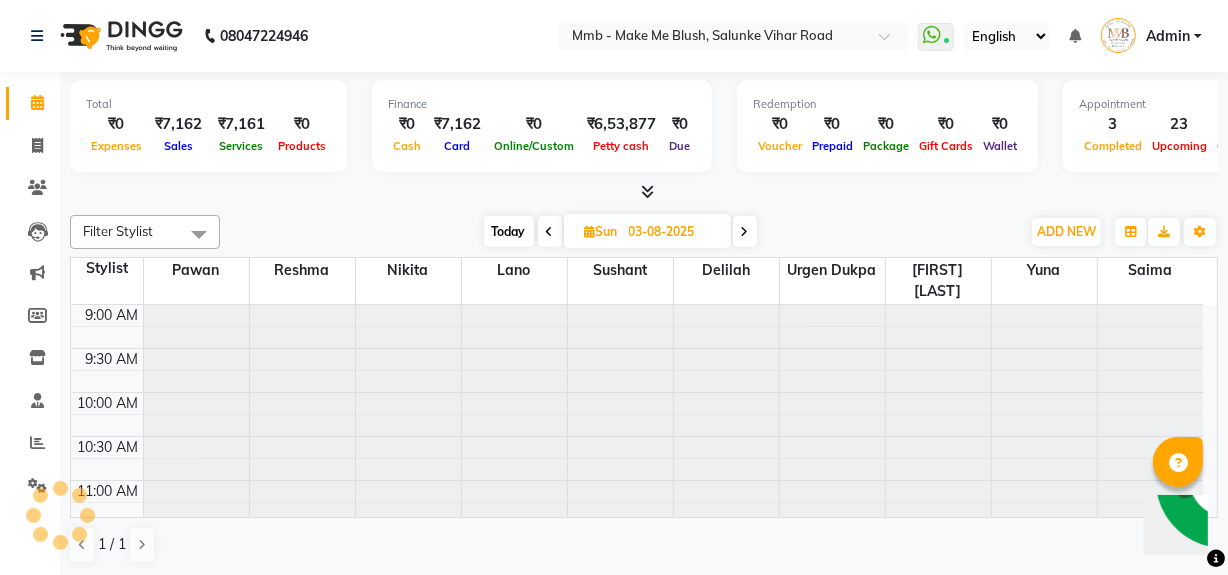 scroll, scrollTop: 839, scrollLeft: 0, axis: vertical 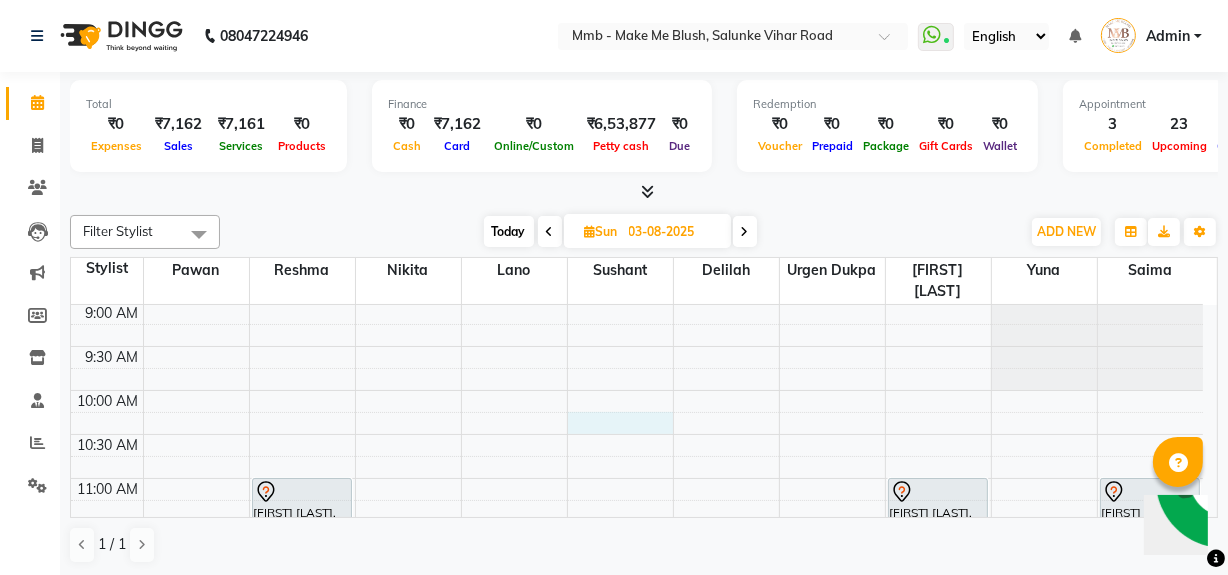 click on "9:00 AM 9:30 AM 10:00 AM 10:30 AM 11:00 AM 11:30 AM 12:00 PM 12:30 PM 1:00 PM 1:30 PM 2:00 PM 2:30 PM 3:00 PM 3:30 PM 4:00 PM 4:30 PM 5:00 PM 5:30 PM 6:00 PM 6:30 PM 7:00 PM 7:30 PM 8:00 PM 8:30 PM             Pritikaa Sibal, 11:00 AM-11:30 AM, Rica  Full Legs             Pritikaa Sibal, 11:30 AM-12:00 PM, Rica Full Arms             Pritikaa Sibal, 12:00 PM-12:15 PM, Eyebrows             Meher Parul Nagar, 01:00 PM-02:00 PM, Purifying Facial Treatment             Shivai Shinde, 05:00 PM-05:45 PM, Regular Pedicure              Jessica Londhya, 05:00 PM-06:30 PM,  Nails refills             anushree tayade, 06:30 PM-06:45 PM, Classic hair wash              anushree tayade, 06:45 PM-07:15 PM, Blow dry Upto Waist             Neelam Mahendra, 11:00 AM-12:10 PM, Roots Touchup Upto 1inch              Neelam Mahendra, 12:15 PM-12:30 PM, Eyebrows             Rohitaa Arora, 05:00 PM-05:15 PM, Classic hair wash              Ummehaani Bahrainwala, 12:15 PM-01:00 PM, Head Neck Solder Back Massages" at bounding box center [637, 830] 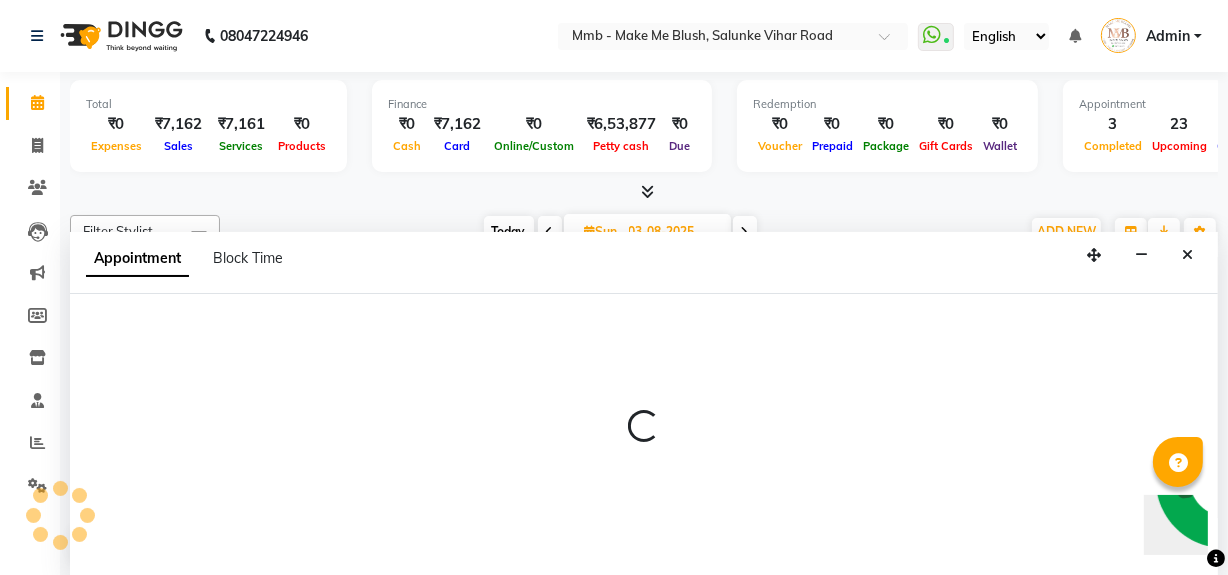 select on "18878" 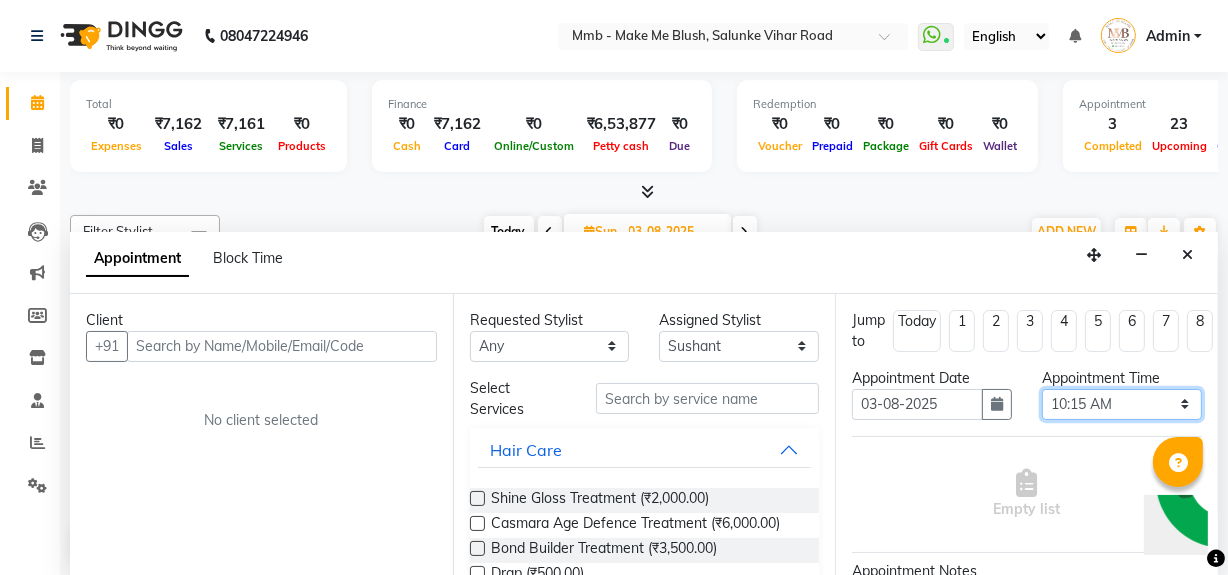 click on "Select 10:00 AM 10:15 AM 10:30 AM 10:45 AM 11:00 AM 11:15 AM 11:30 AM 11:45 AM 12:00 PM 12:15 PM 12:30 PM 12:45 PM 01:00 PM 01:15 PM 01:30 PM 01:45 PM 02:00 PM 02:15 PM 02:30 PM 02:45 PM 03:00 PM 03:15 PM 03:30 PM 03:45 PM 04:00 PM 04:15 PM 04:30 PM 04:45 PM 05:00 PM 05:15 PM 05:30 PM 05:45 PM 06:00 PM 06:15 PM 06:30 PM 06:45 PM 07:00 PM 07:15 PM 07:30 PM 07:45 PM 08:00 PM" at bounding box center (1122, 404) 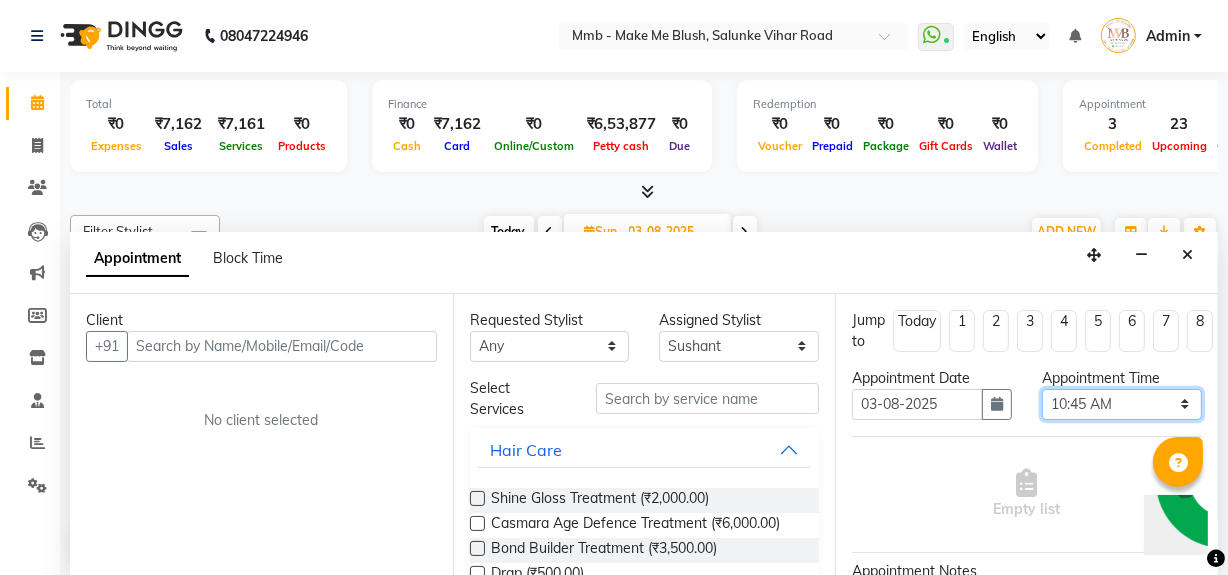 click on "Select 10:00 AM 10:15 AM 10:30 AM 10:45 AM 11:00 AM 11:15 AM 11:30 AM 11:45 AM 12:00 PM 12:15 PM 12:30 PM 12:45 PM 01:00 PM 01:15 PM 01:30 PM 01:45 PM 02:00 PM 02:15 PM 02:30 PM 02:45 PM 03:00 PM 03:15 PM 03:30 PM 03:45 PM 04:00 PM 04:15 PM 04:30 PM 04:45 PM 05:00 PM 05:15 PM 05:30 PM 05:45 PM 06:00 PM 06:15 PM 06:30 PM 06:45 PM 07:00 PM 07:15 PM 07:30 PM 07:45 PM 08:00 PM" at bounding box center (1122, 404) 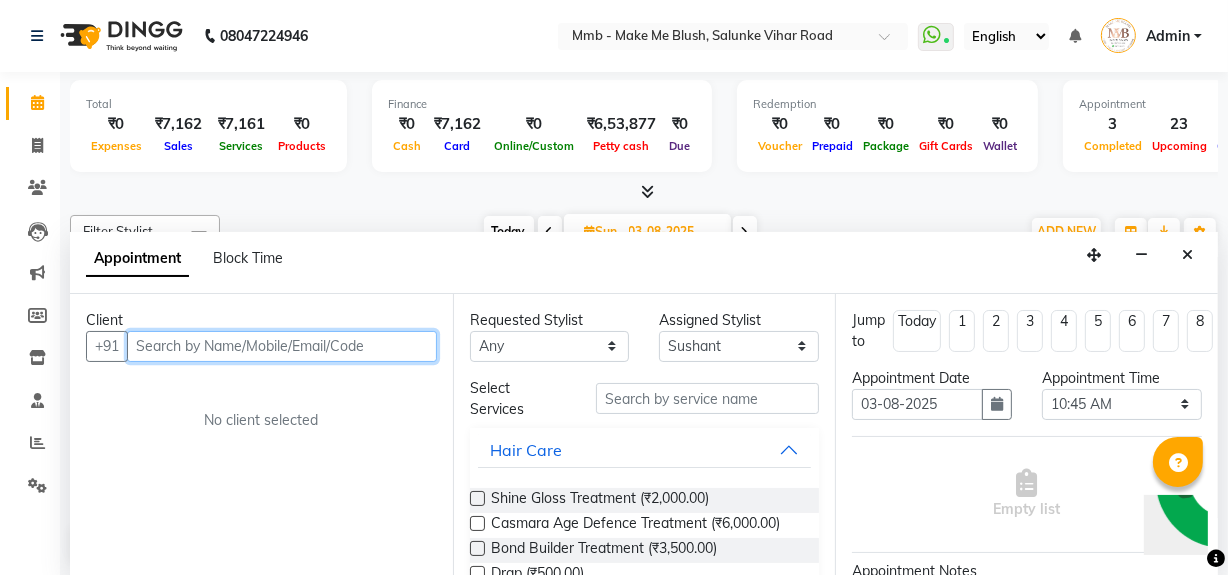 click at bounding box center (282, 346) 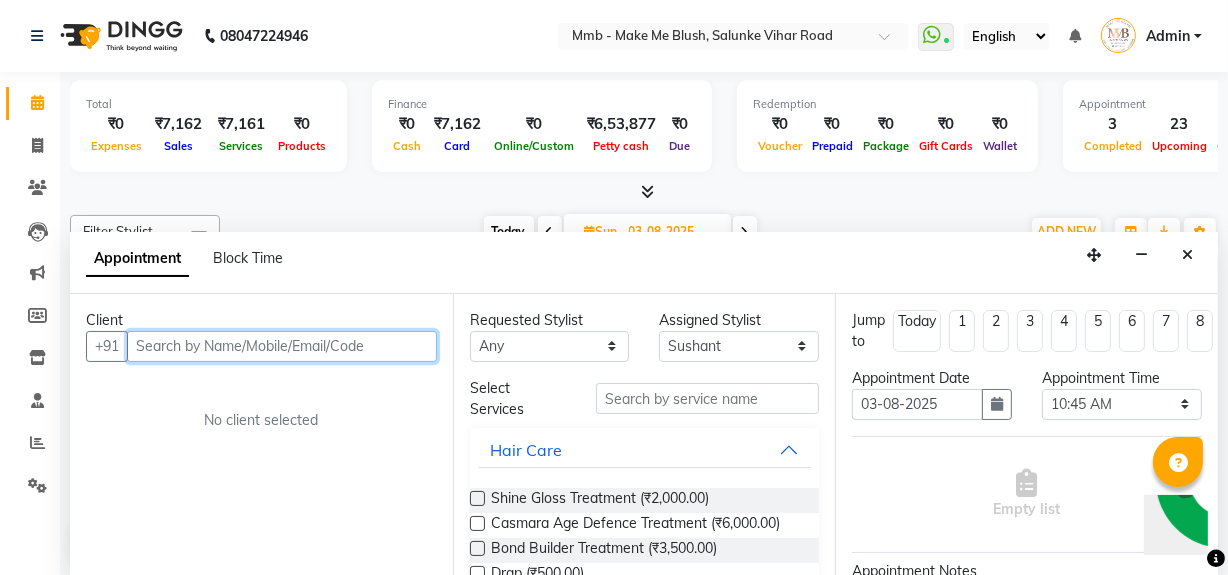 click at bounding box center [282, 346] 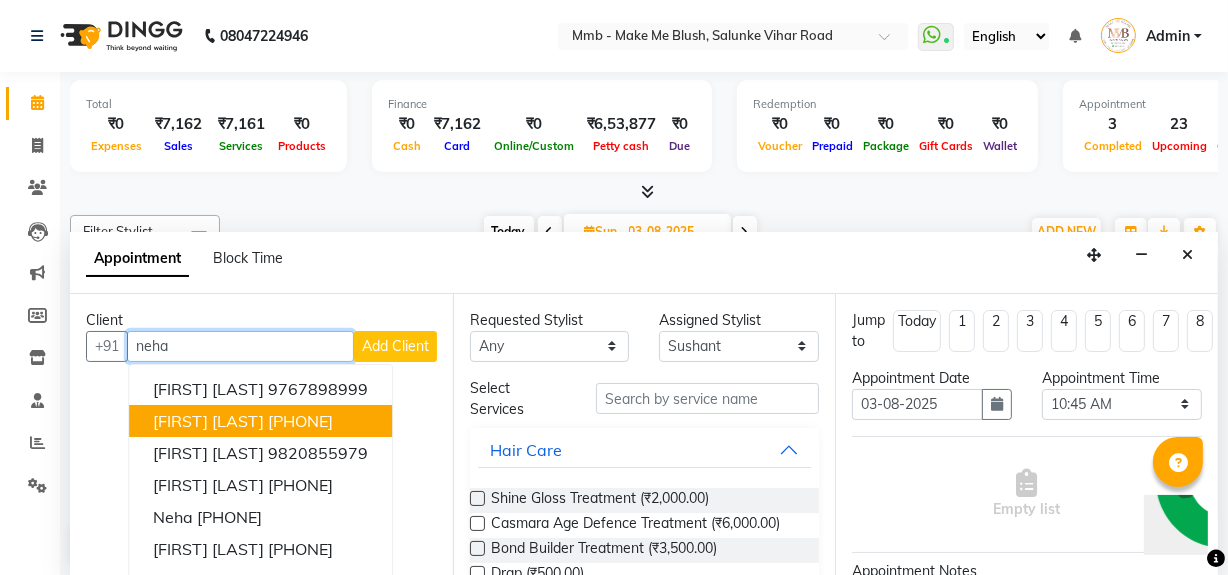 click on "Neha Mirpuri" at bounding box center [208, 421] 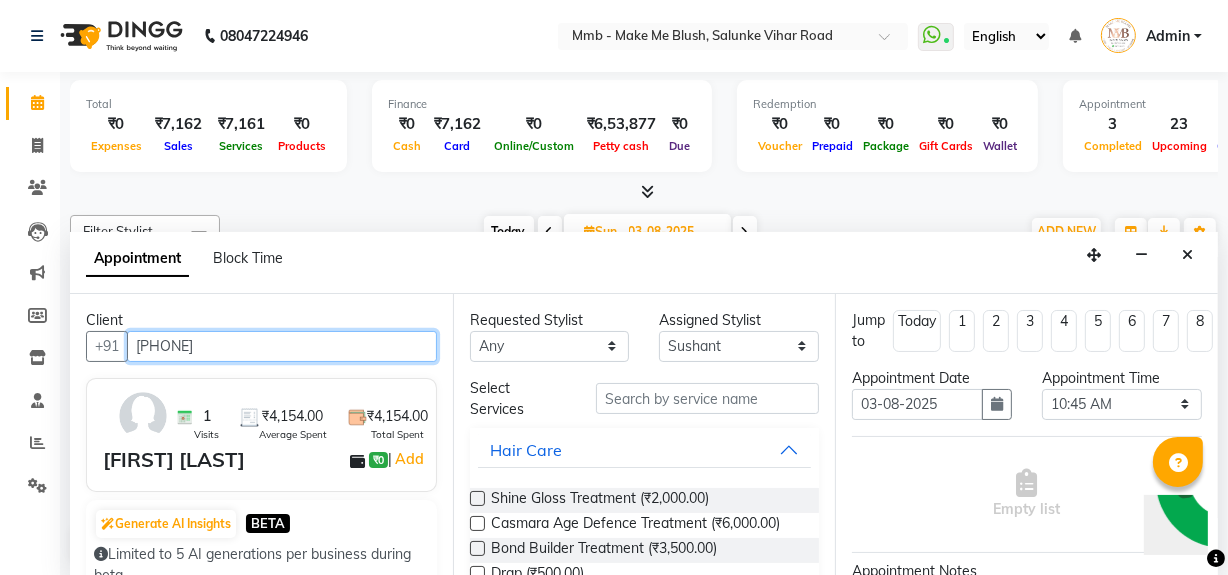 type on "9850241762" 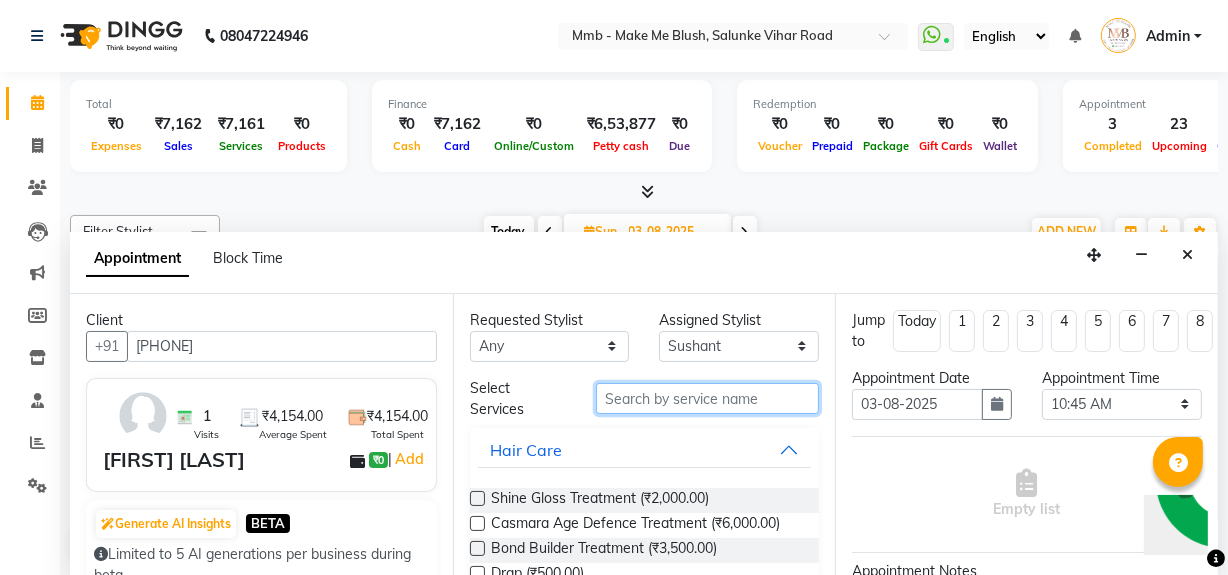 click at bounding box center (707, 398) 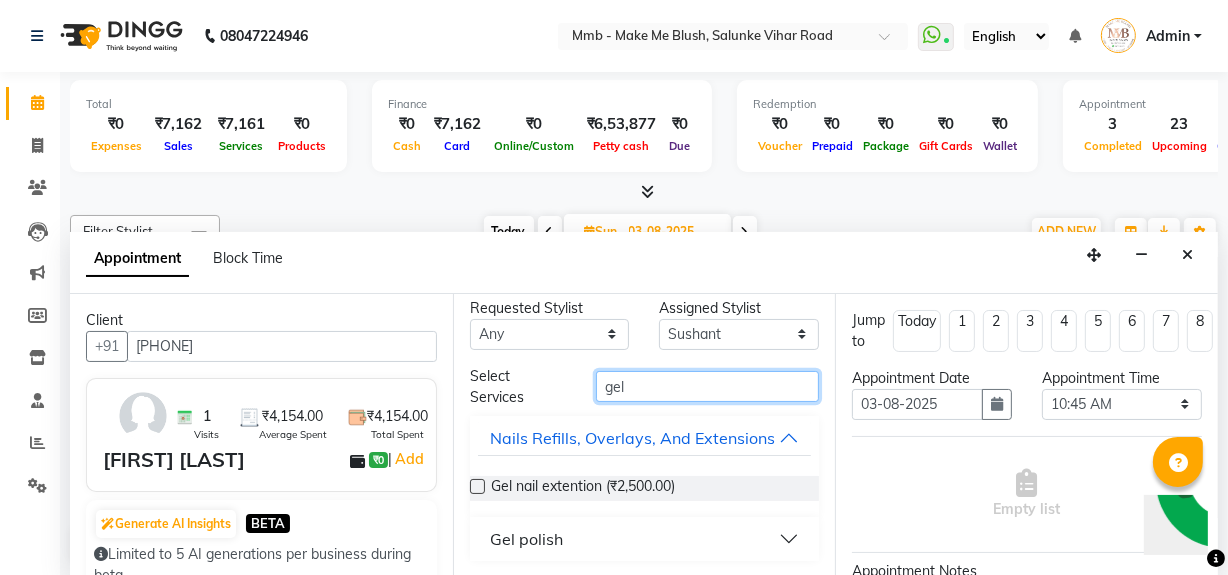 scroll, scrollTop: 35, scrollLeft: 0, axis: vertical 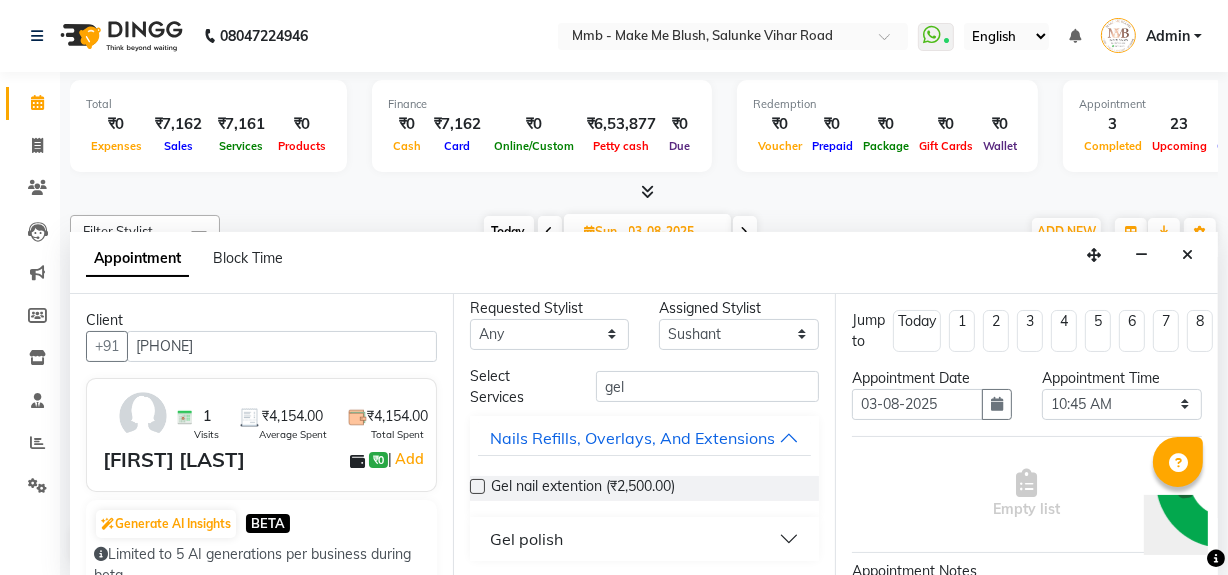 click on "Gel polish" at bounding box center (645, 539) 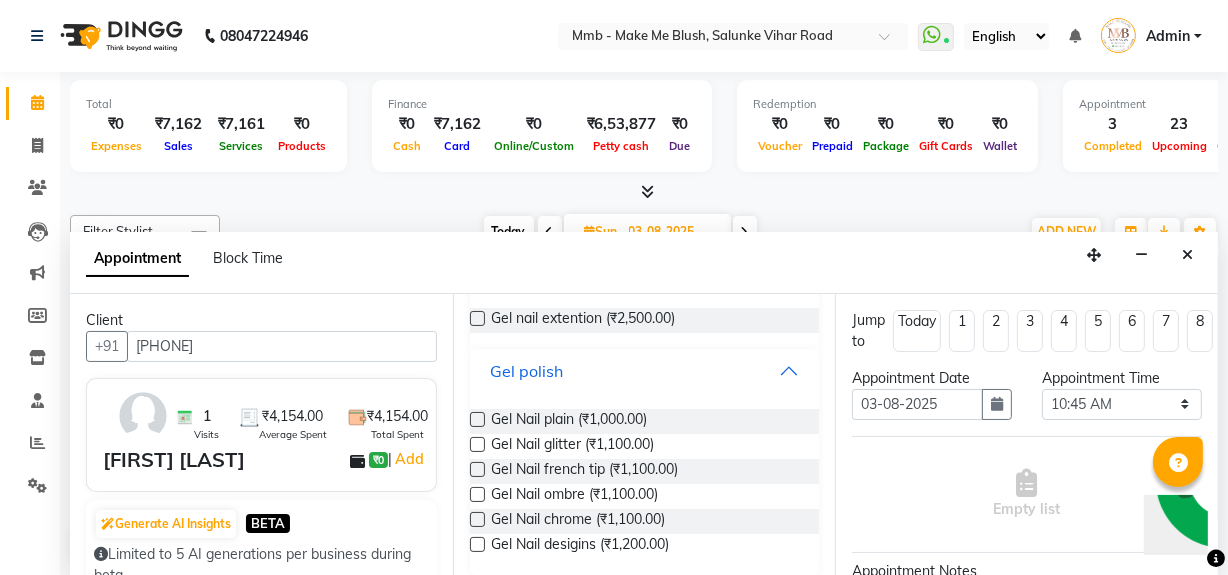 scroll, scrollTop: 180, scrollLeft: 0, axis: vertical 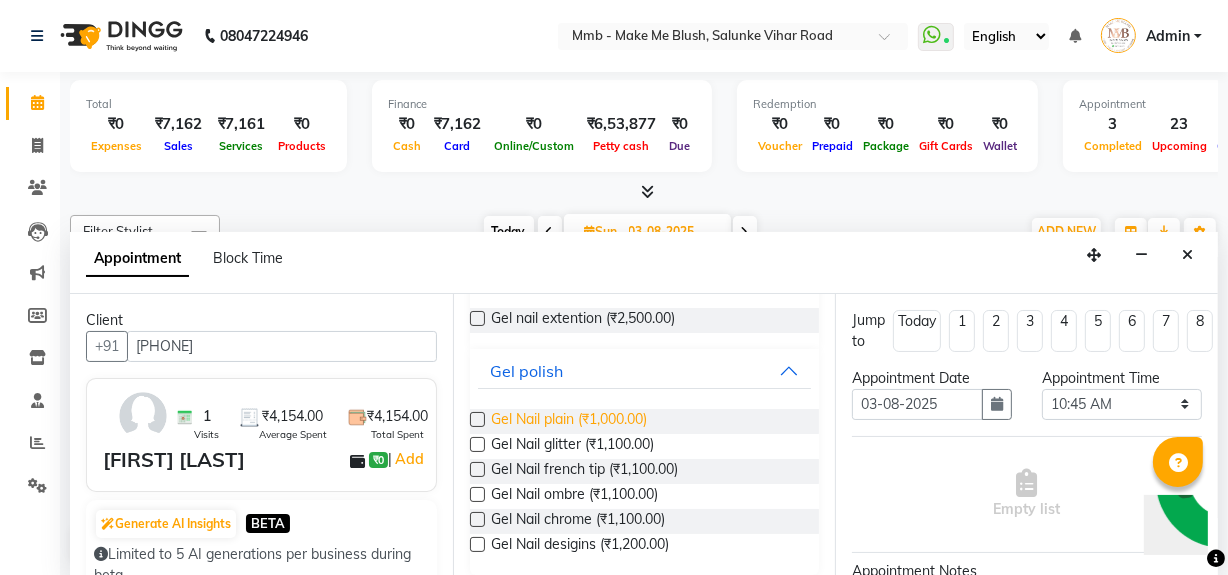click on "Gel Nail plain  (₹1,000.00)" at bounding box center [569, 421] 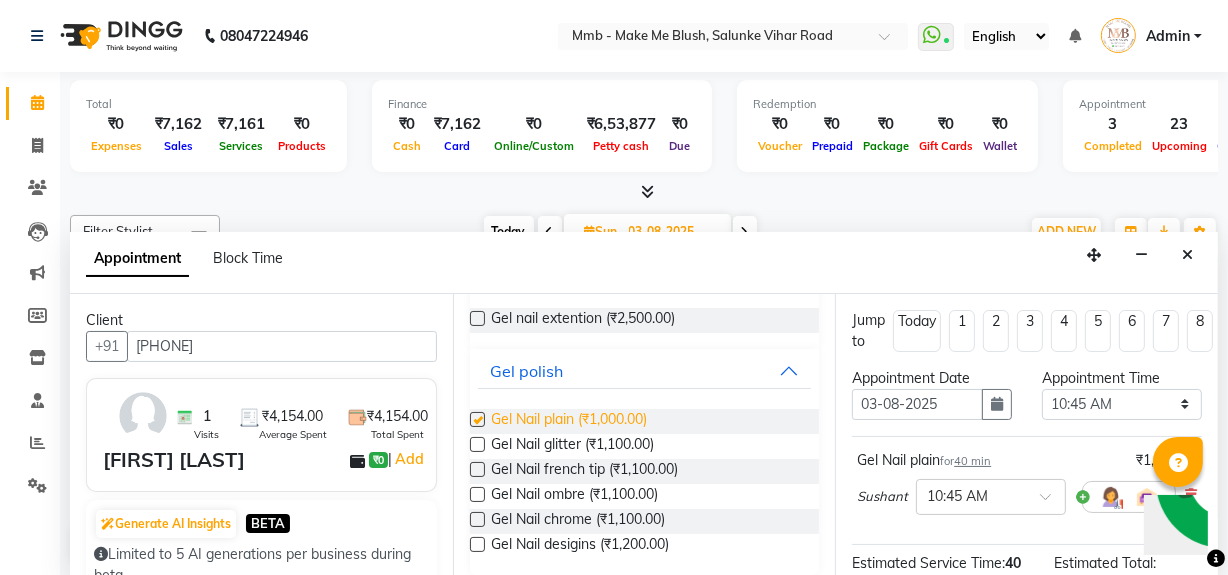 checkbox on "false" 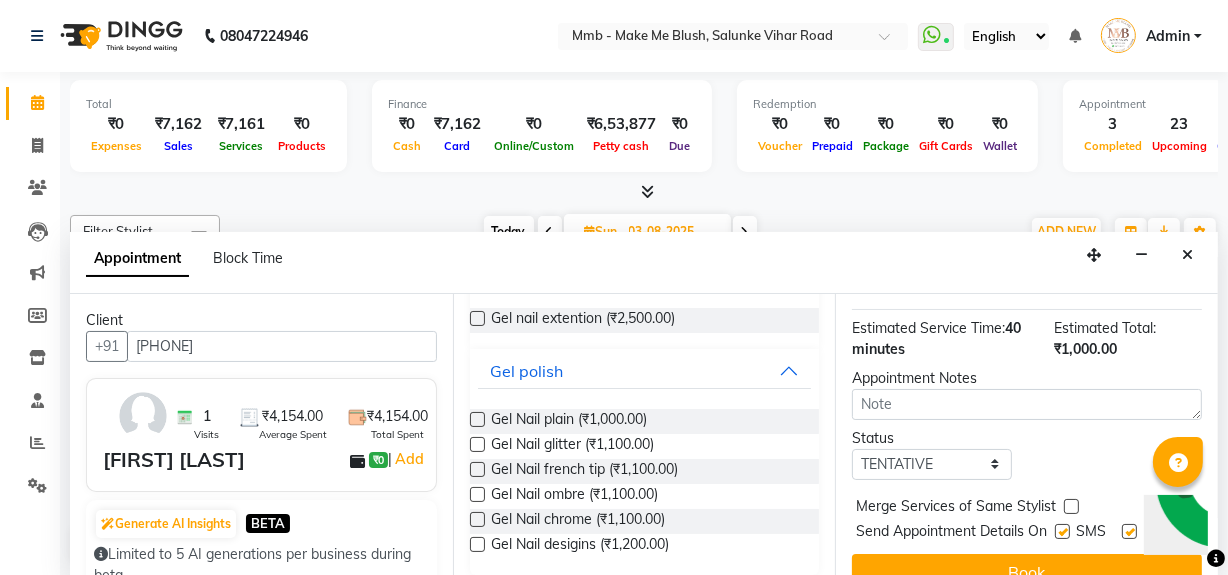 scroll, scrollTop: 293, scrollLeft: 0, axis: vertical 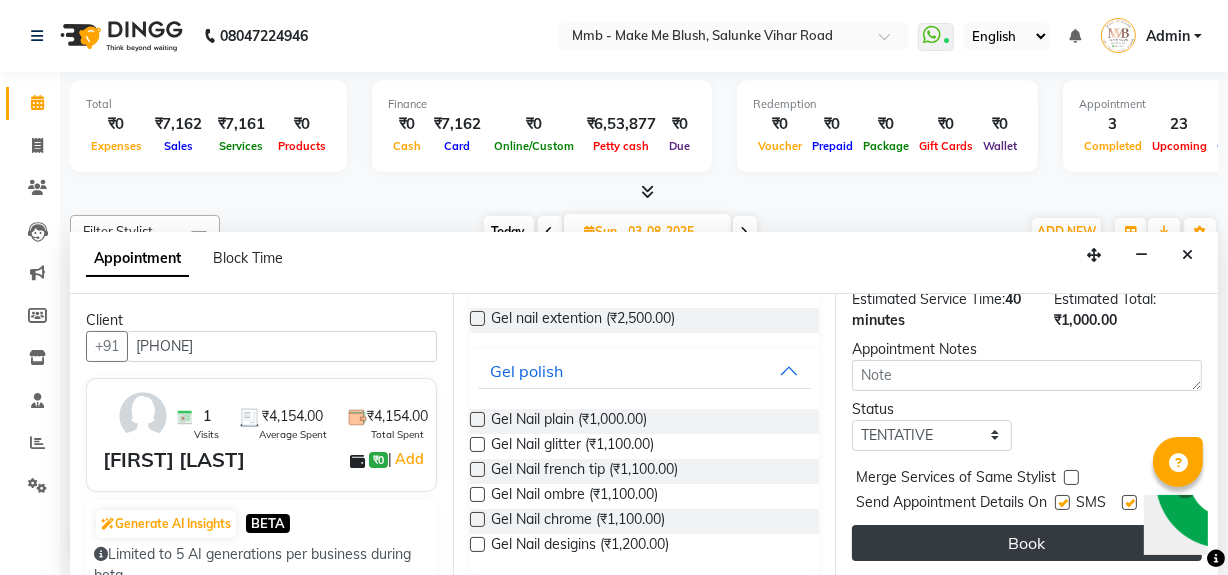 click on "Book" at bounding box center (1027, 543) 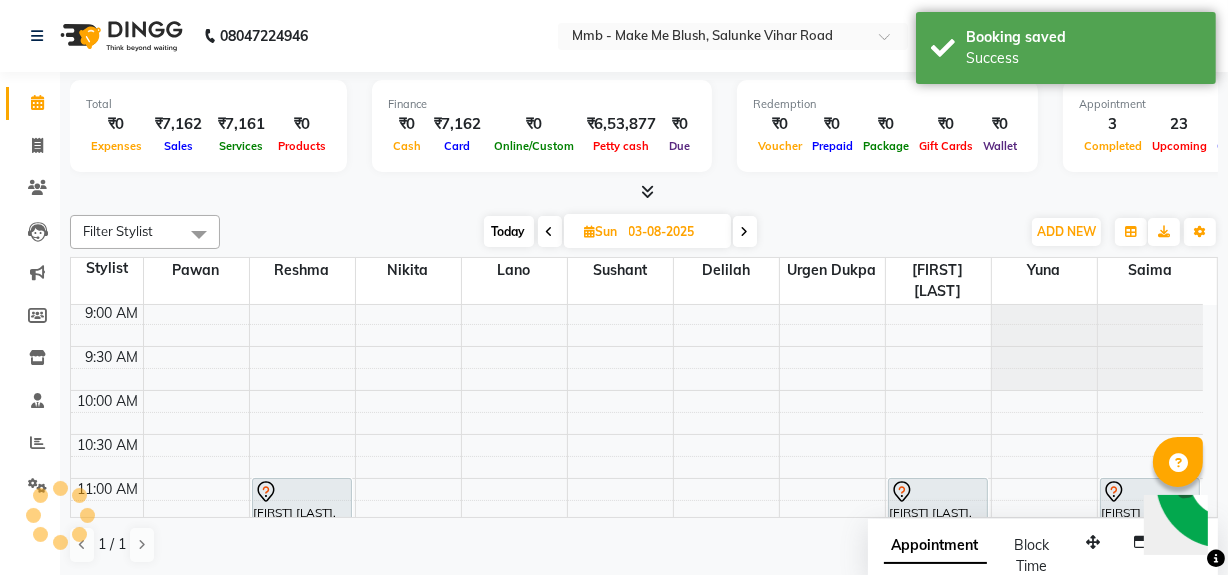 scroll, scrollTop: 0, scrollLeft: 0, axis: both 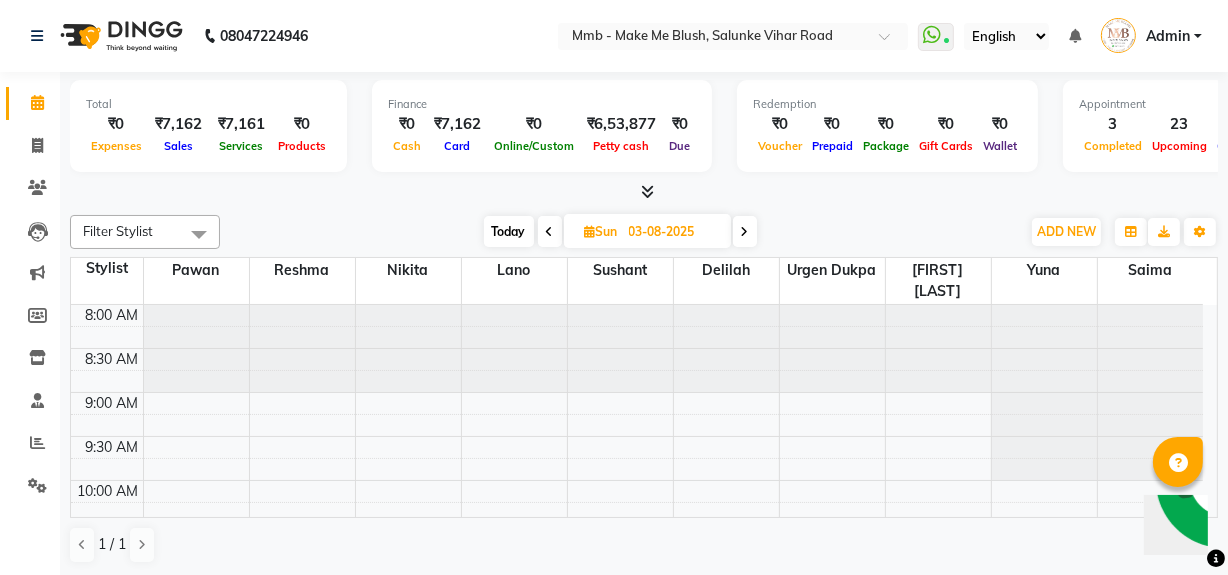 click on "Today" at bounding box center (509, 231) 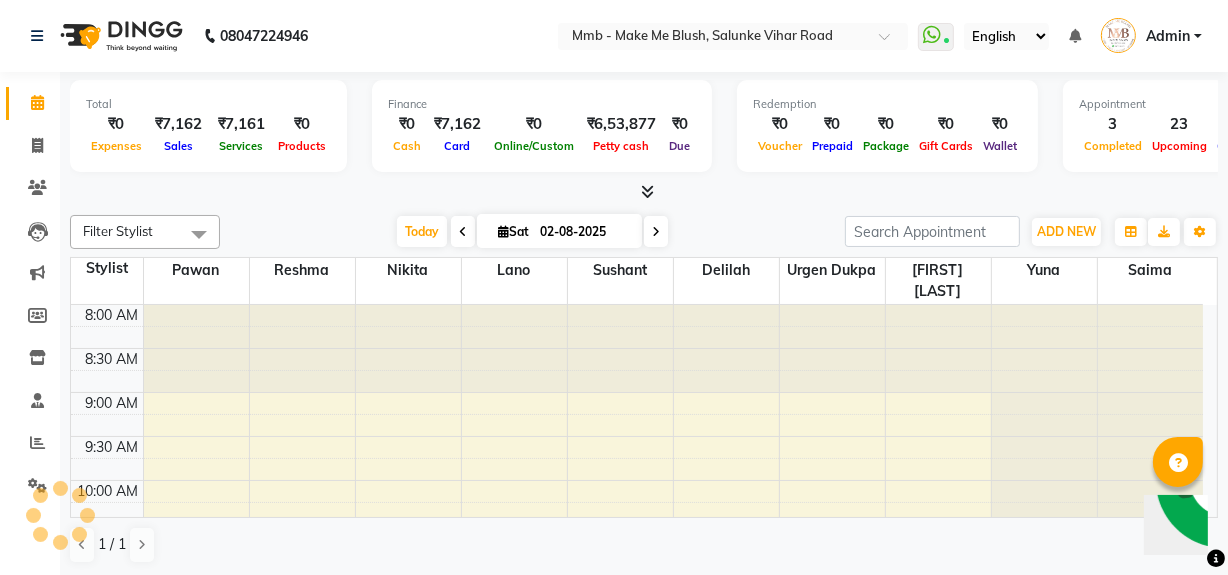 scroll, scrollTop: 839, scrollLeft: 0, axis: vertical 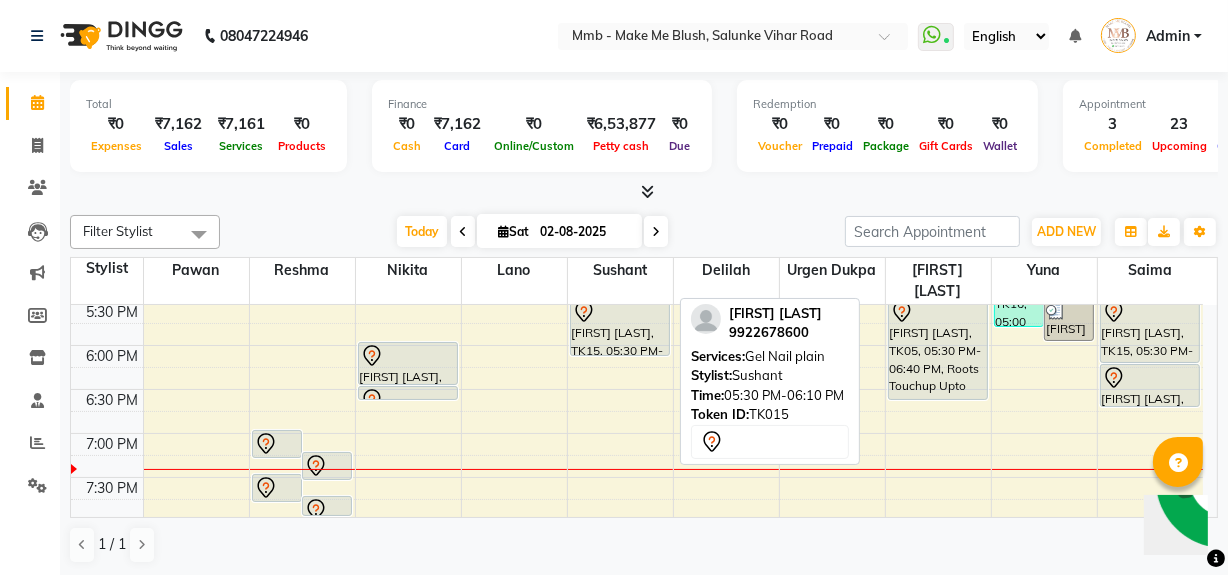 click on "Munira Quettawala, TK15, 05:30 PM-06:10 PM, Gel Nail plain" at bounding box center [620, 327] 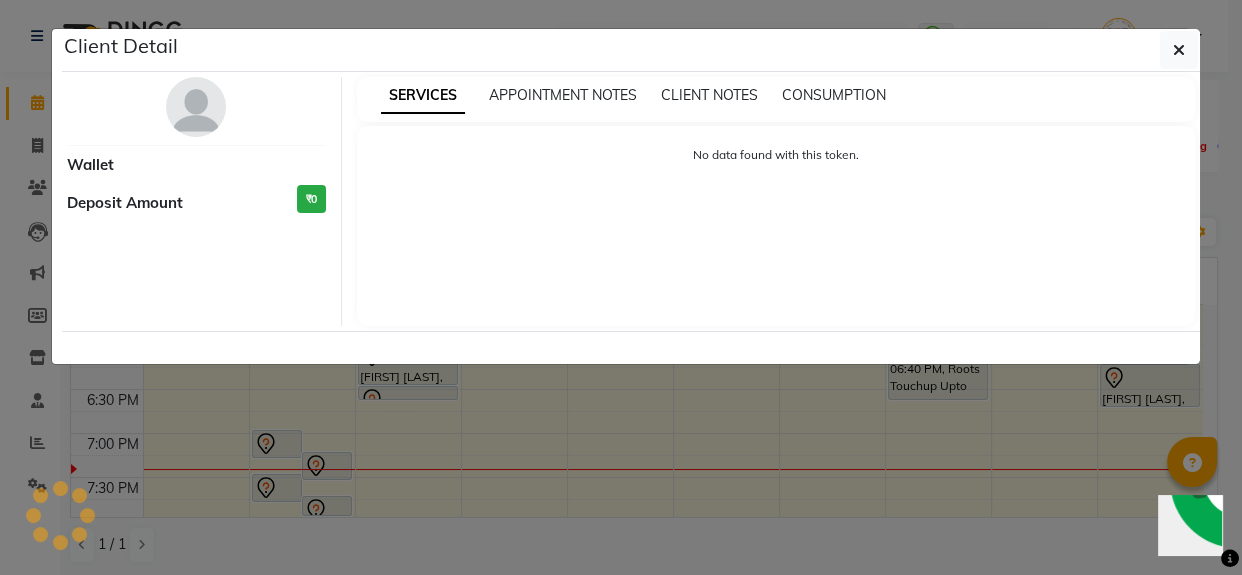 select on "7" 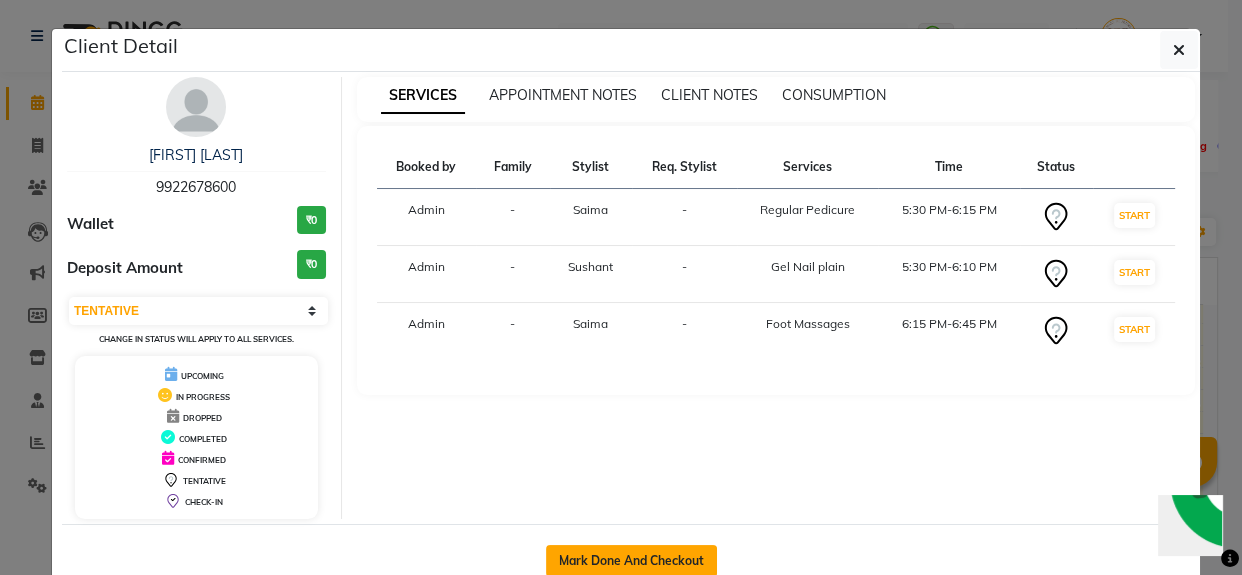 click on "Mark Done And Checkout" 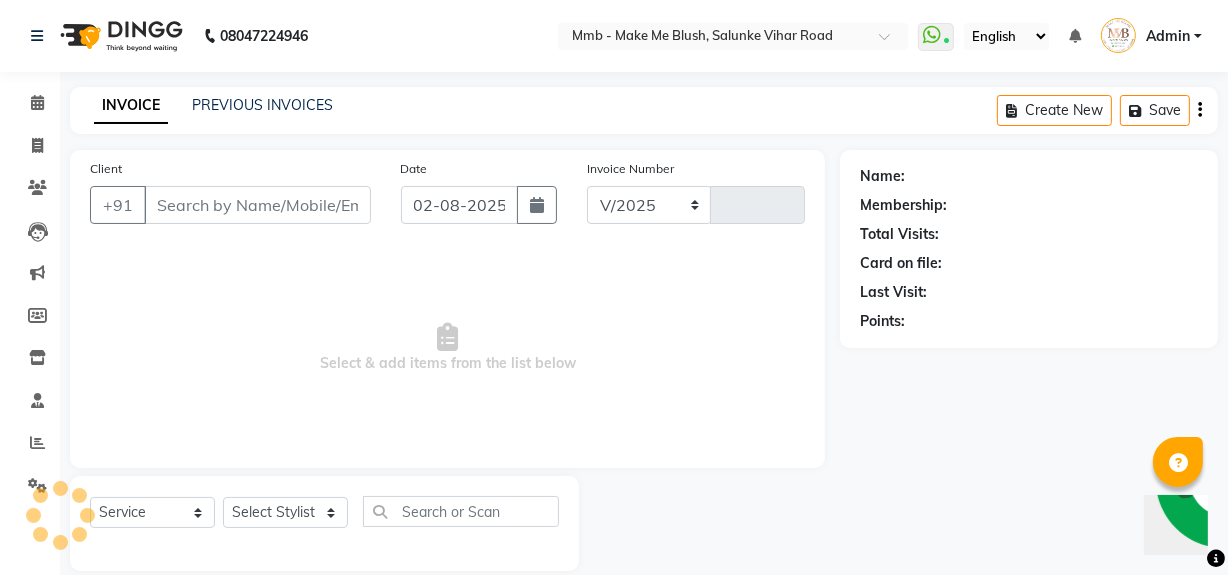 select on "895" 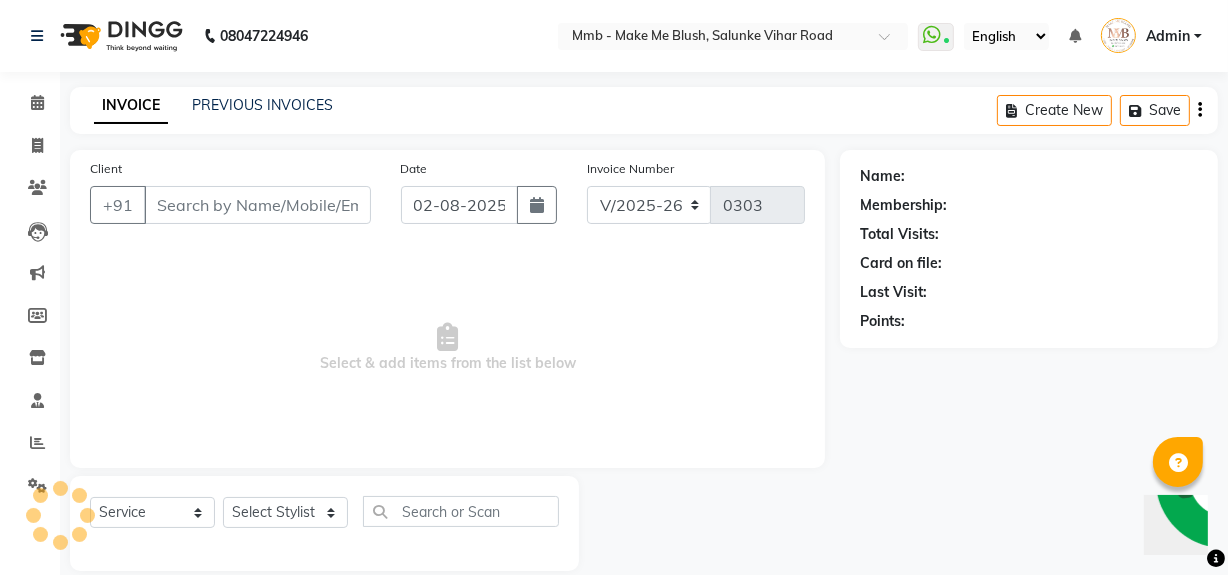 type on "9922678600" 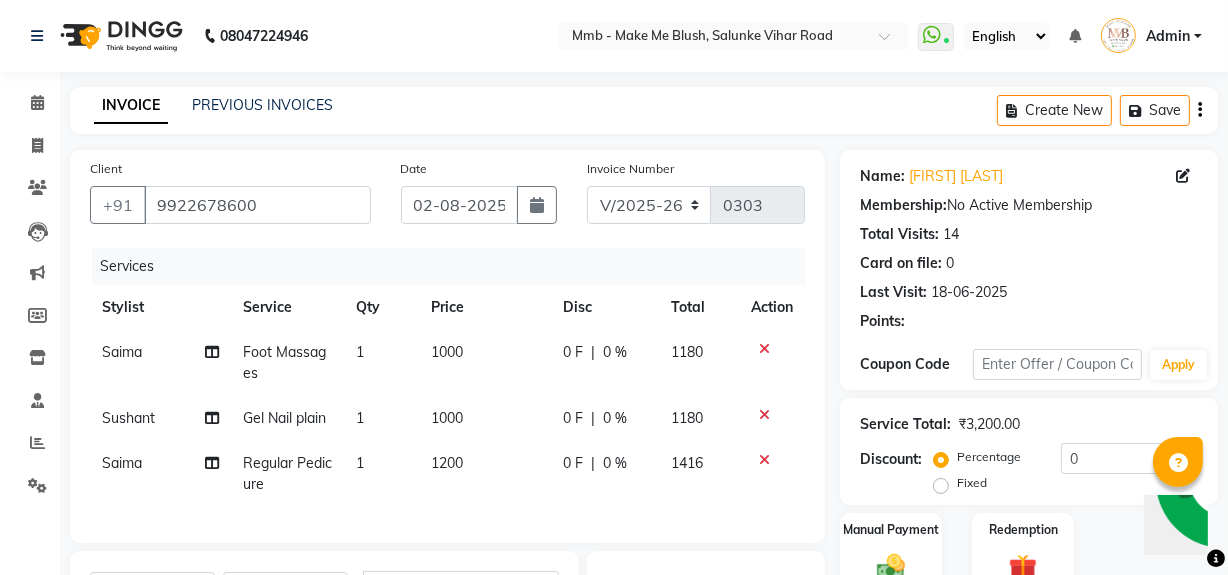 scroll, scrollTop: 314, scrollLeft: 0, axis: vertical 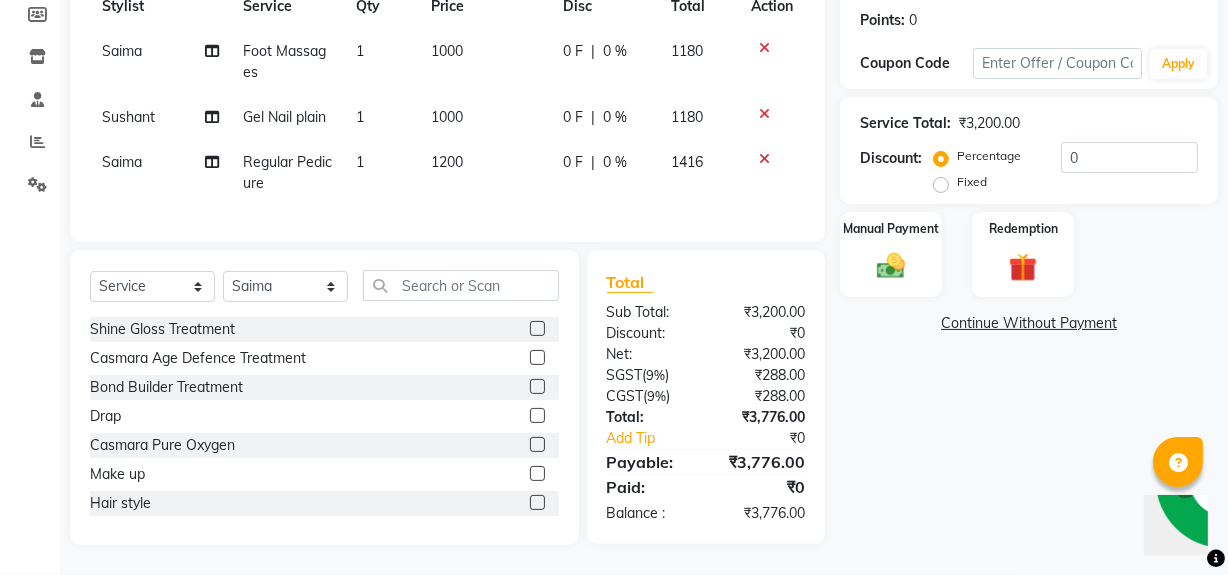 click 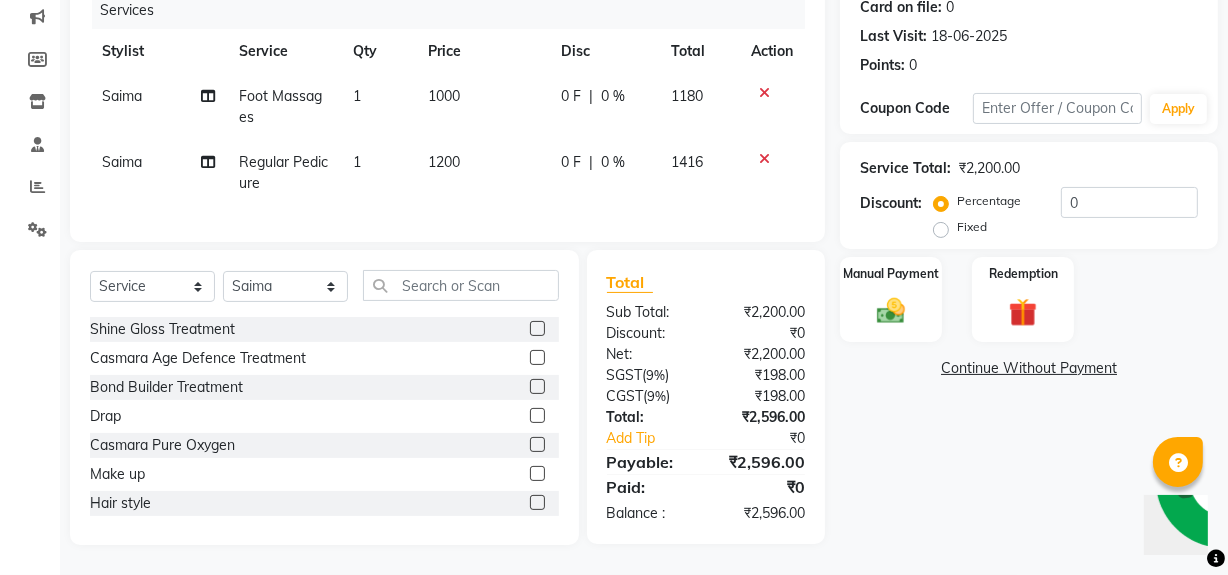 scroll, scrollTop: 270, scrollLeft: 0, axis: vertical 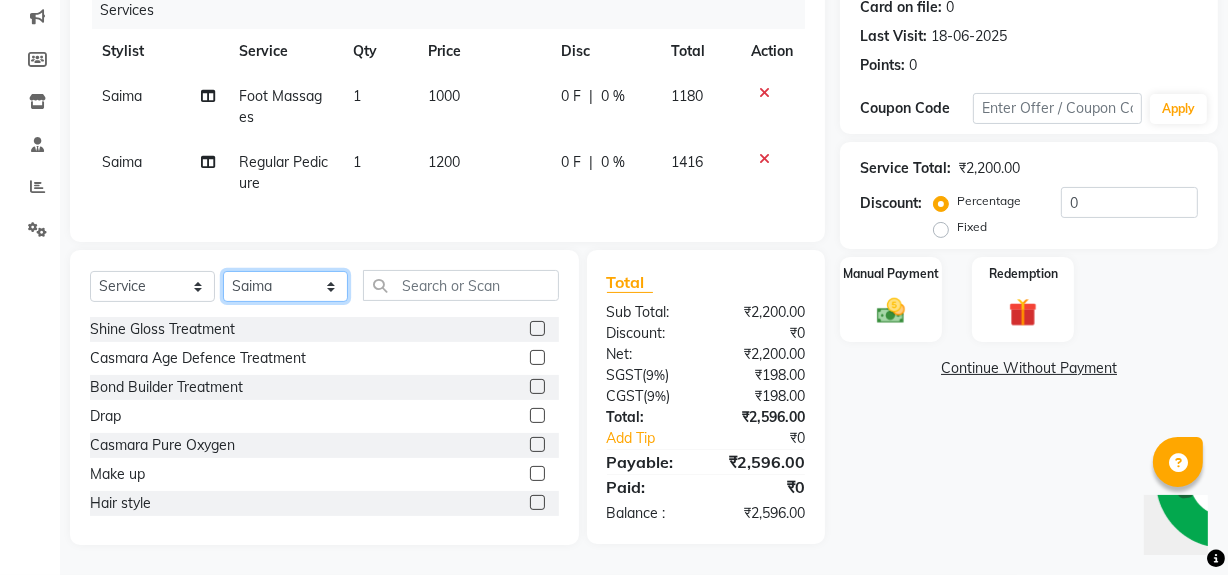 click on "Select Stylist Delilah Gauri Chauhan Lano Nikita Pawan Reshma Saima Sushant Urgen Dukpa Yuna" 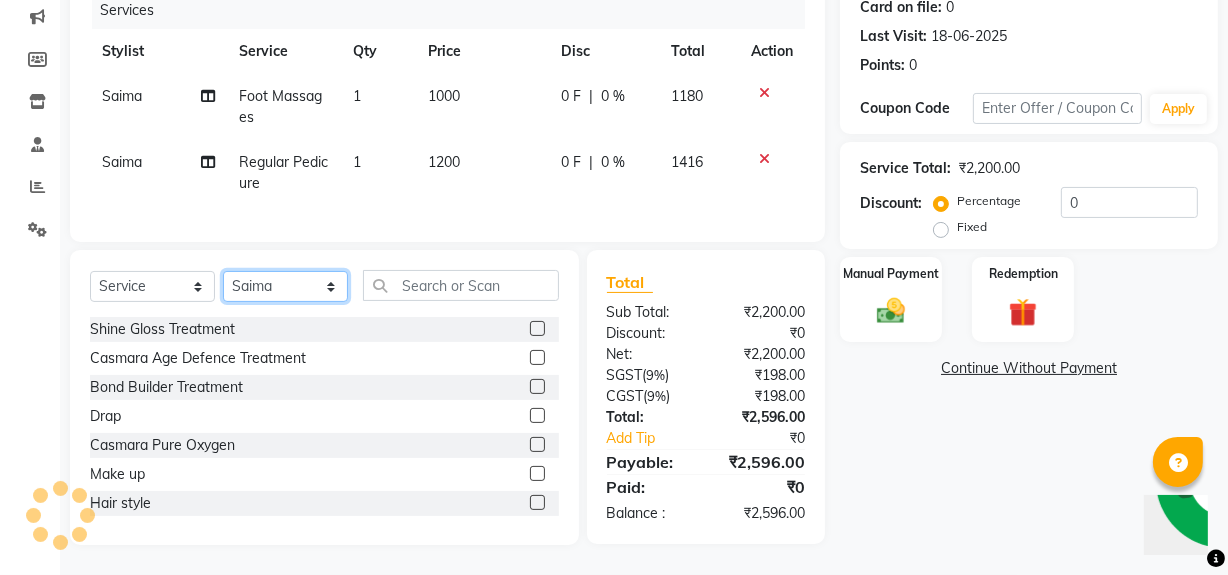 drag, startPoint x: 276, startPoint y: 286, endPoint x: 272, endPoint y: 301, distance: 15.524175 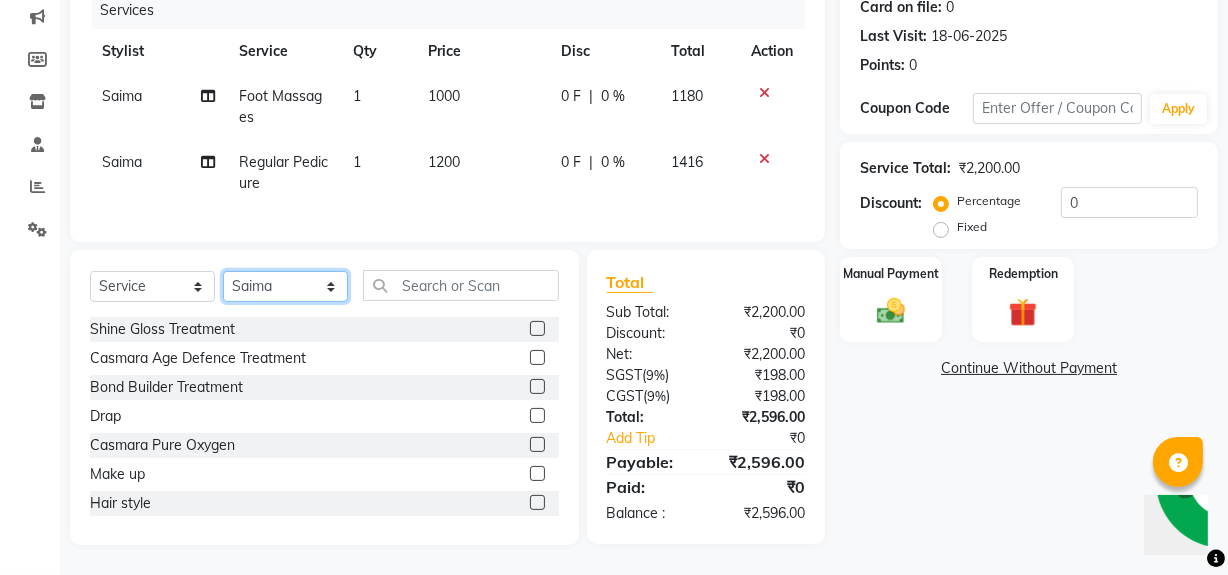 click on "Select Stylist Delilah Gauri Chauhan Lano Nikita Pawan Reshma Saima Sushant Urgen Dukpa Yuna" 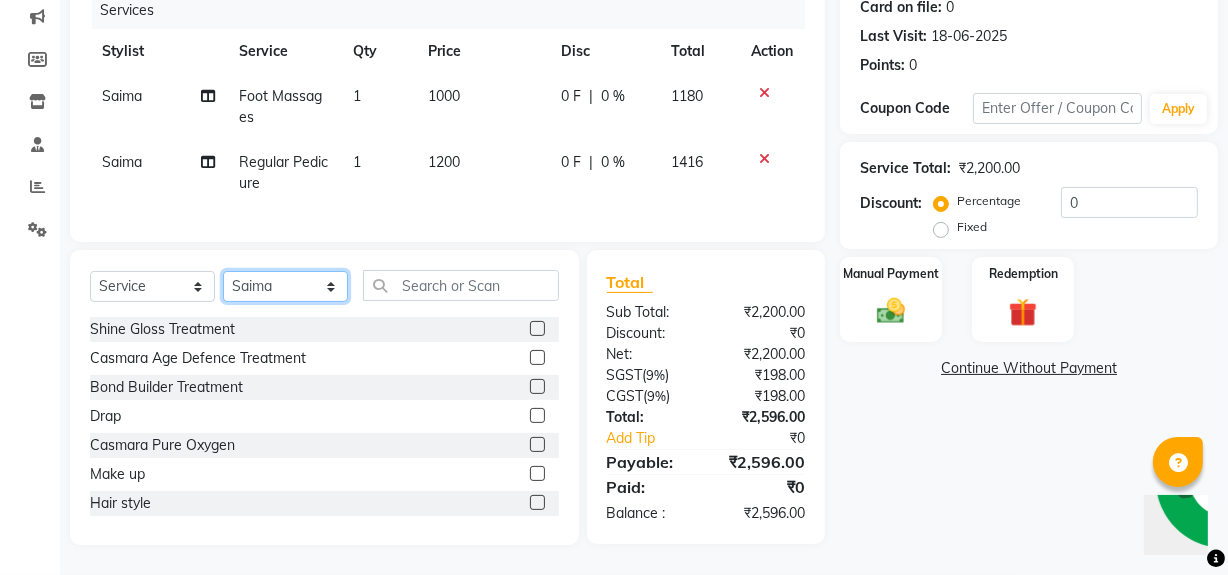 select on "18878" 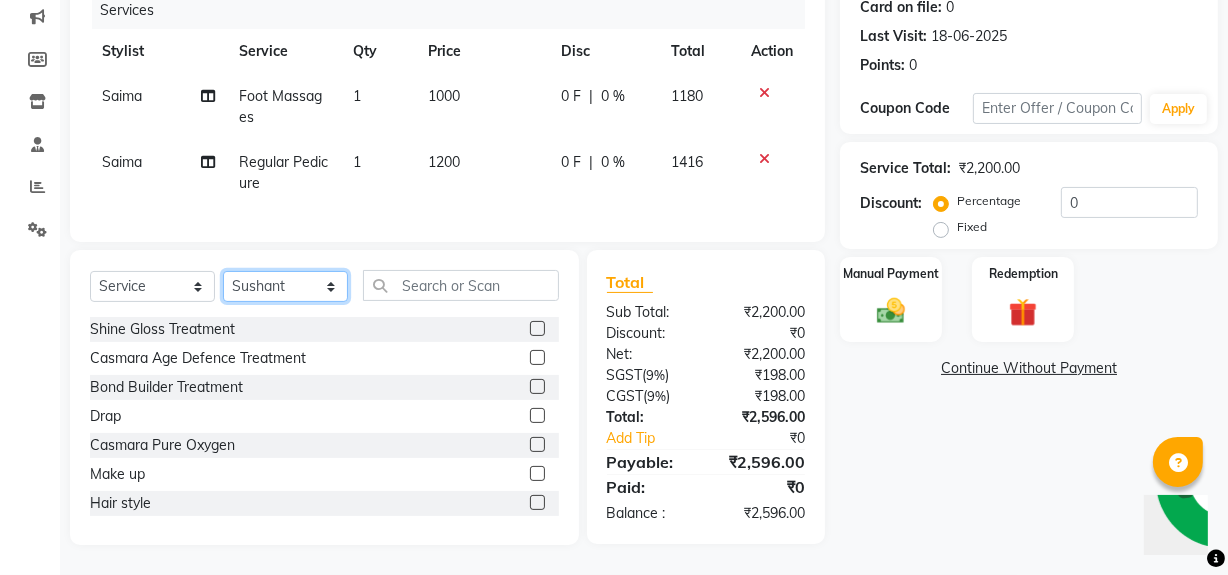click on "Select Stylist Delilah Gauri Chauhan Lano Nikita Pawan Reshma Saima Sushant Urgen Dukpa Yuna" 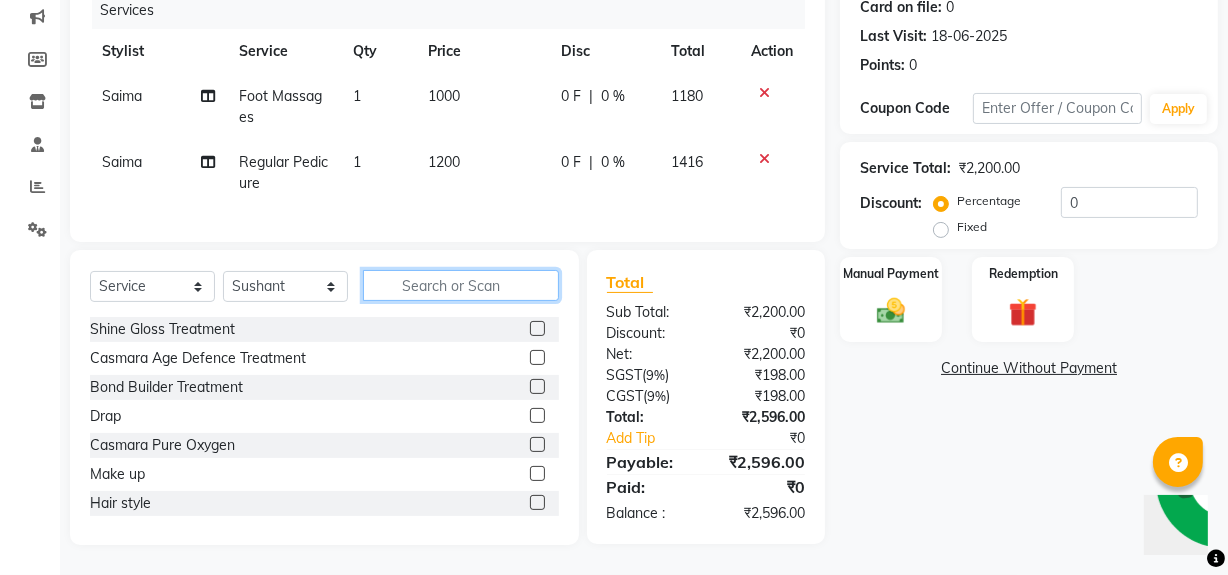 click 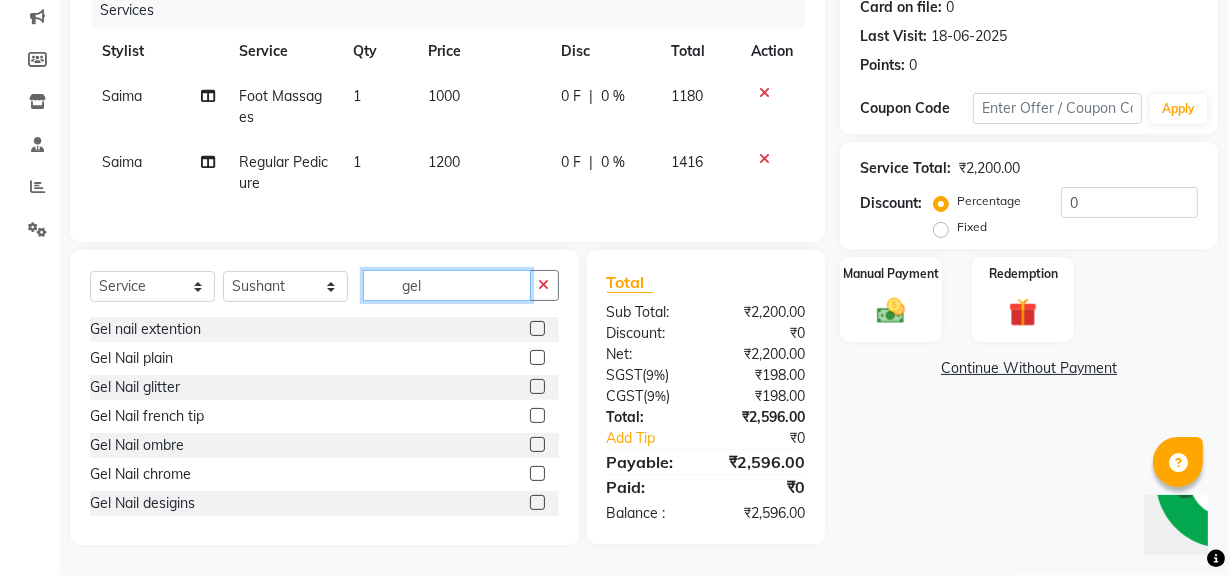 type on "gel" 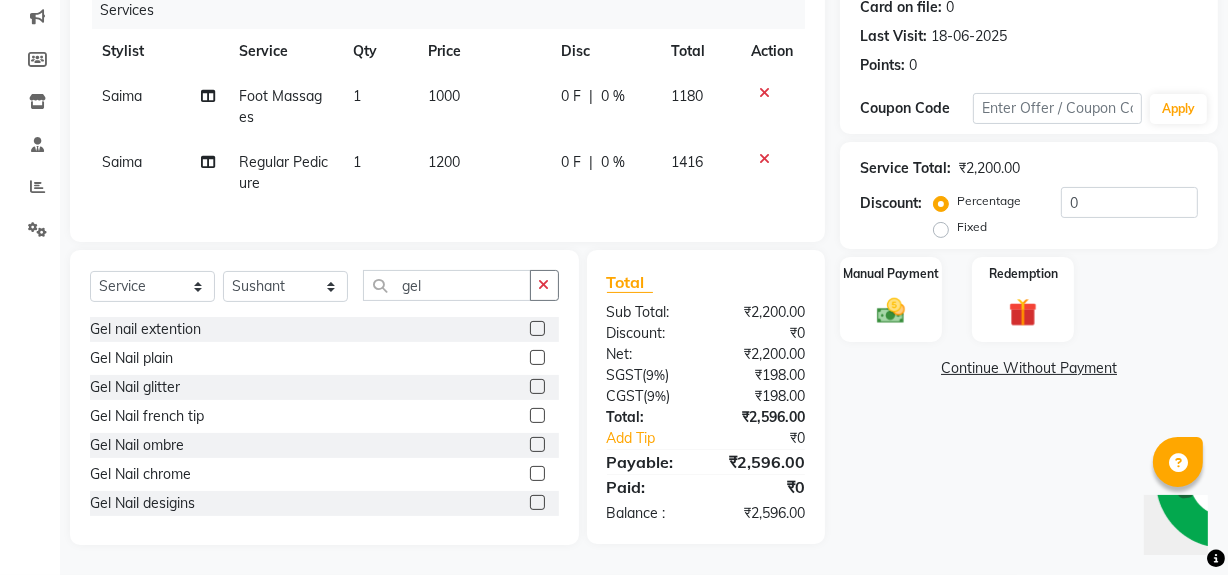 click 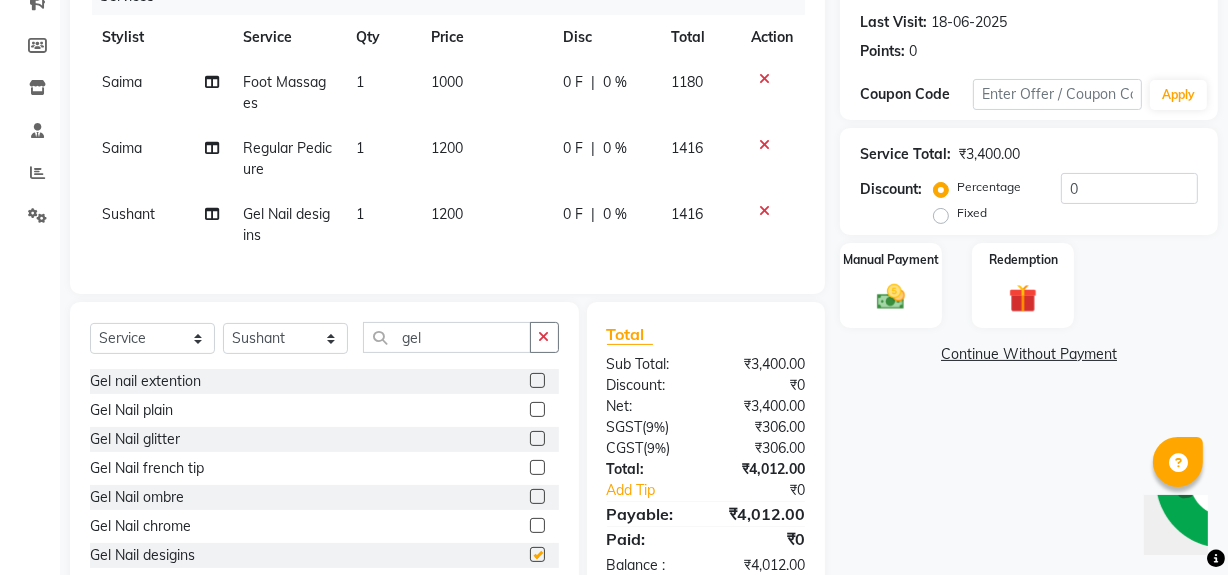 checkbox on "false" 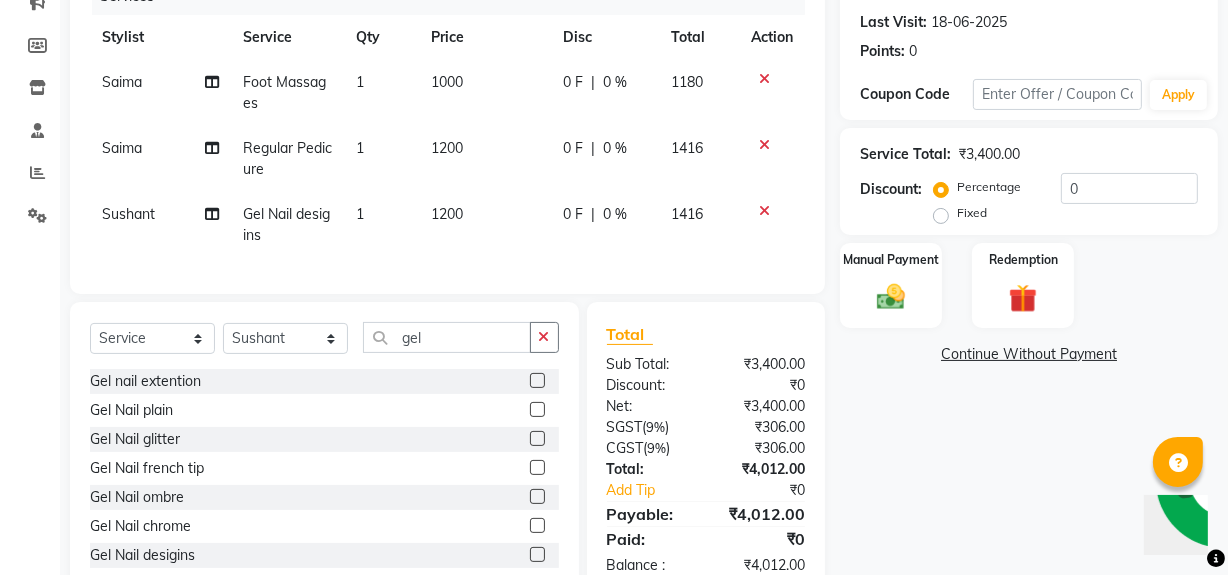 scroll, scrollTop: 335, scrollLeft: 0, axis: vertical 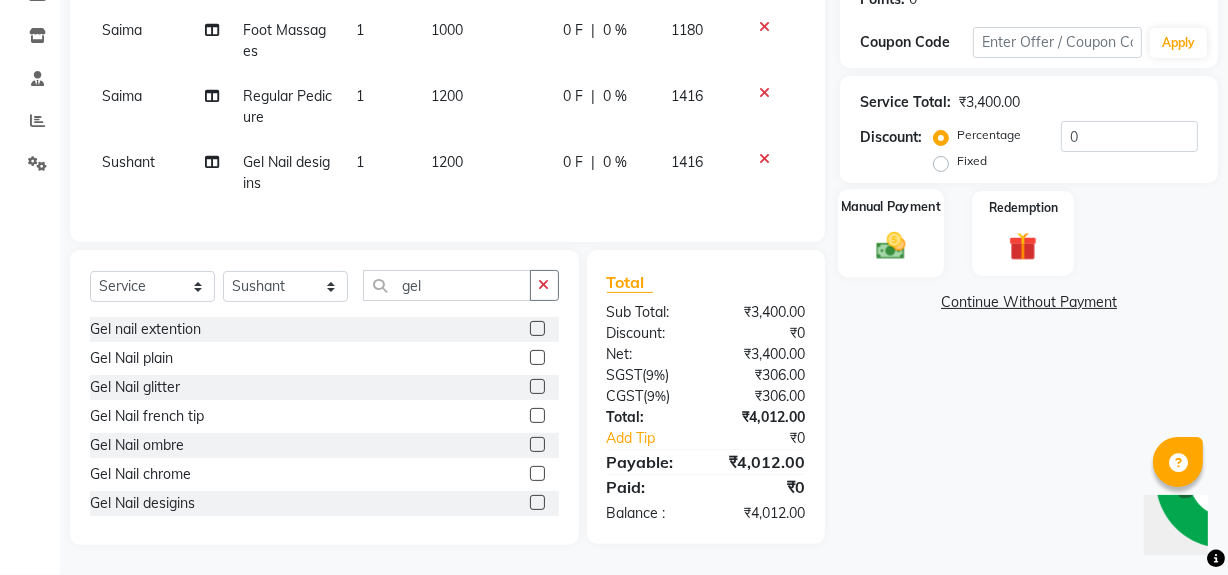 click 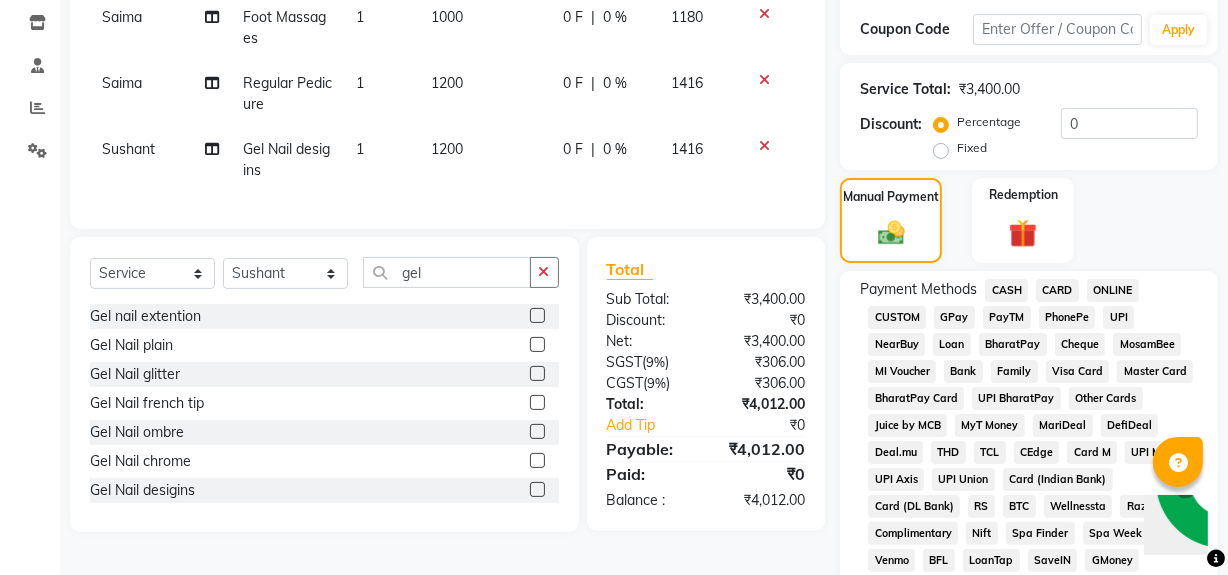 click on "GPay" 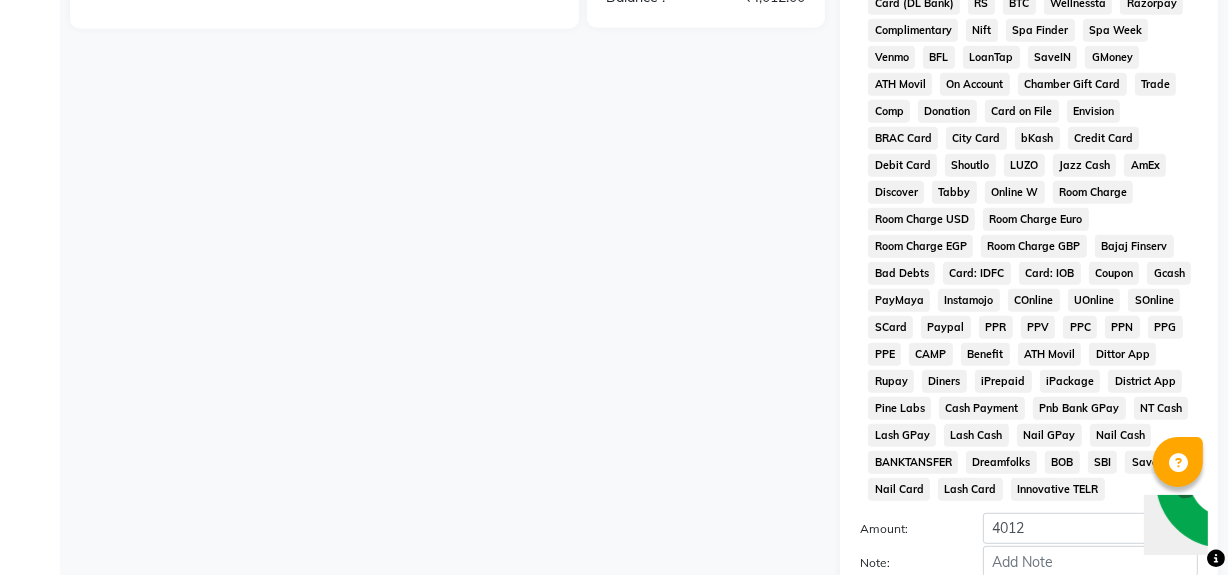 scroll, scrollTop: 1028, scrollLeft: 0, axis: vertical 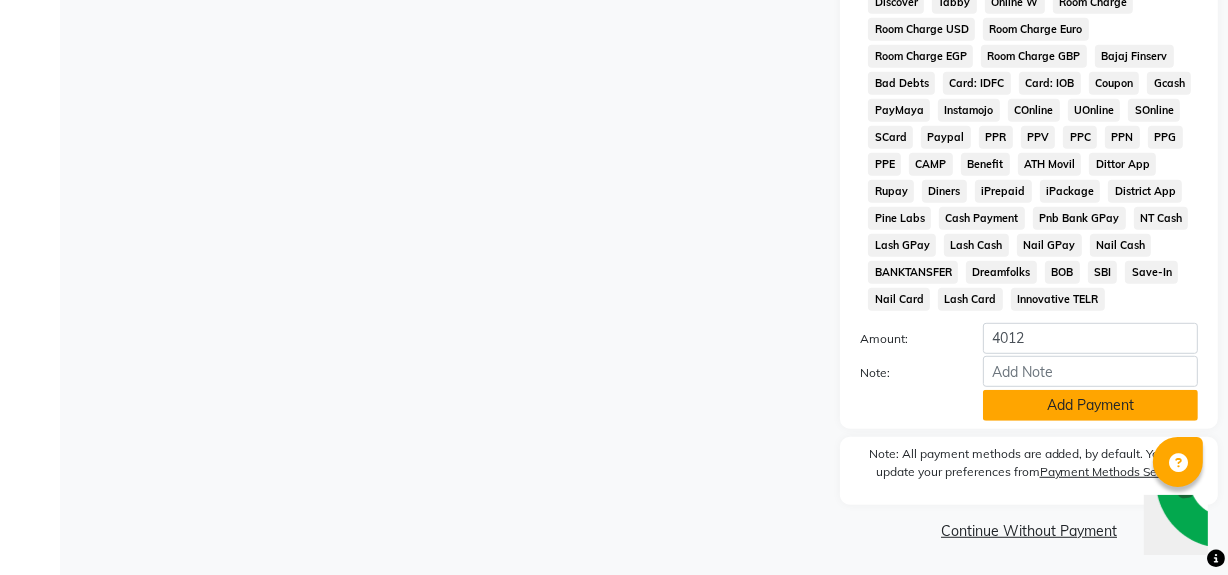 click on "Add Payment" 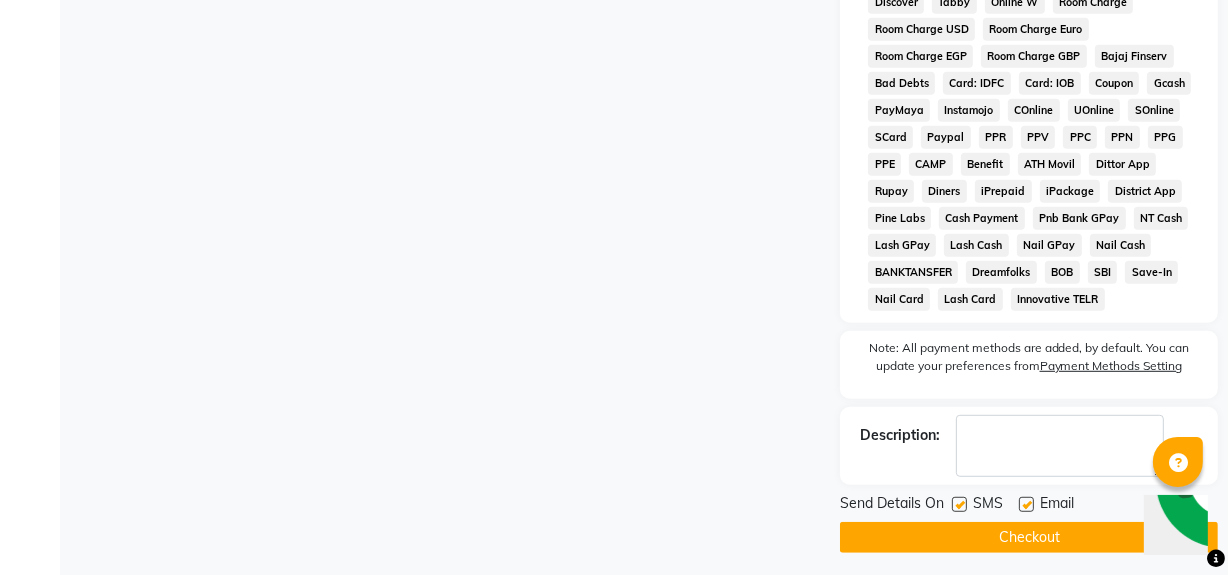 click on "Checkout" 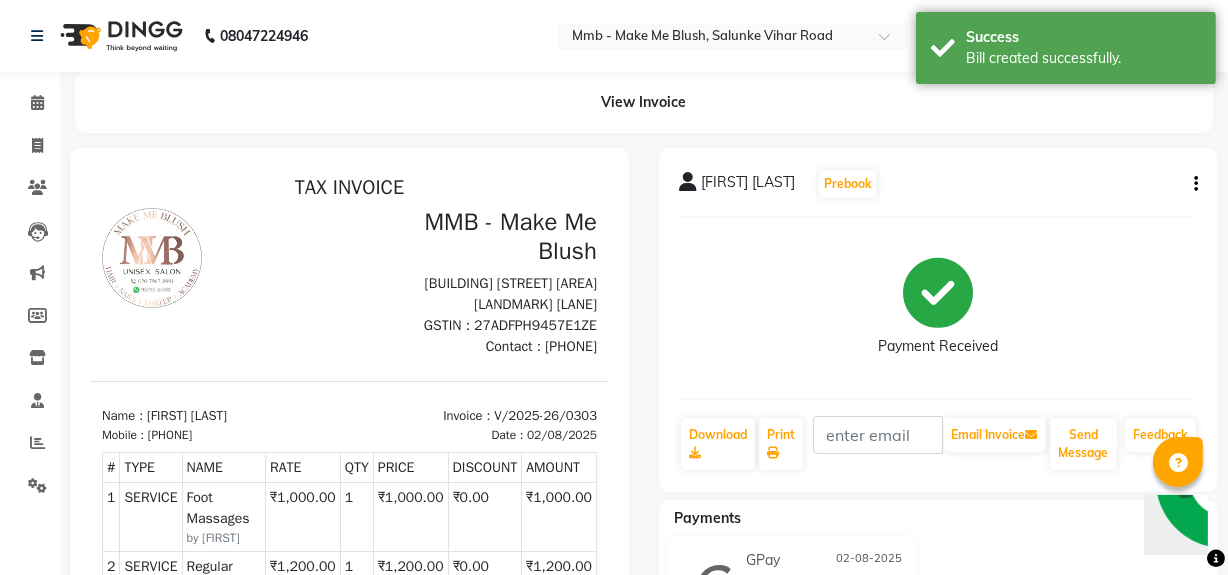 scroll, scrollTop: 0, scrollLeft: 0, axis: both 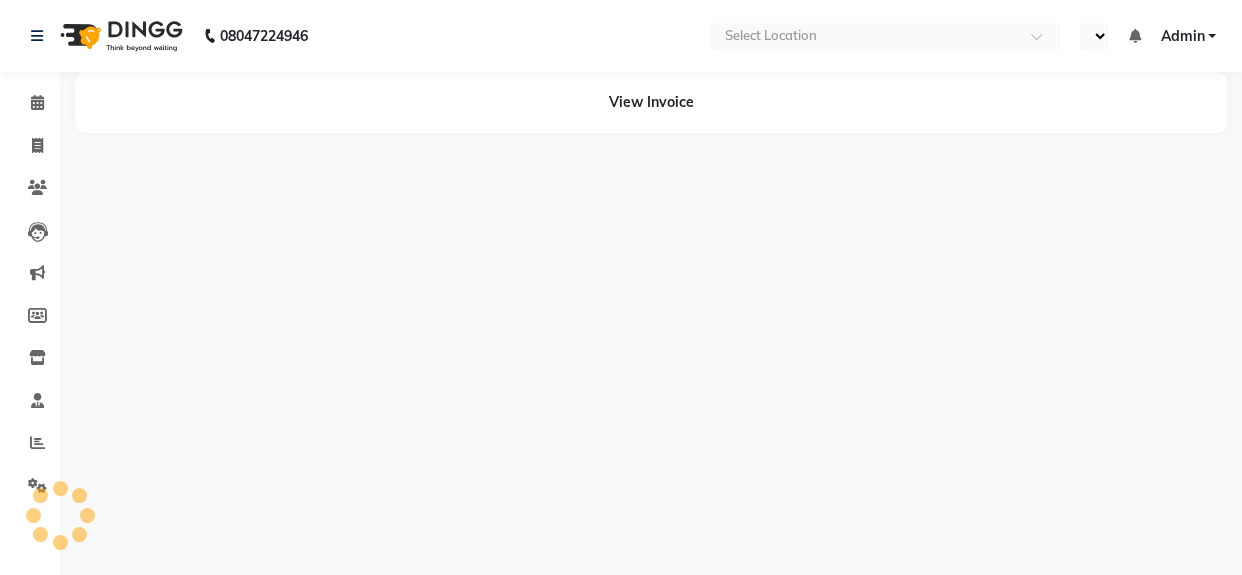 select on "en" 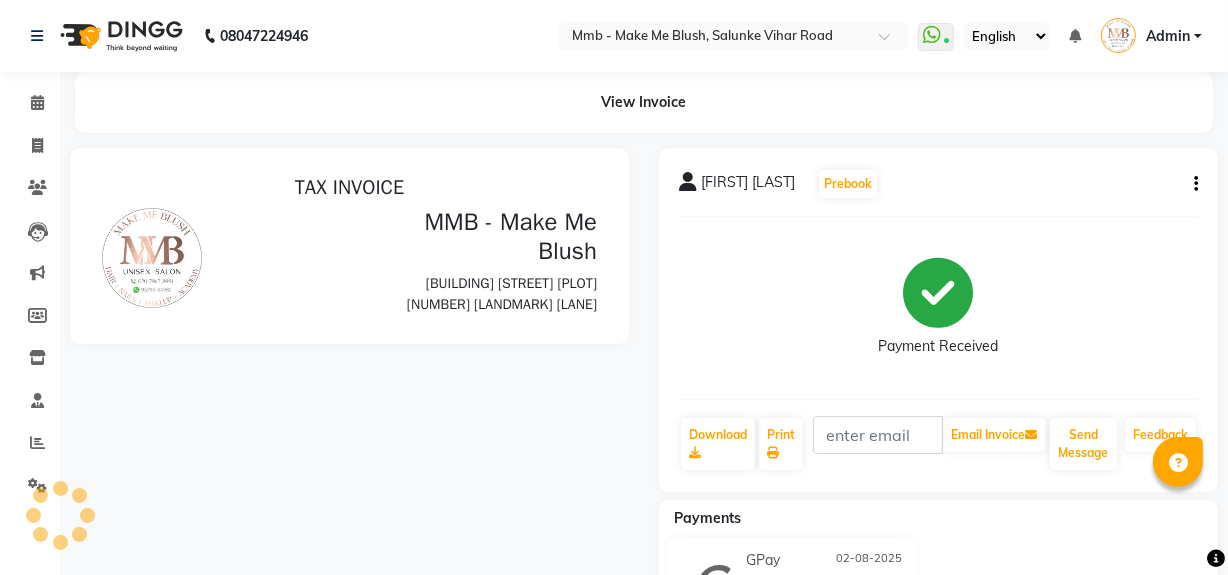 scroll, scrollTop: 0, scrollLeft: 0, axis: both 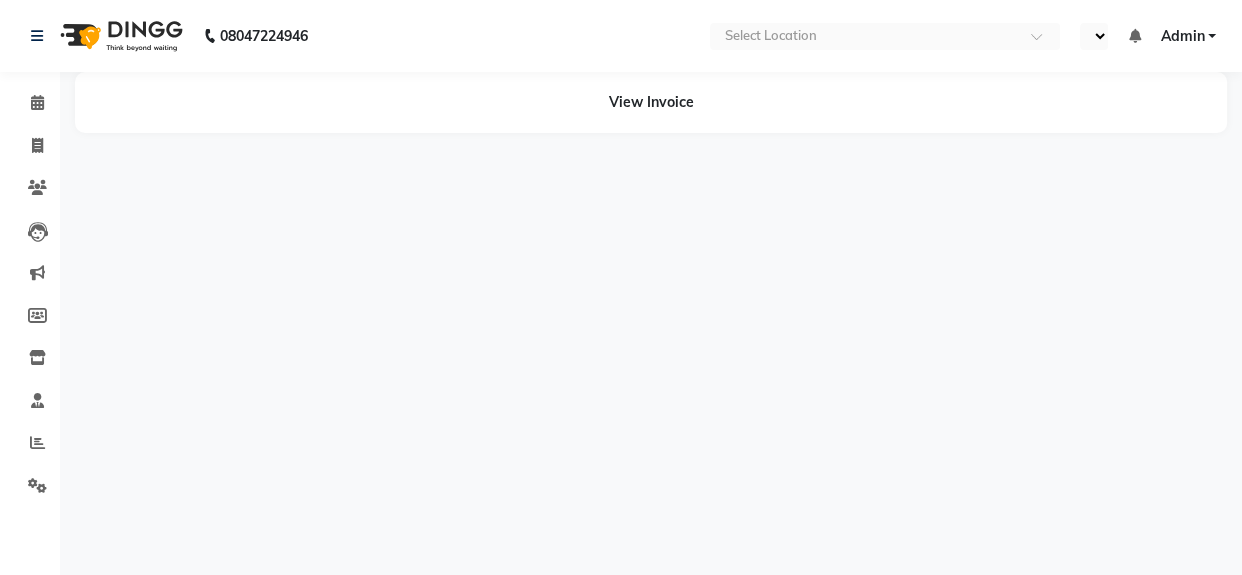 select on "en" 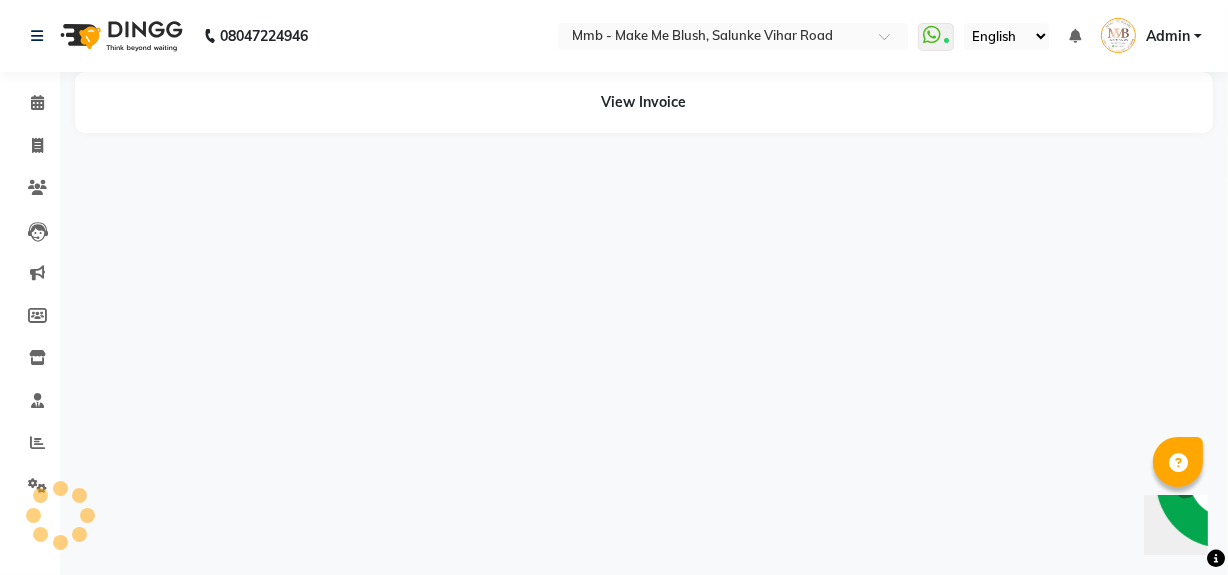 scroll, scrollTop: 0, scrollLeft: 0, axis: both 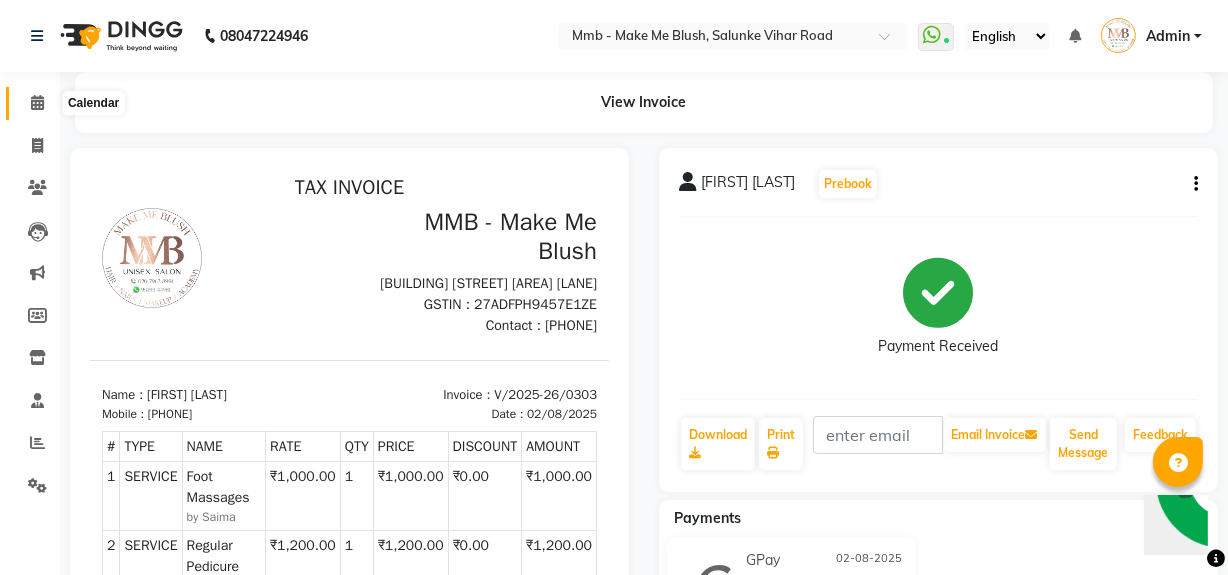 click 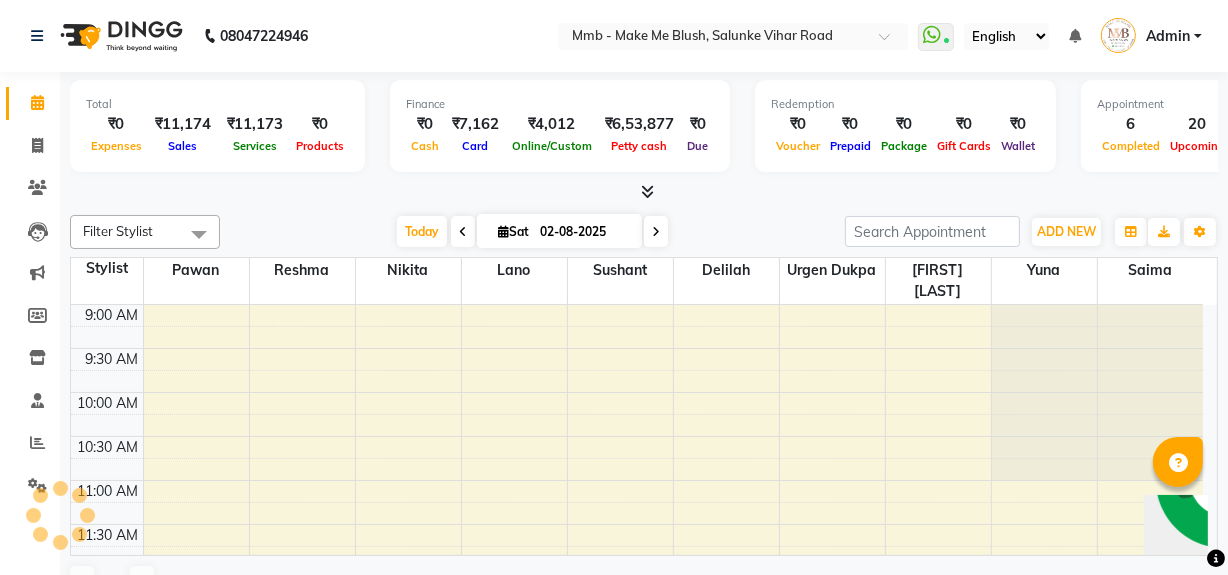 scroll, scrollTop: 0, scrollLeft: 0, axis: both 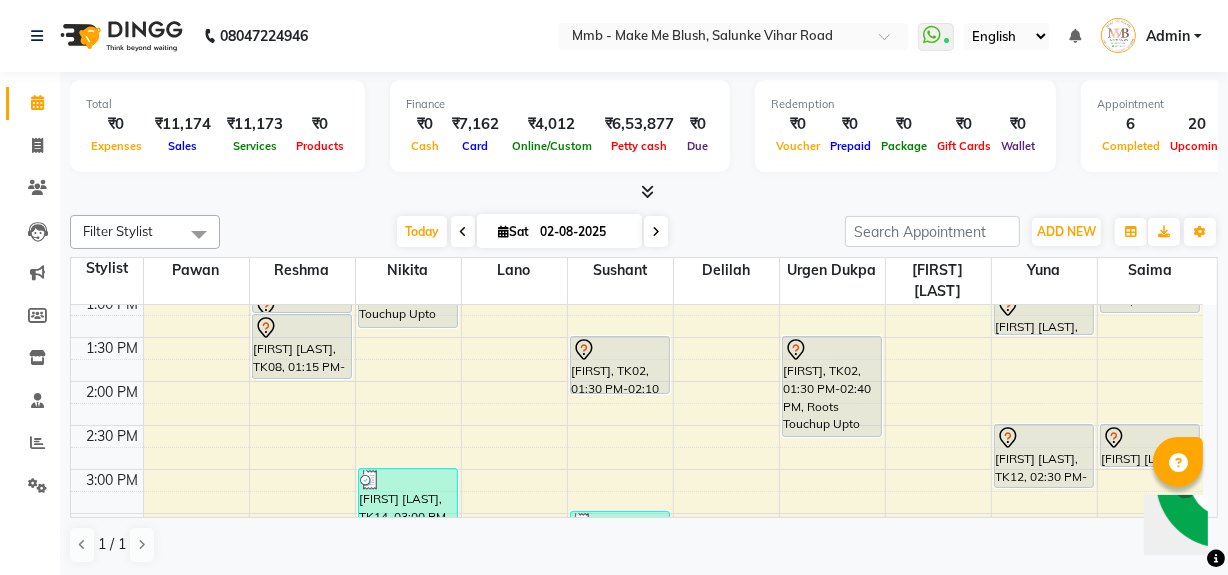 click on "9:00 AM 9:30 AM 10:00 AM 10:30 AM 11:00 AM 11:30 AM 12:00 PM 12:30 PM 1:00 PM 1:30 PM 2:00 PM 2:30 PM 3:00 PM 3:30 PM 4:00 PM 4:30 PM 5:00 PM 5:30 PM 6:00 PM 6:30 PM 7:00 PM 7:30 PM 8:00 PM 8:30 PM    Riddhi Bhog, TK01, 08:45 AM-09:55 AM, Roots Touchup Upto 1inch     Trisha Roy, TK13, 03:45 PM-04:00 PM, Eyebrows    Trisha Roy, TK13, 04:00 PM-05:10 PM, Roots Touchup Upto 1inch              Saswati Parida, TK17, 07:00 PM-07:20 PM, Rica Half Legs             Saswati Parida, TK17, 07:15 PM-07:35 PM, Rica Half Arms             Saswati Parida, TK17, 07:30 PM-07:50 PM, Rica Underarms             Saswati Parida, TK17, 07:45 PM-08:00 PM, Eyebrows             Daayita Apaprajita, TK04, 11:30 AM-12:15 PM, Regular Manicure              Daayita Apaprajita, TK04, 12:15 PM-12:30 PM, Eyebrows             Simriti Vaswani, TK08, 01:00 PM-01:15 PM, Eyebrows             Simriti Vaswani, TK08, 01:15 PM-02:00 PM, Regular Pedicure              Daayita Apaprajita, TK04, 11:30 AM-12:15 PM, Regular Pedicure" at bounding box center [637, 469] 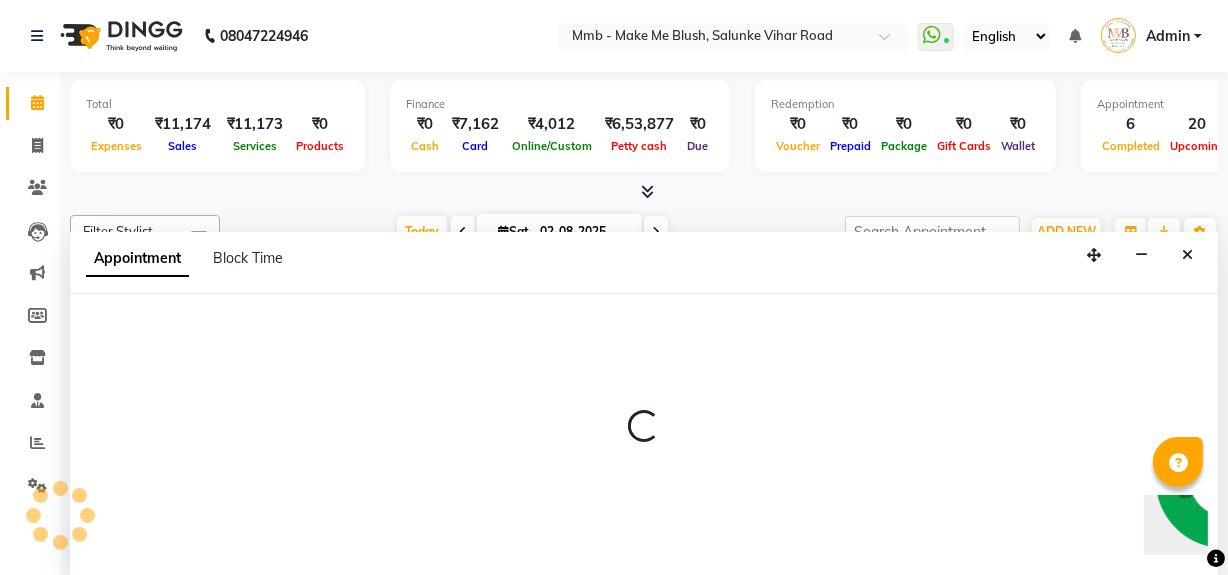 scroll, scrollTop: 0, scrollLeft: 0, axis: both 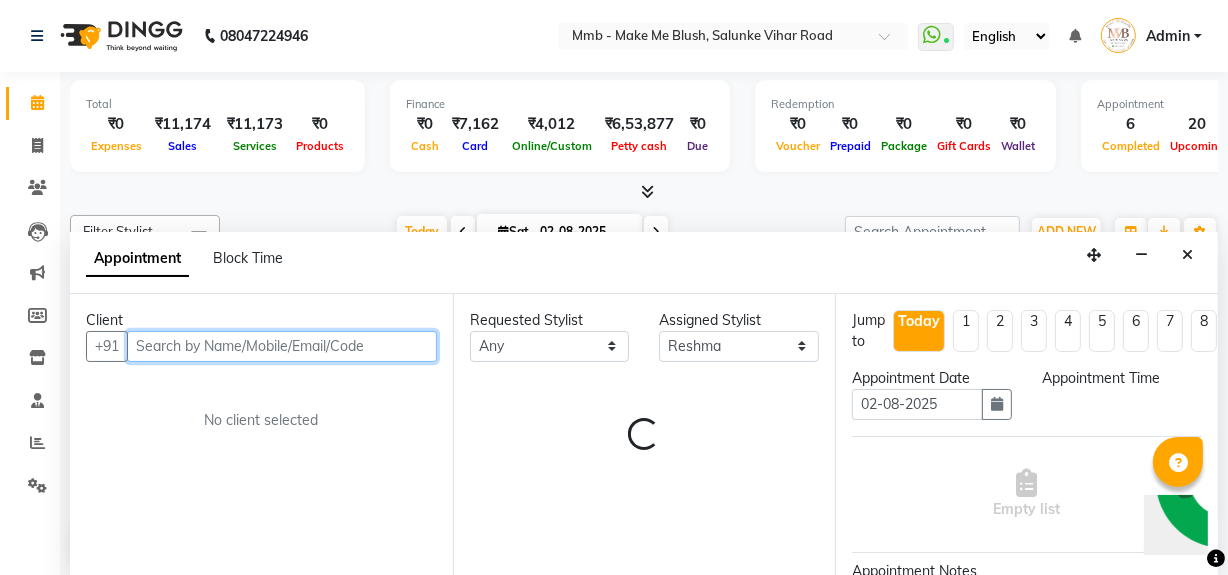 select on "855" 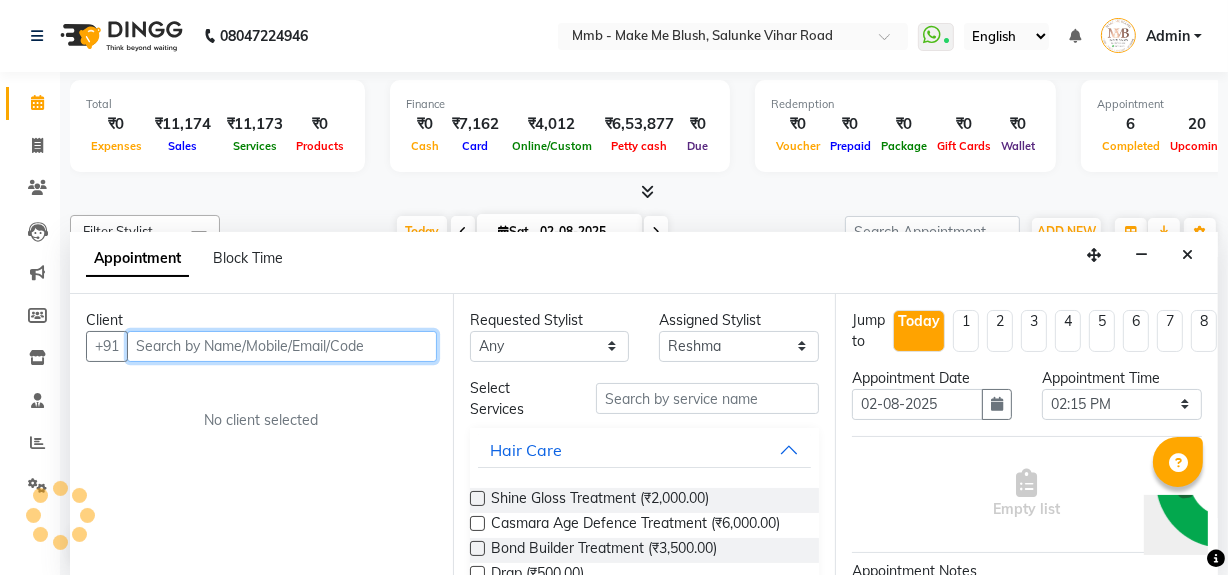 click at bounding box center (282, 346) 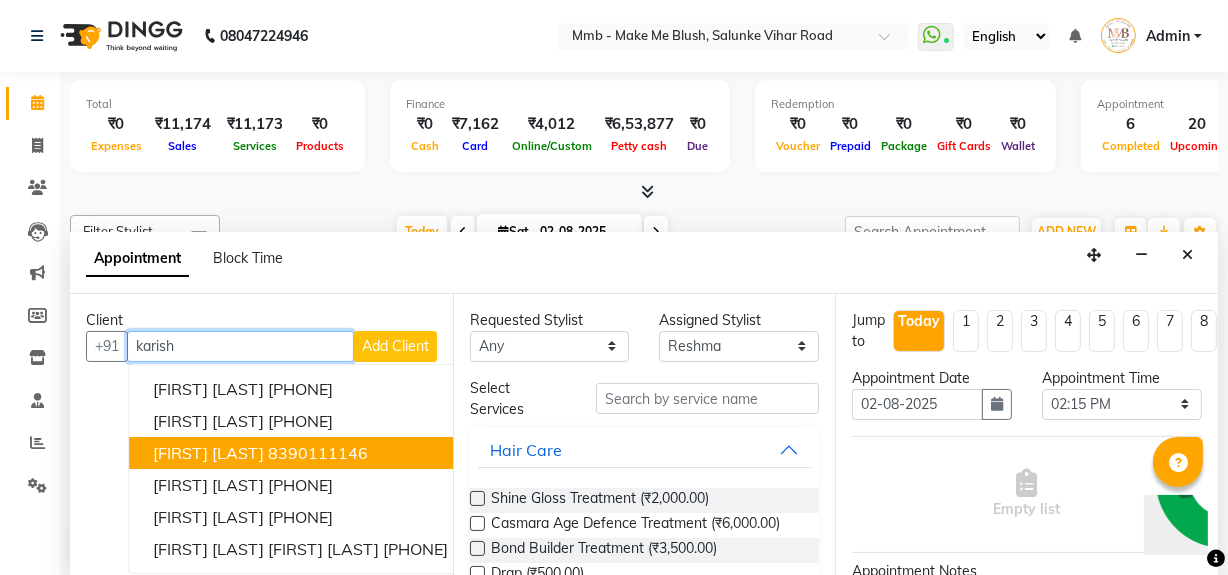 click on "8390111146" at bounding box center [318, 453] 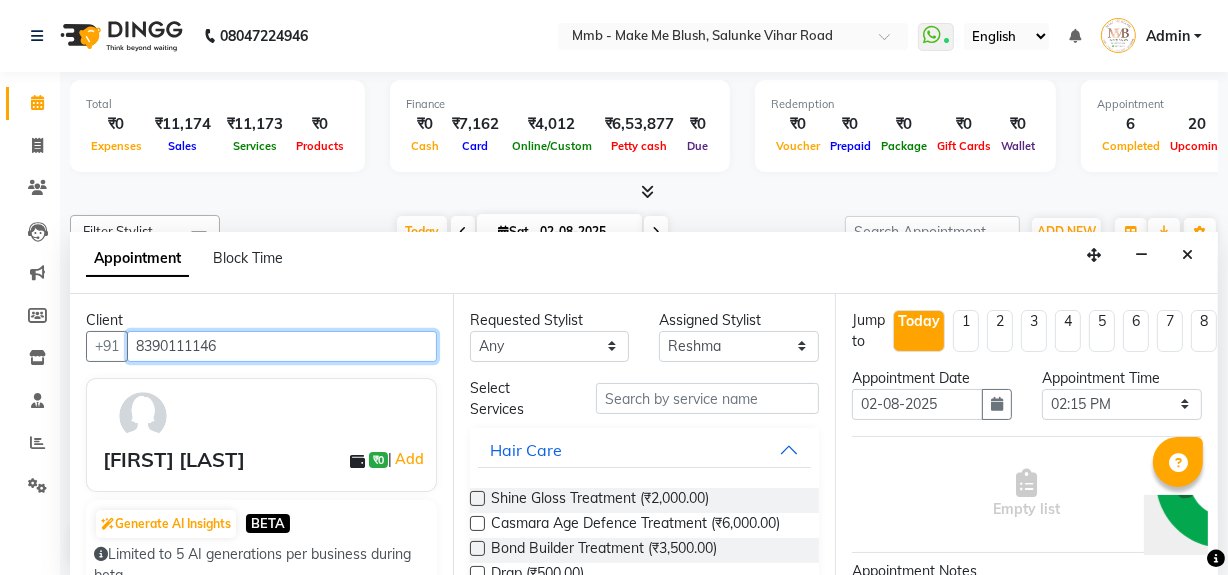 type on "8390111146" 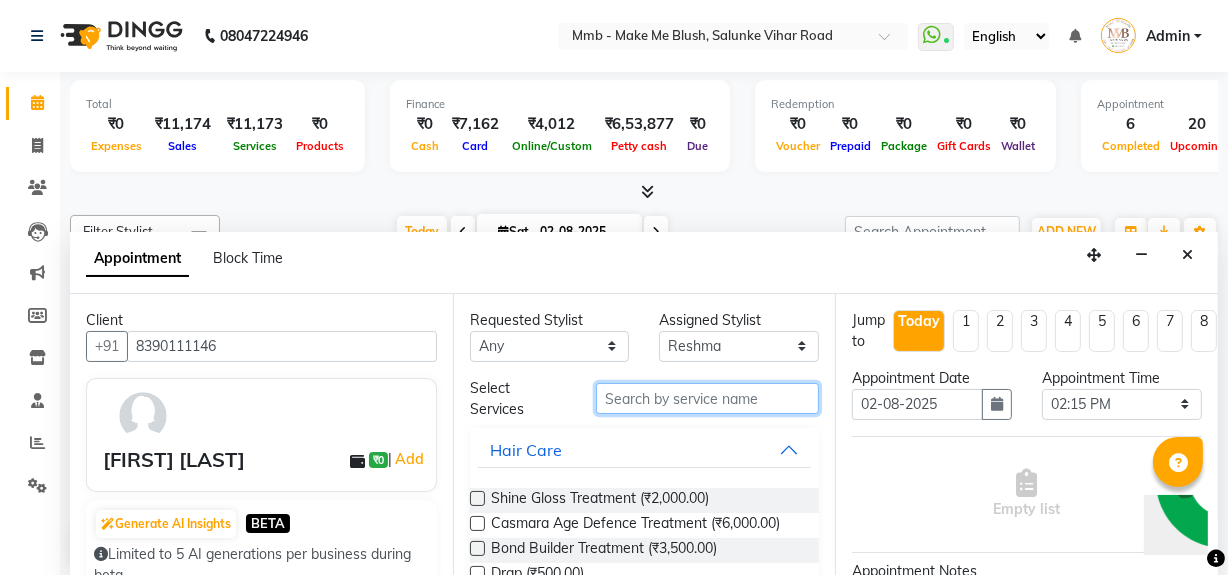 click at bounding box center (707, 398) 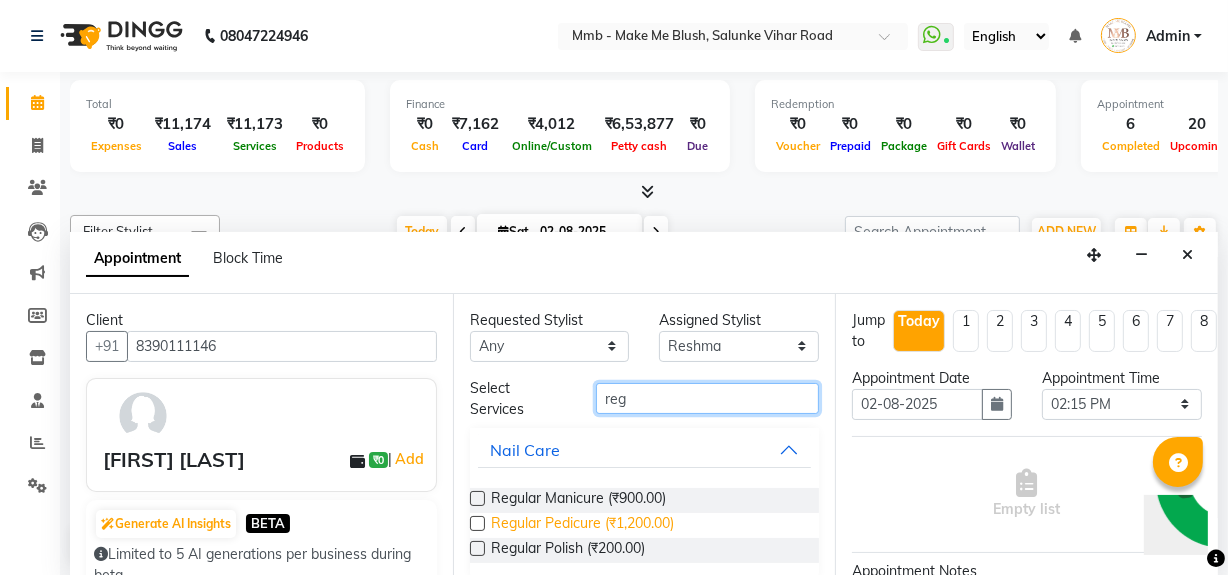 type on "reg" 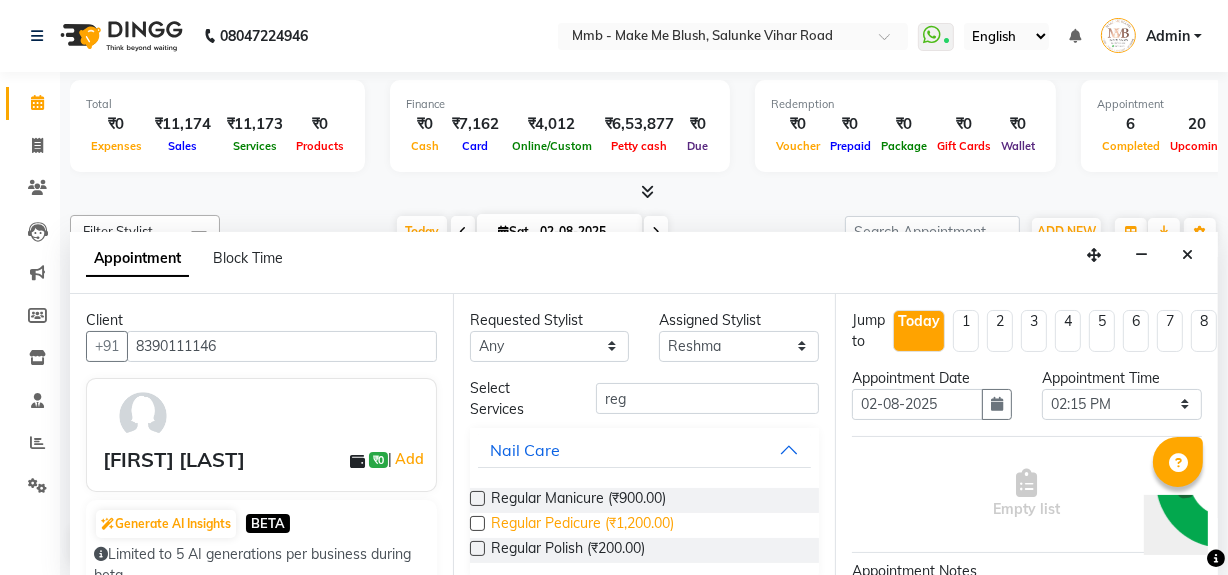 click on "Regular Pedicure  (₹1,200.00)" at bounding box center (582, 525) 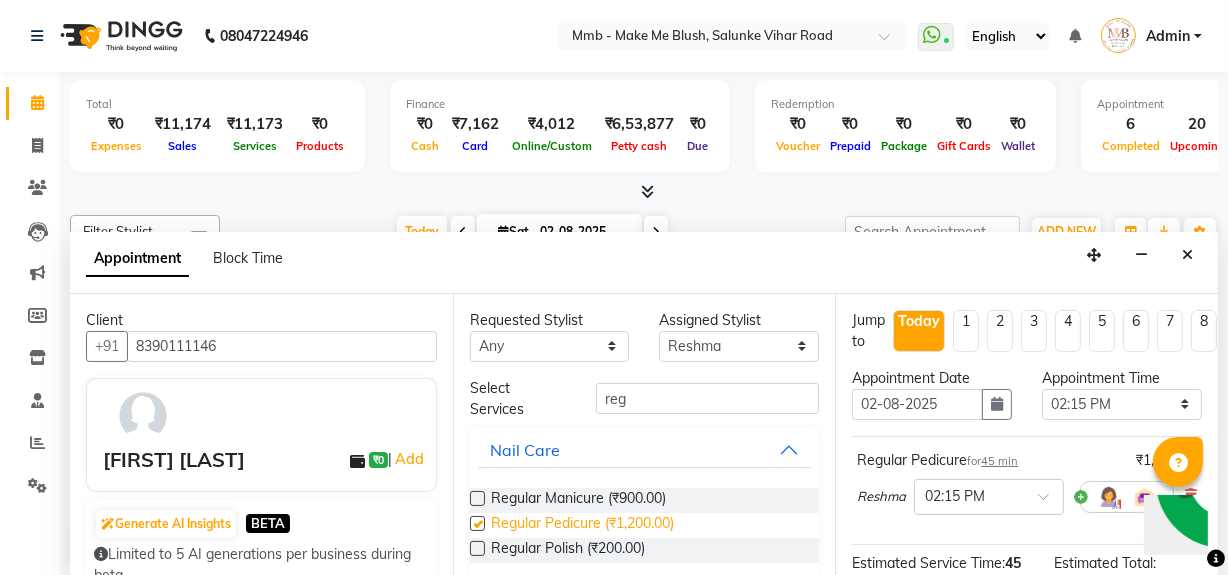 checkbox on "false" 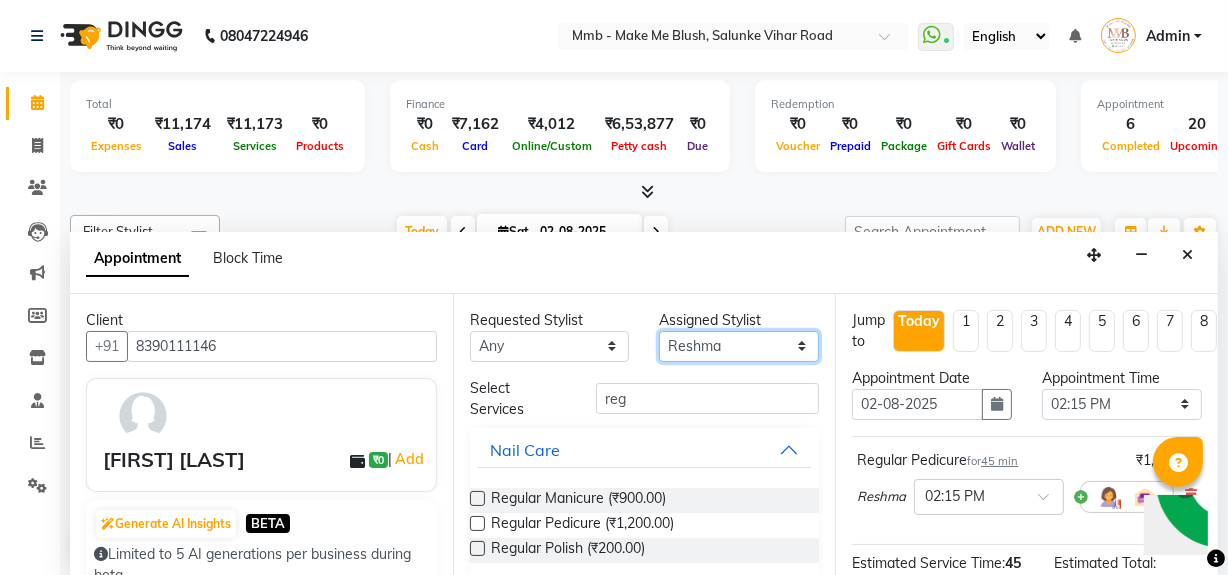 click on "Select Delilah Gauri Chauhan Lano Nikita Pawan Reshma Saima Sushant Urgen Dukpa Yuna" at bounding box center [739, 346] 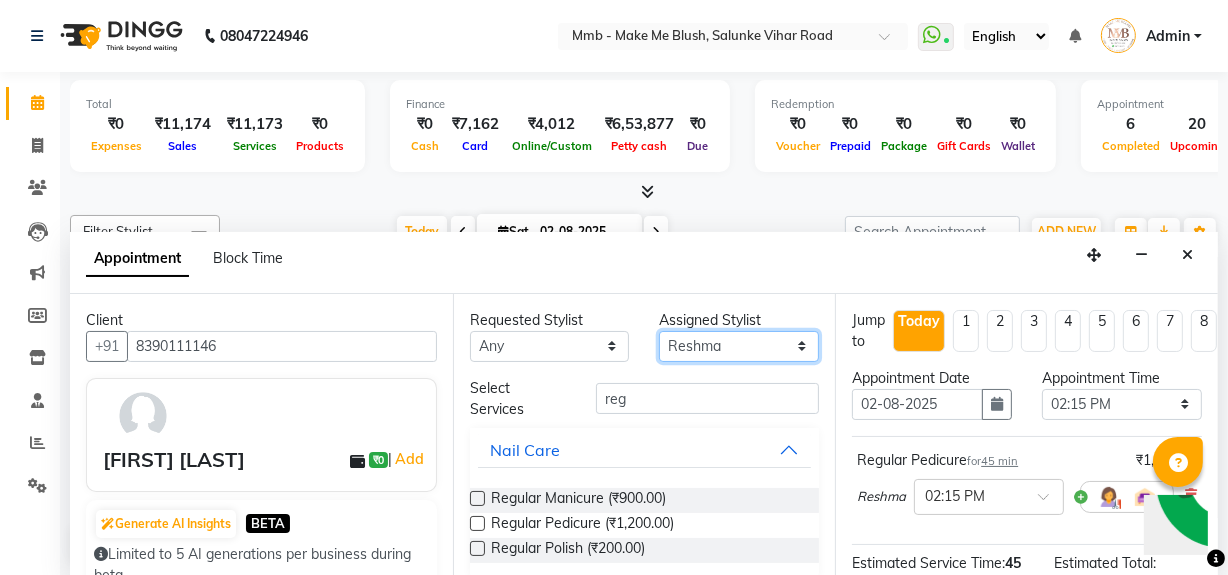 select on "45263" 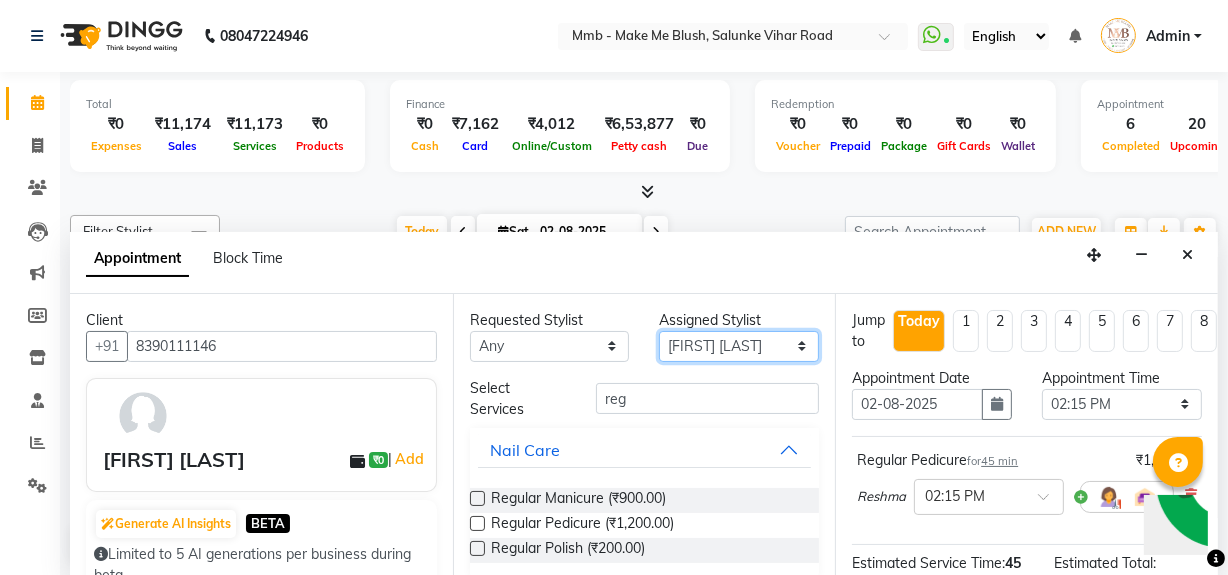 click on "Select Delilah Gauri Chauhan Lano Nikita Pawan Reshma Saima Sushant Urgen Dukpa Yuna" at bounding box center (739, 346) 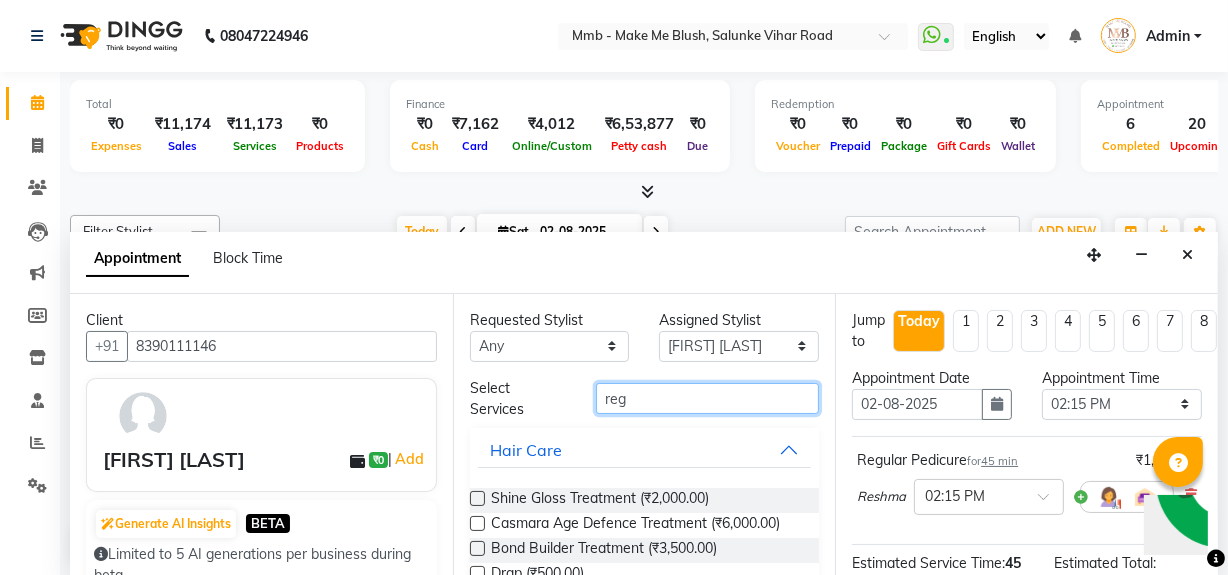 click on "reg" at bounding box center (707, 398) 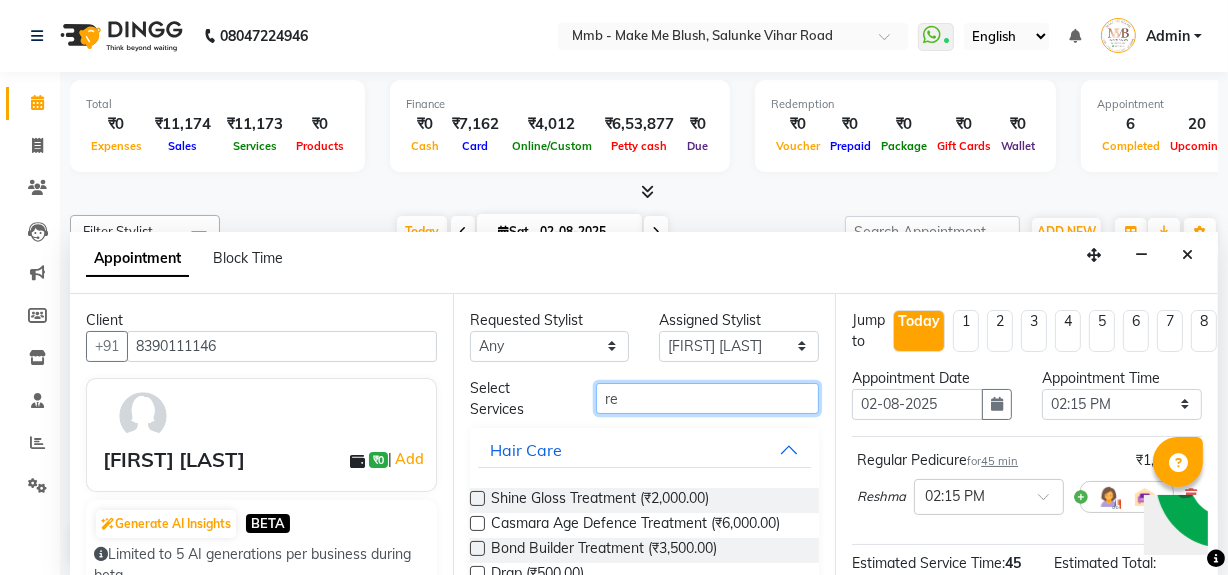 type on "r" 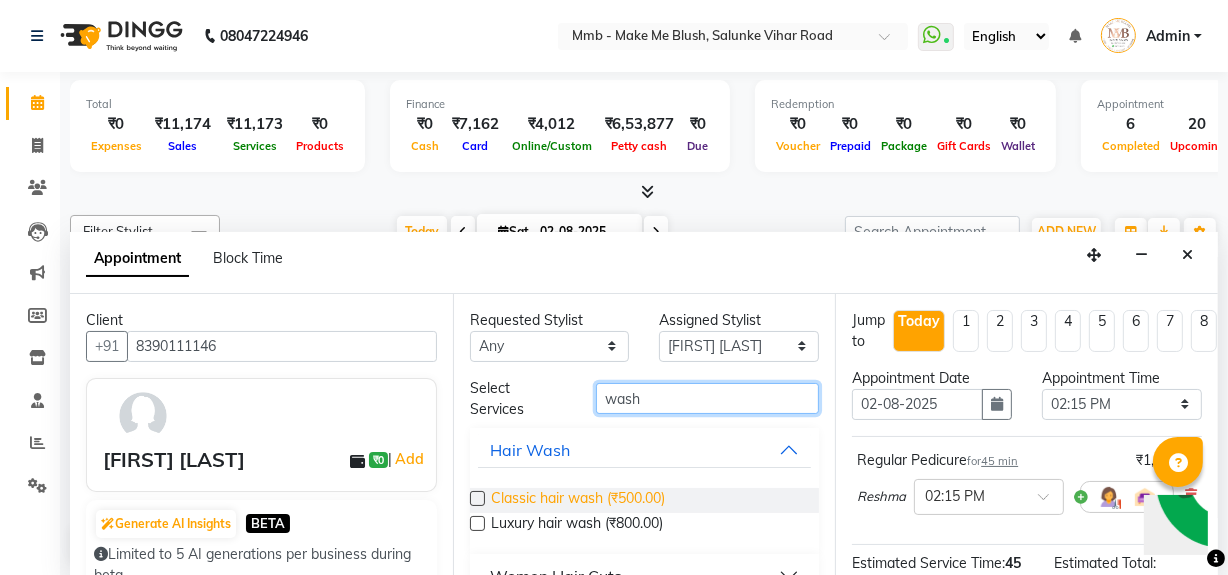type on "wash" 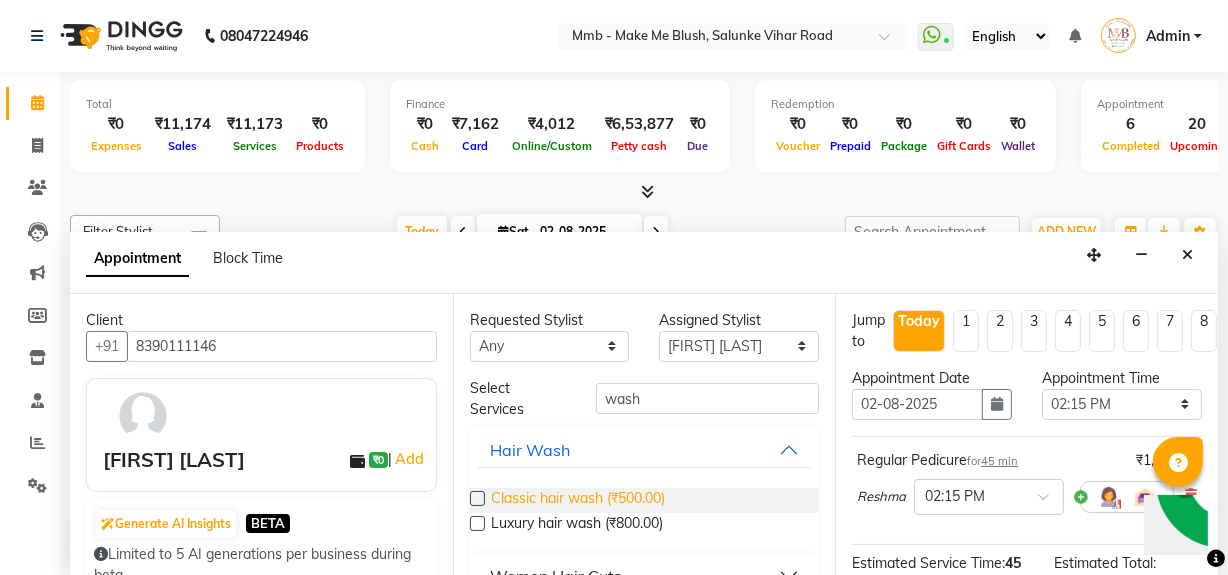 click on "Classic hair wash  (₹500.00)" at bounding box center [578, 500] 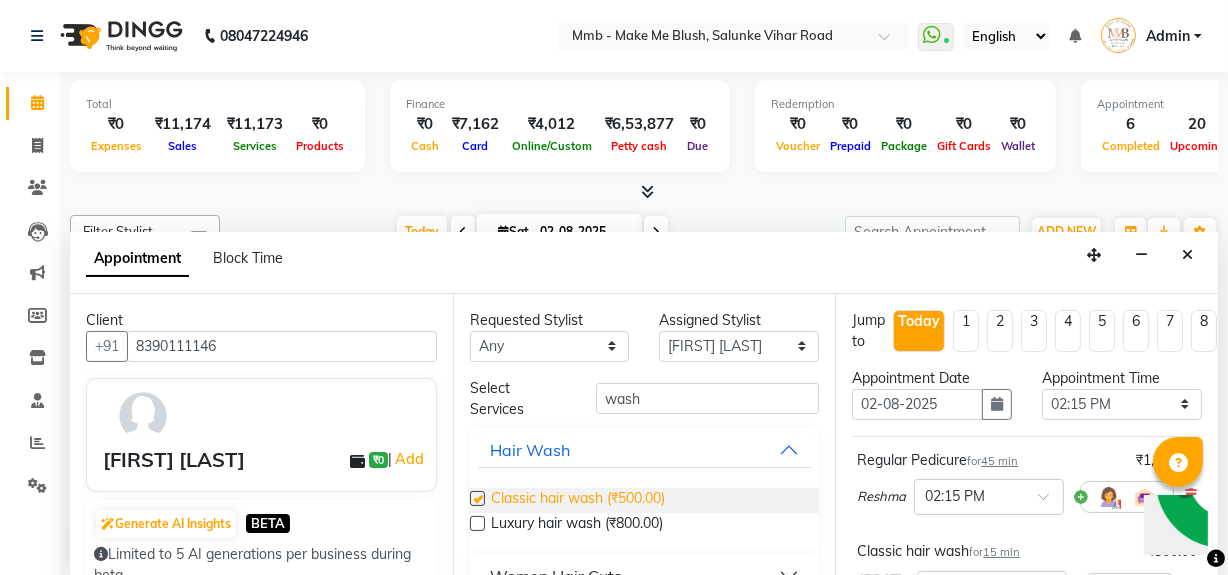 checkbox on "false" 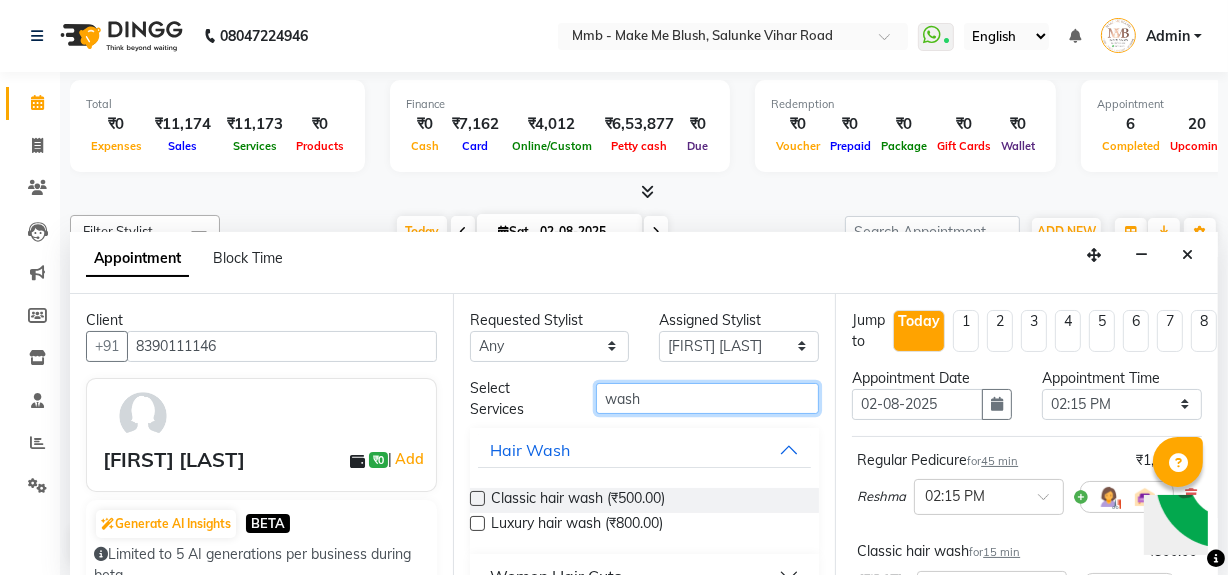 click on "wash" at bounding box center (707, 398) 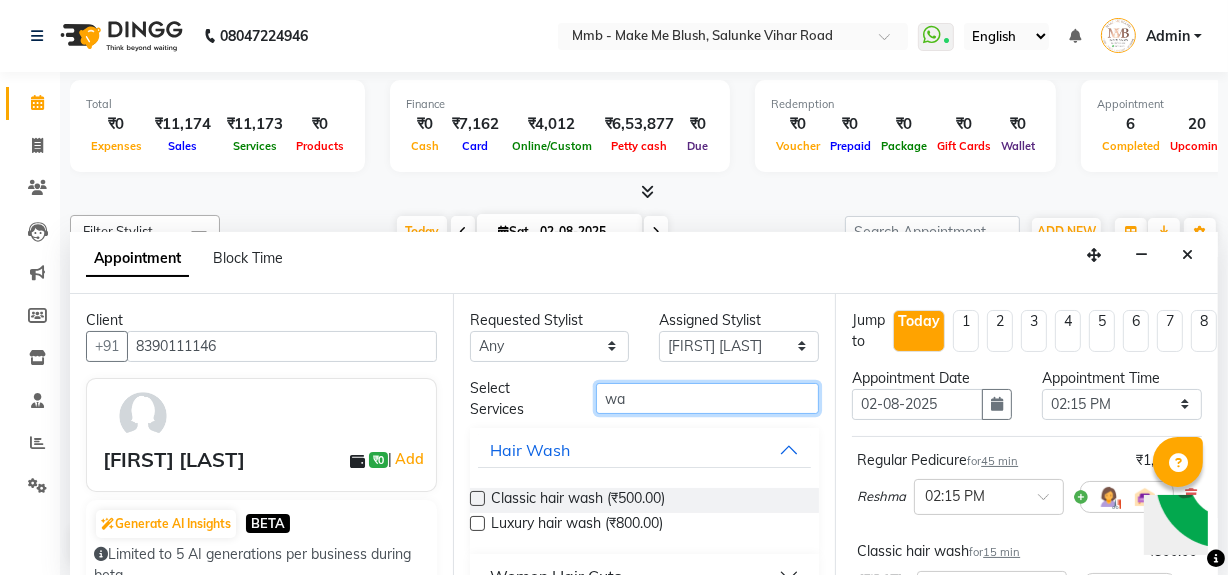 type on "w" 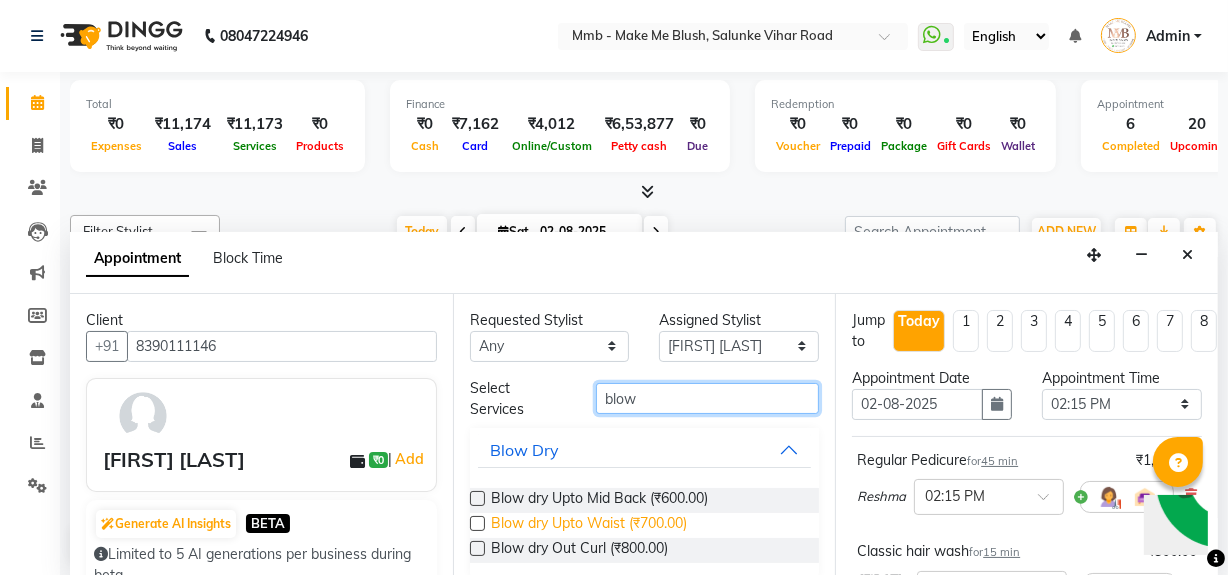 type on "blow" 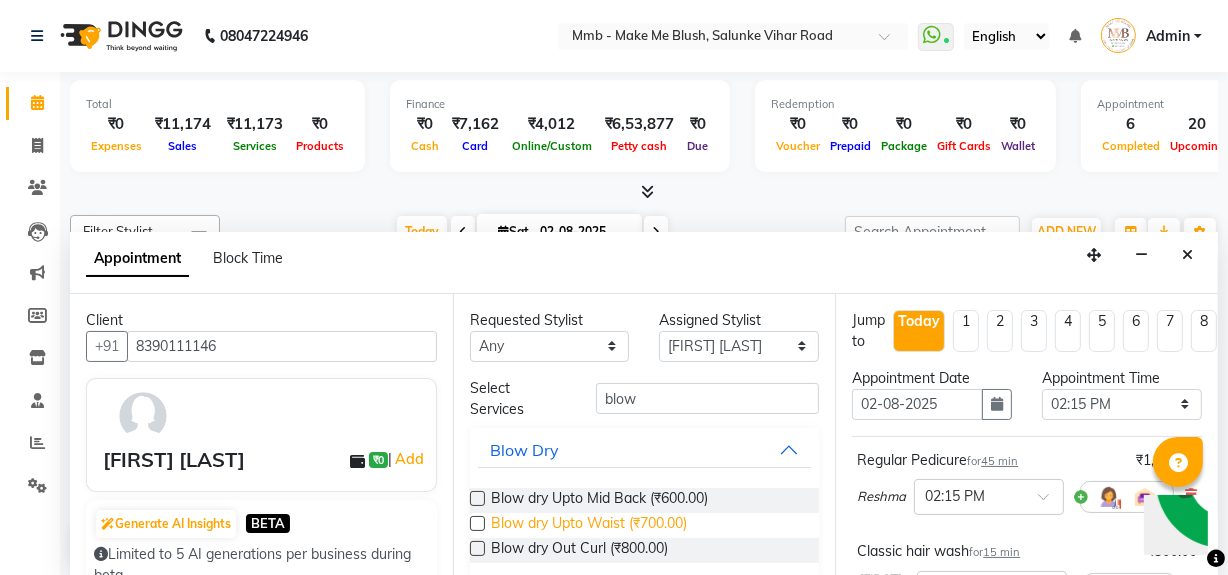click on "Blow dry Upto Waist (₹700.00)" at bounding box center (589, 525) 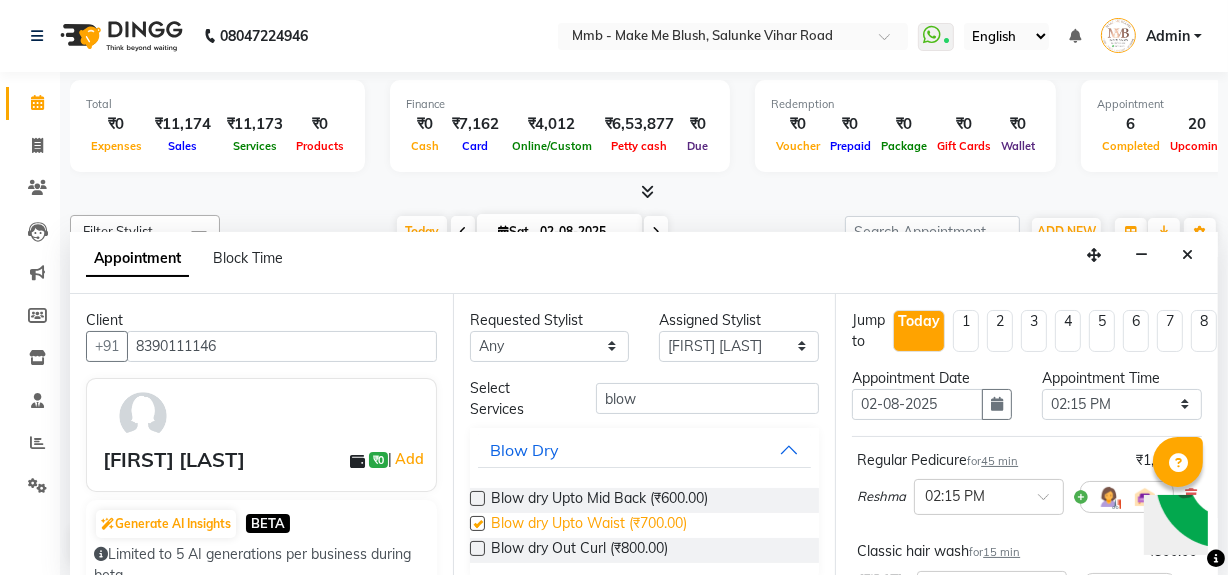 checkbox on "false" 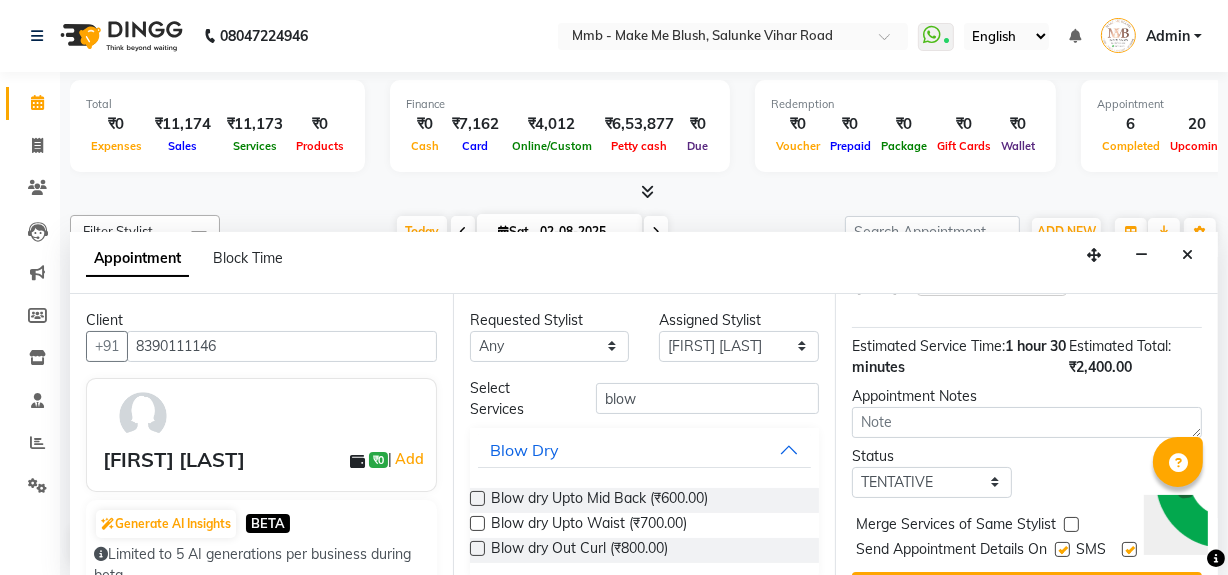 scroll, scrollTop: 470, scrollLeft: 0, axis: vertical 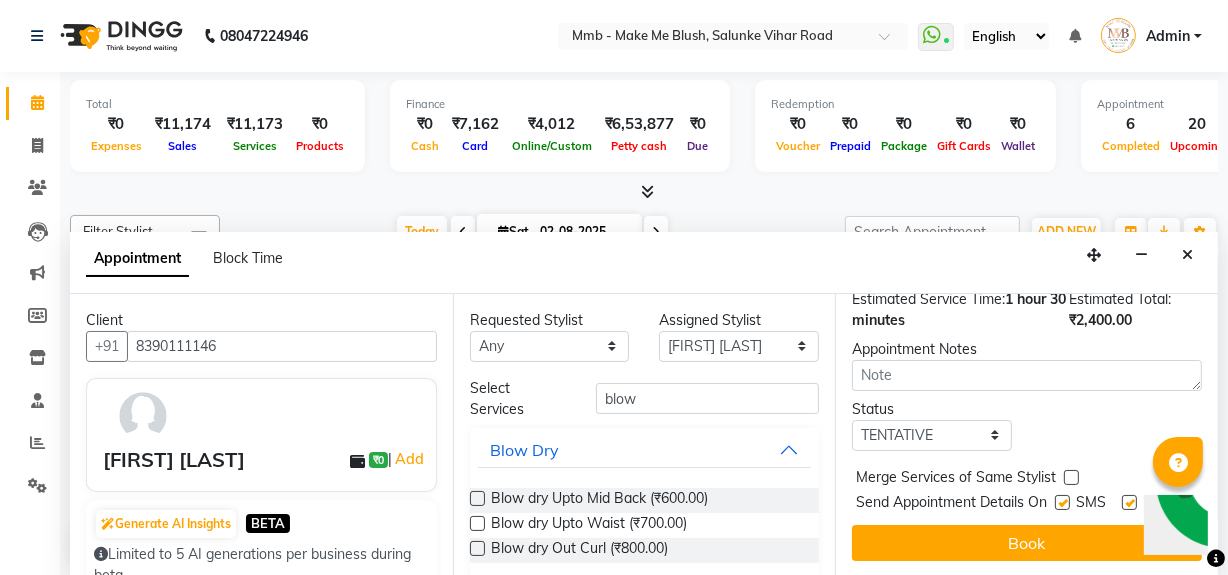 click at bounding box center (1129, 502) 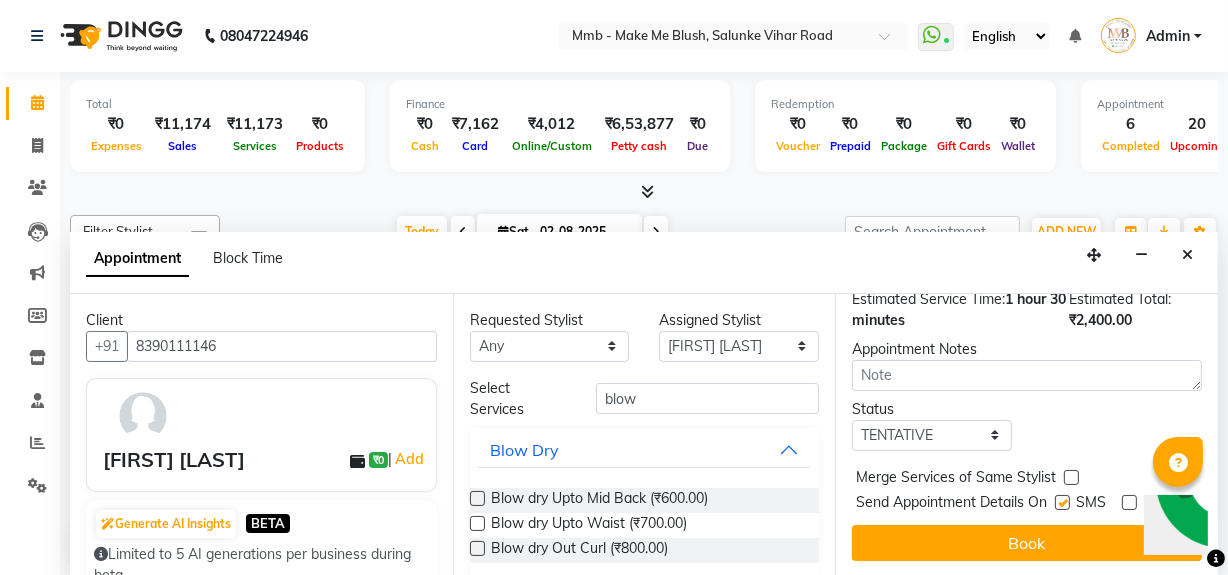 click at bounding box center (1062, 502) 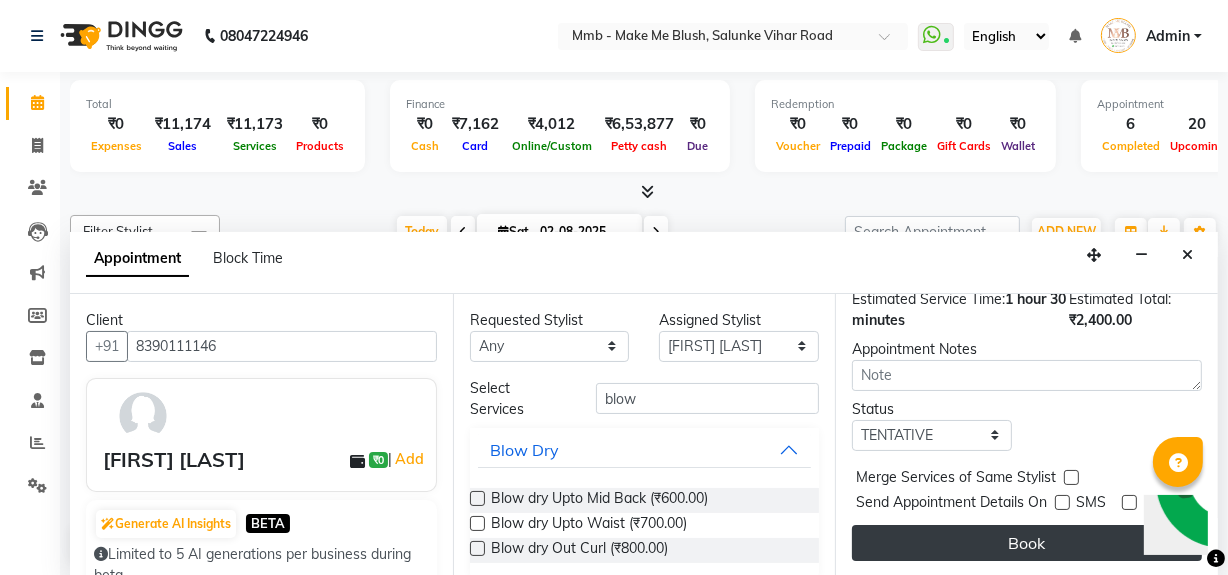 click on "Book" at bounding box center [1027, 543] 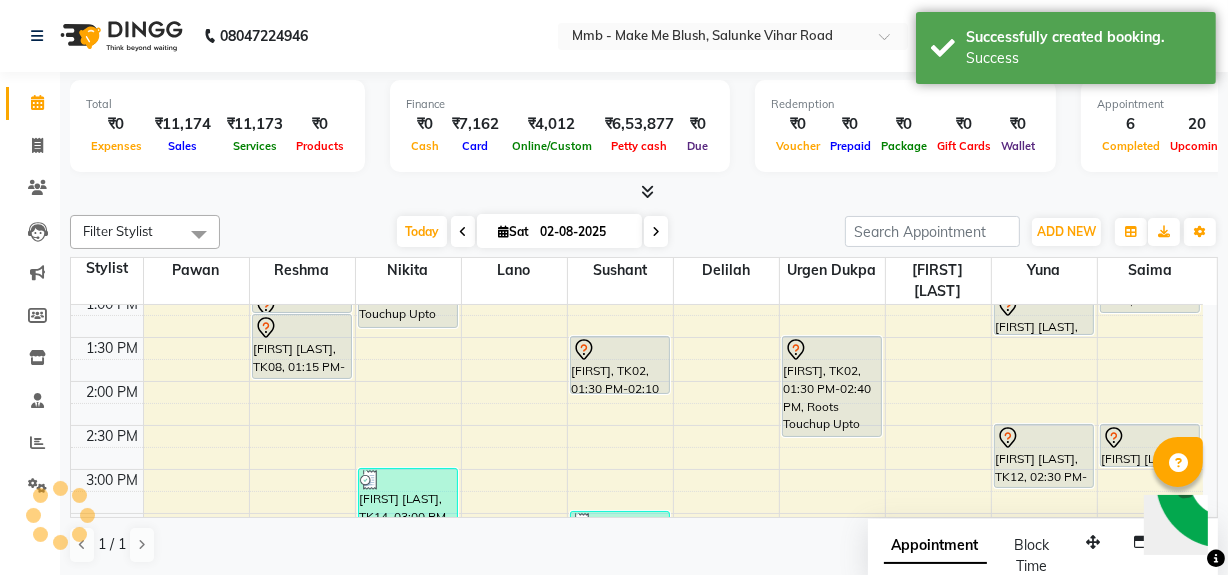 scroll, scrollTop: 0, scrollLeft: 0, axis: both 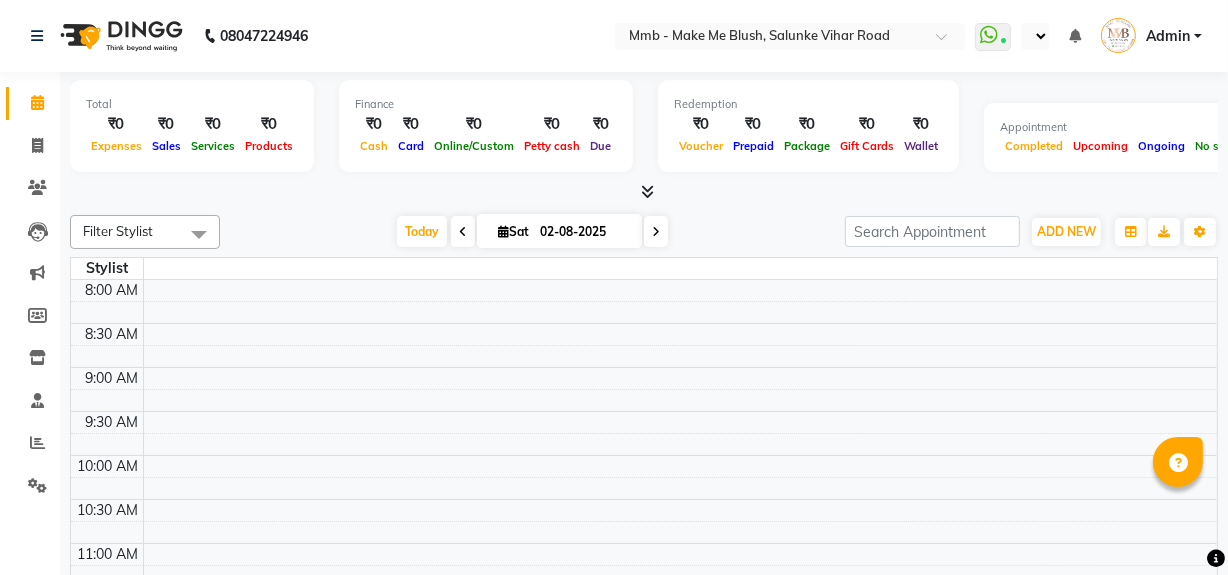 select on "en" 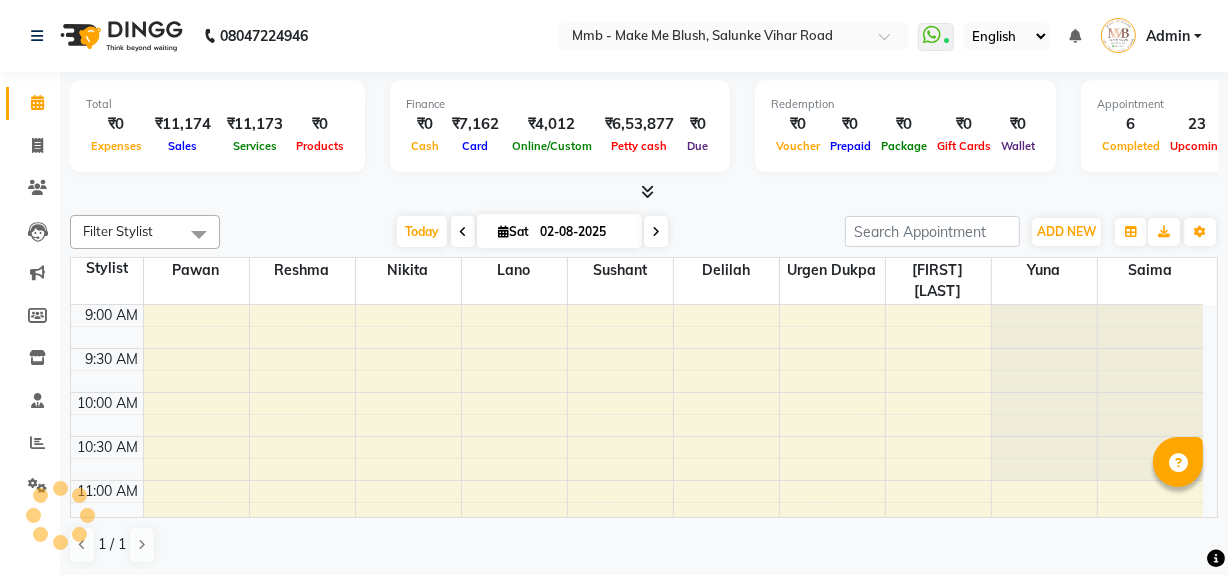 scroll, scrollTop: 0, scrollLeft: 0, axis: both 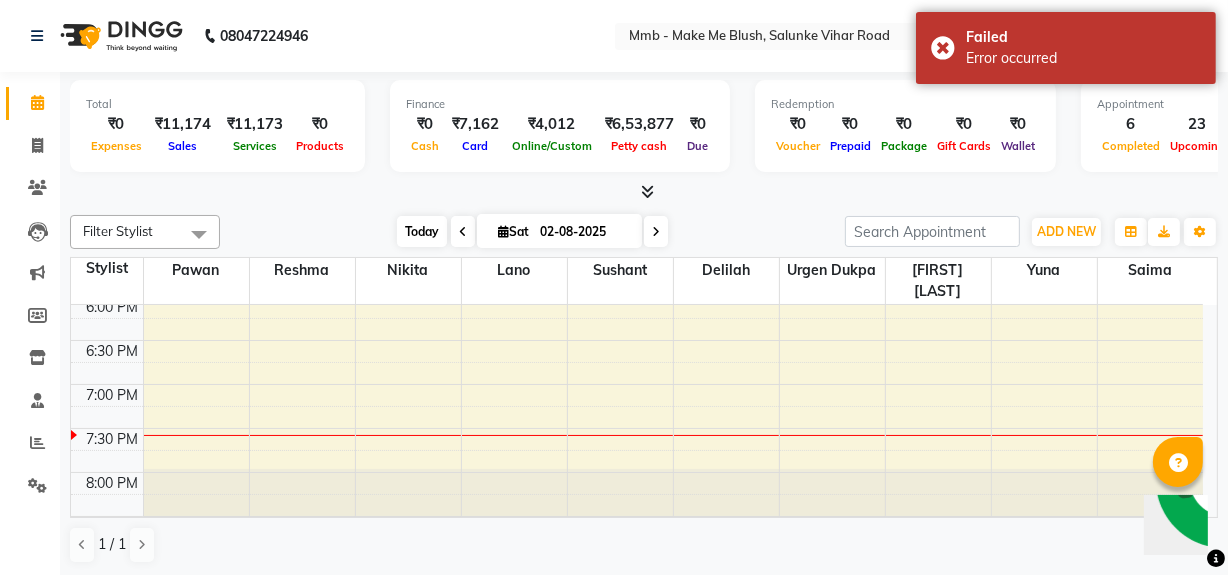 click on "Today" at bounding box center (422, 231) 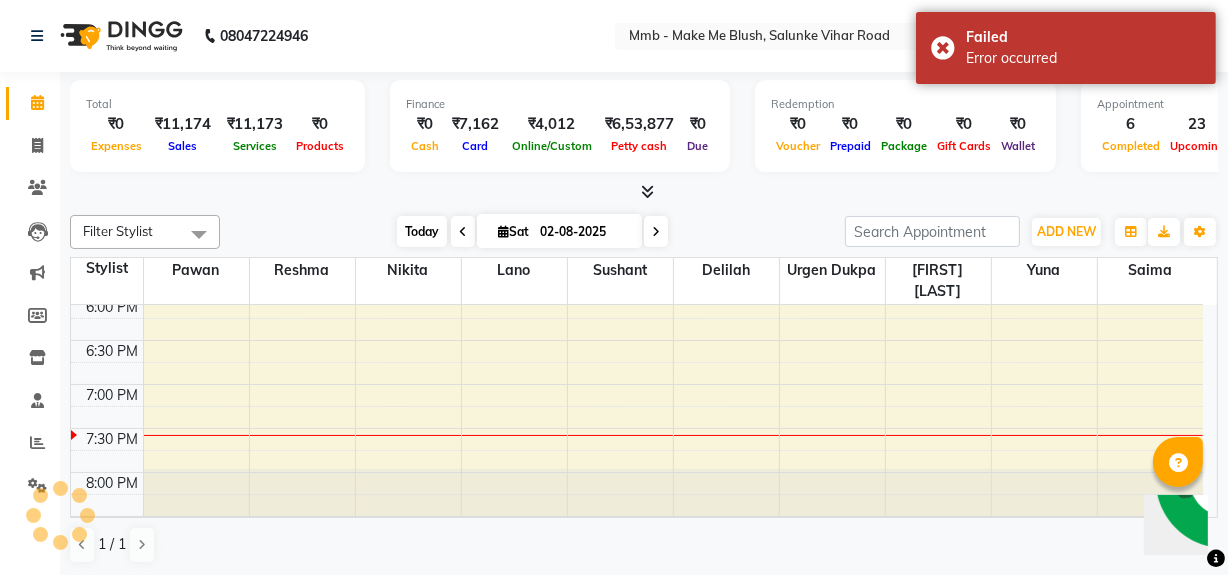 scroll, scrollTop: 839, scrollLeft: 0, axis: vertical 